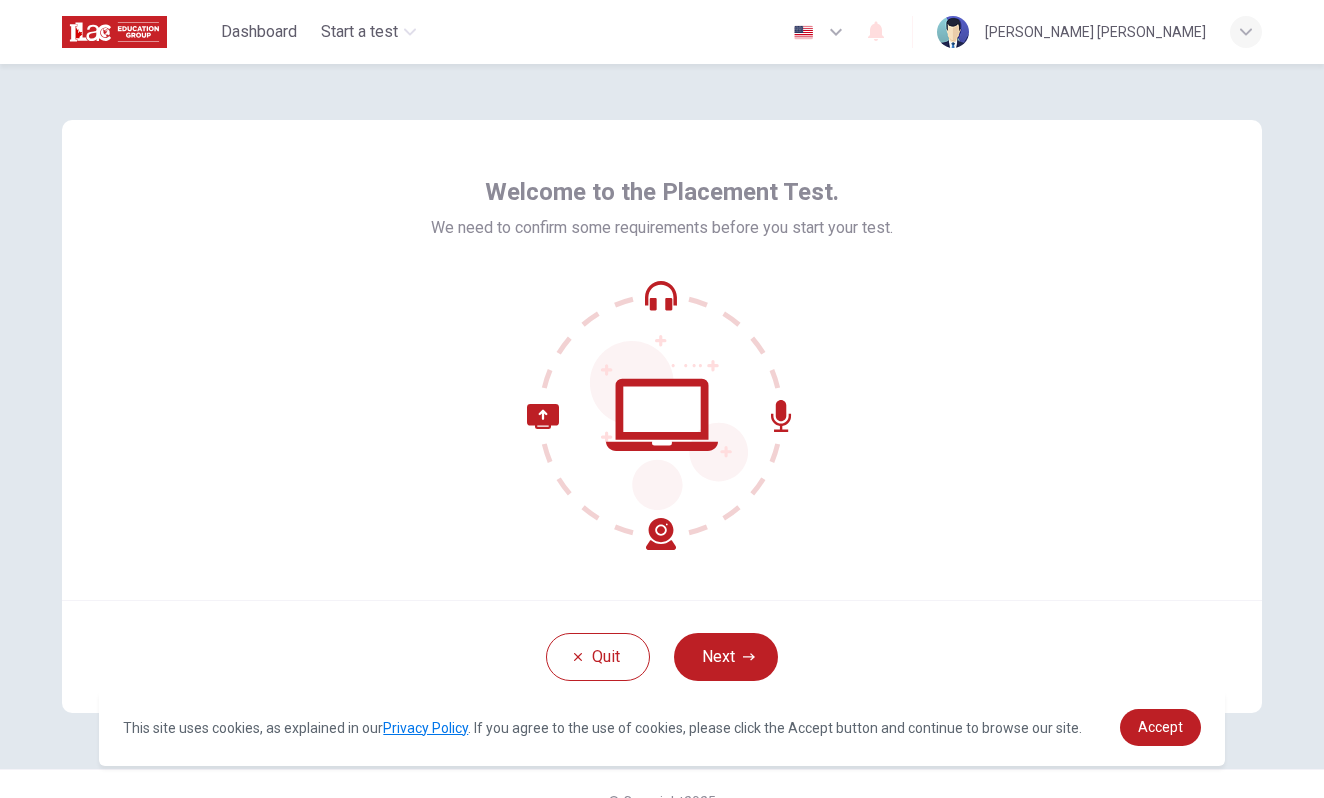 scroll, scrollTop: 0, scrollLeft: 0, axis: both 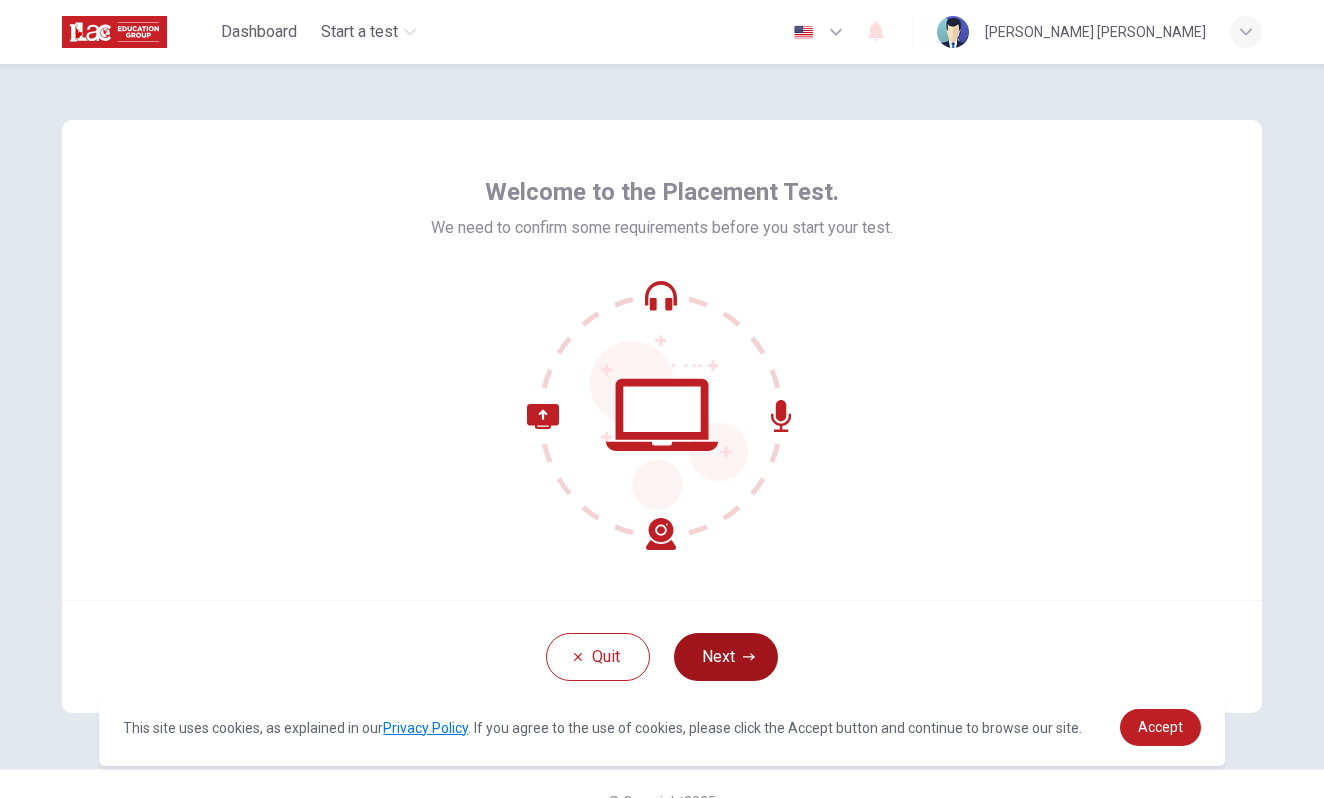 click on "Next" at bounding box center [726, 657] 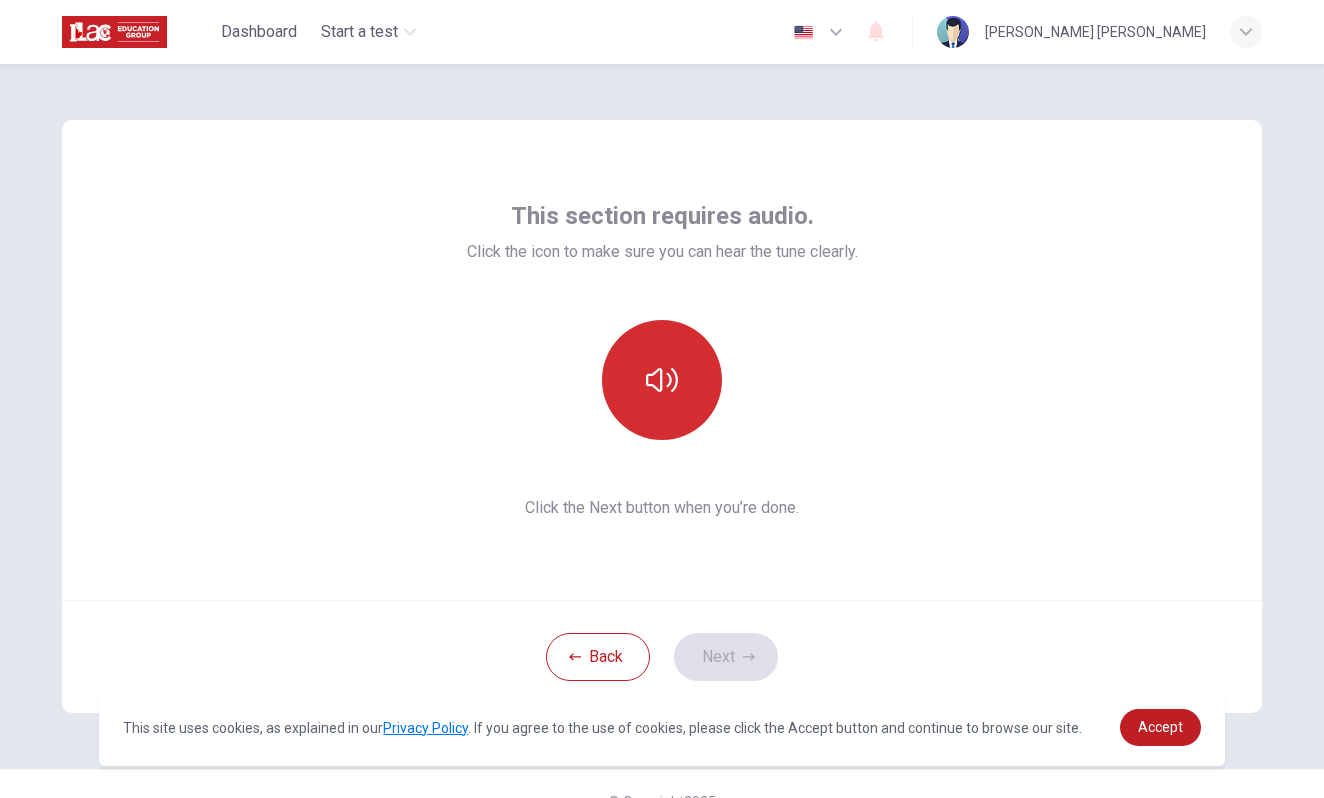 click at bounding box center (662, 380) 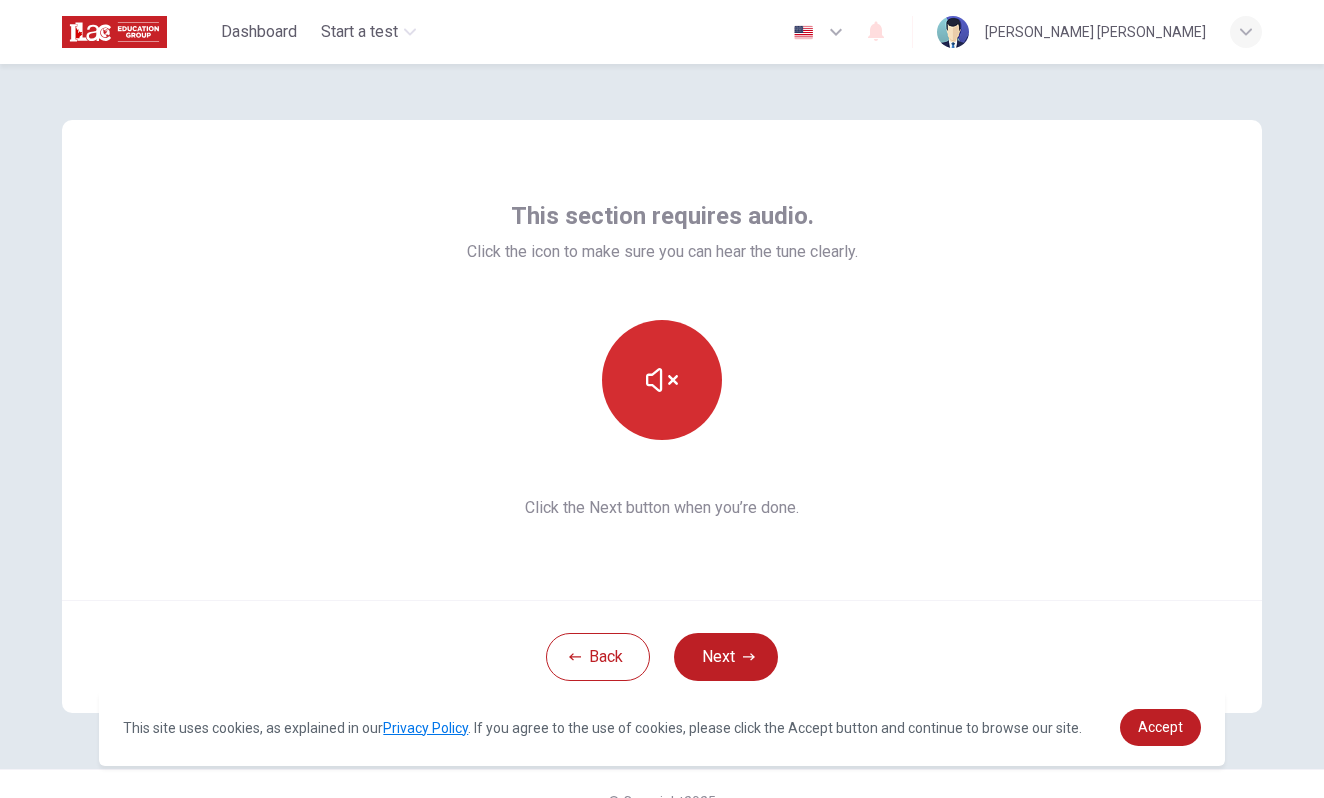 click at bounding box center [662, 380] 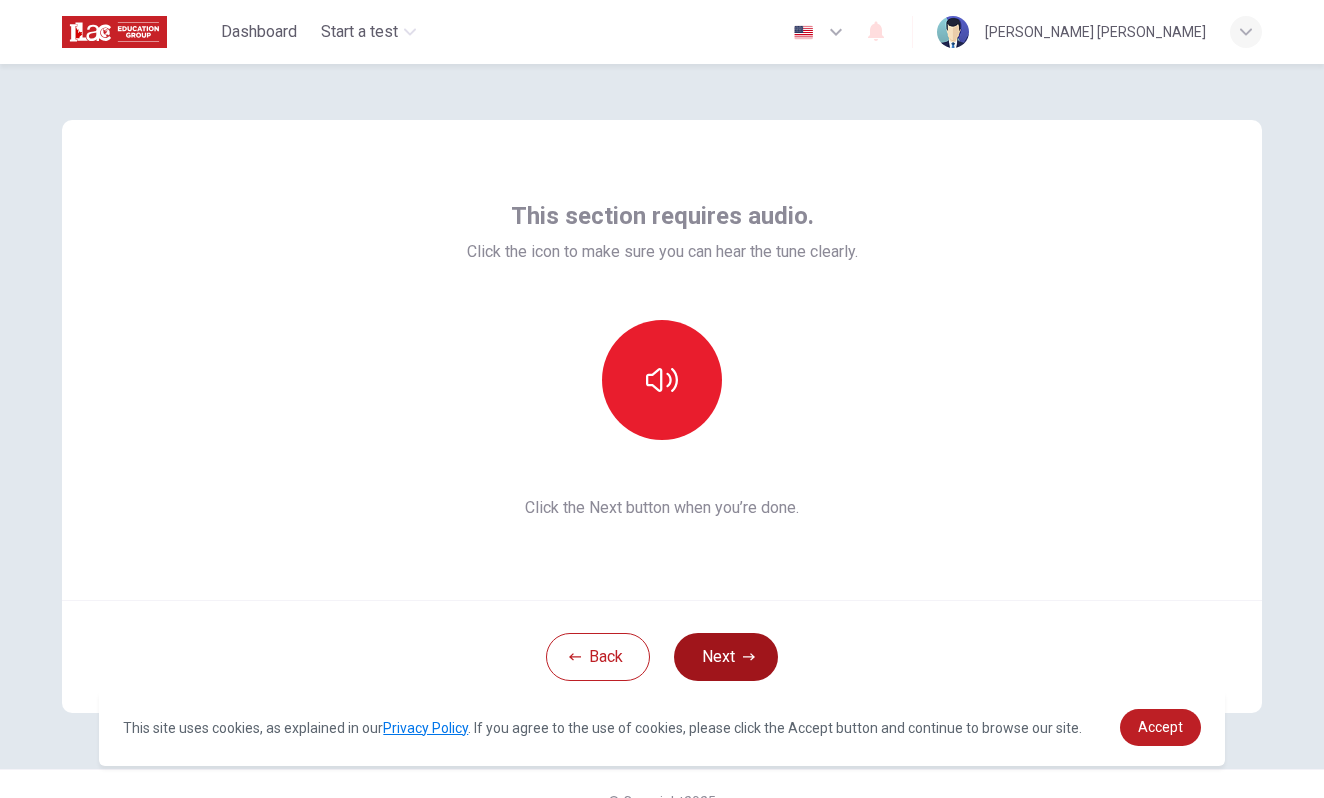 click on "Next" at bounding box center [726, 657] 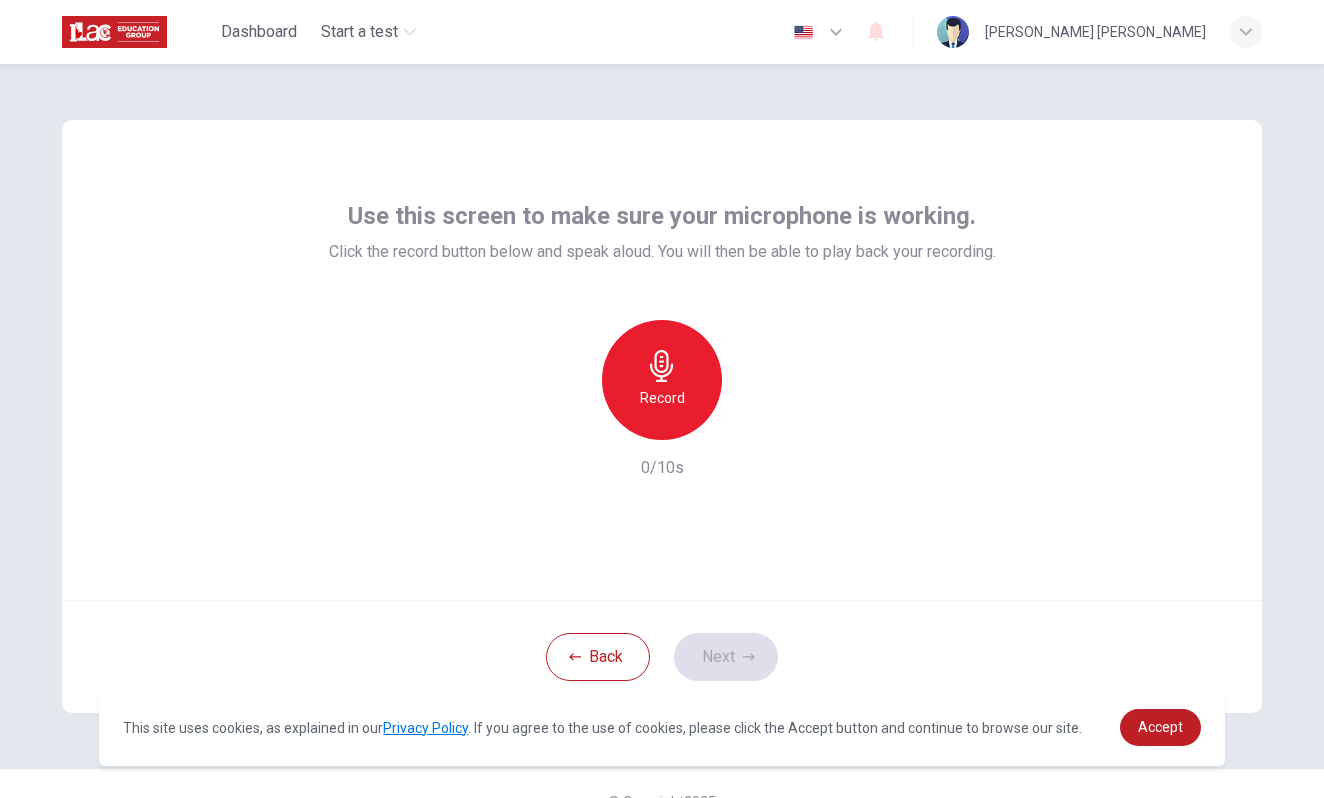click 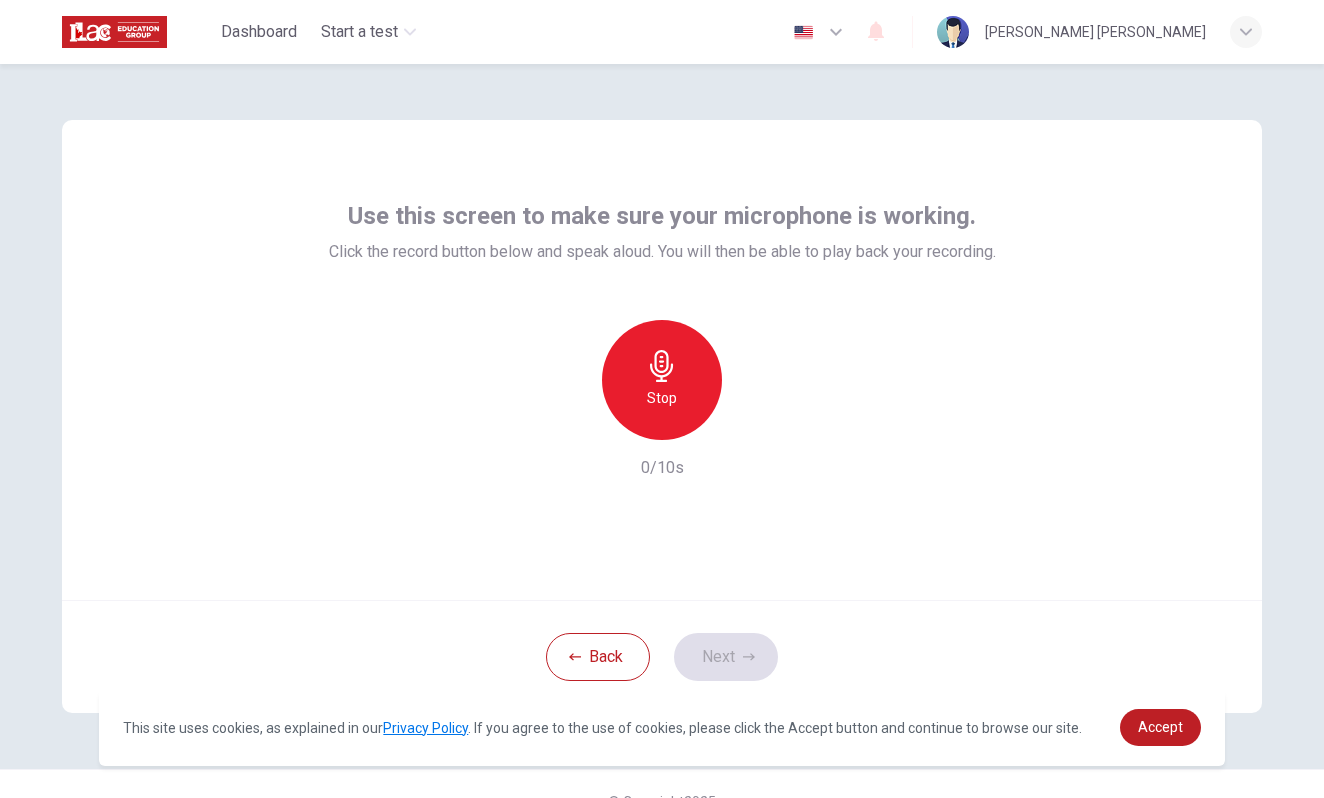 click 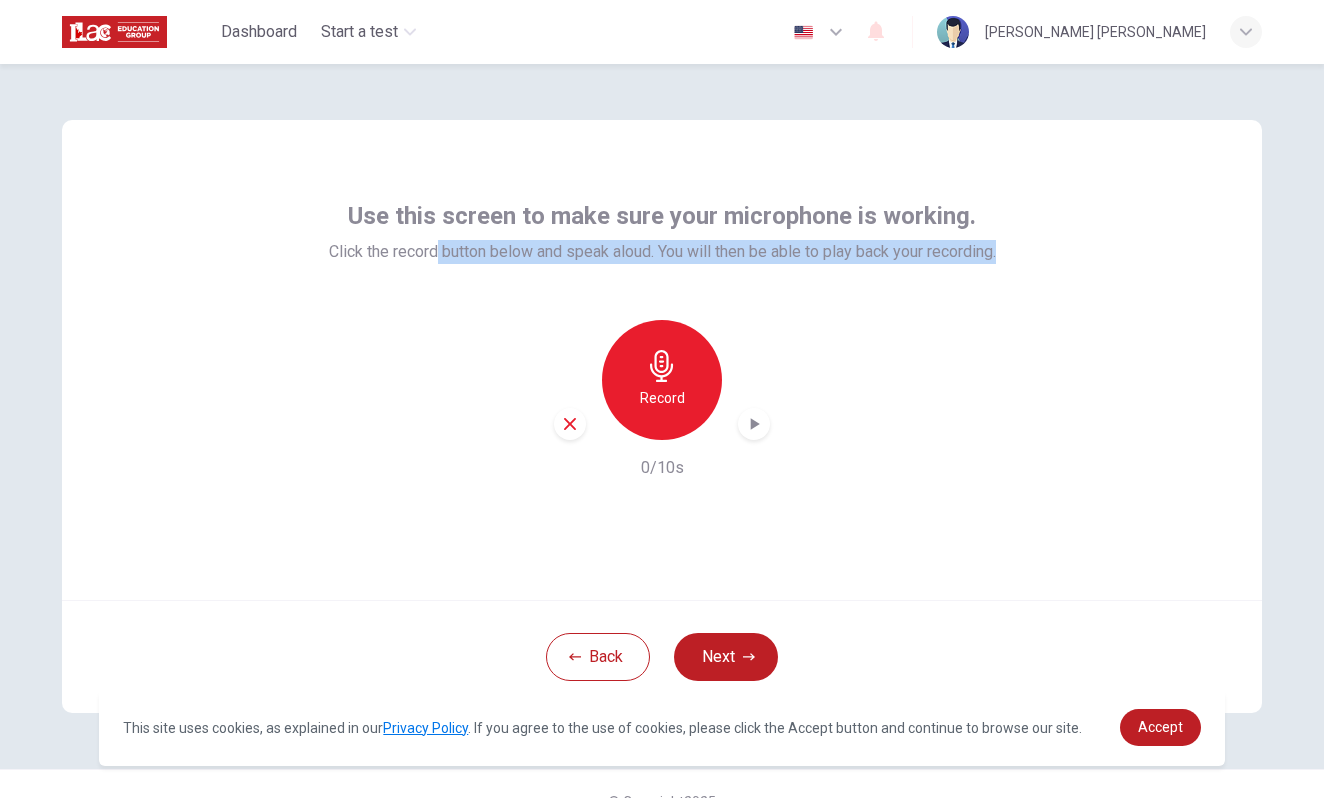 drag, startPoint x: 427, startPoint y: 254, endPoint x: 617, endPoint y: 268, distance: 190.51509 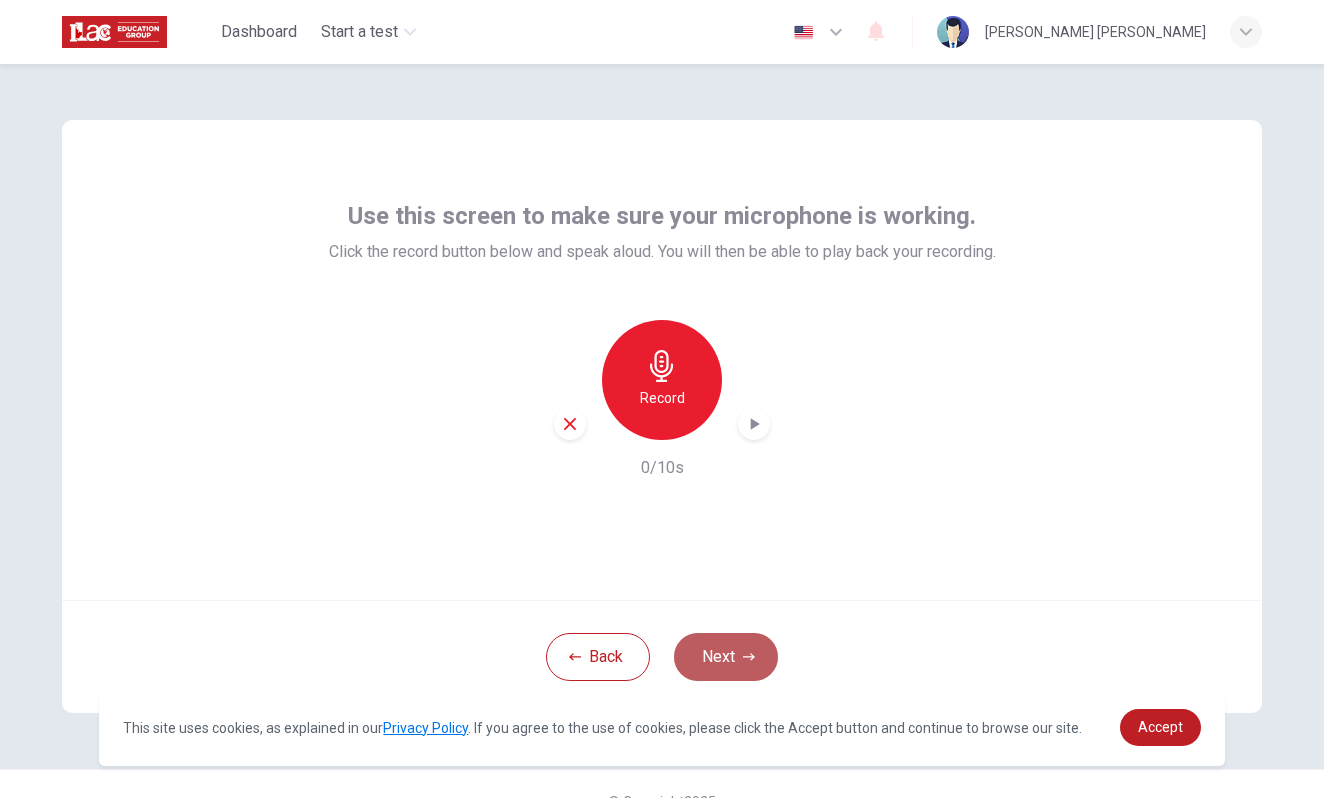 click on "Next" at bounding box center [726, 657] 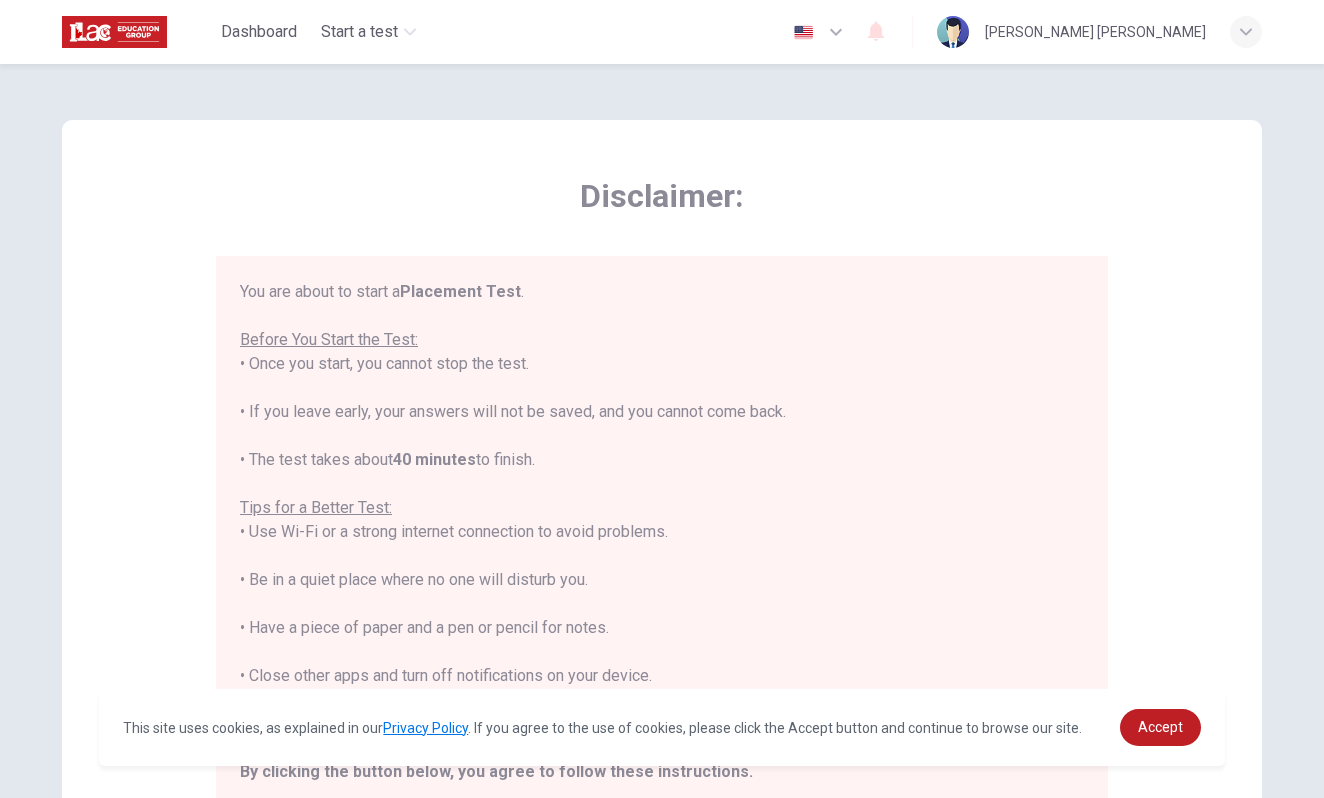 drag, startPoint x: 377, startPoint y: 415, endPoint x: 546, endPoint y: 467, distance: 176.81912 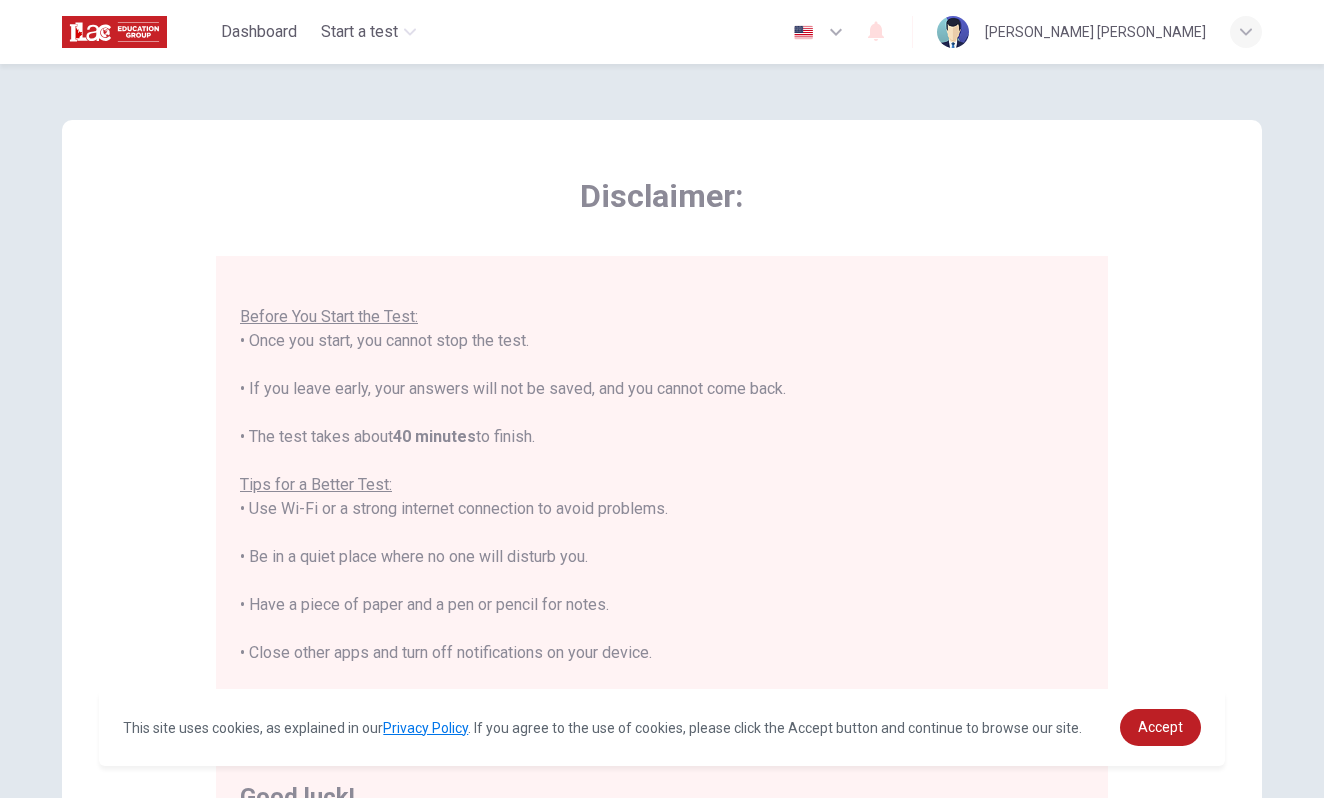 scroll, scrollTop: 21, scrollLeft: 0, axis: vertical 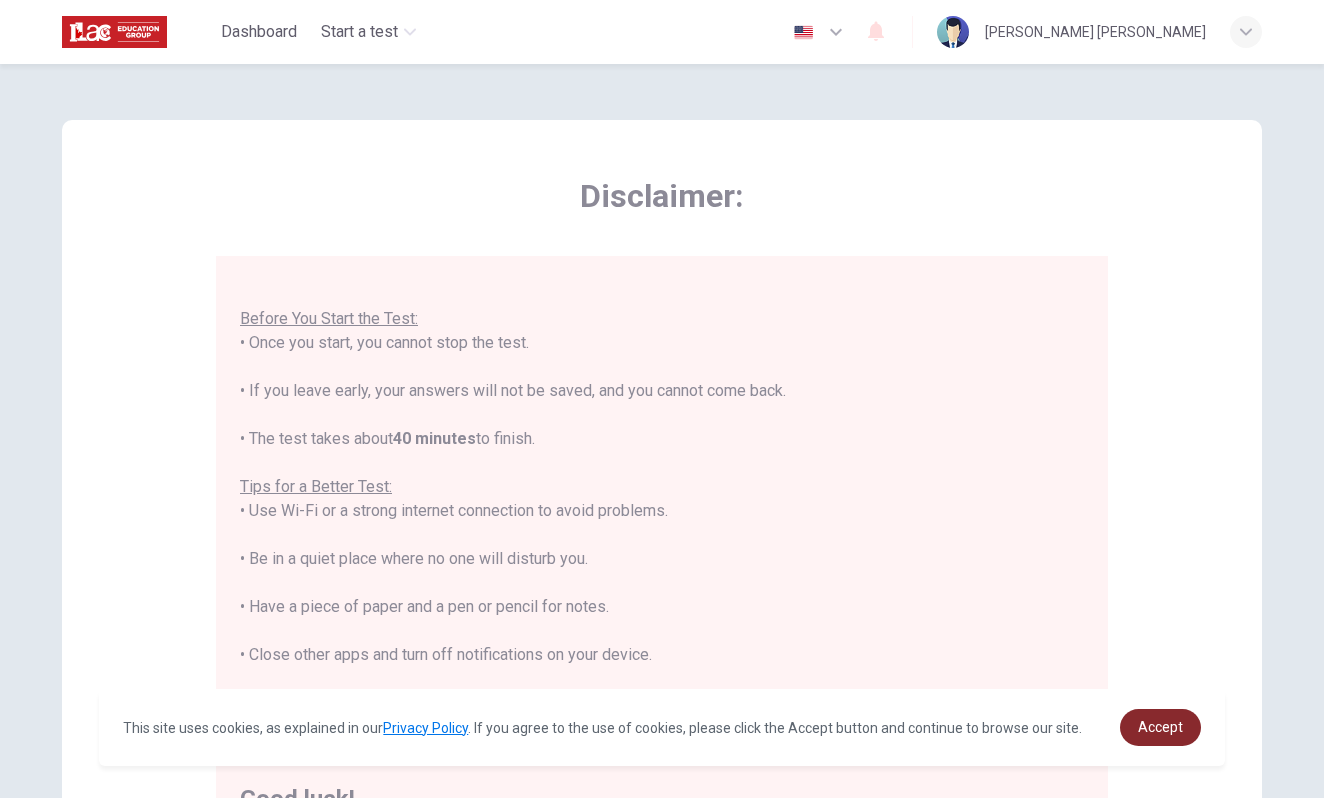 click on "Accept" at bounding box center [1160, 727] 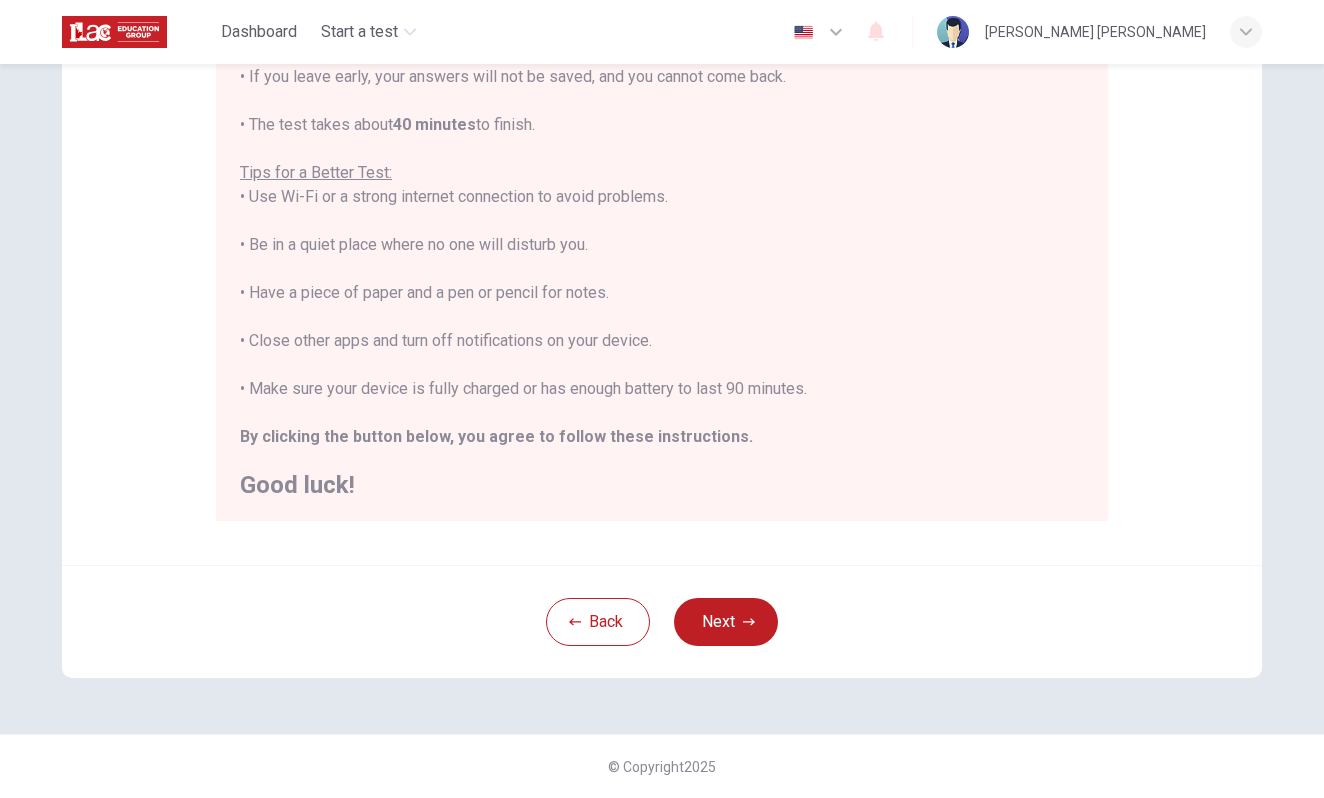 scroll, scrollTop: 314, scrollLeft: 0, axis: vertical 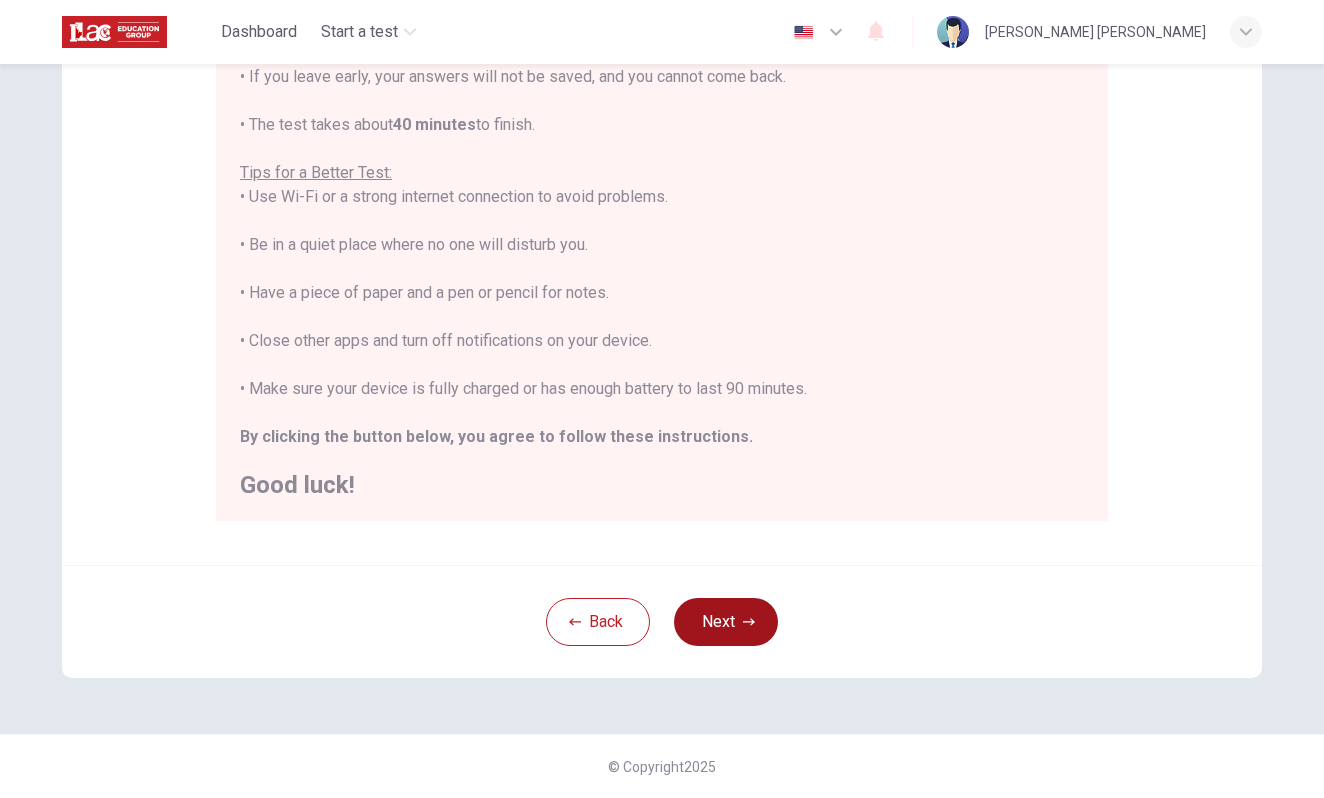 click on "Next" at bounding box center [726, 622] 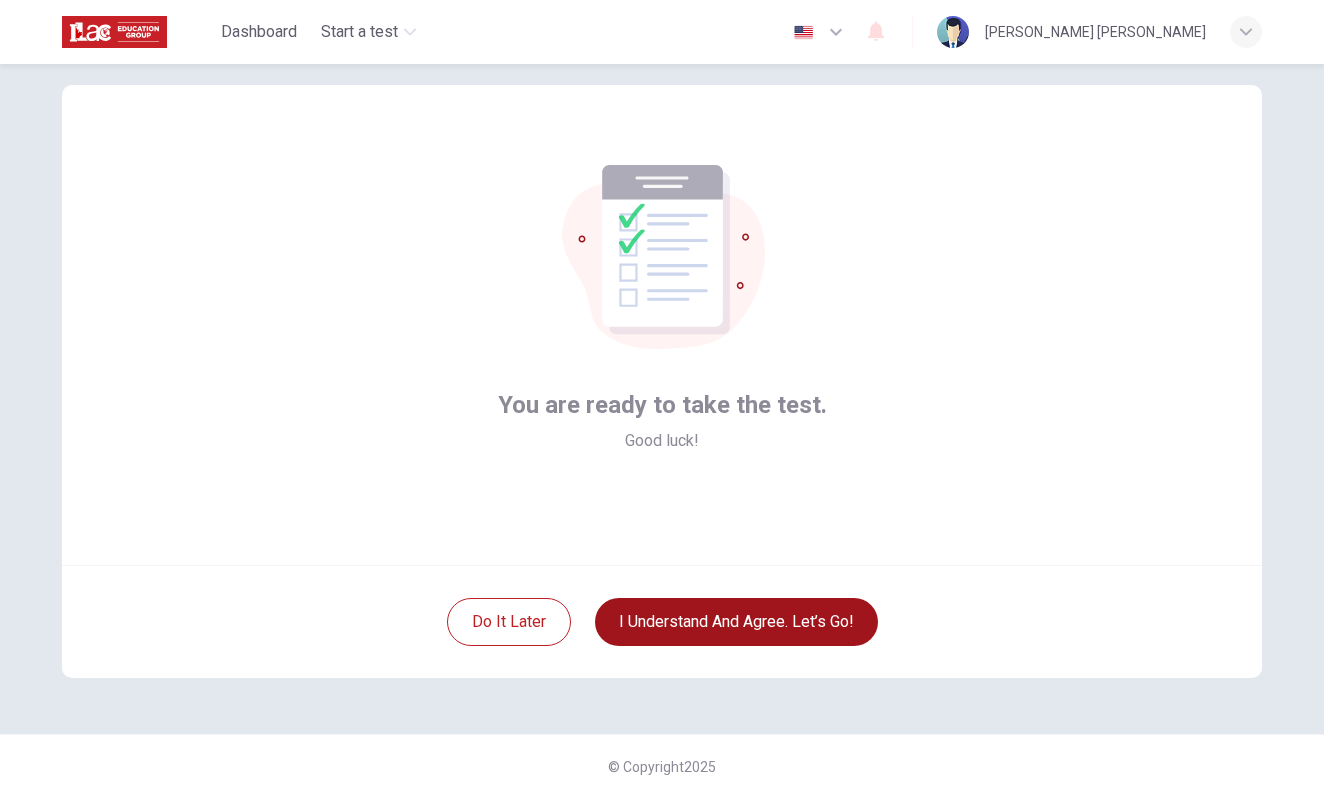 click on "I understand and agree. Let’s go!" at bounding box center (736, 622) 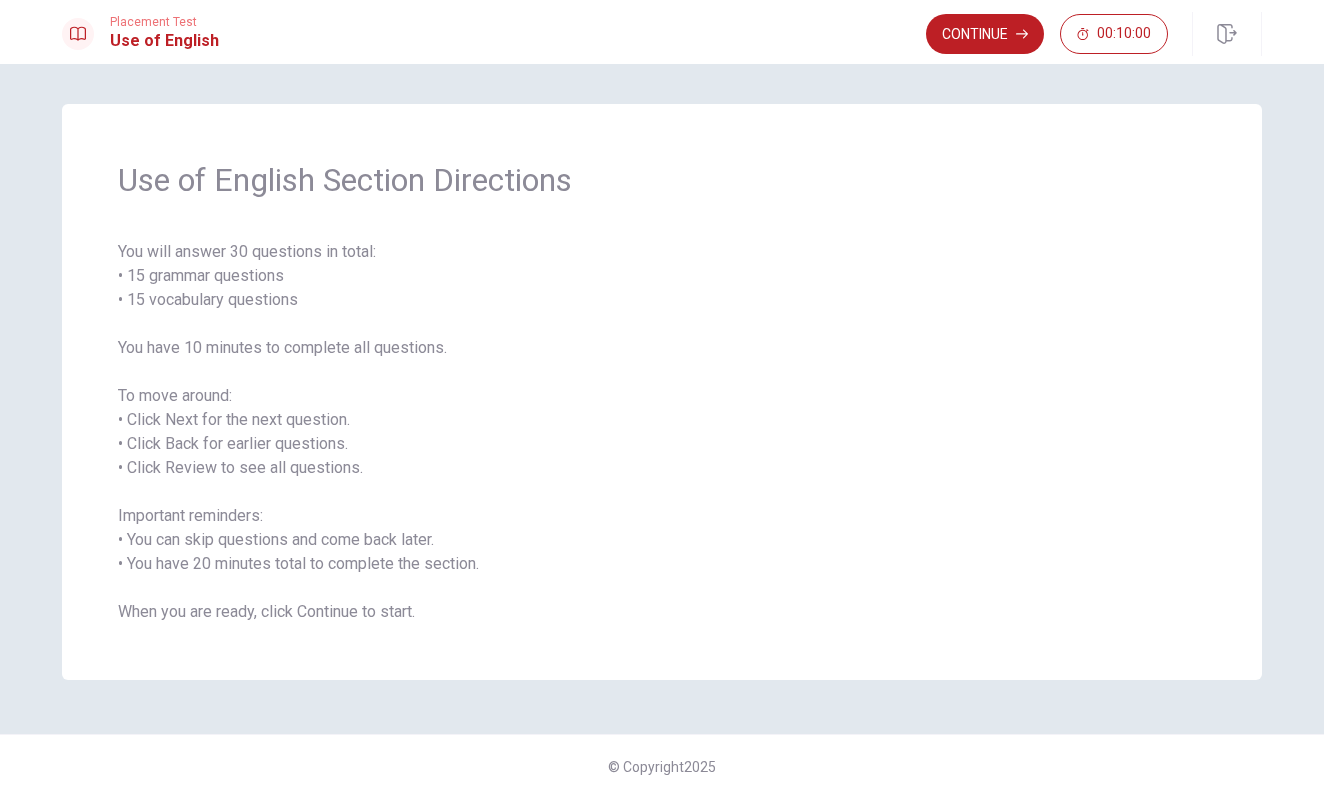 scroll, scrollTop: 0, scrollLeft: 0, axis: both 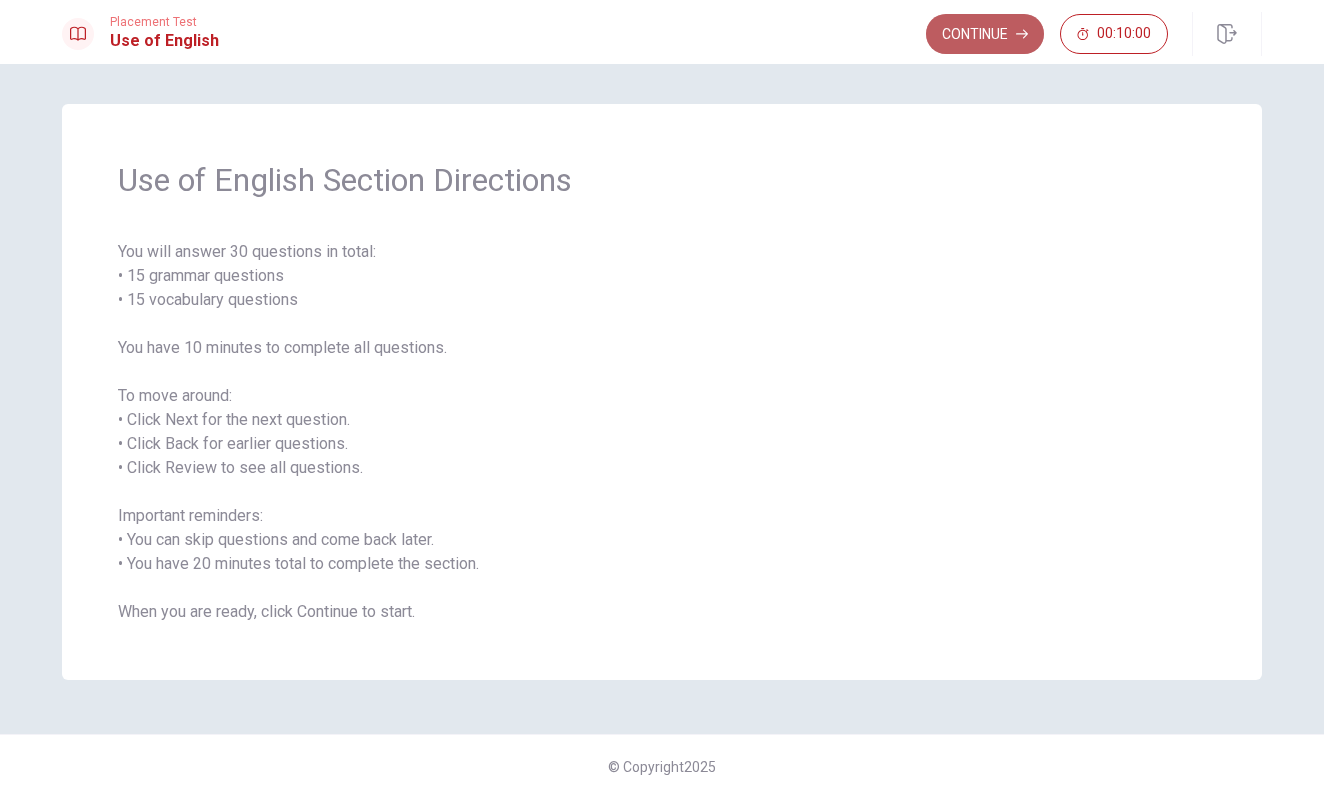 click on "Continue" at bounding box center [985, 34] 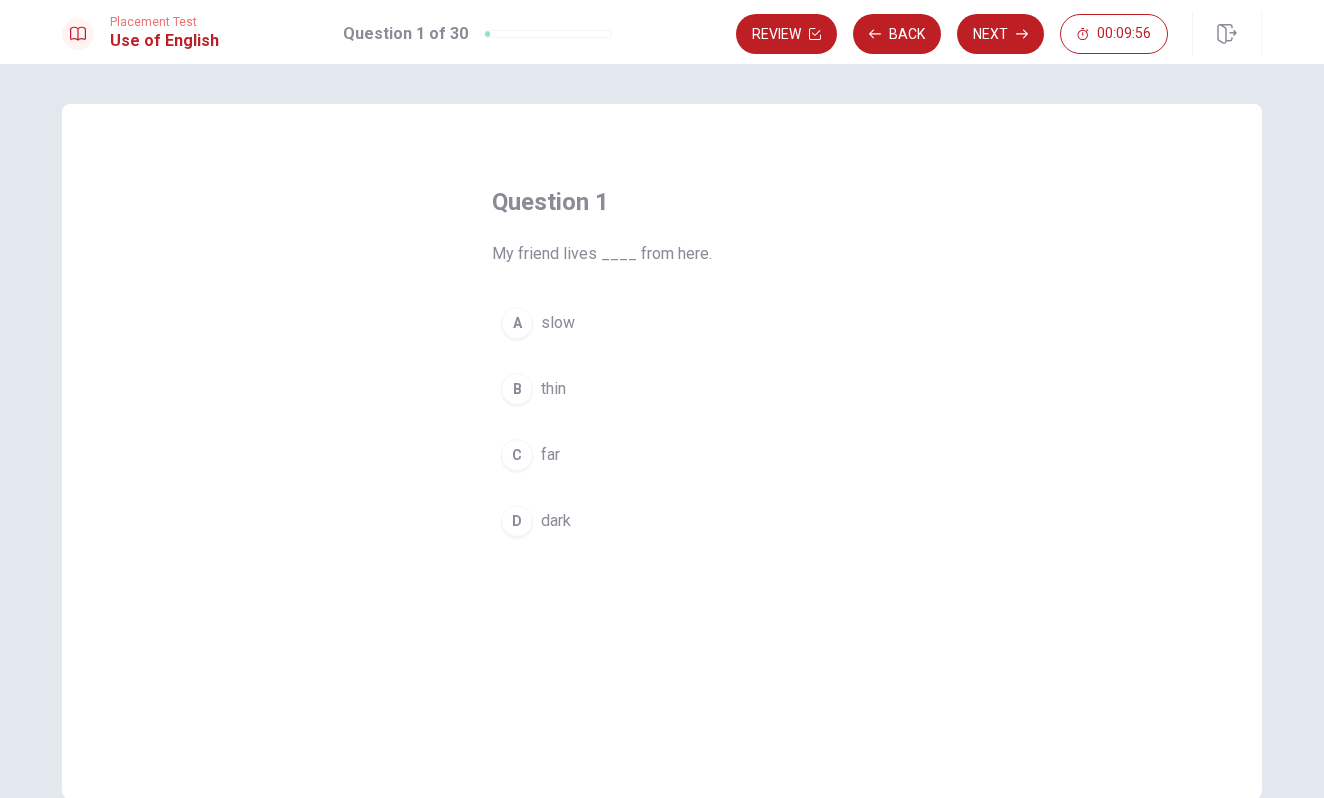 drag, startPoint x: 485, startPoint y: 178, endPoint x: 469, endPoint y: 200, distance: 27.202942 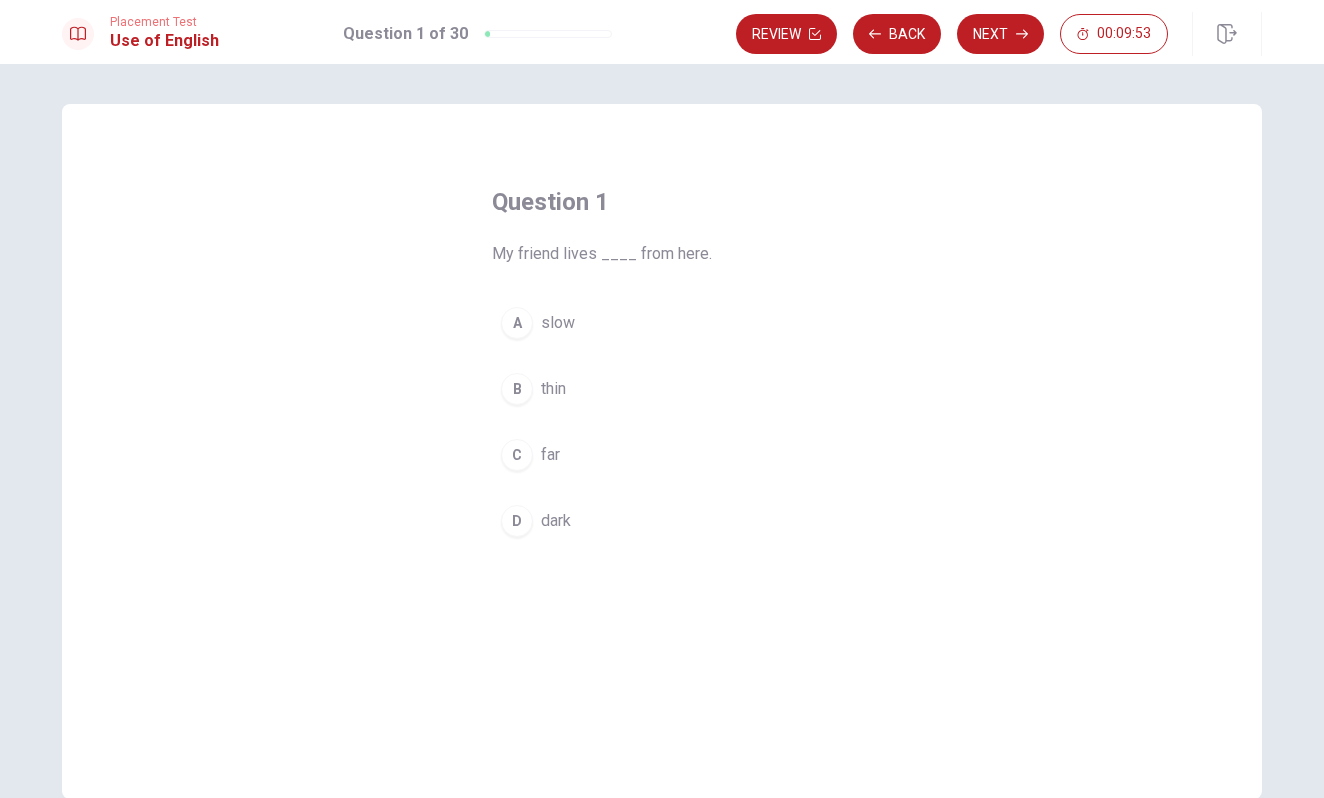 drag, startPoint x: 484, startPoint y: 191, endPoint x: 537, endPoint y: 248, distance: 77.83315 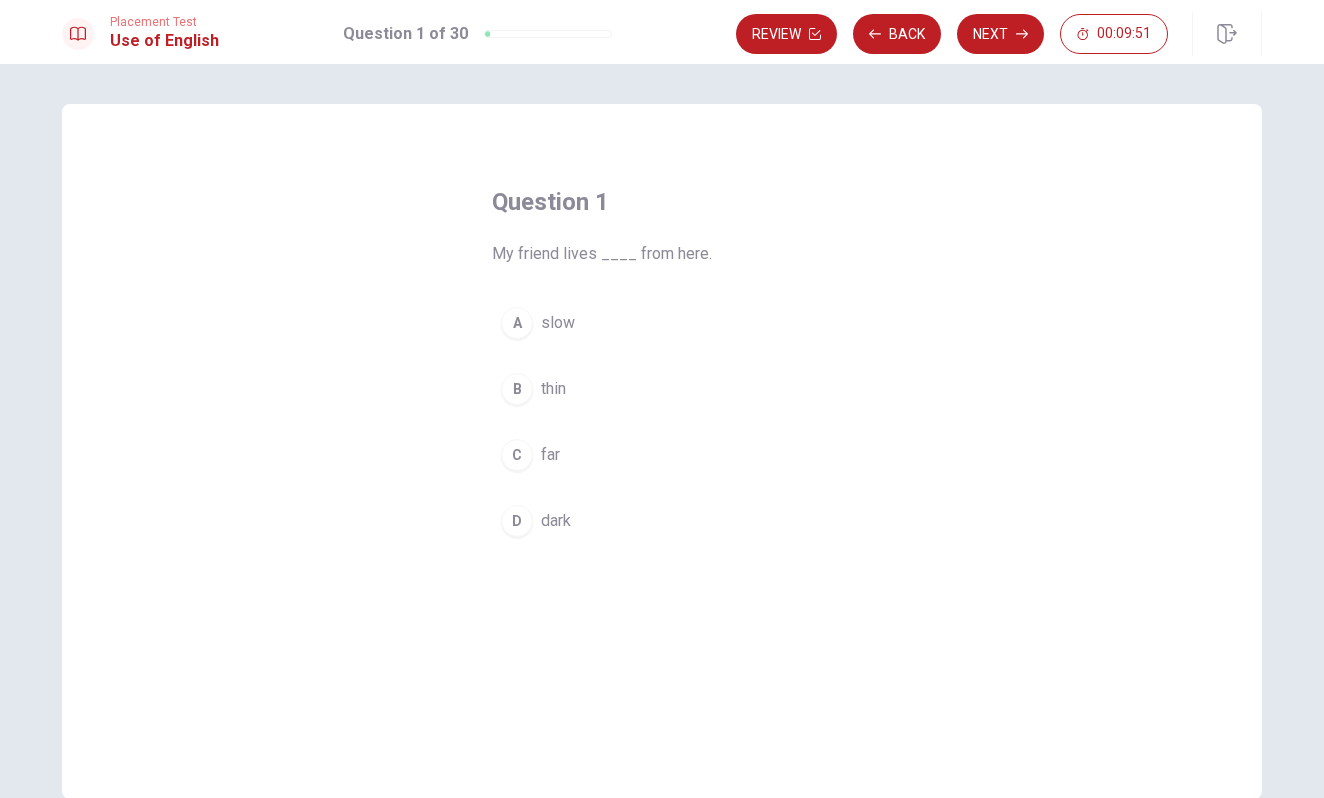 drag, startPoint x: 491, startPoint y: 254, endPoint x: 612, endPoint y: 475, distance: 251.95634 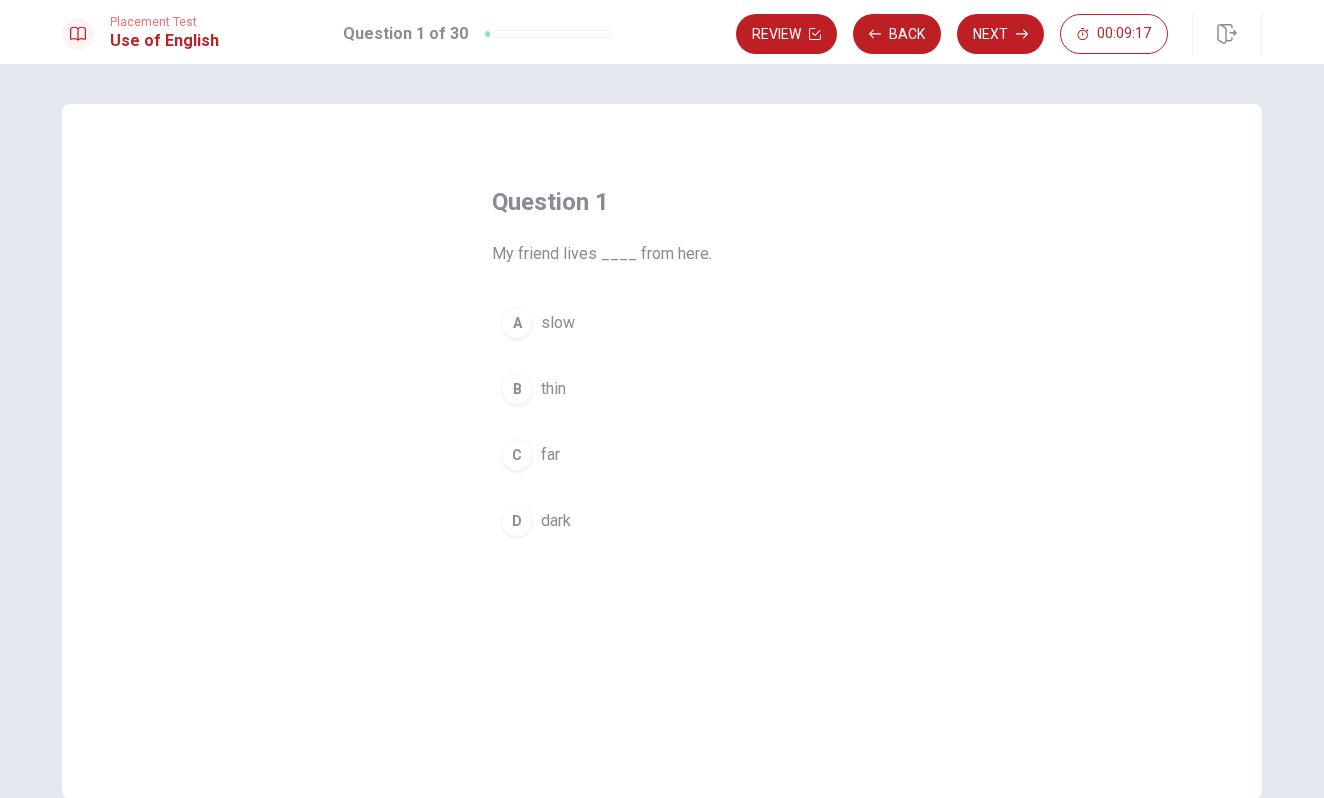 click on "C" at bounding box center (517, 455) 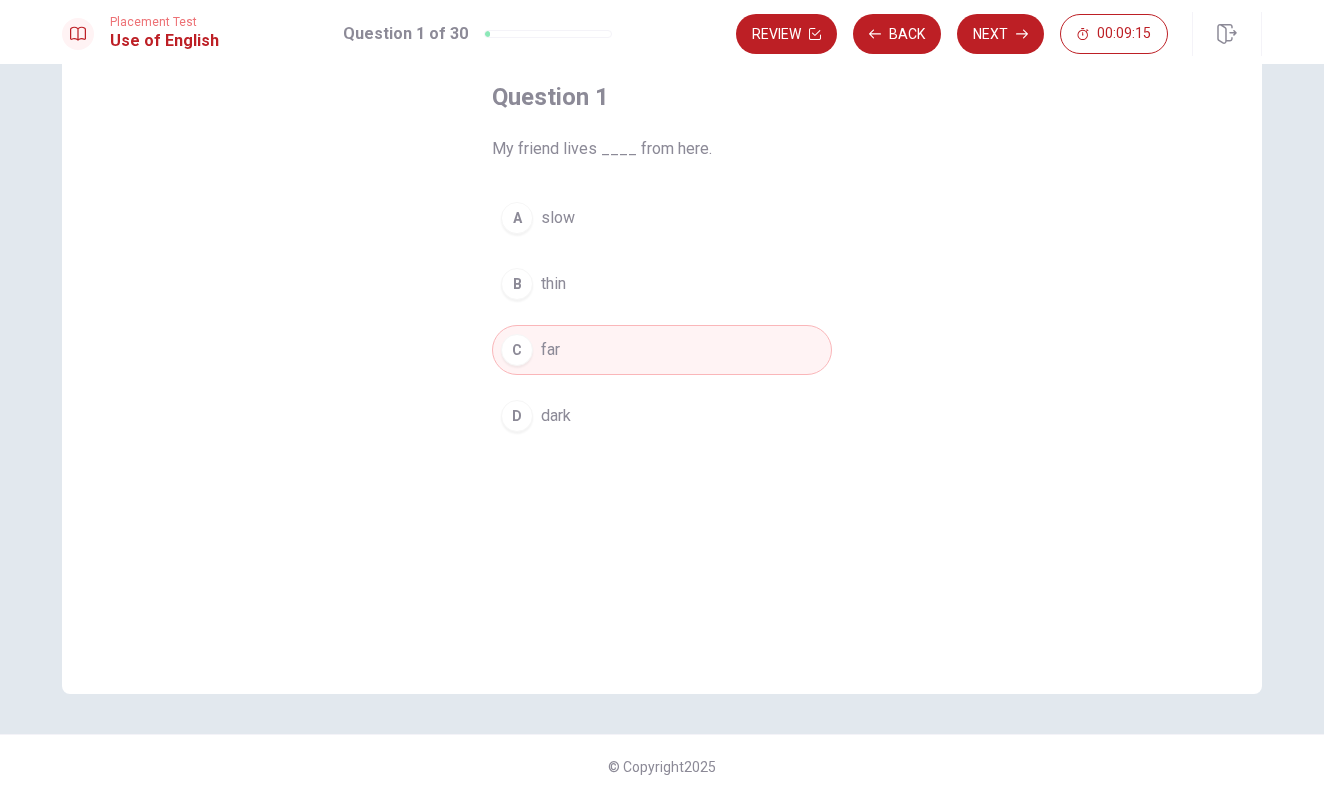 scroll, scrollTop: 105, scrollLeft: 0, axis: vertical 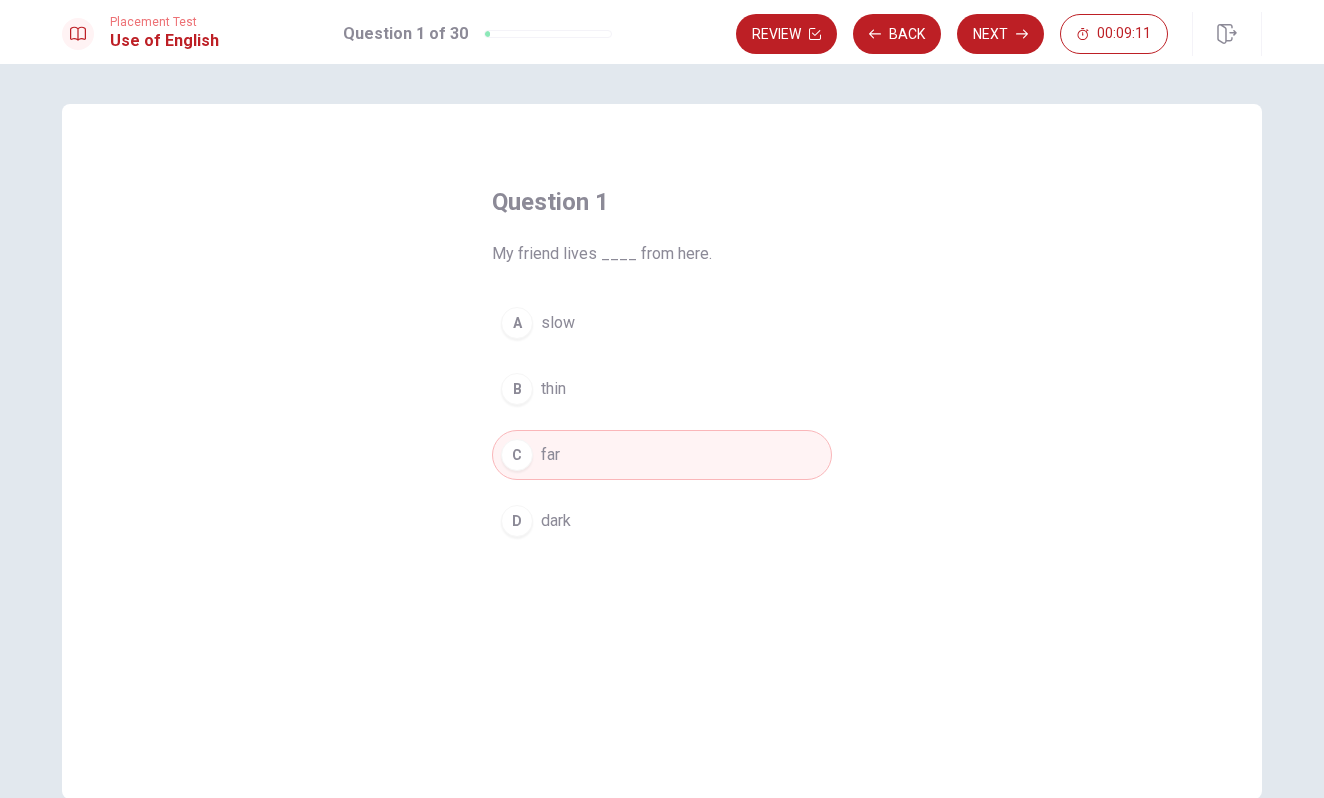 drag, startPoint x: 561, startPoint y: 454, endPoint x: 612, endPoint y: 392, distance: 80.280754 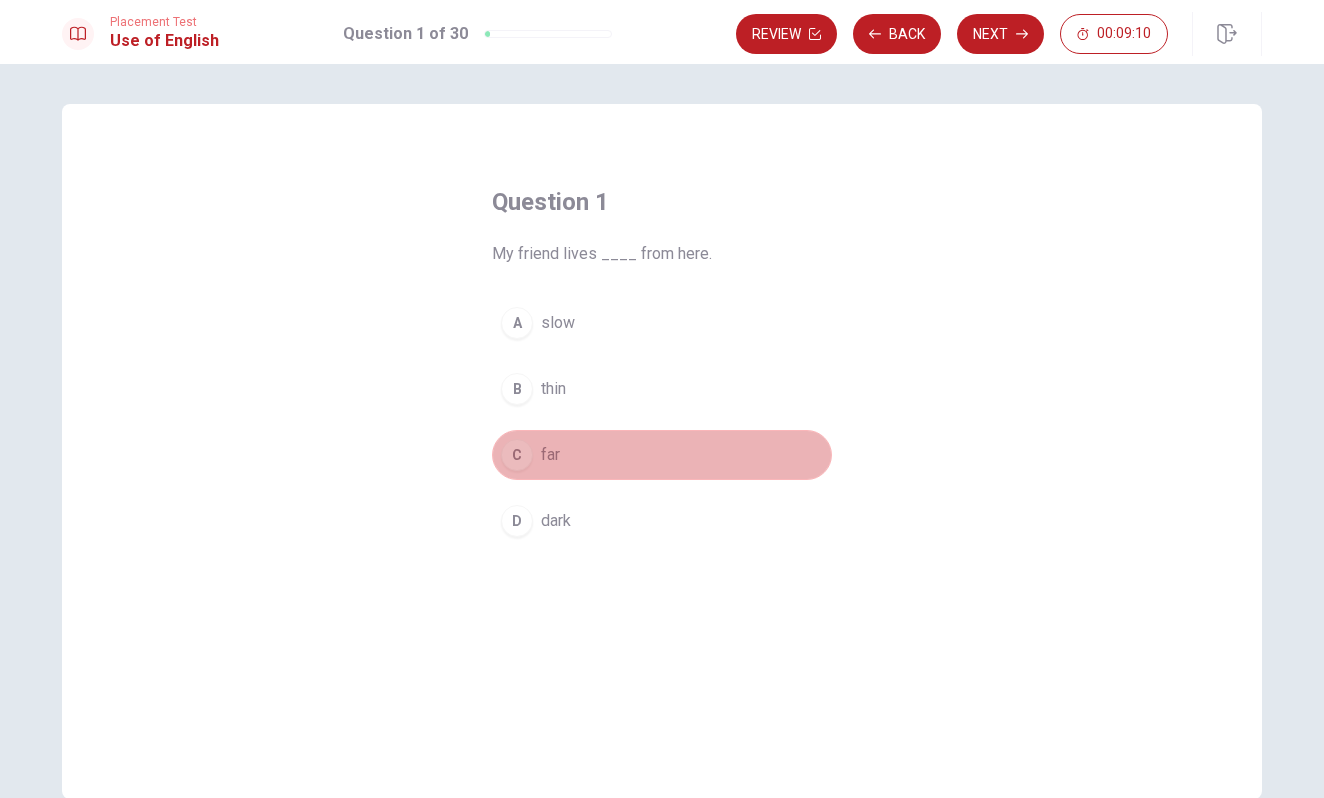 click on "C" at bounding box center [517, 455] 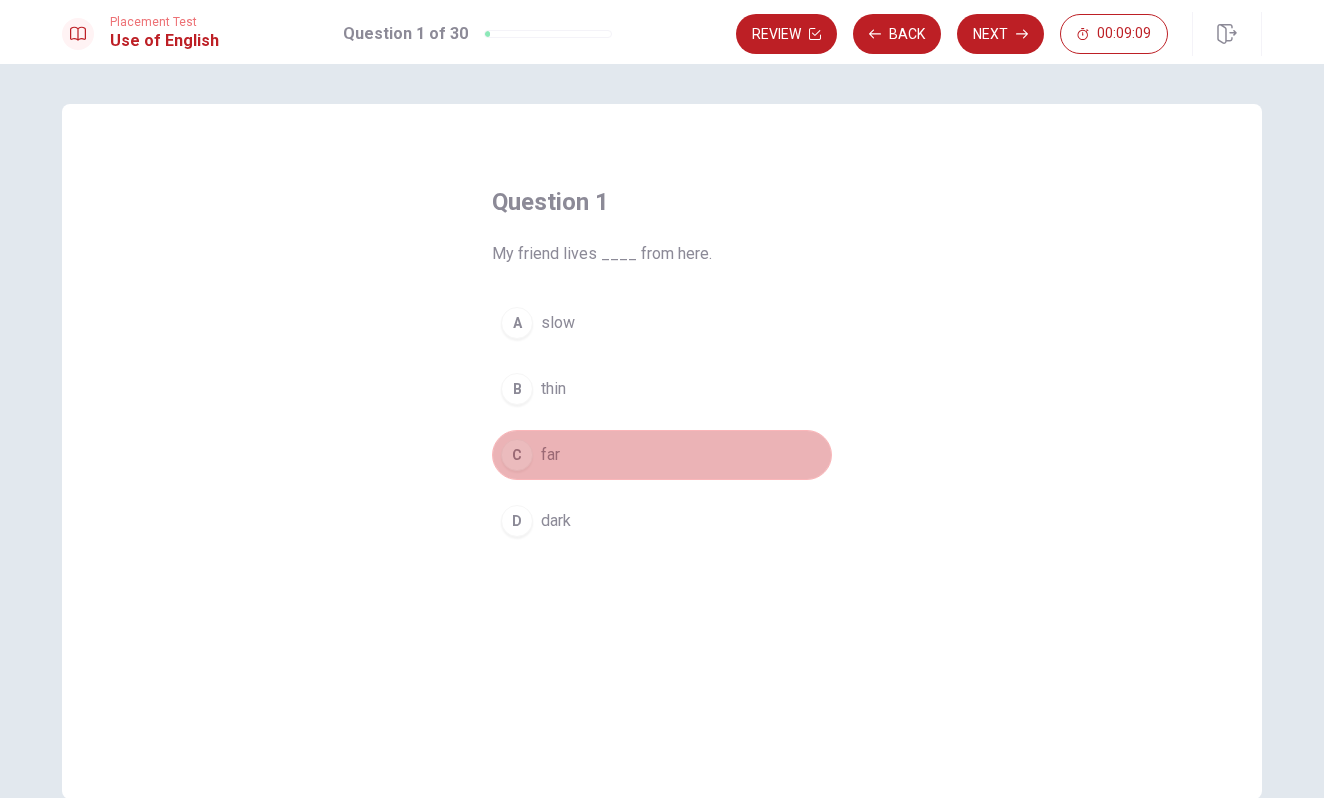 drag, startPoint x: 516, startPoint y: 451, endPoint x: 672, endPoint y: 404, distance: 162.92636 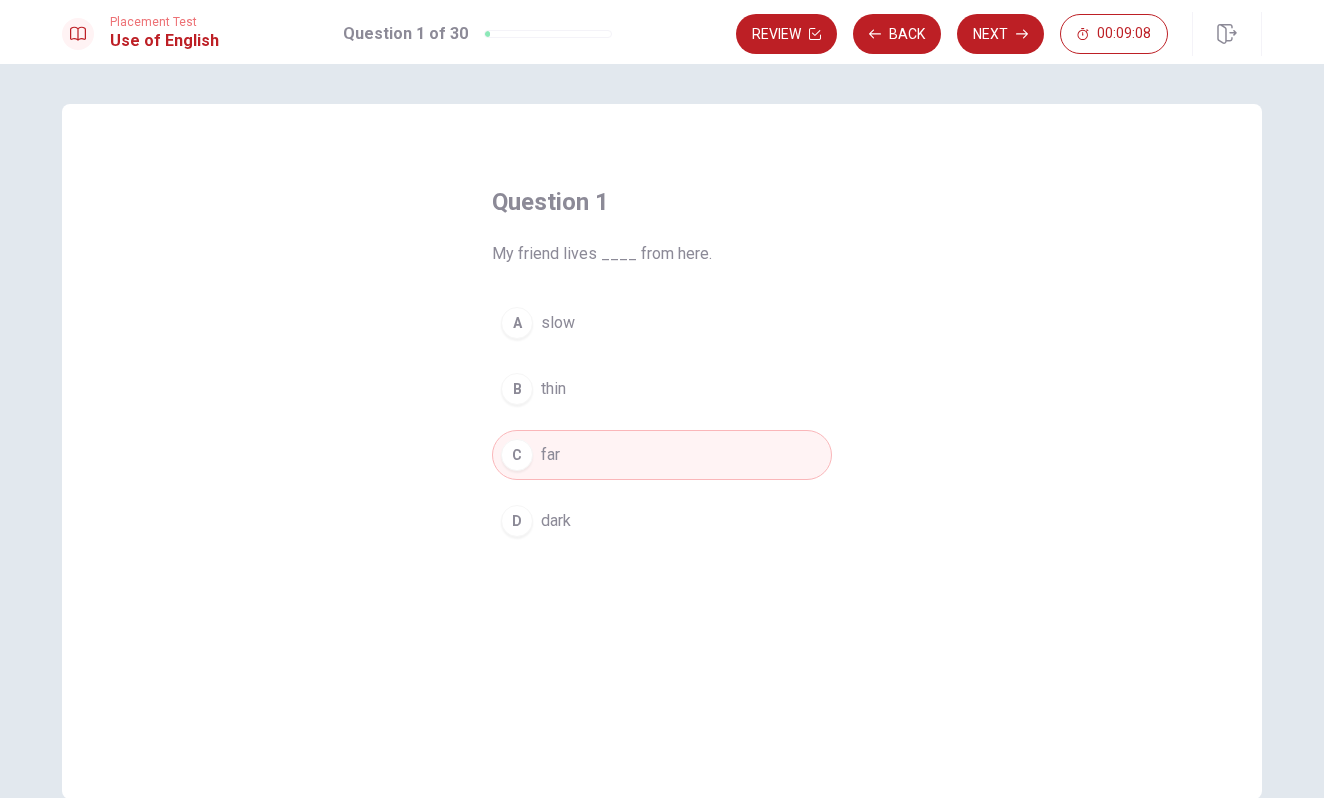 click on "My friend lives ____ from here." at bounding box center (662, 254) 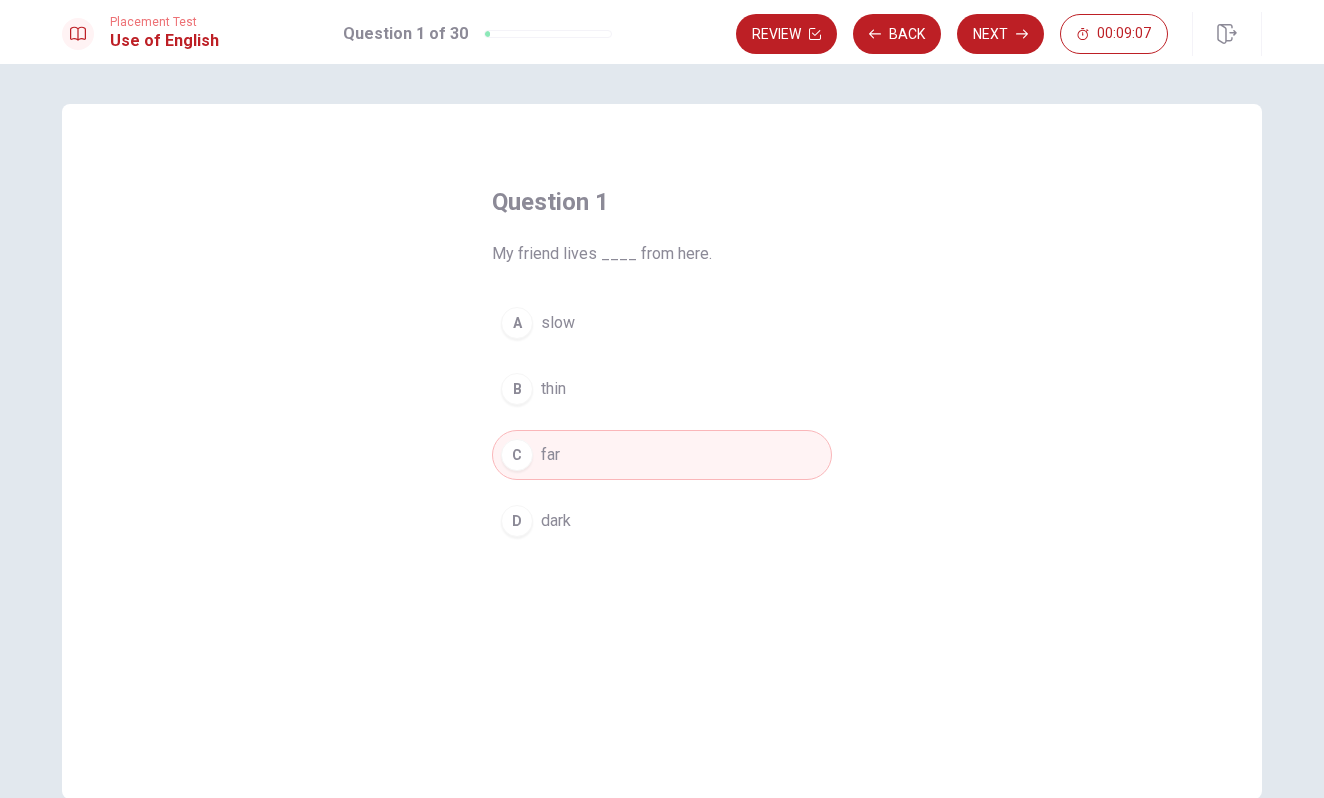 click on "My friend lives ____ from here." at bounding box center [662, 254] 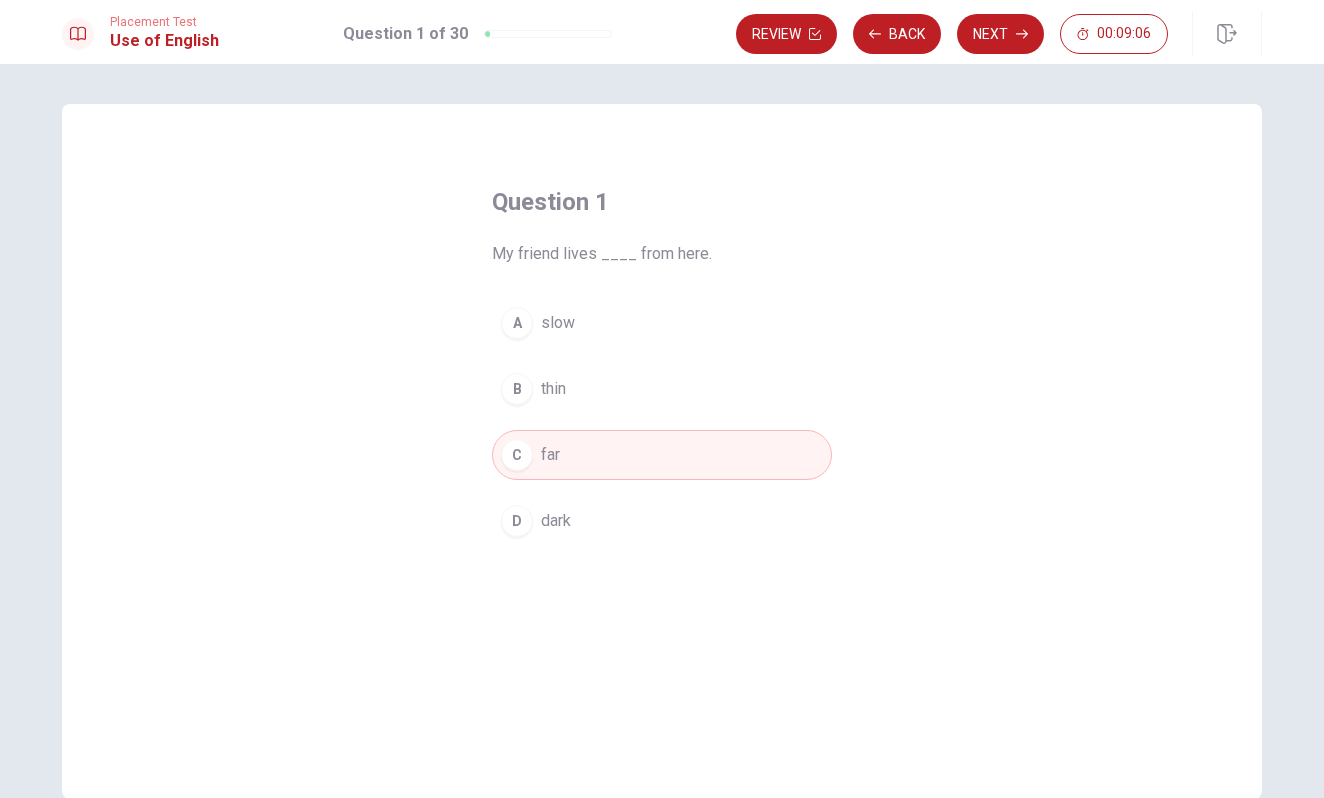 click on "C far" at bounding box center [662, 455] 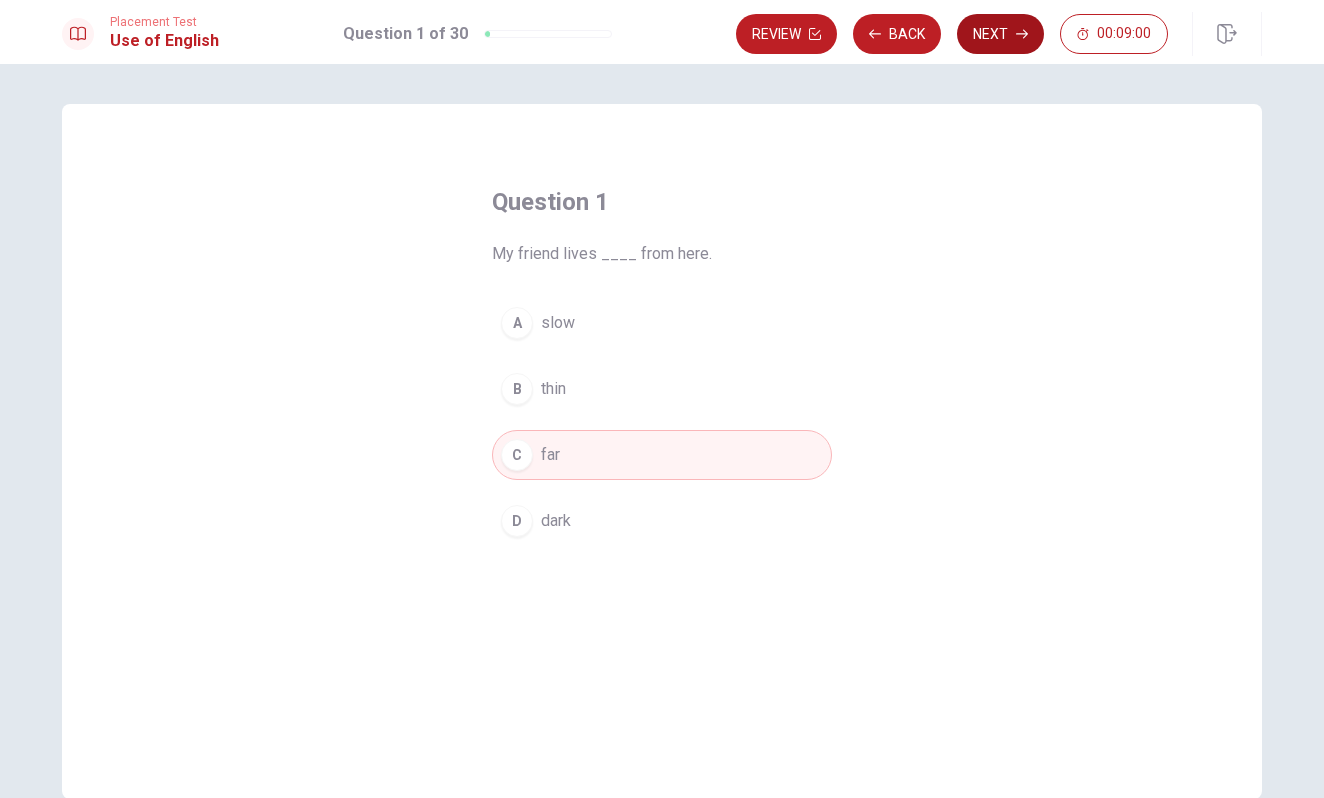click on "Next" at bounding box center (1000, 34) 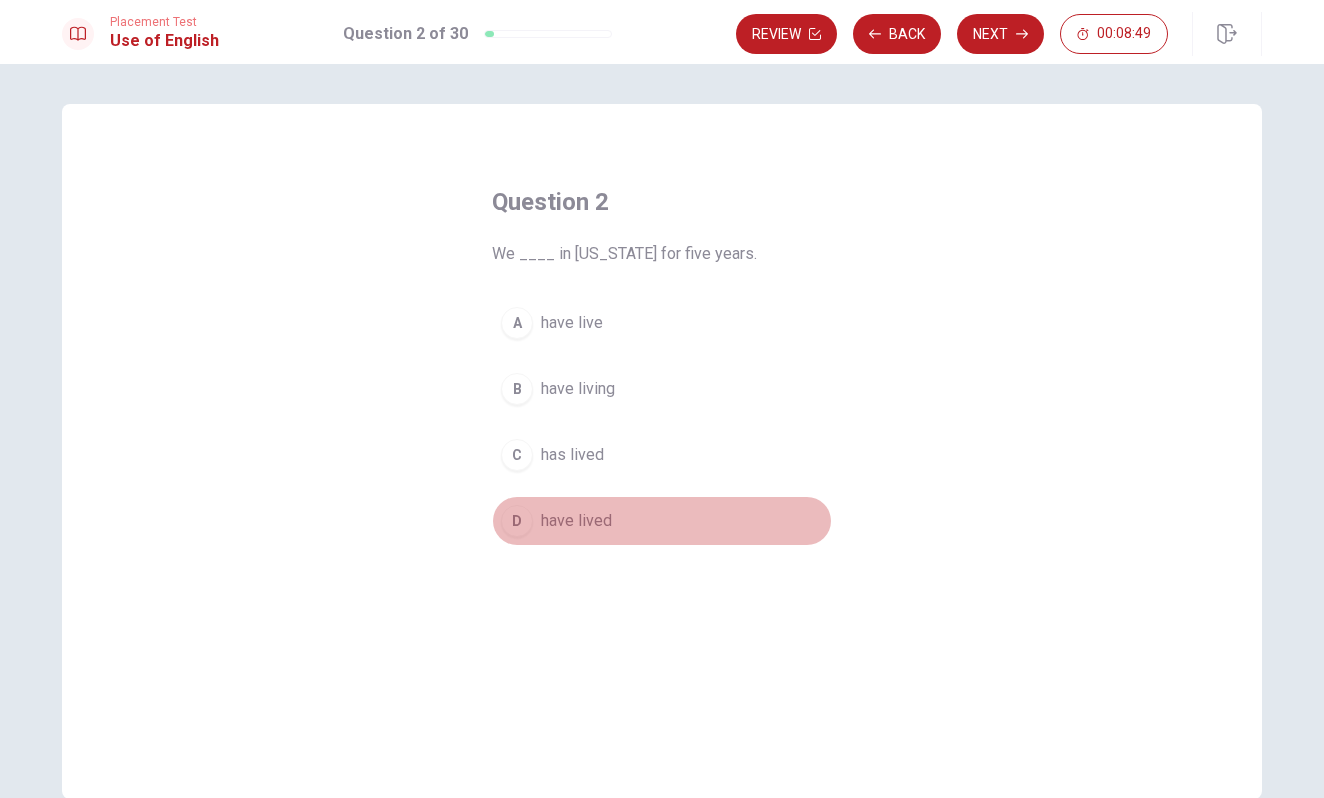 click on "D" at bounding box center (517, 521) 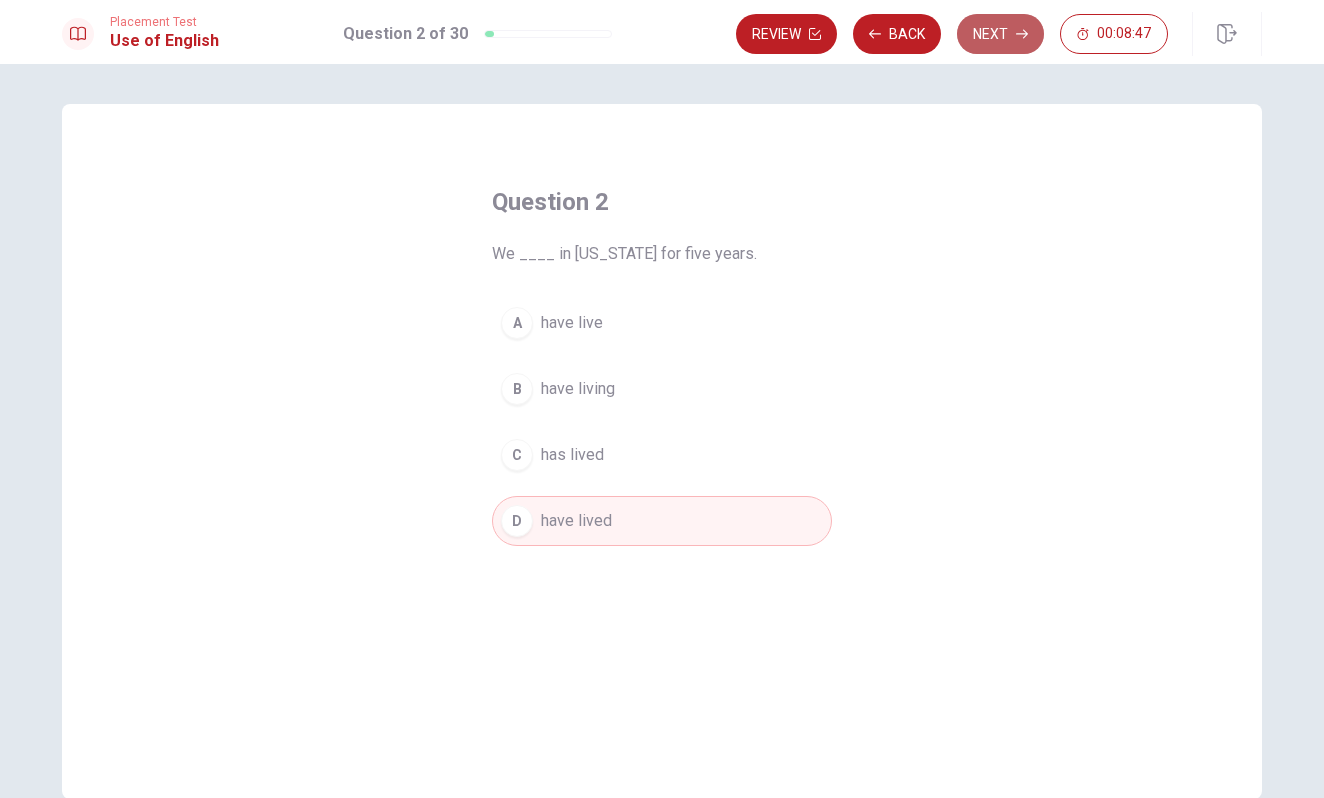 click on "Next" at bounding box center (1000, 34) 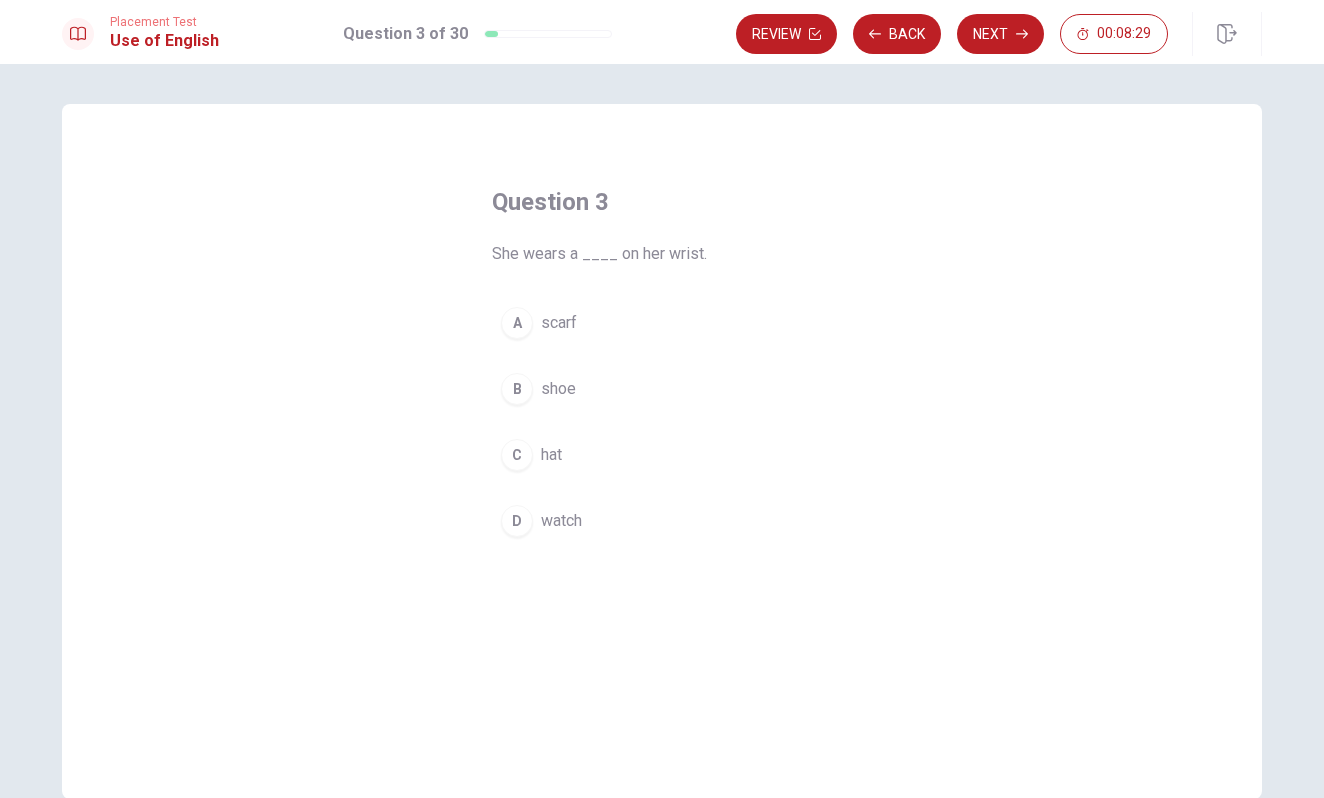 click on "D" at bounding box center (517, 521) 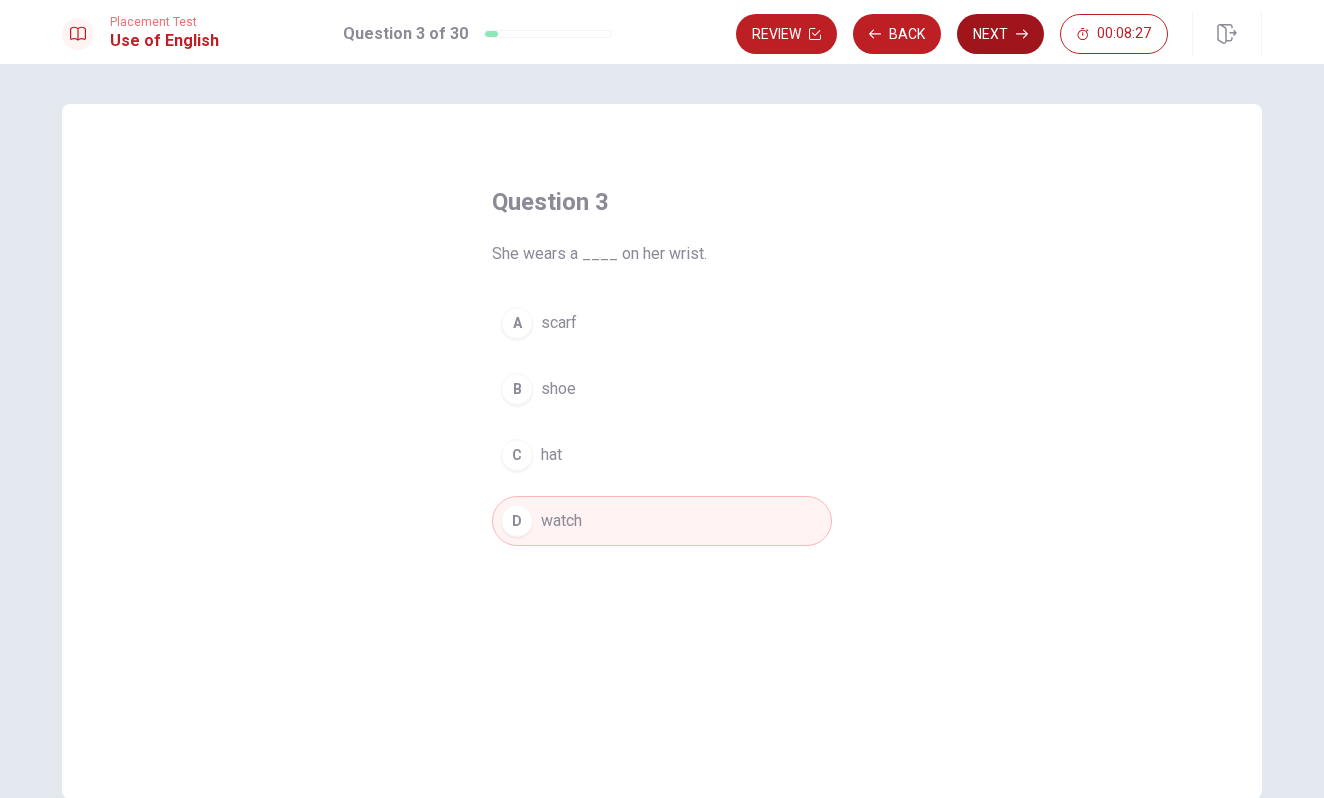 click on "Next" at bounding box center (1000, 34) 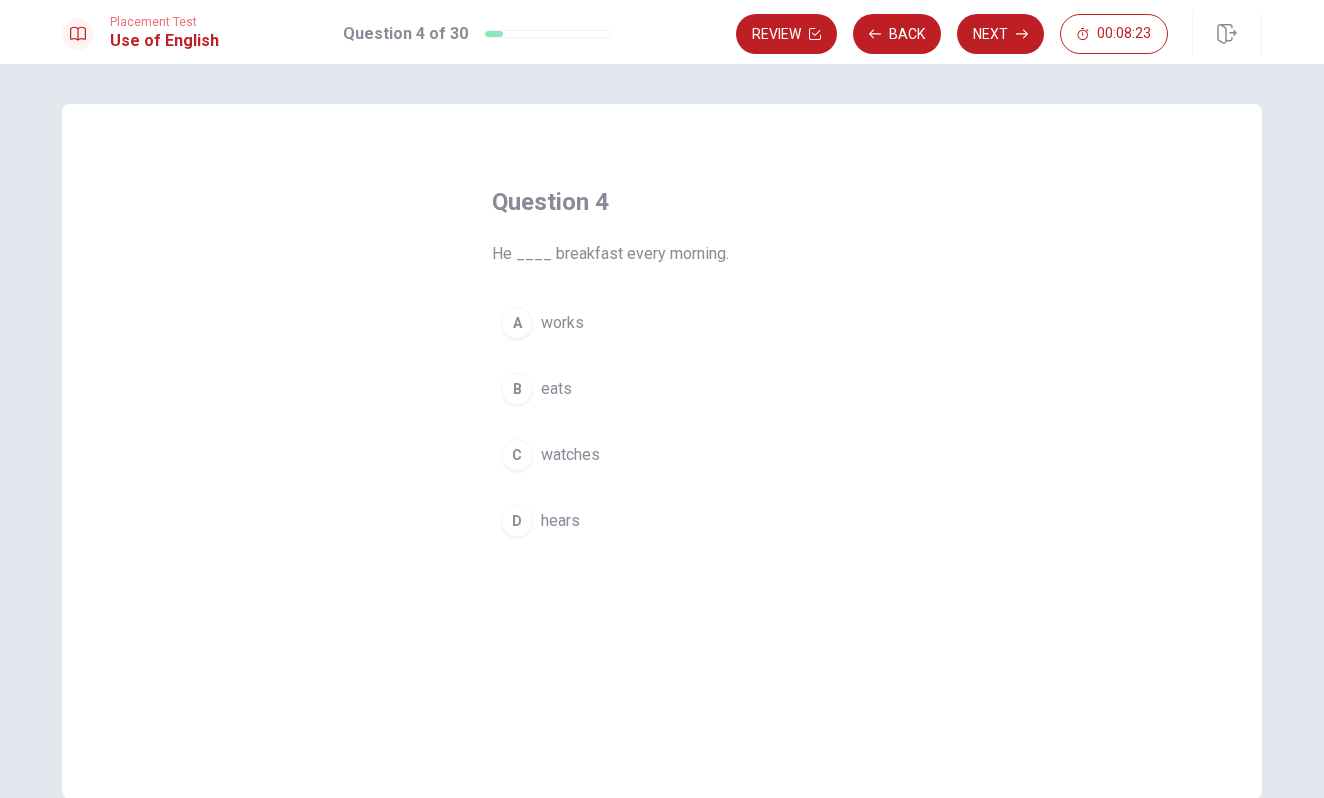 click on "B eats" at bounding box center (662, 389) 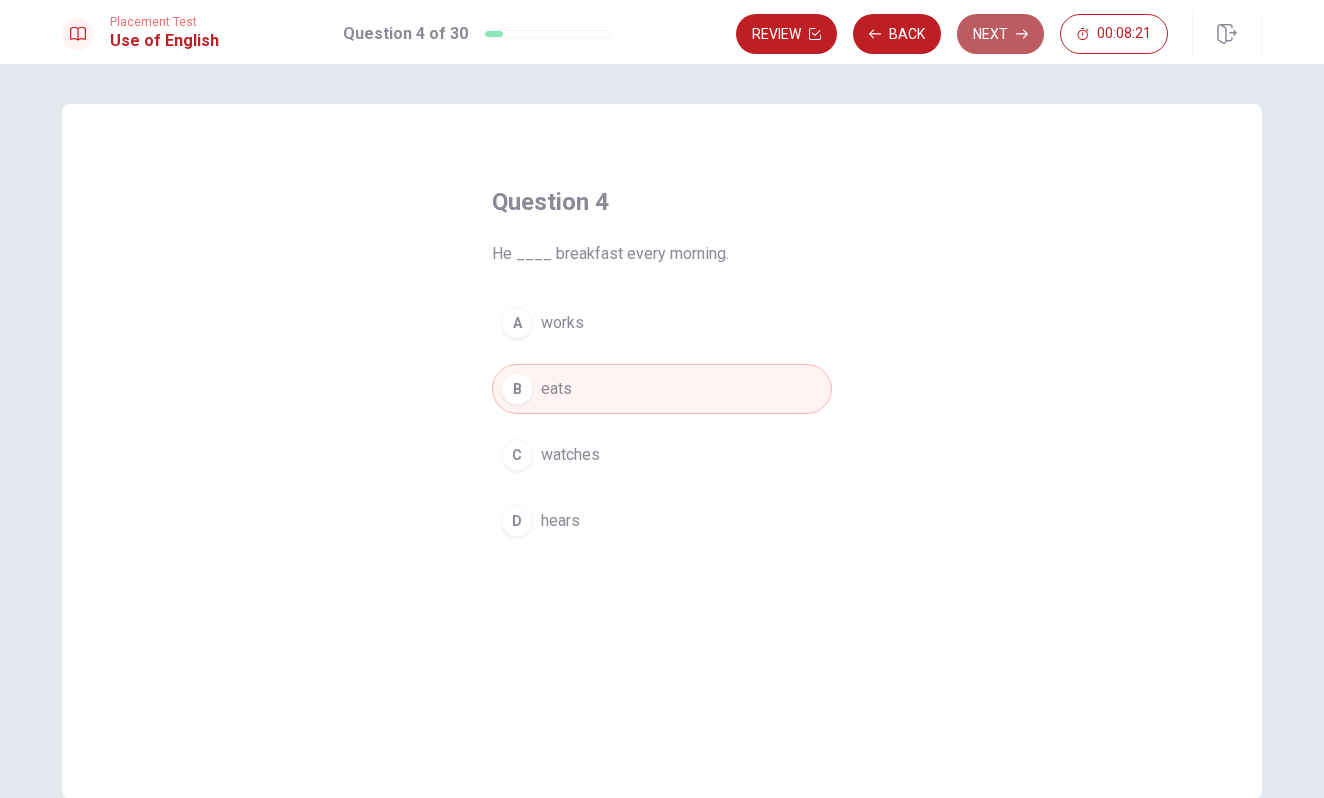 click on "Next" at bounding box center (1000, 34) 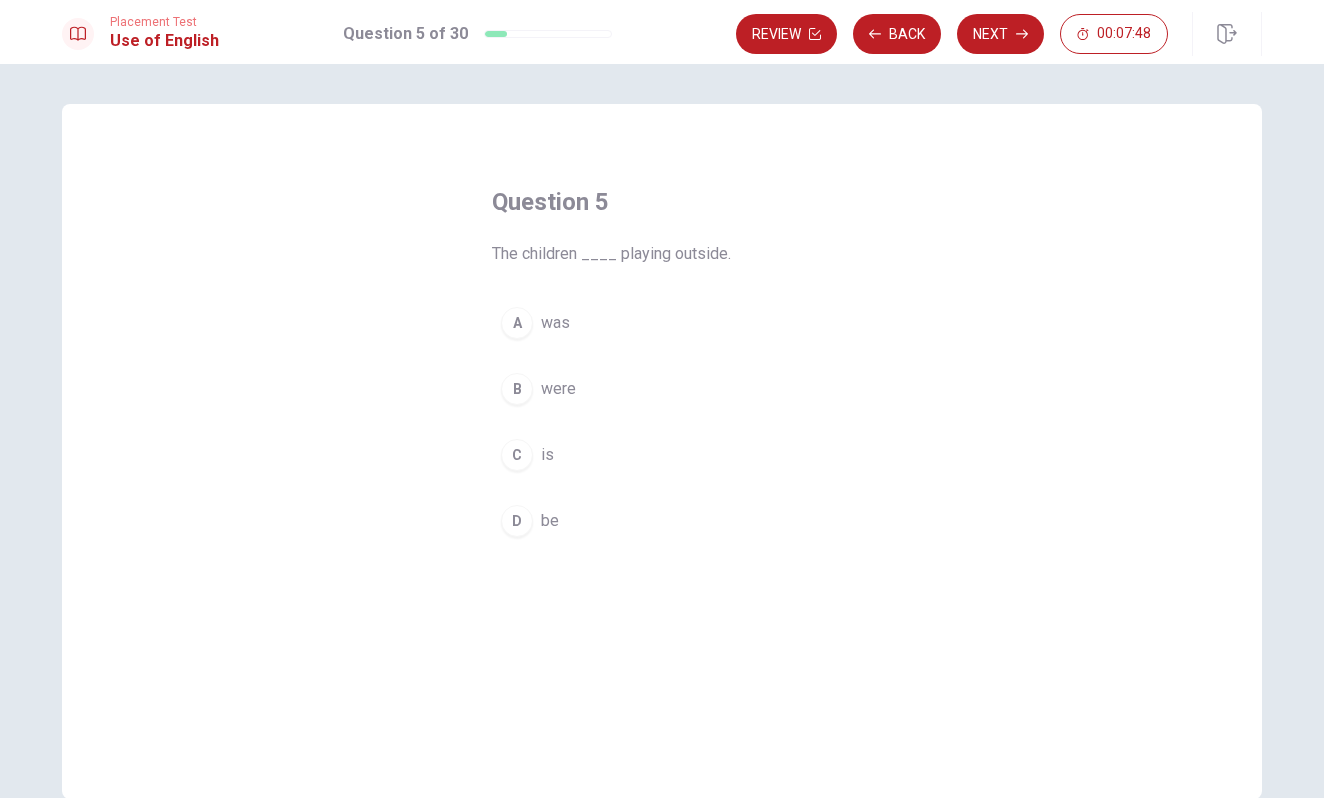 click on "were" at bounding box center [558, 389] 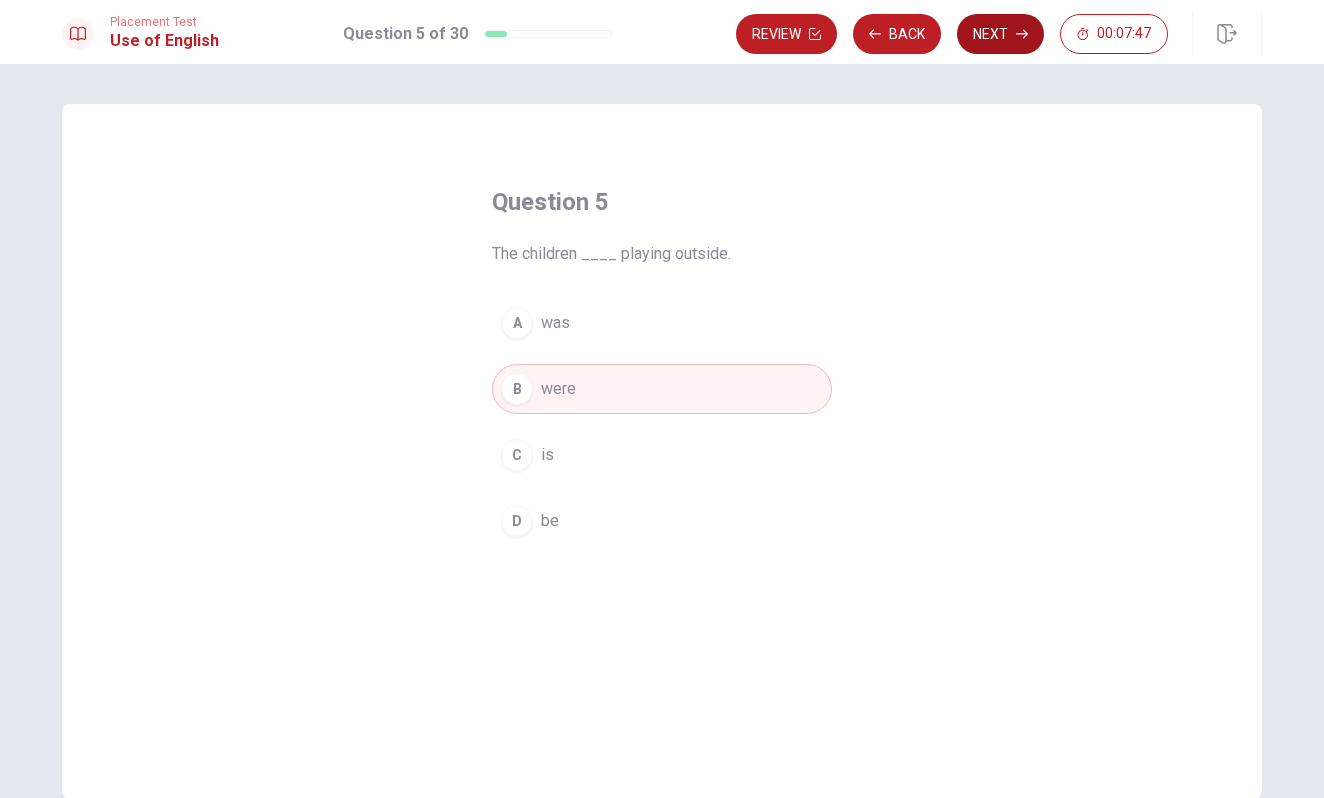 click on "Next" at bounding box center [1000, 34] 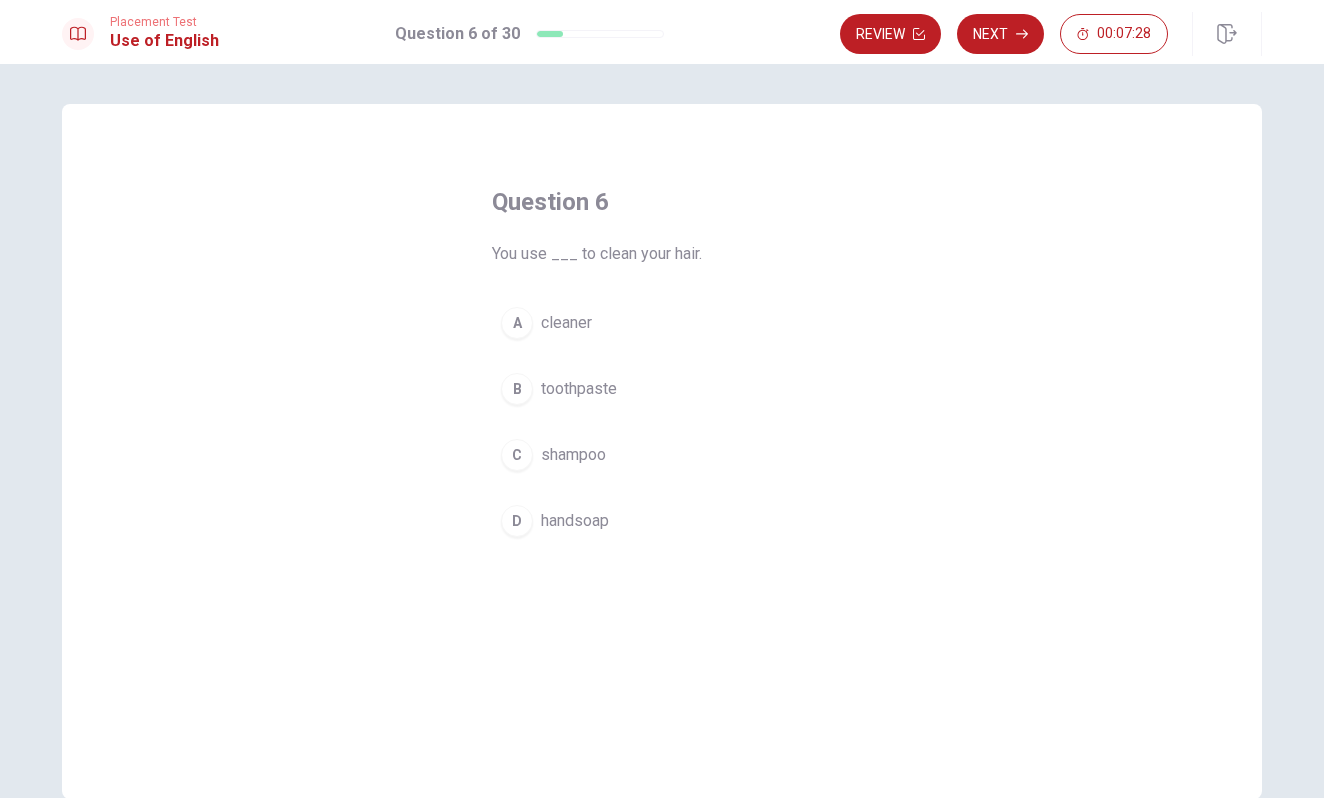 click on "C shampoo" at bounding box center (662, 455) 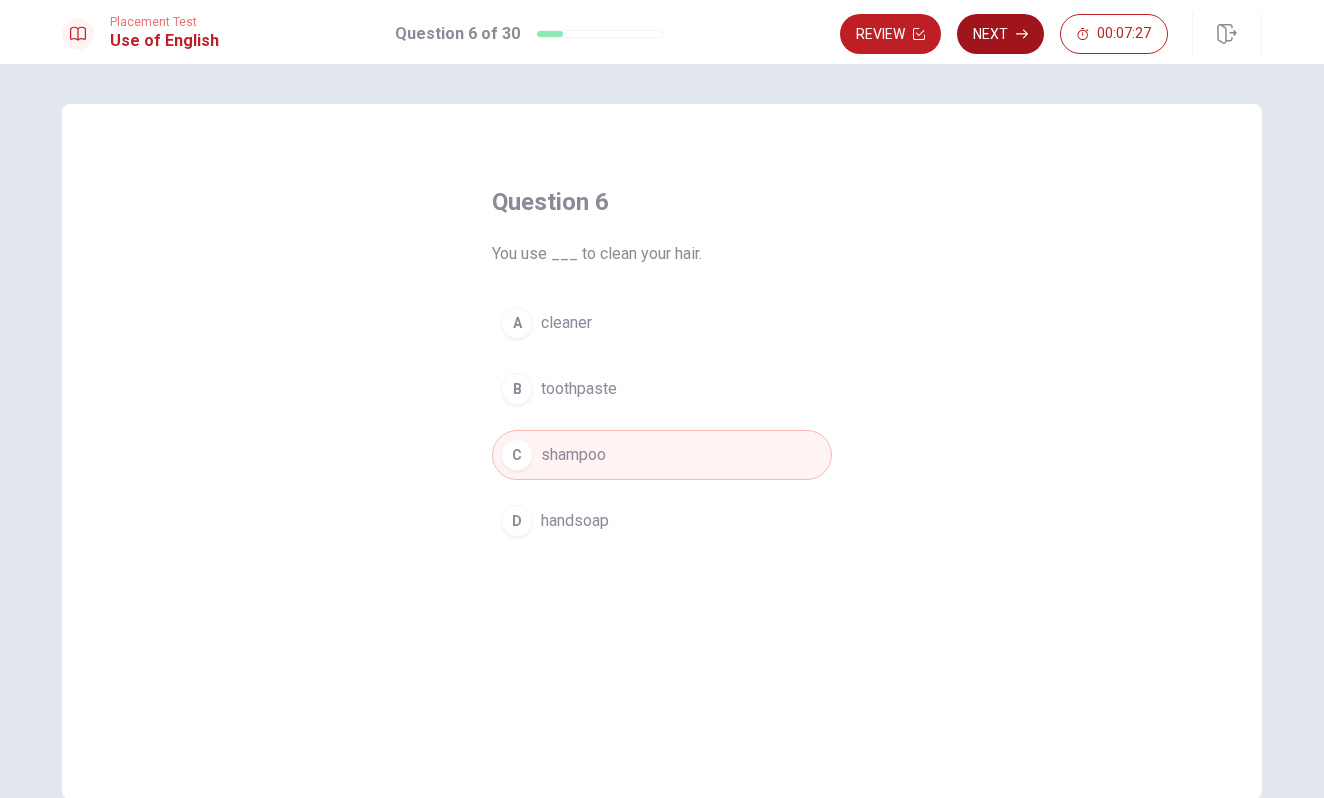 click on "Next" at bounding box center [1000, 34] 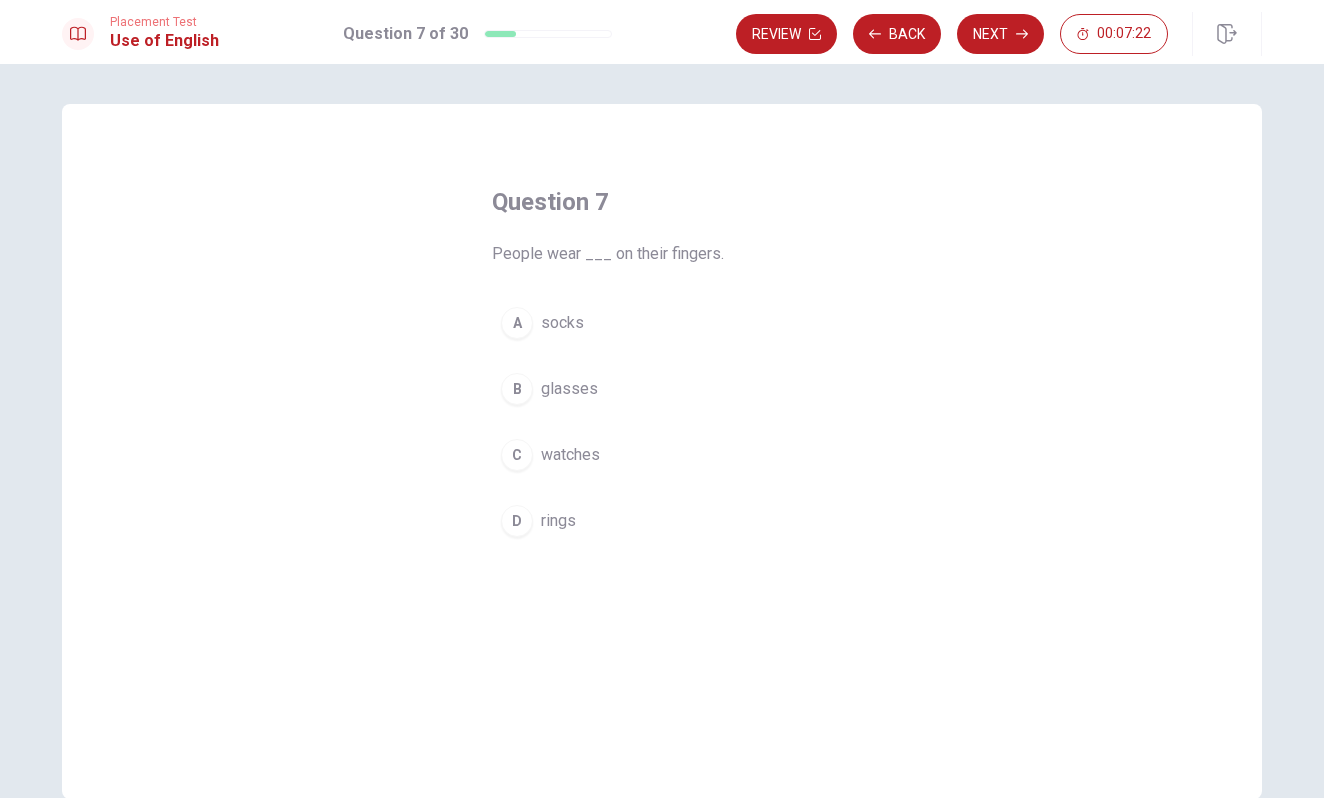 click on "D rings" at bounding box center [662, 521] 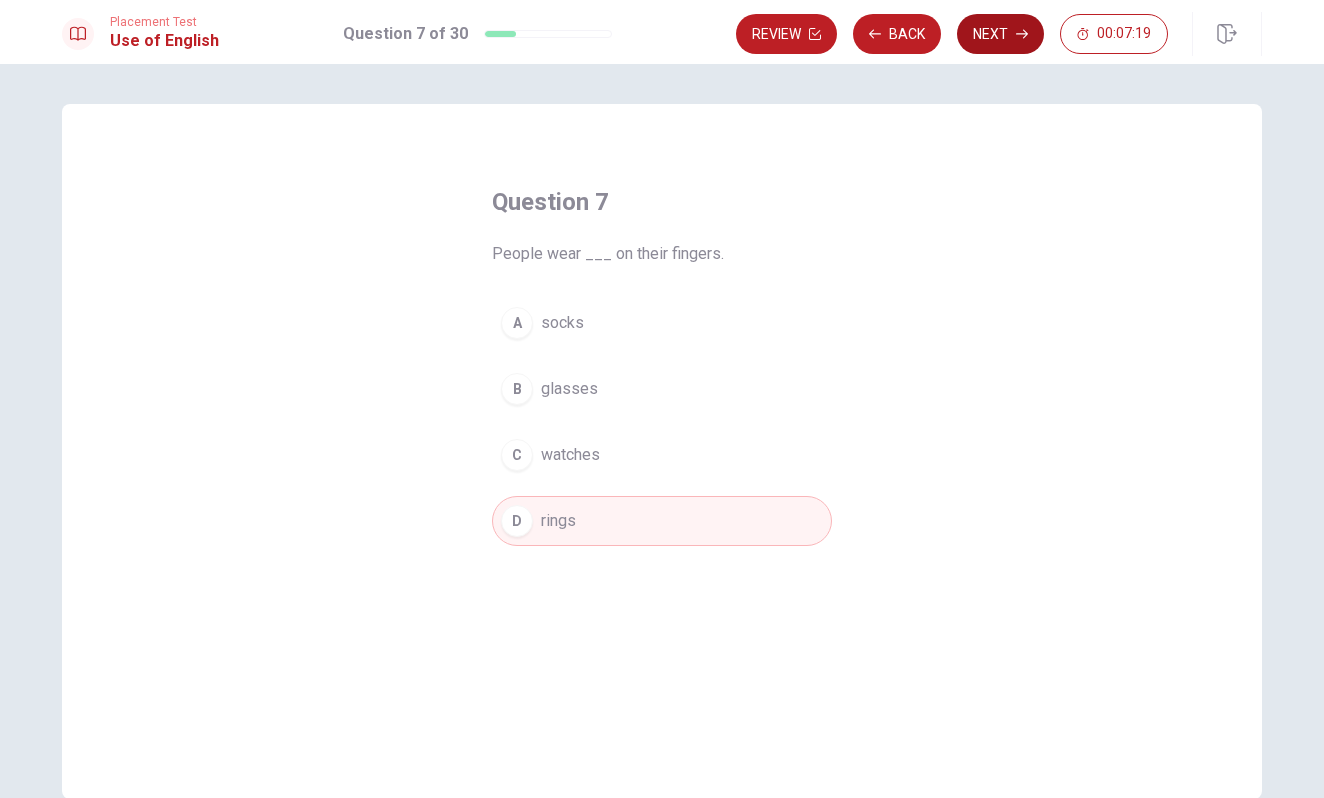click on "Next" at bounding box center (1000, 34) 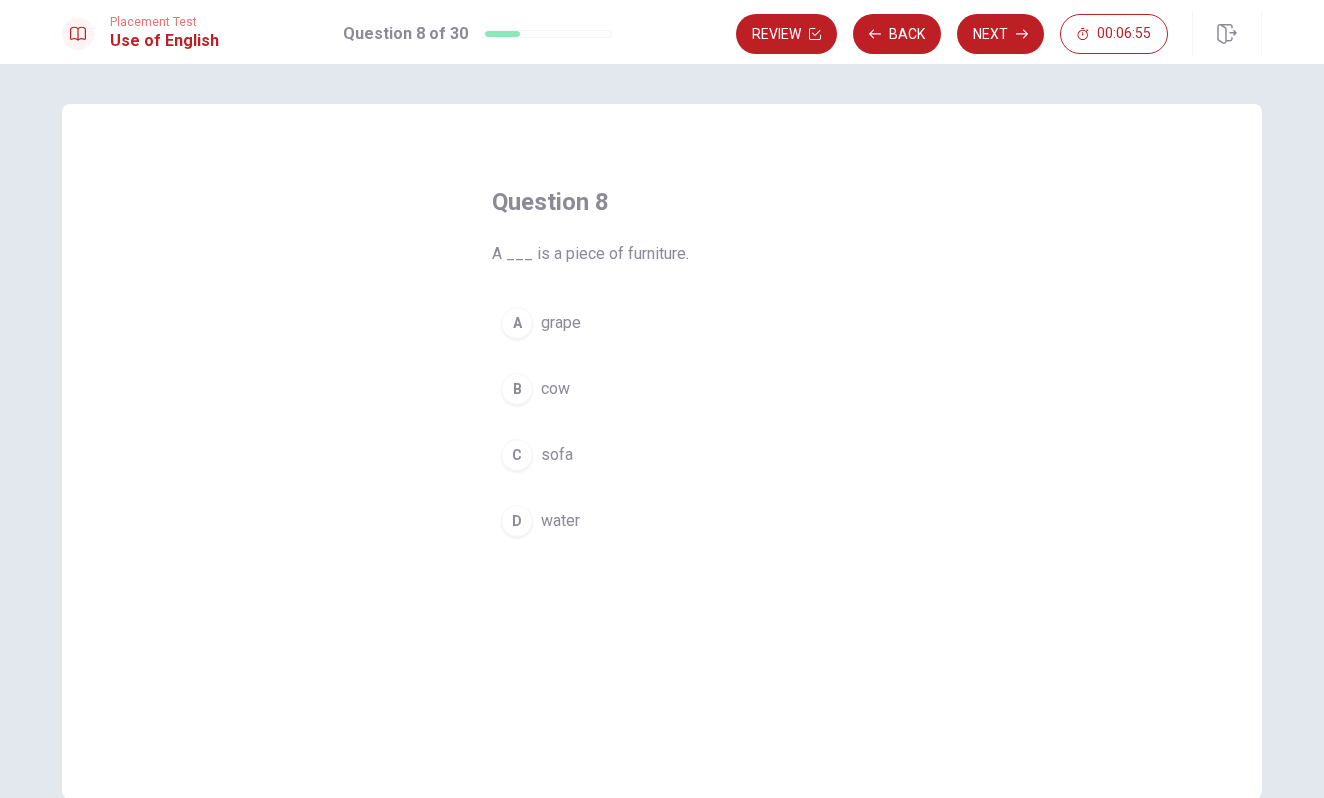 click on "C sofa" at bounding box center [662, 455] 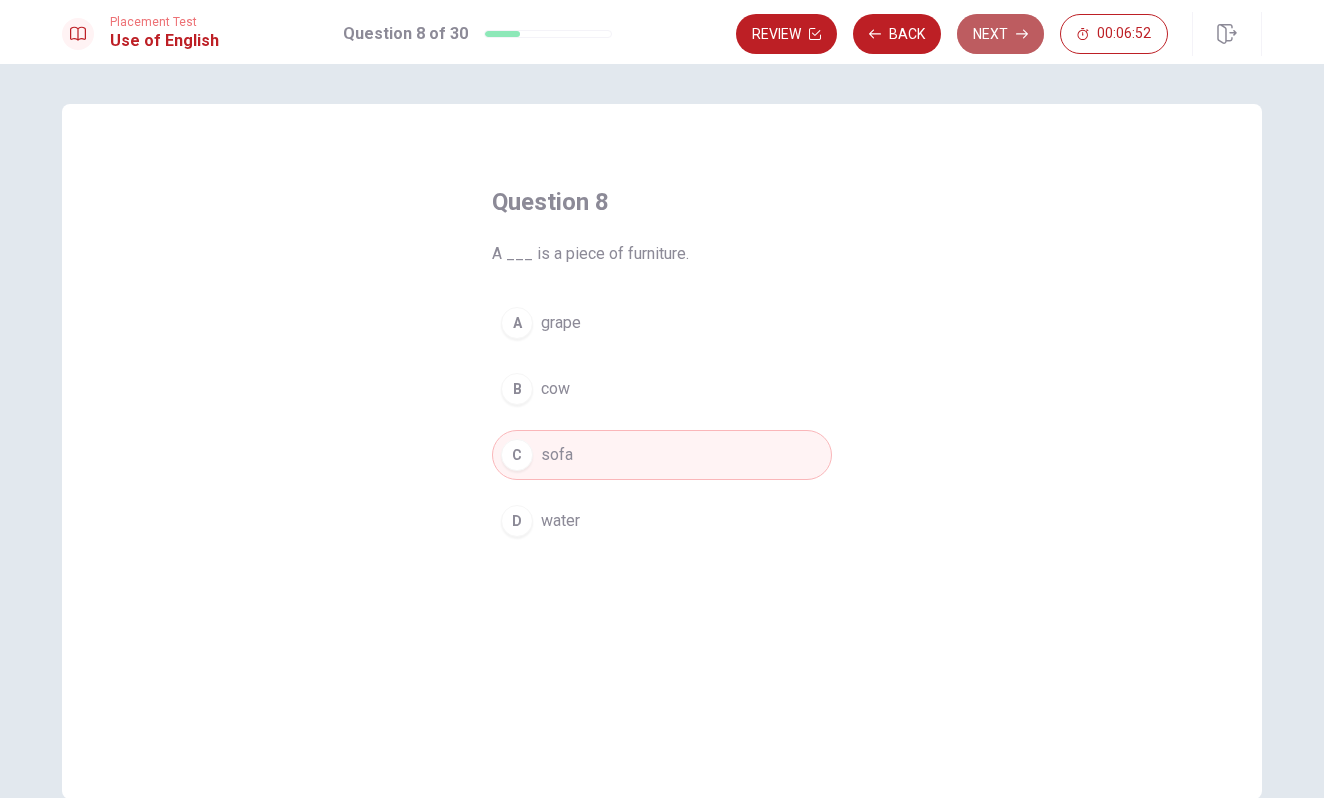 click on "Next" at bounding box center (1000, 34) 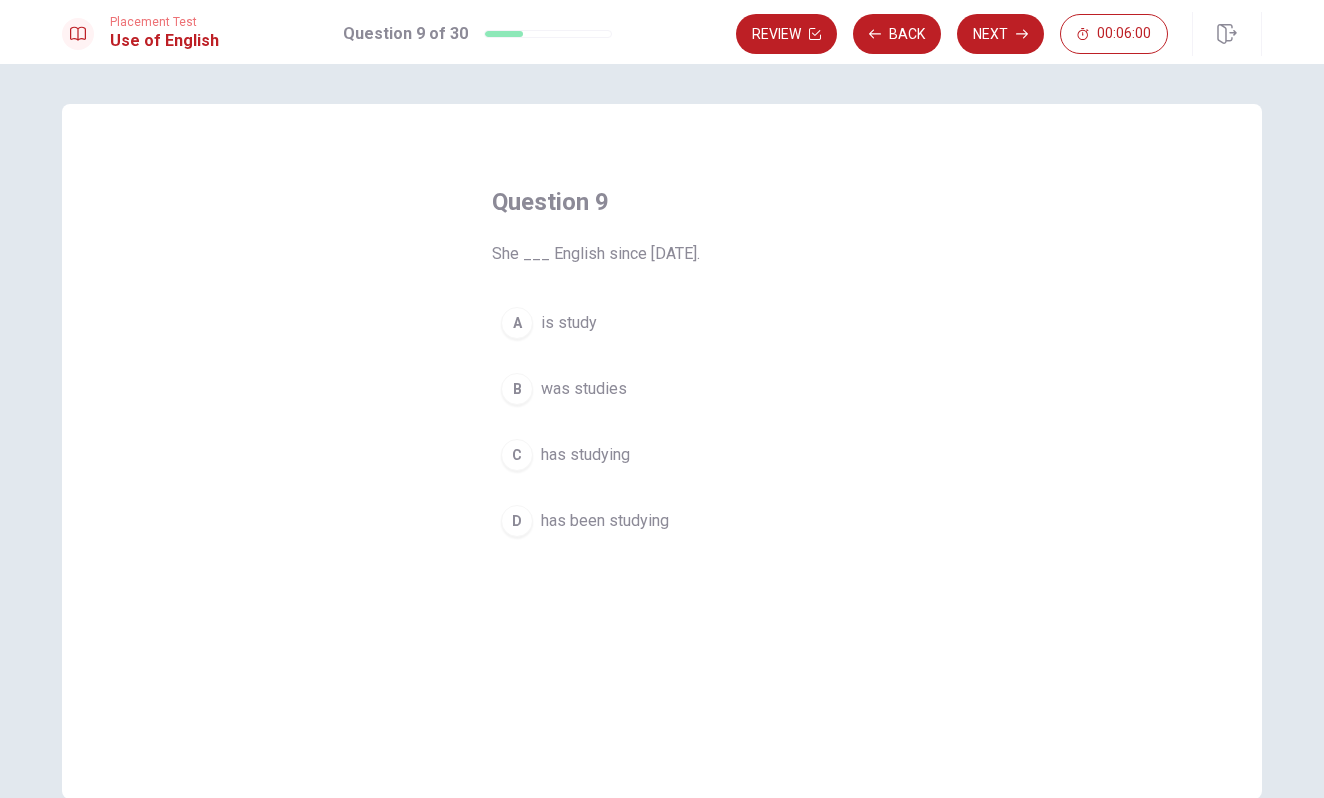 click on "D has been studying" at bounding box center (662, 521) 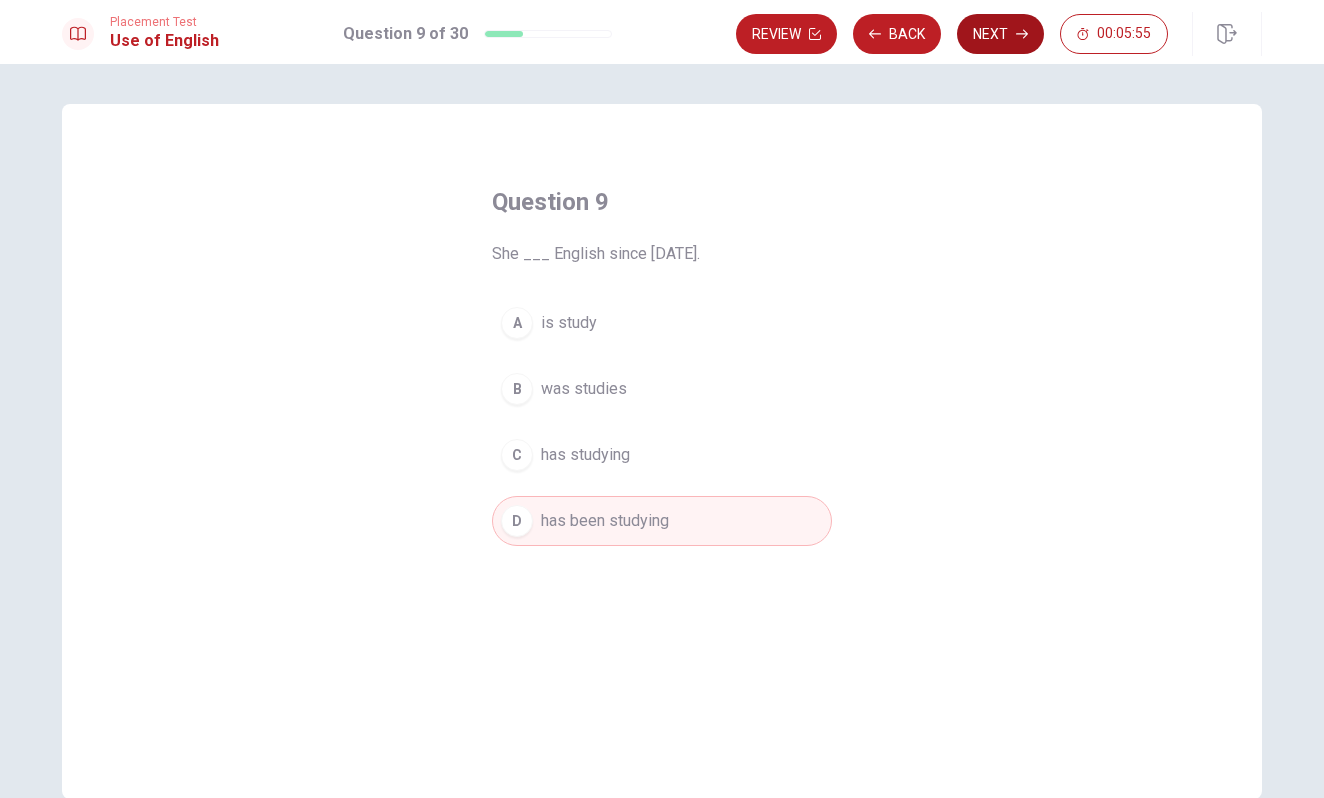 click on "Next" at bounding box center [1000, 34] 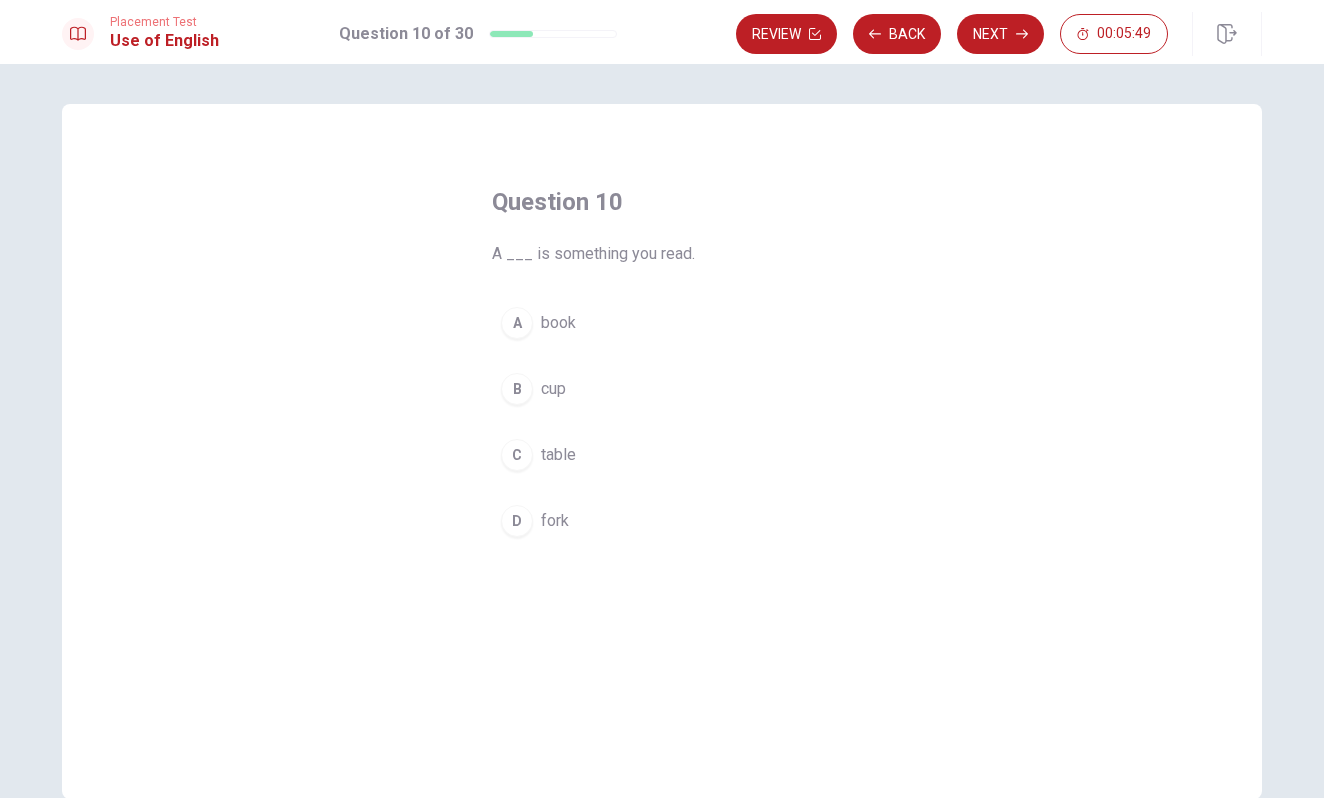 click on "book" at bounding box center (558, 323) 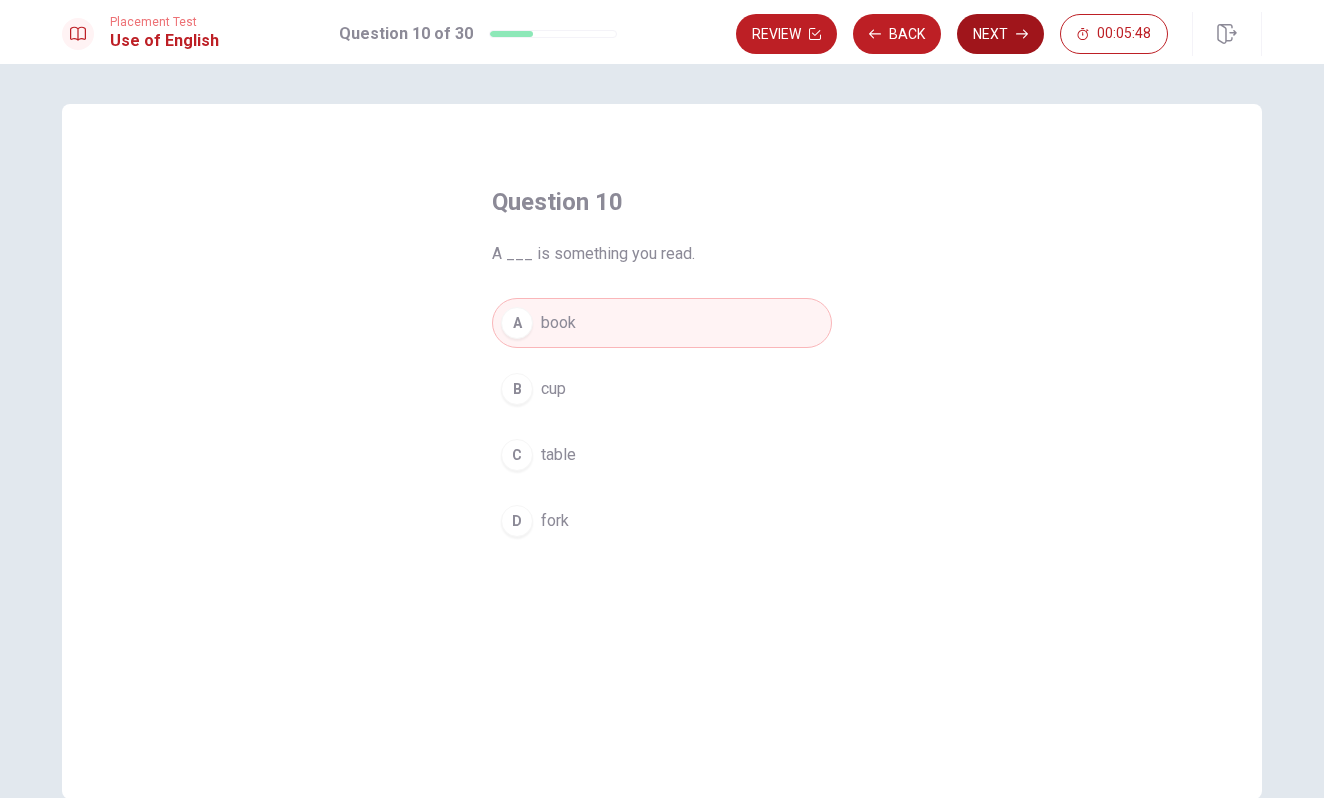 click on "Next" at bounding box center [1000, 34] 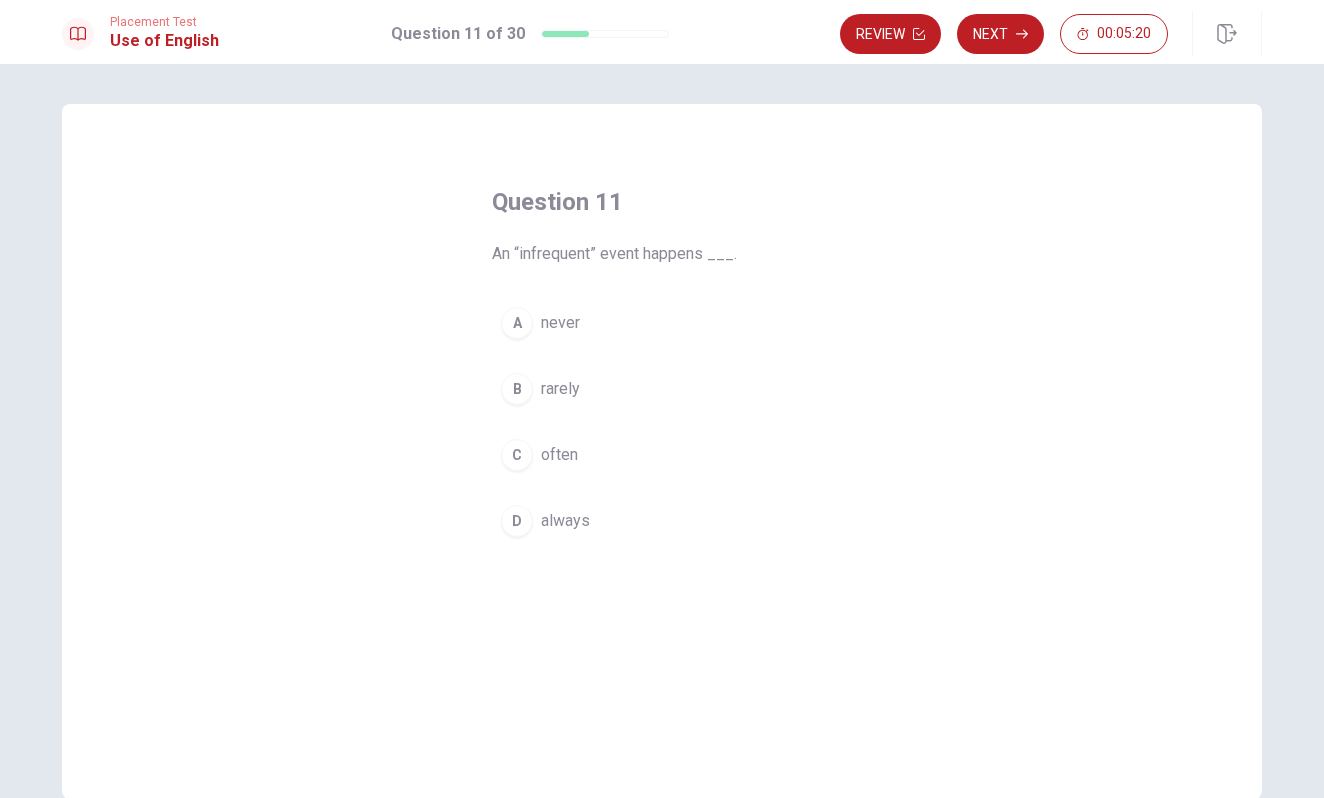 click on "B rarely" at bounding box center (662, 389) 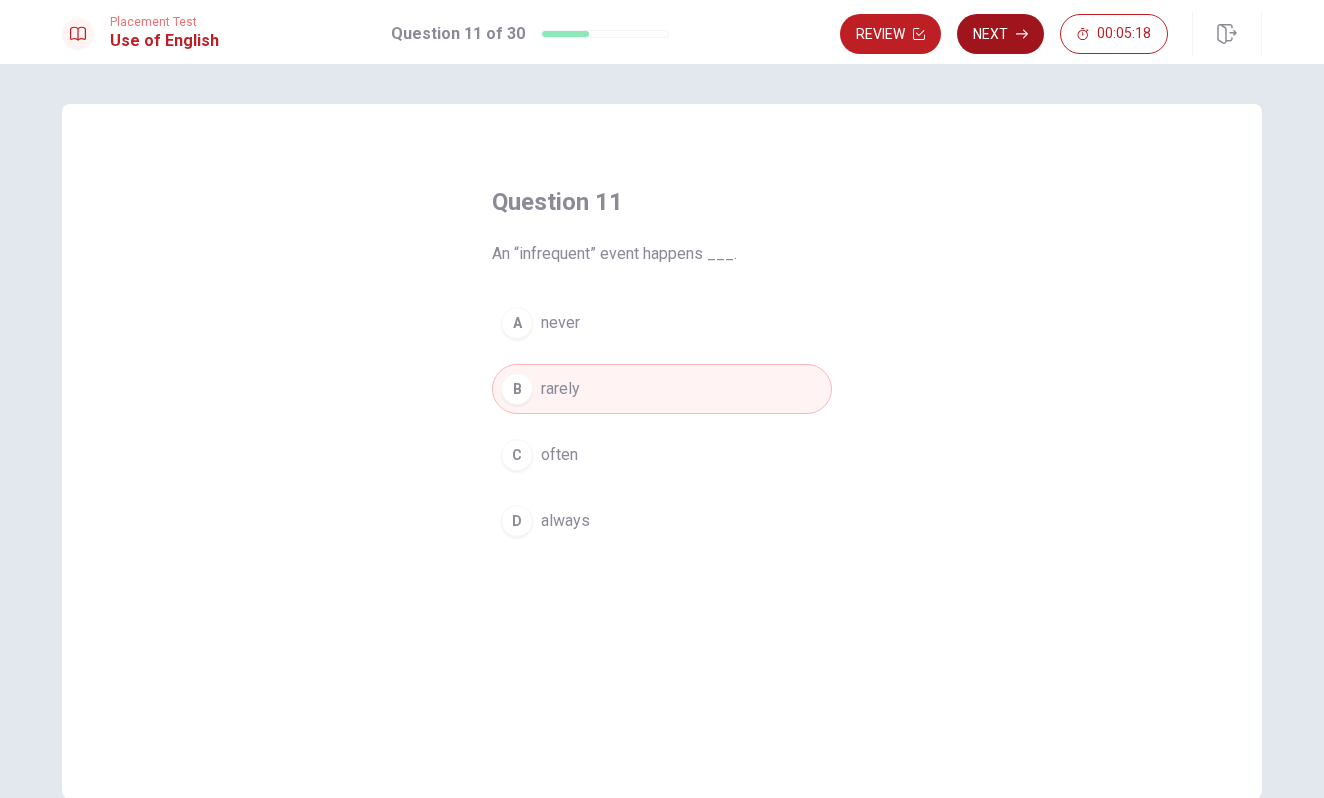 click on "Next" at bounding box center (1000, 34) 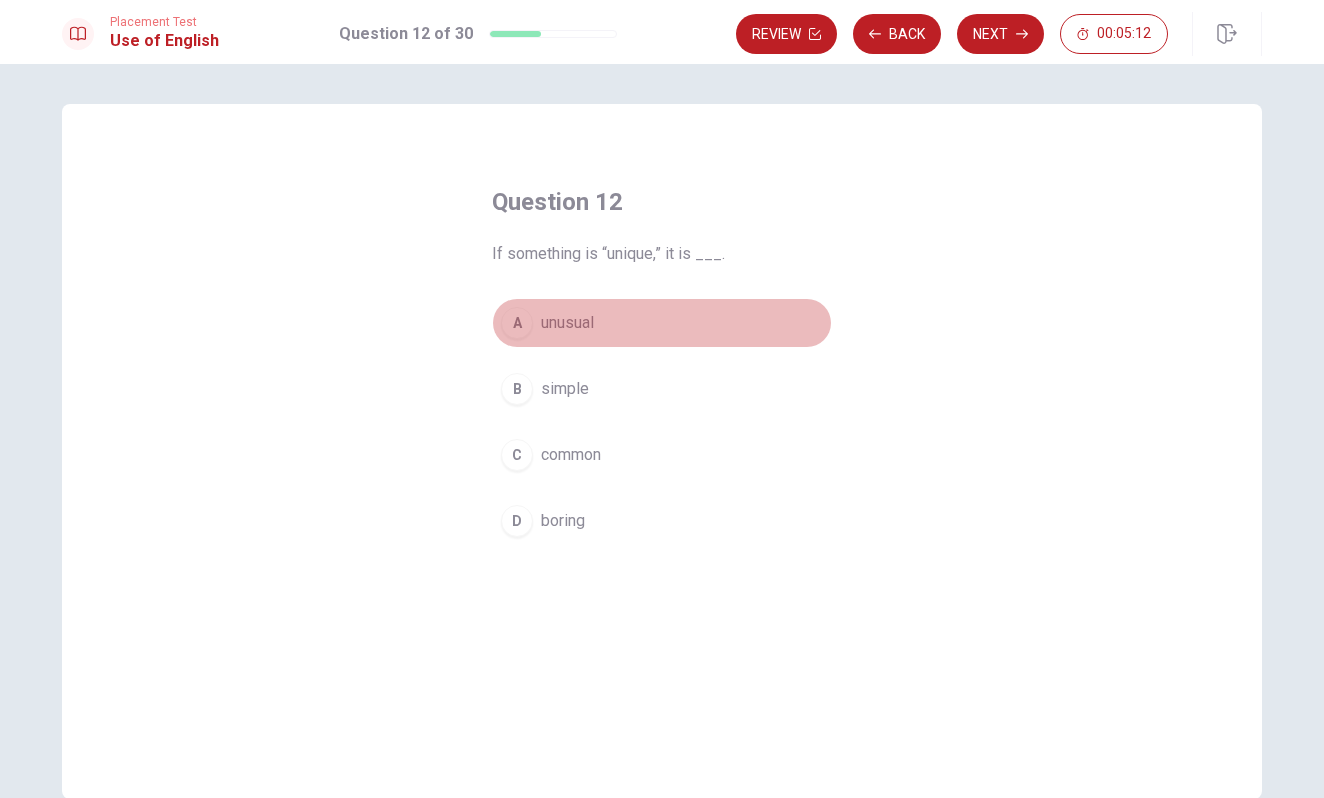 click on "unusual" at bounding box center (567, 323) 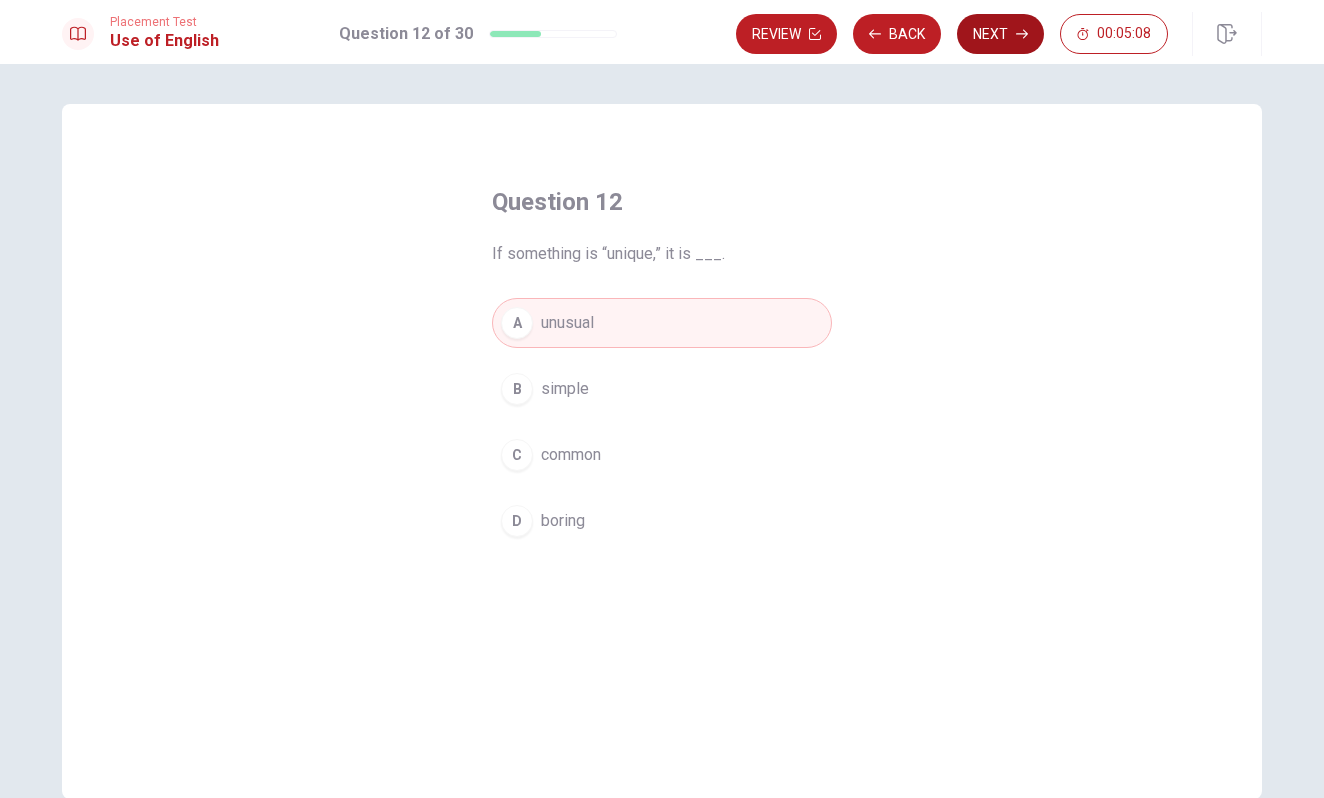 click on "Next" at bounding box center [1000, 34] 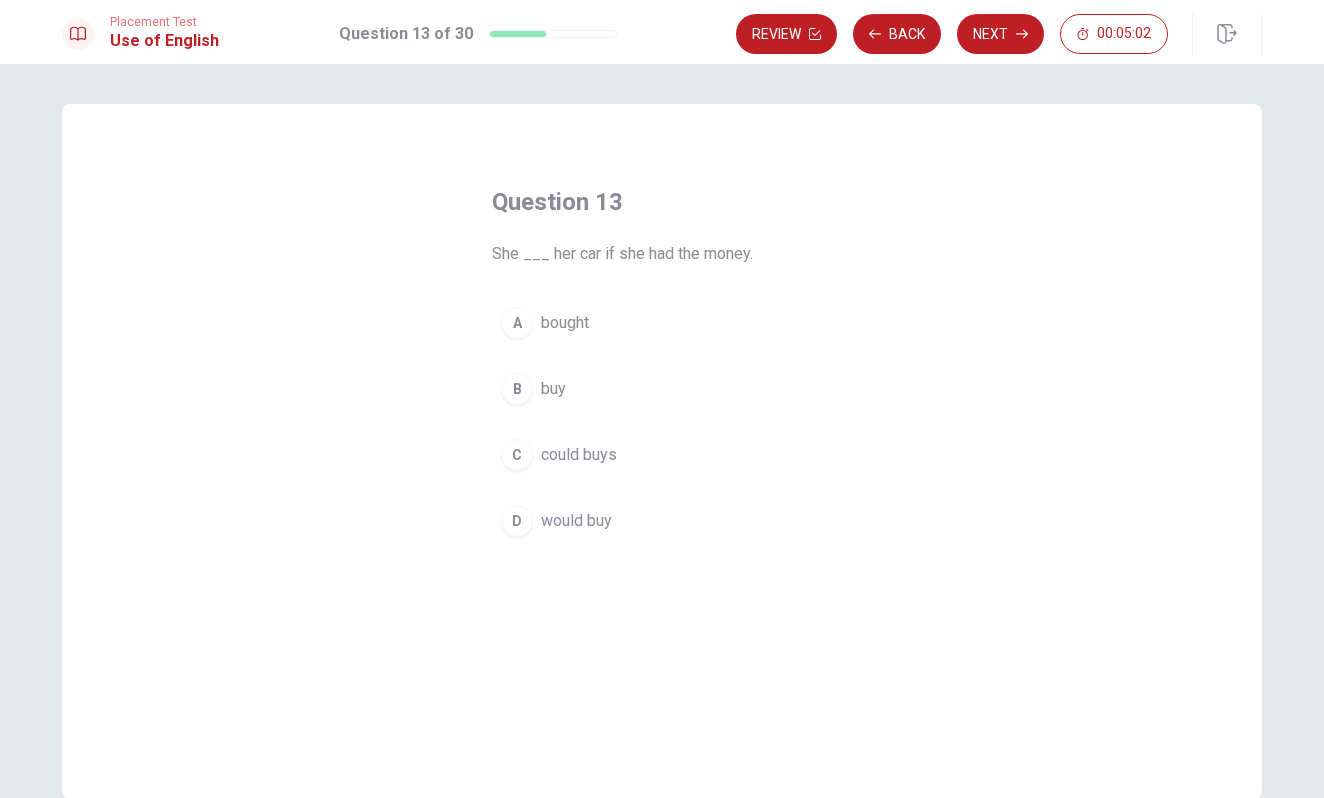 click on "would buy" at bounding box center [576, 521] 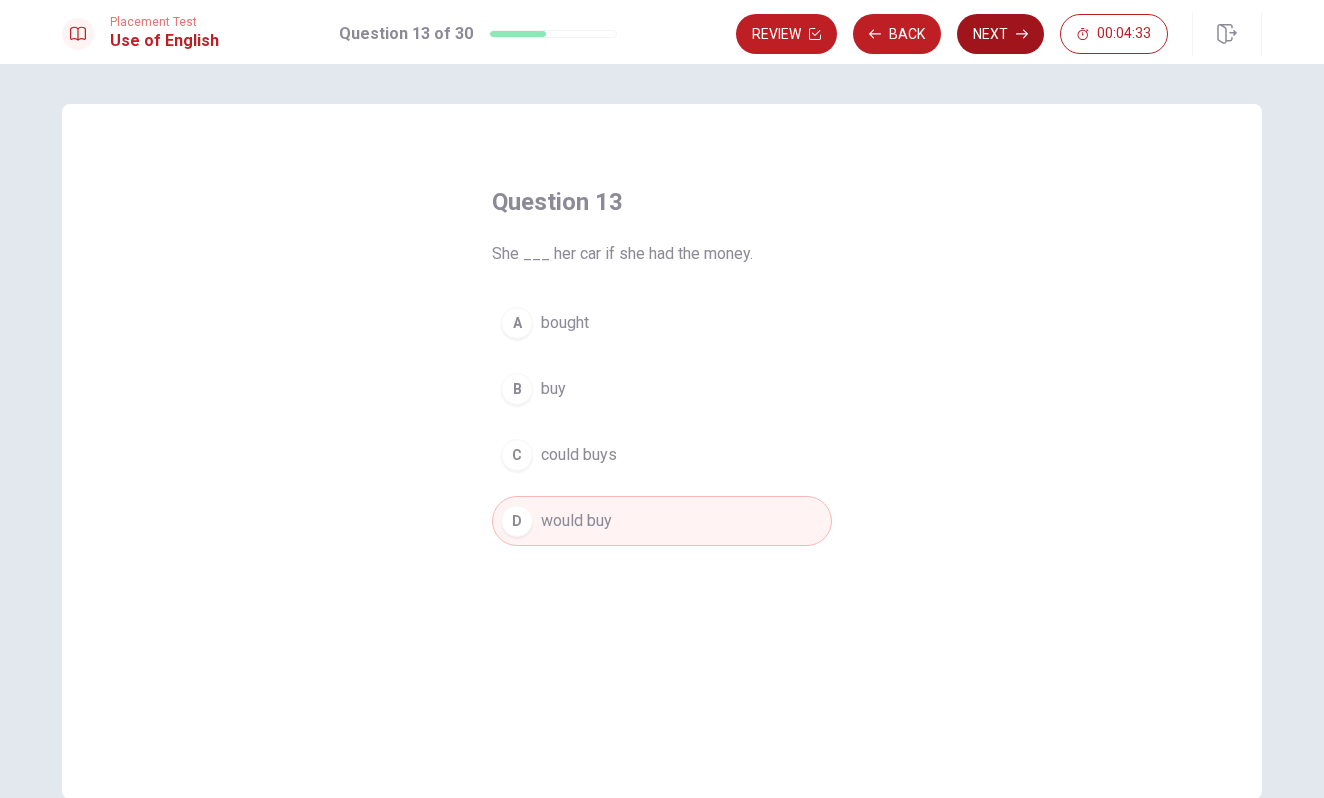 click on "Next" at bounding box center (1000, 34) 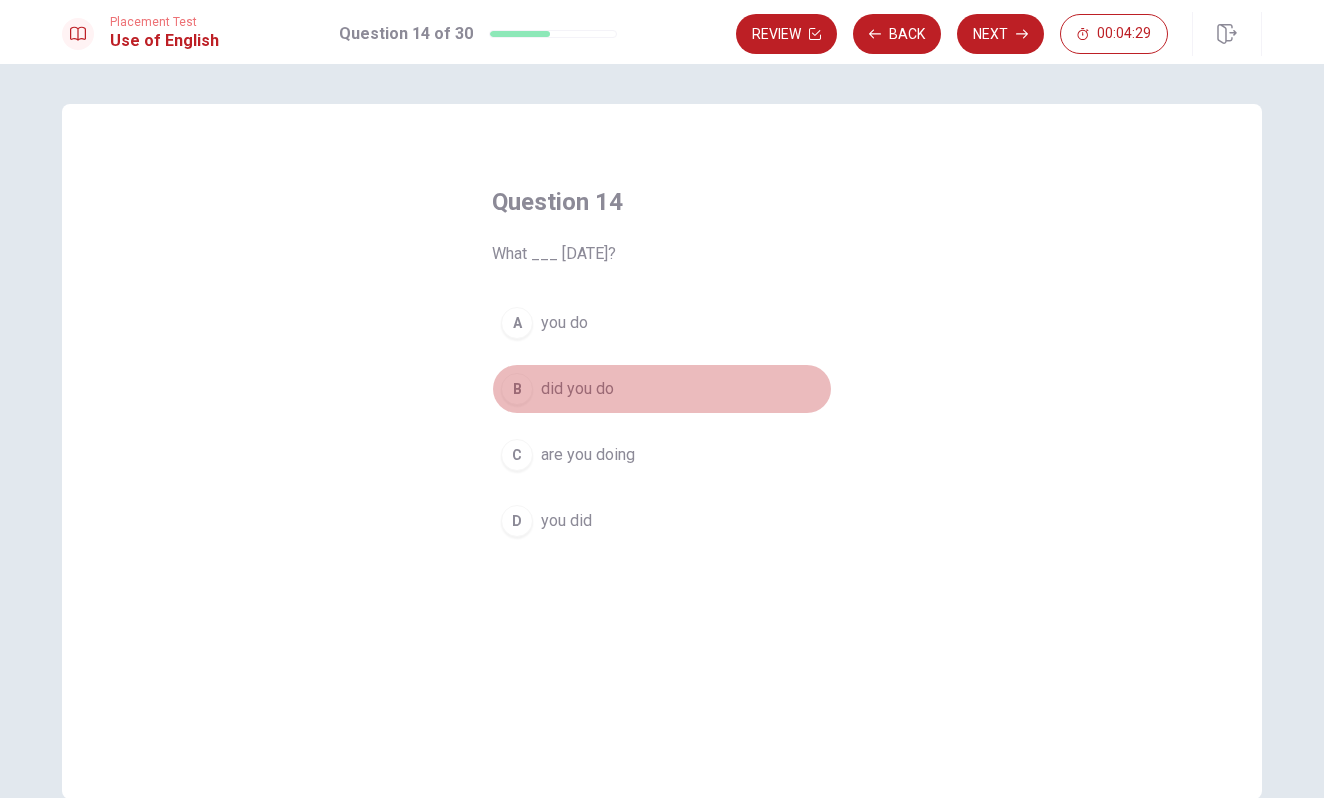 click on "did you do" at bounding box center [577, 389] 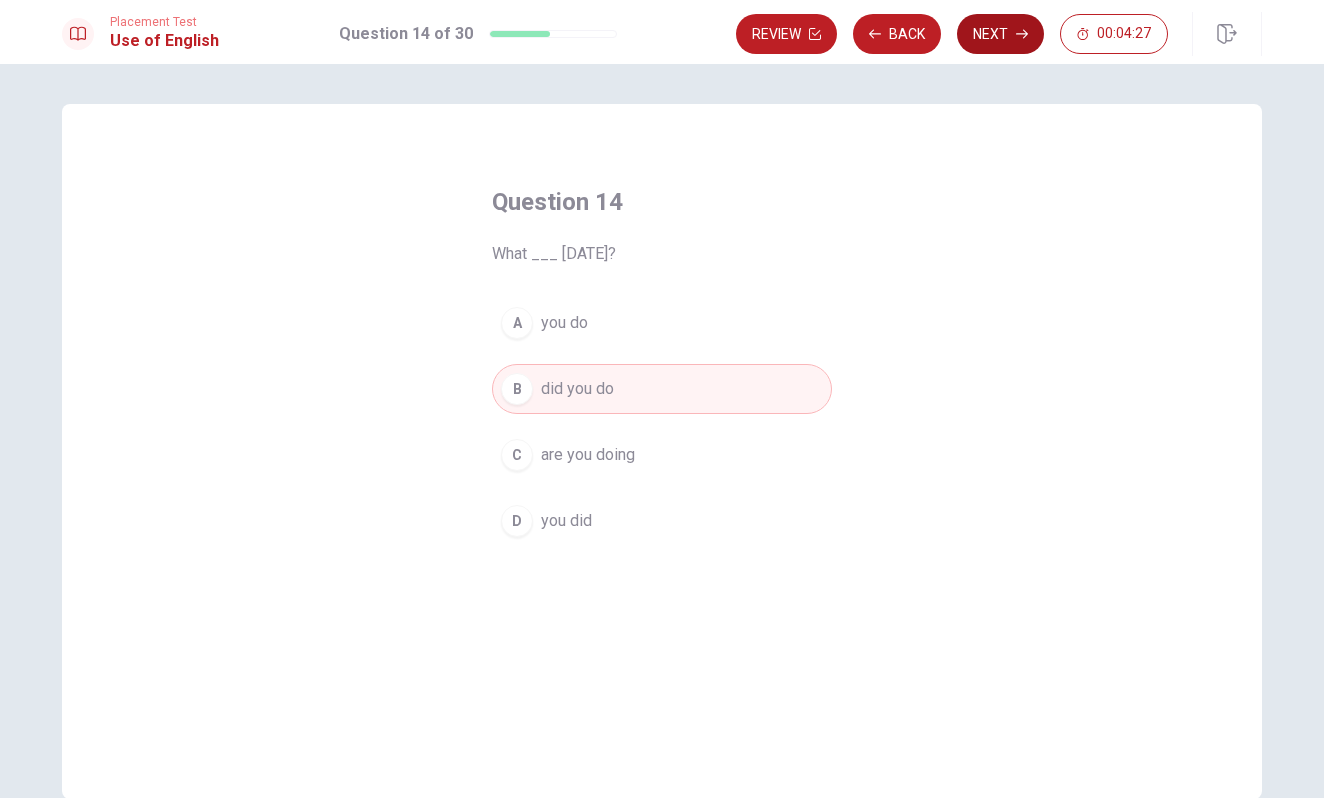 click on "Next" at bounding box center (1000, 34) 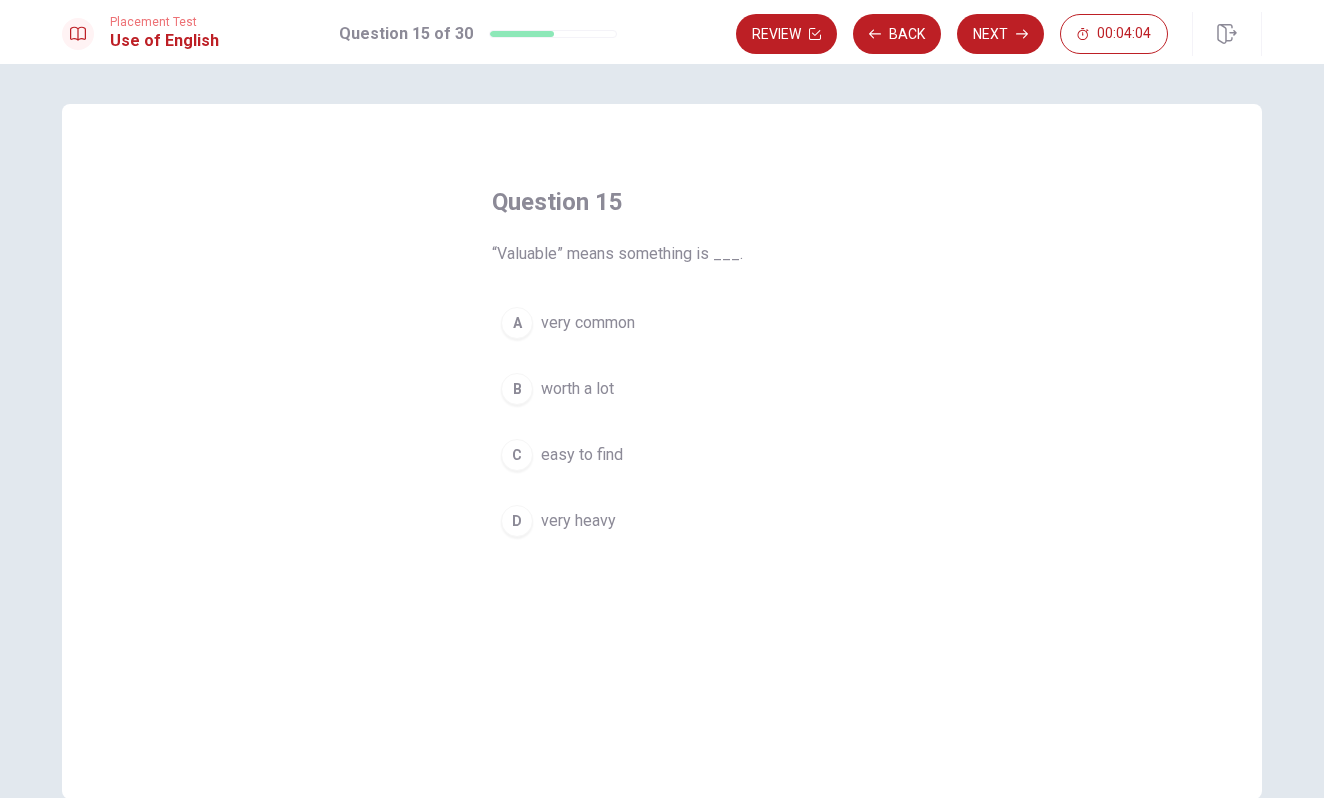 click on "B worth a lot" at bounding box center (662, 389) 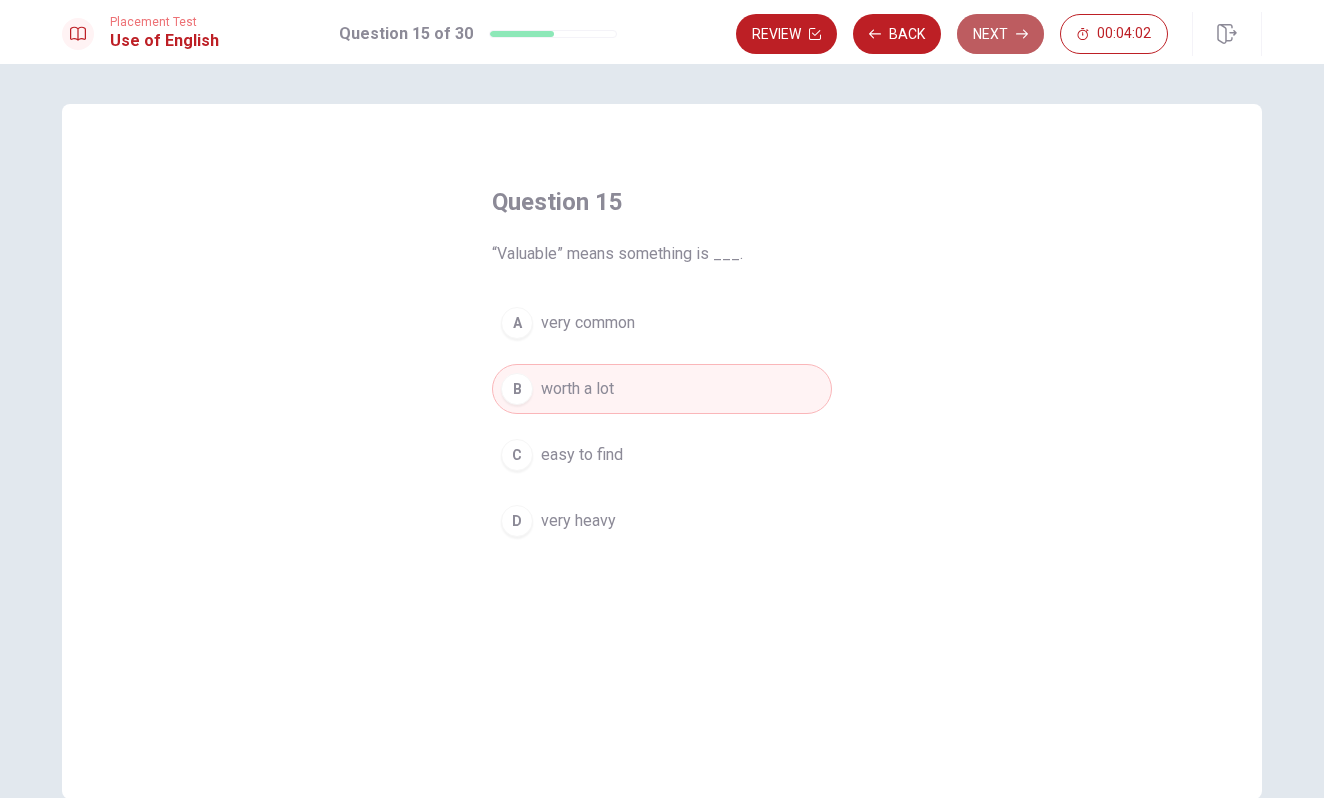 click on "Next" at bounding box center (1000, 34) 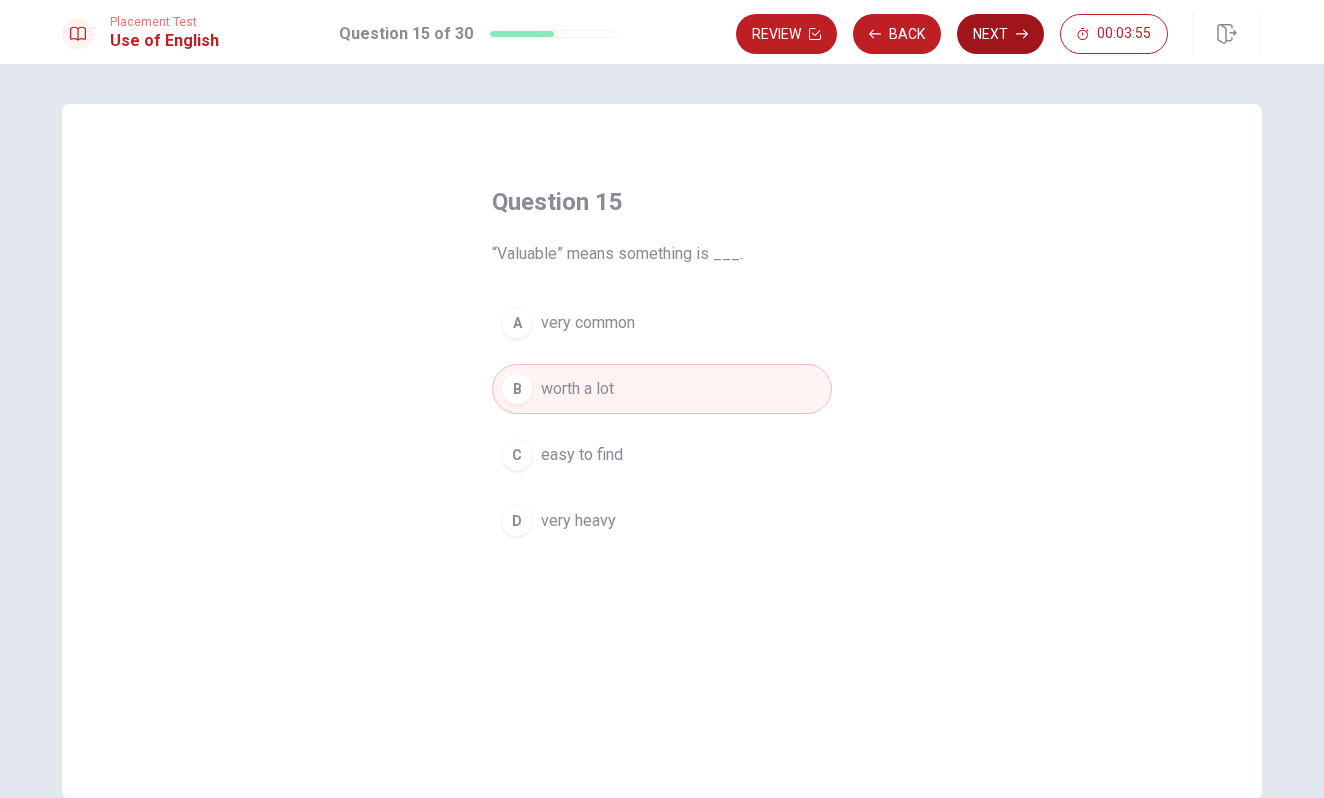 click on "Next" at bounding box center (1000, 34) 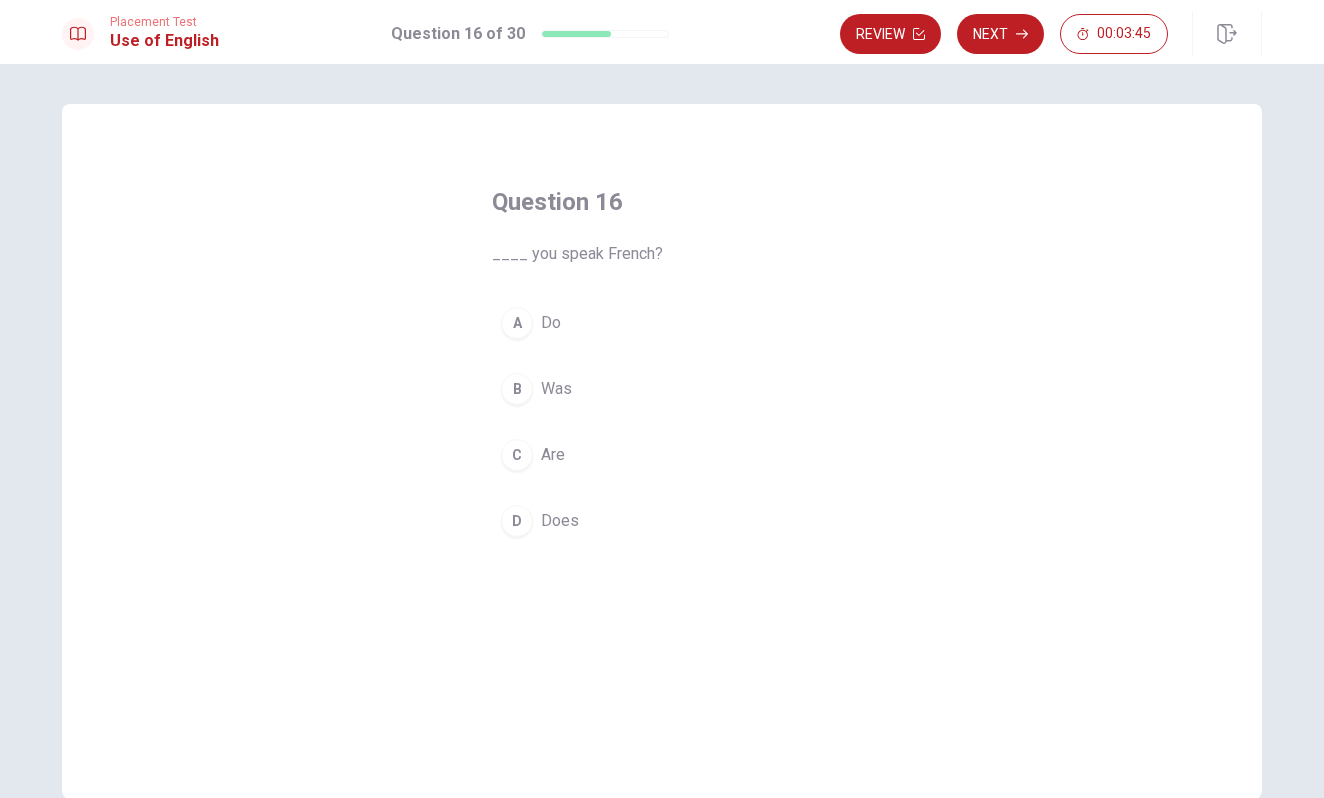 click on "A Do" at bounding box center [662, 323] 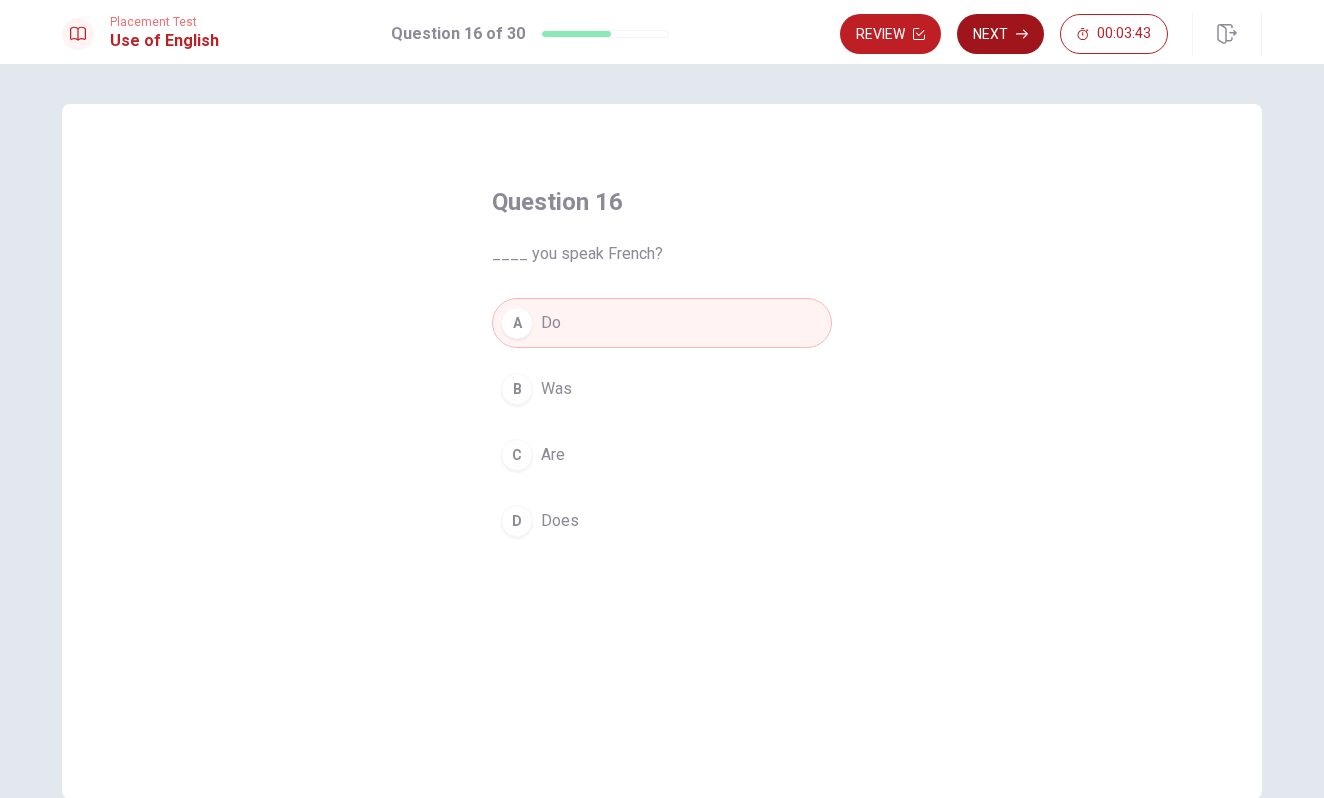click on "Next" at bounding box center (1000, 34) 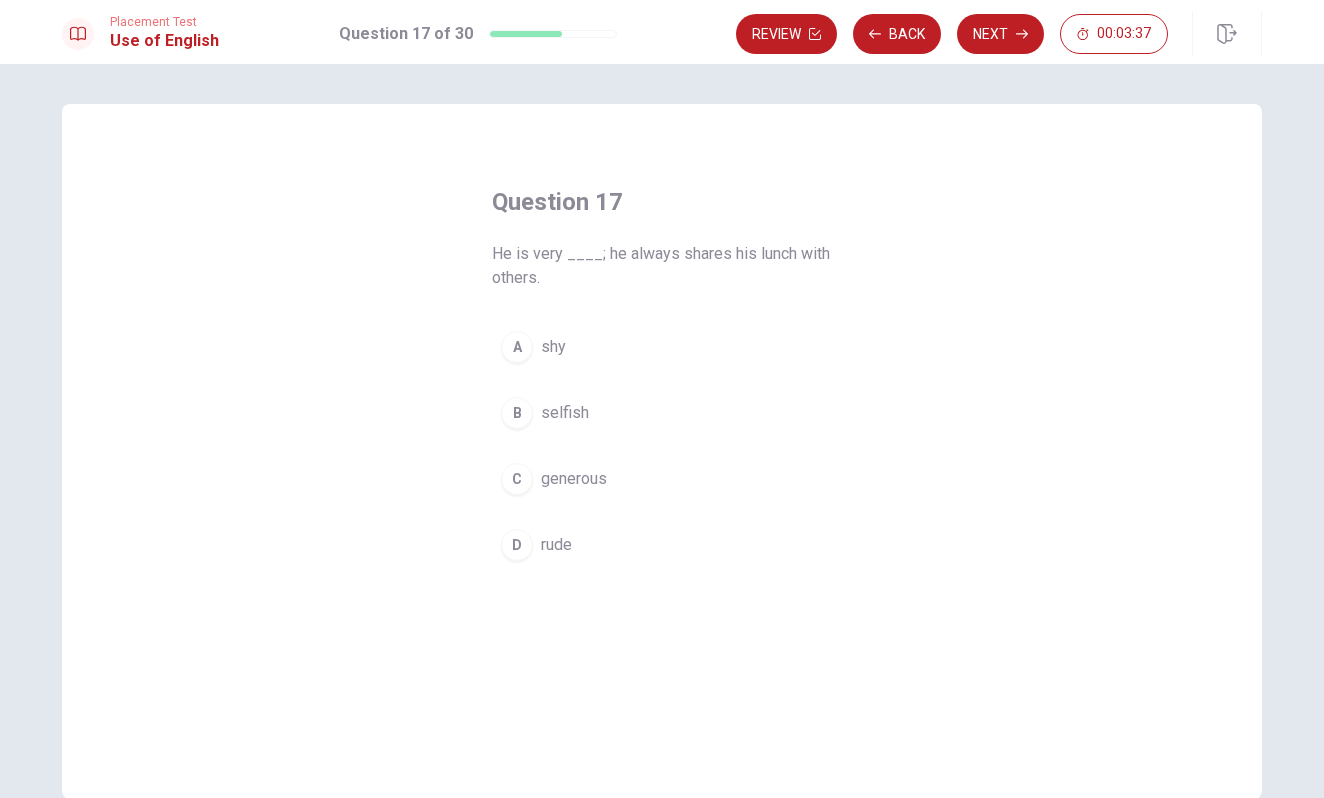 click on "C generous" at bounding box center (662, 479) 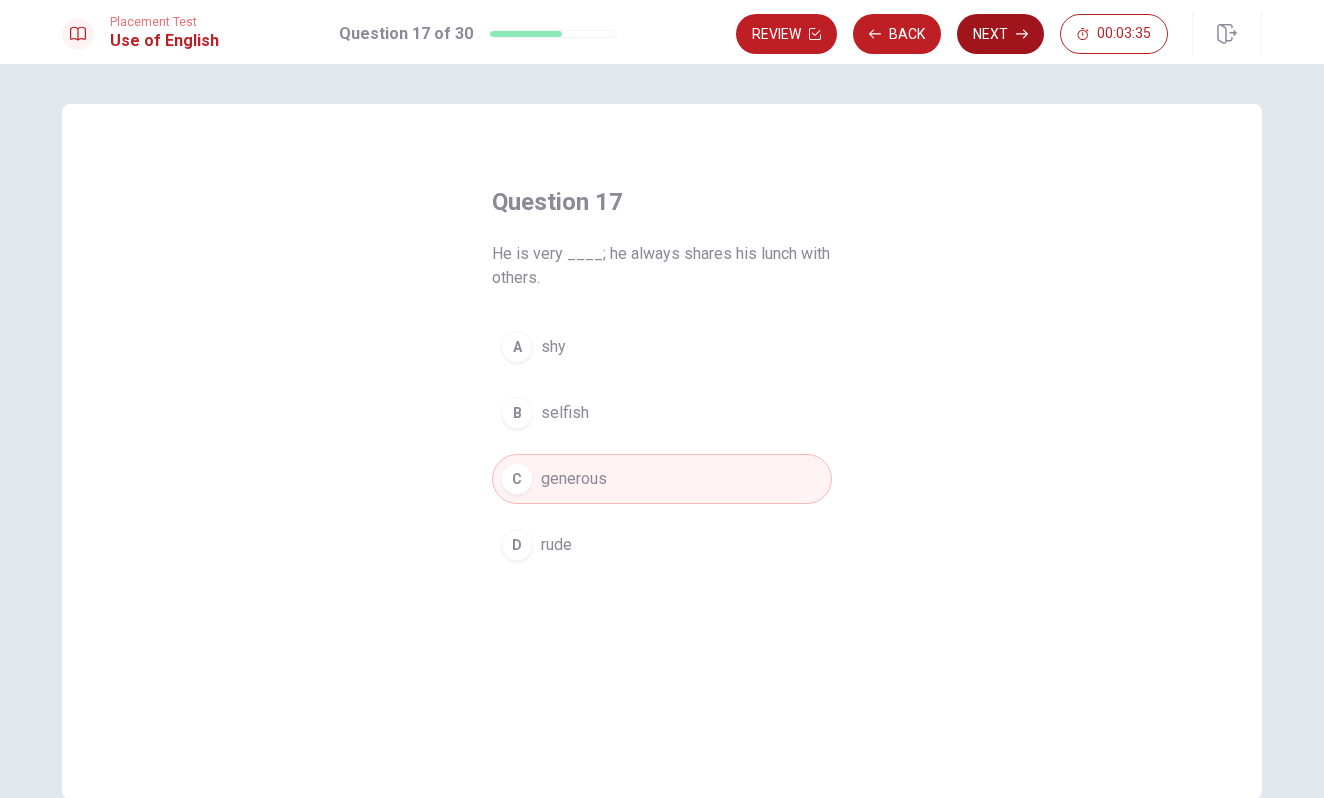 click on "Next" at bounding box center [1000, 34] 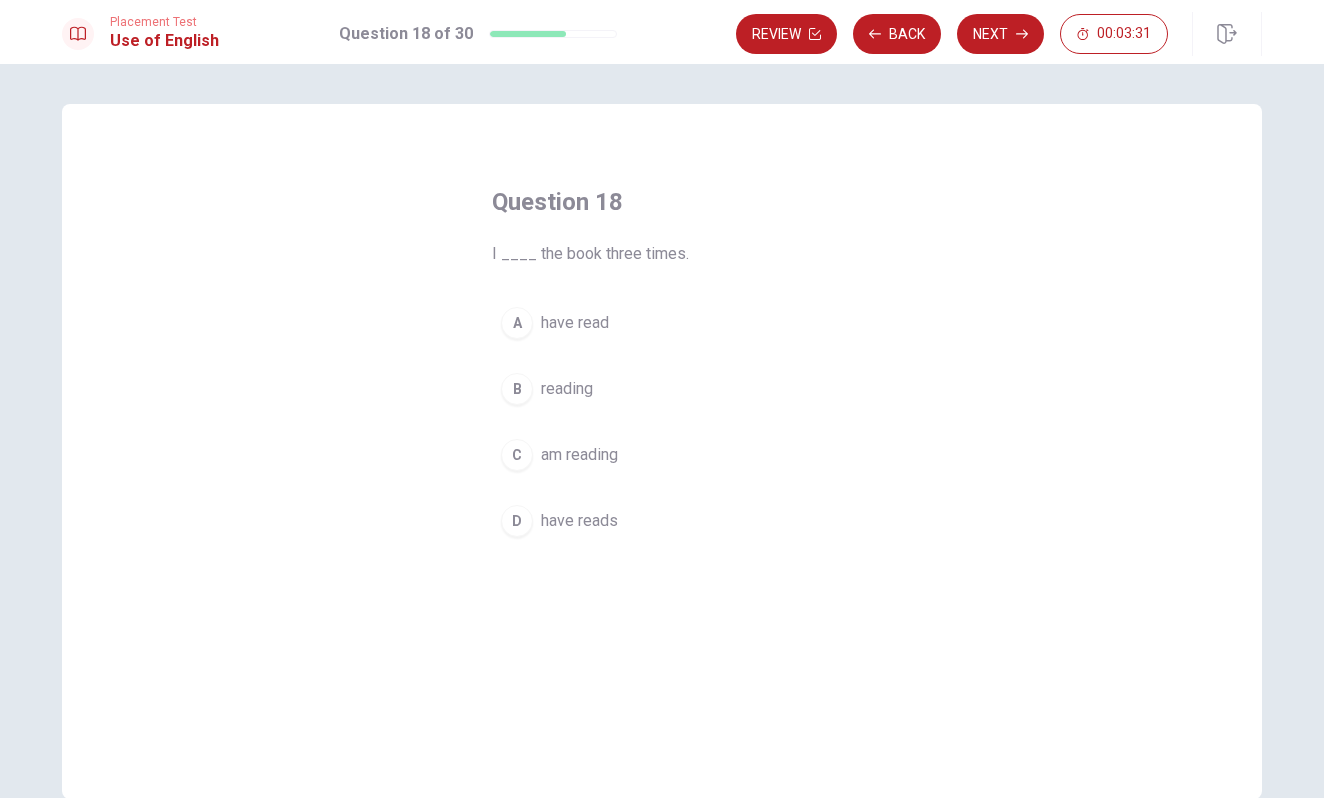 click on "have read" at bounding box center (575, 323) 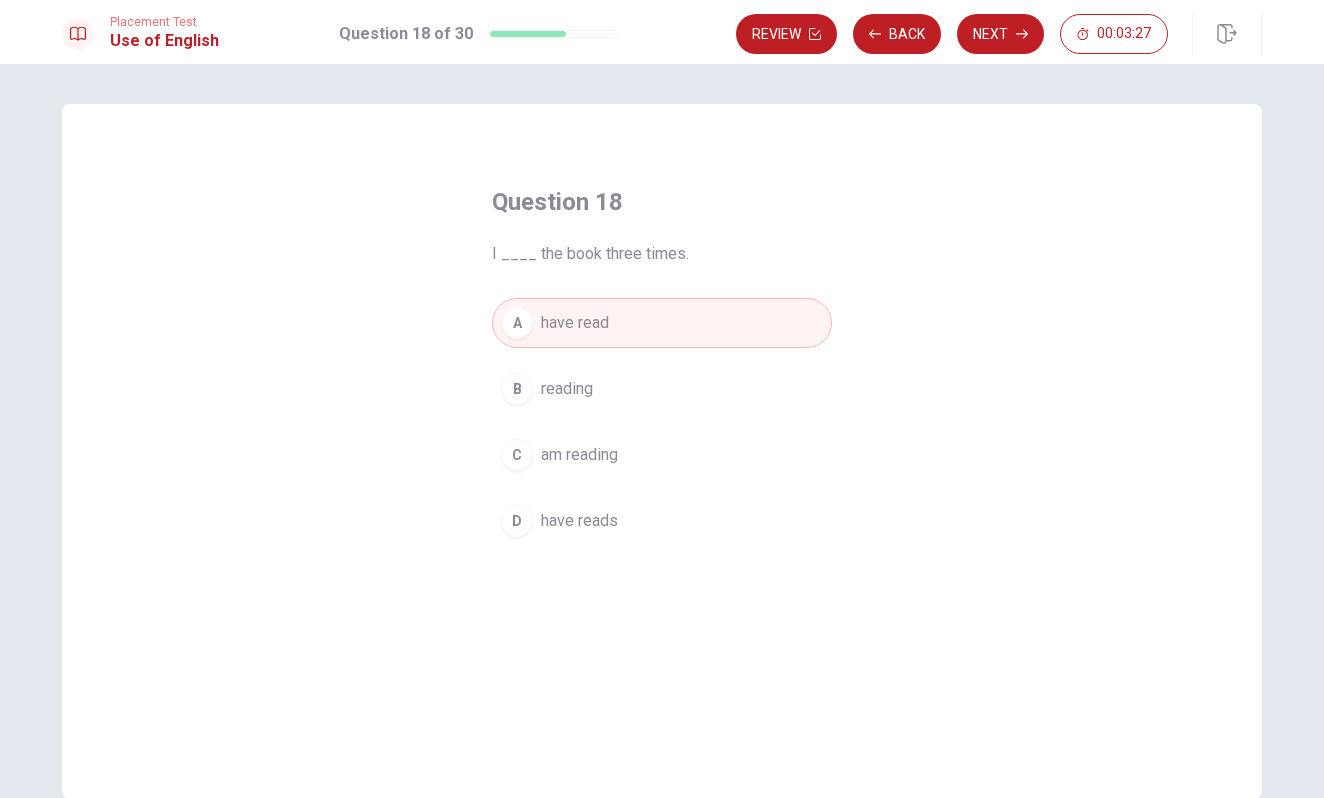 click on "Placement Test   Use of English Question 18 of 30 Review Back Next 00:03:27" at bounding box center (662, 32) 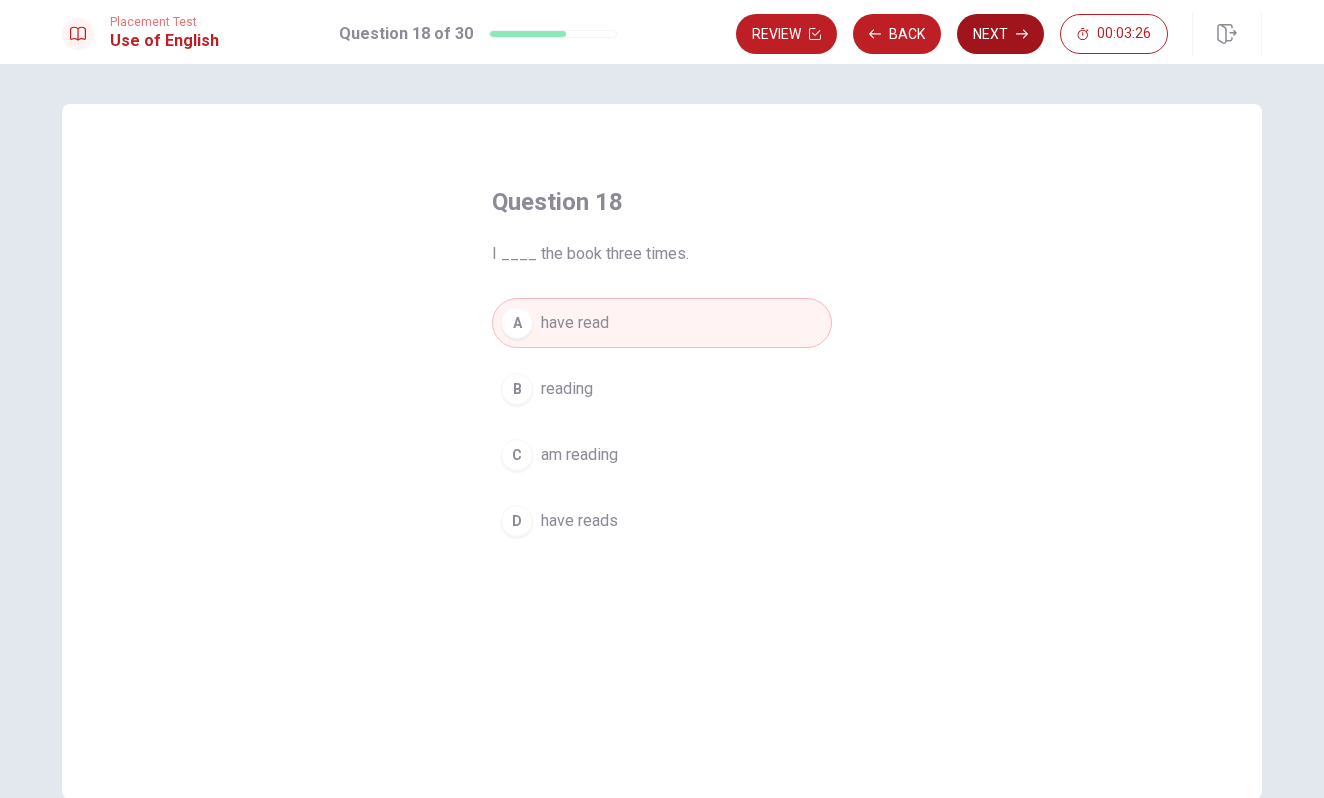click on "Next" at bounding box center (1000, 34) 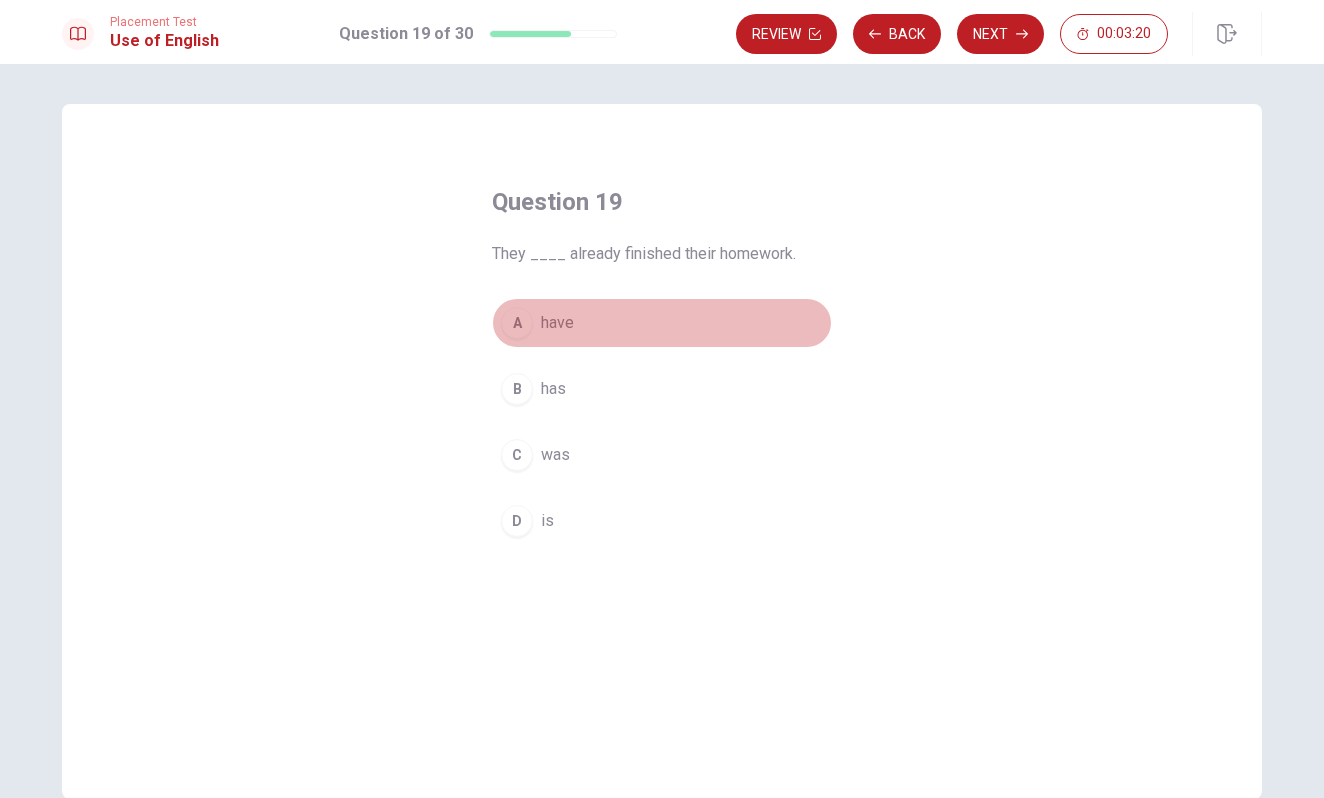 click on "A have" at bounding box center [662, 323] 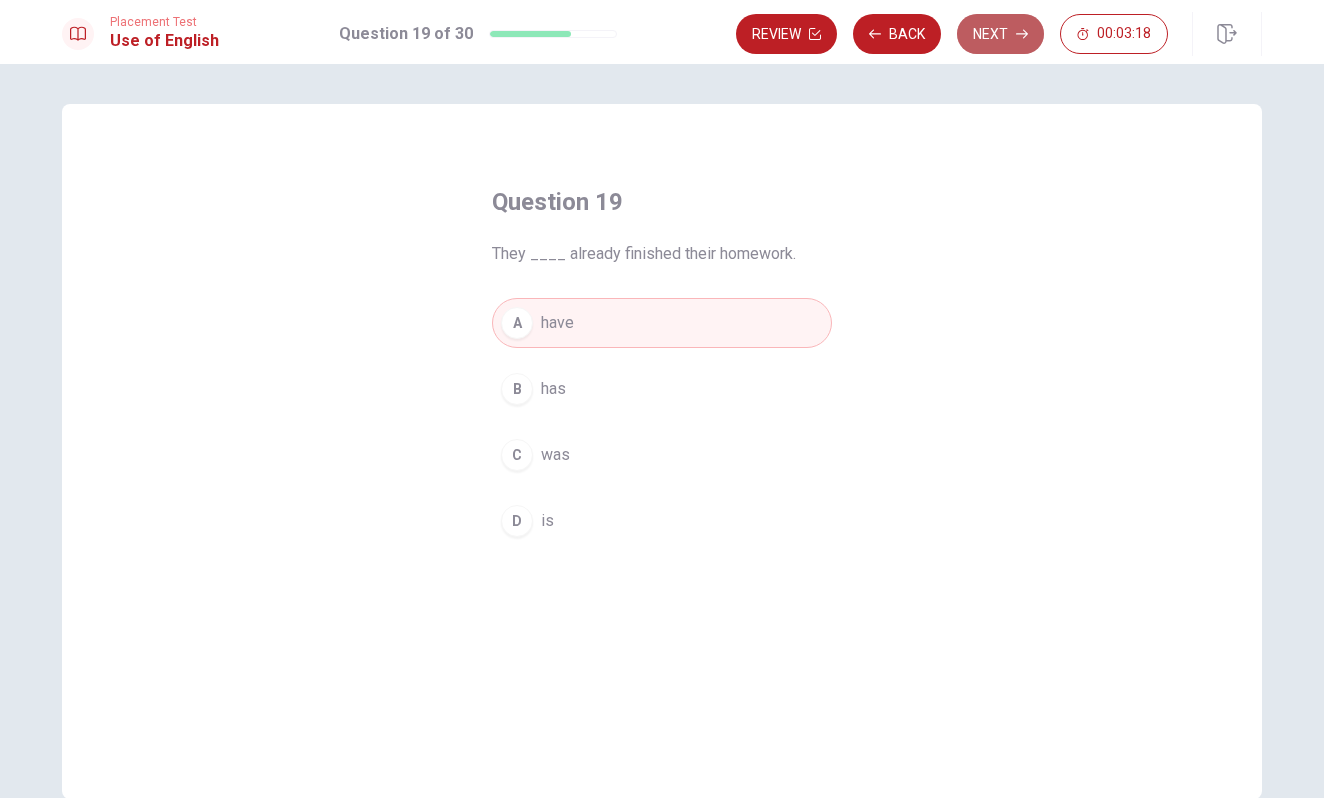 click on "Next" at bounding box center [1000, 34] 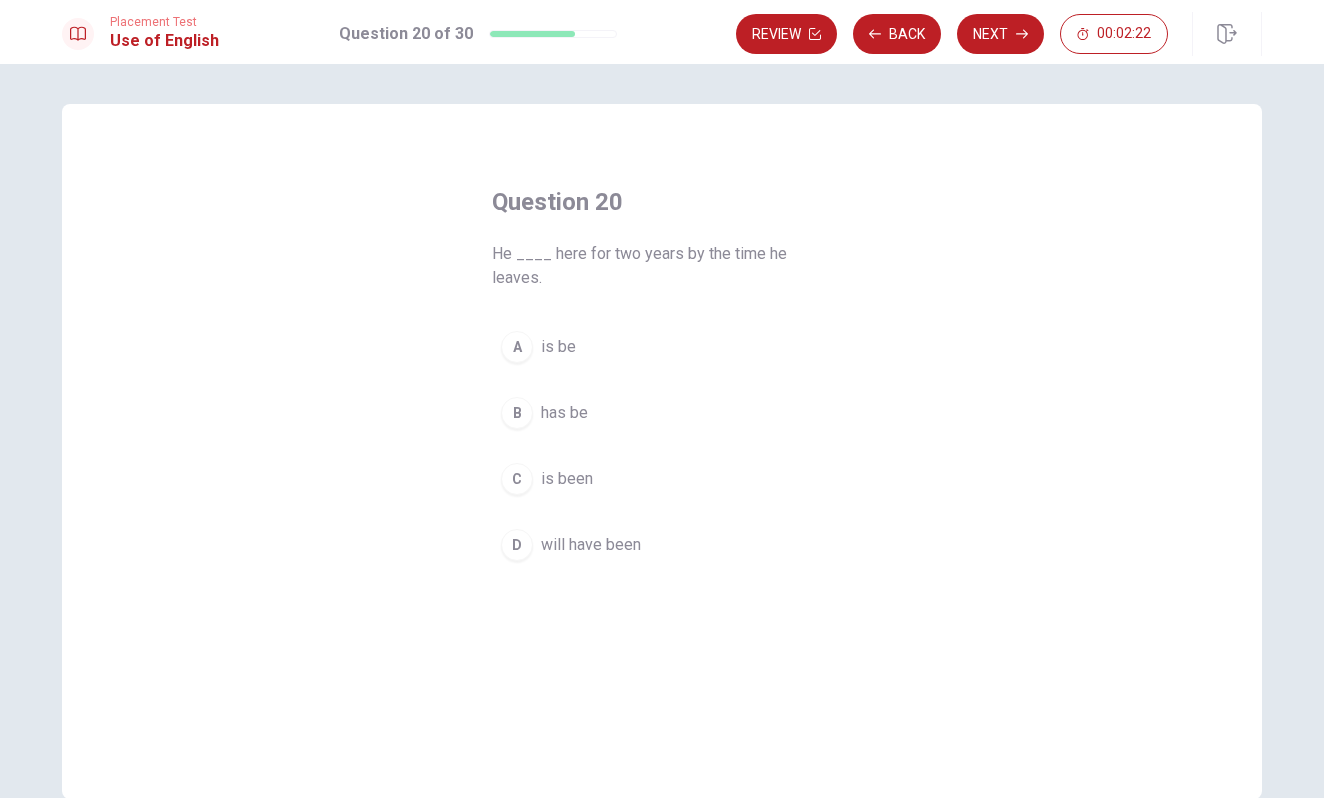 click on "D will have been" at bounding box center (662, 545) 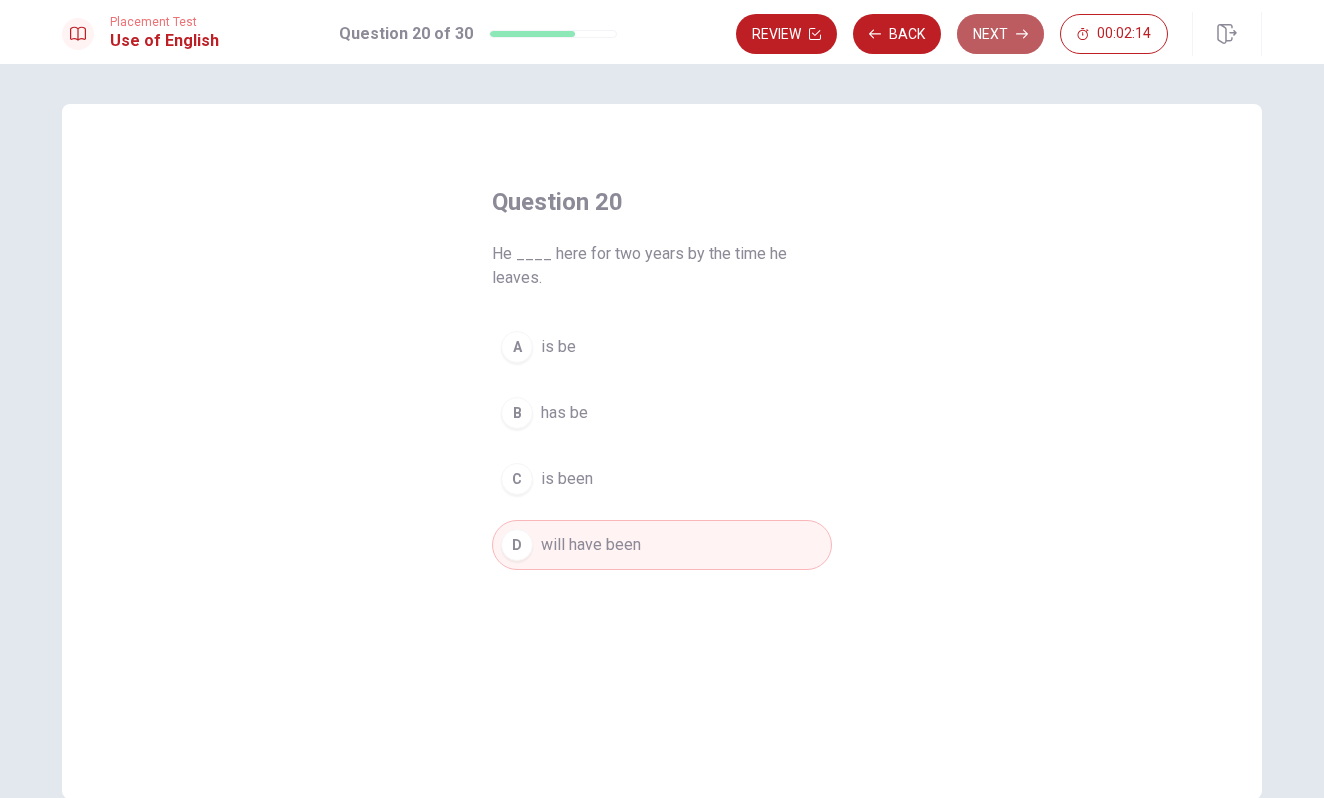 click on "Next" at bounding box center (1000, 34) 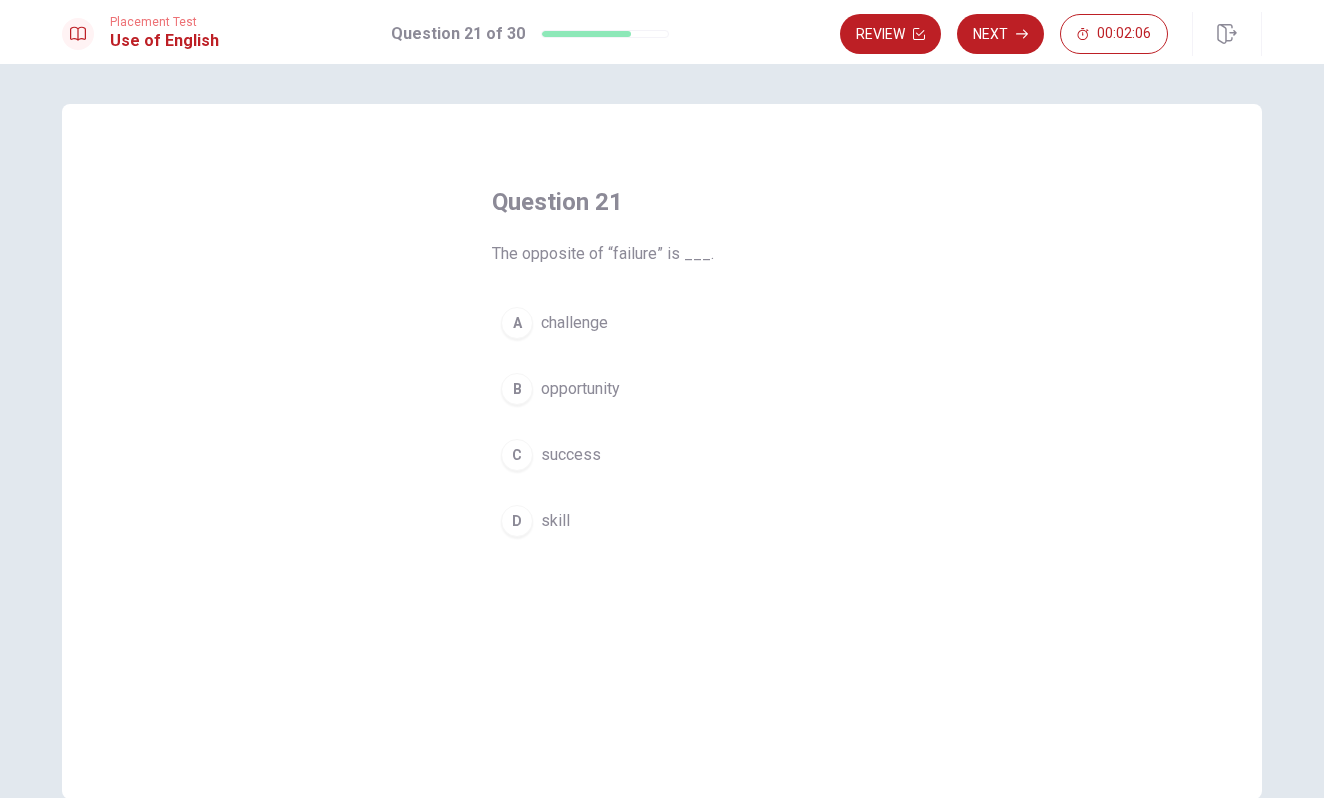 click on "success" at bounding box center [571, 455] 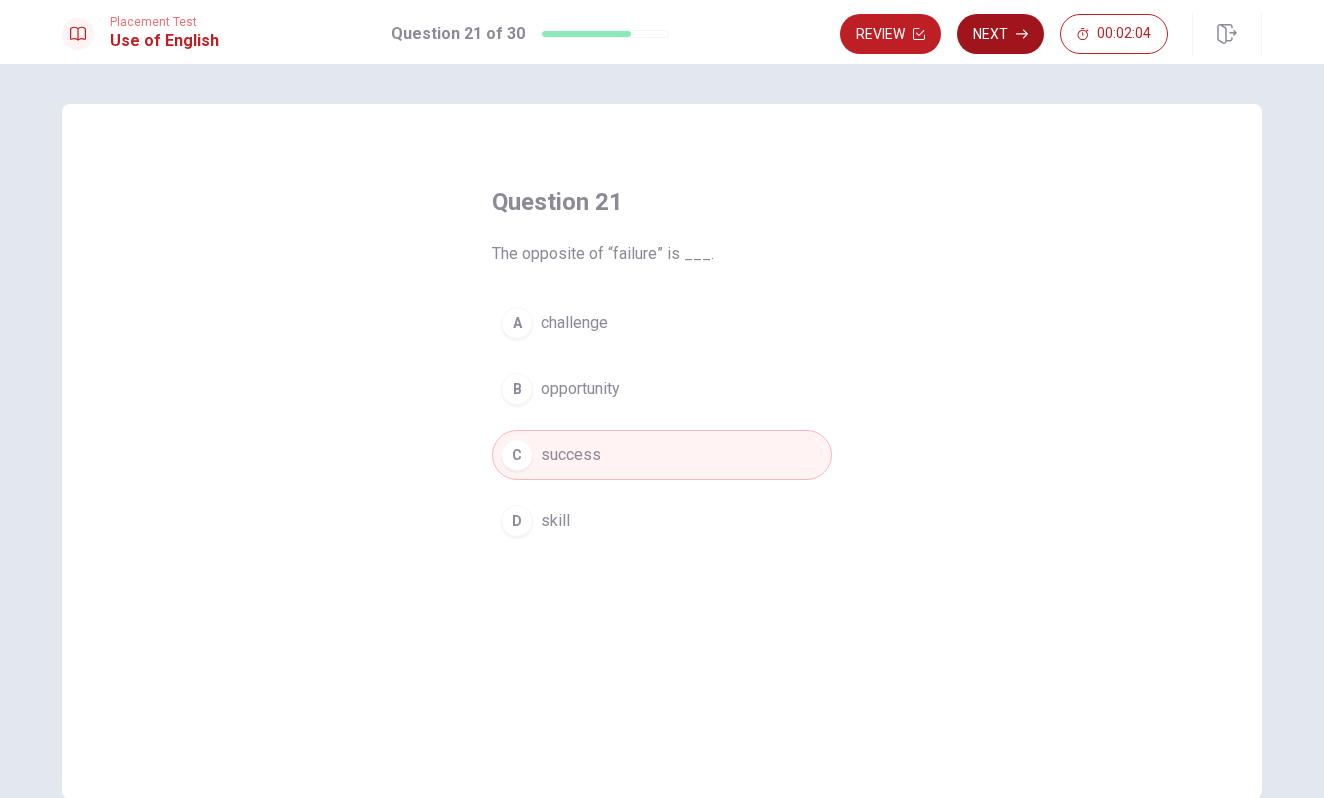 click on "Next" at bounding box center [1000, 34] 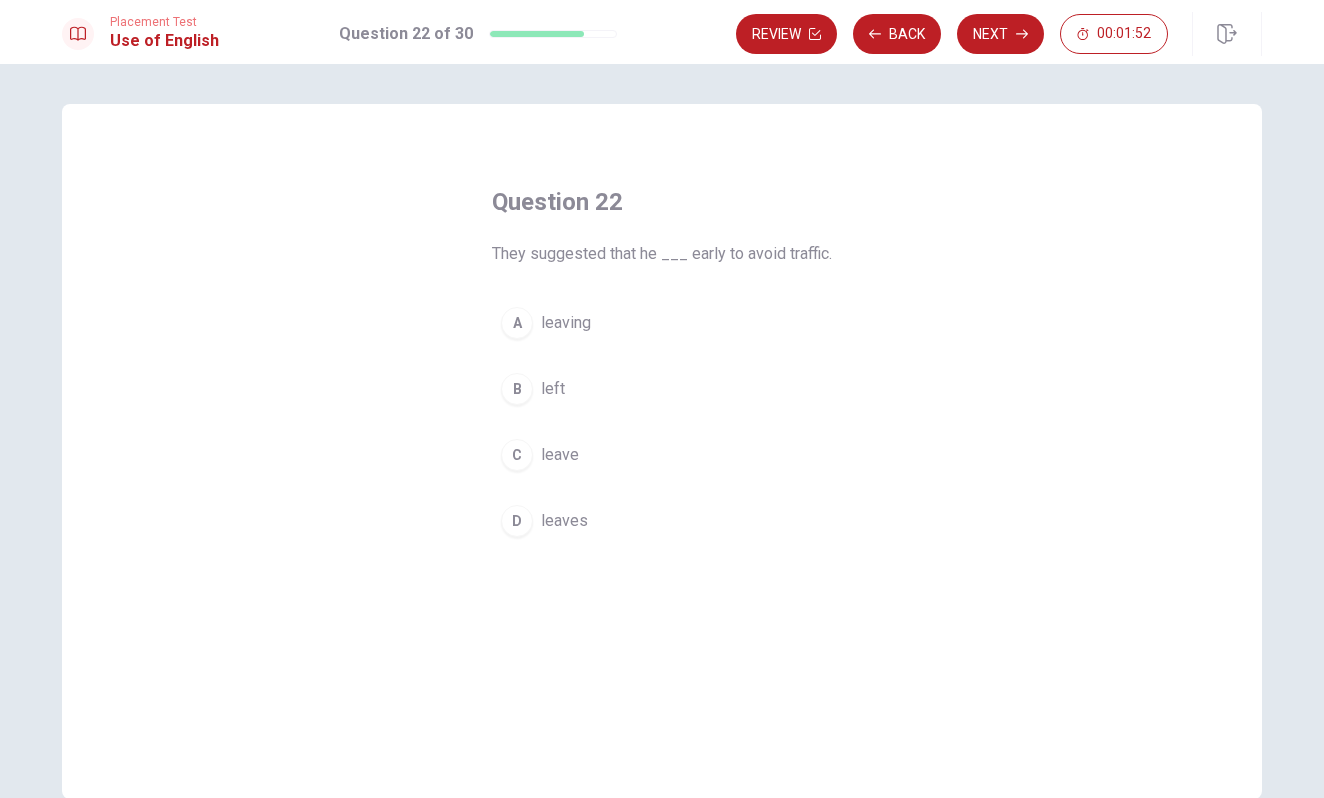 click on "B left" at bounding box center [662, 389] 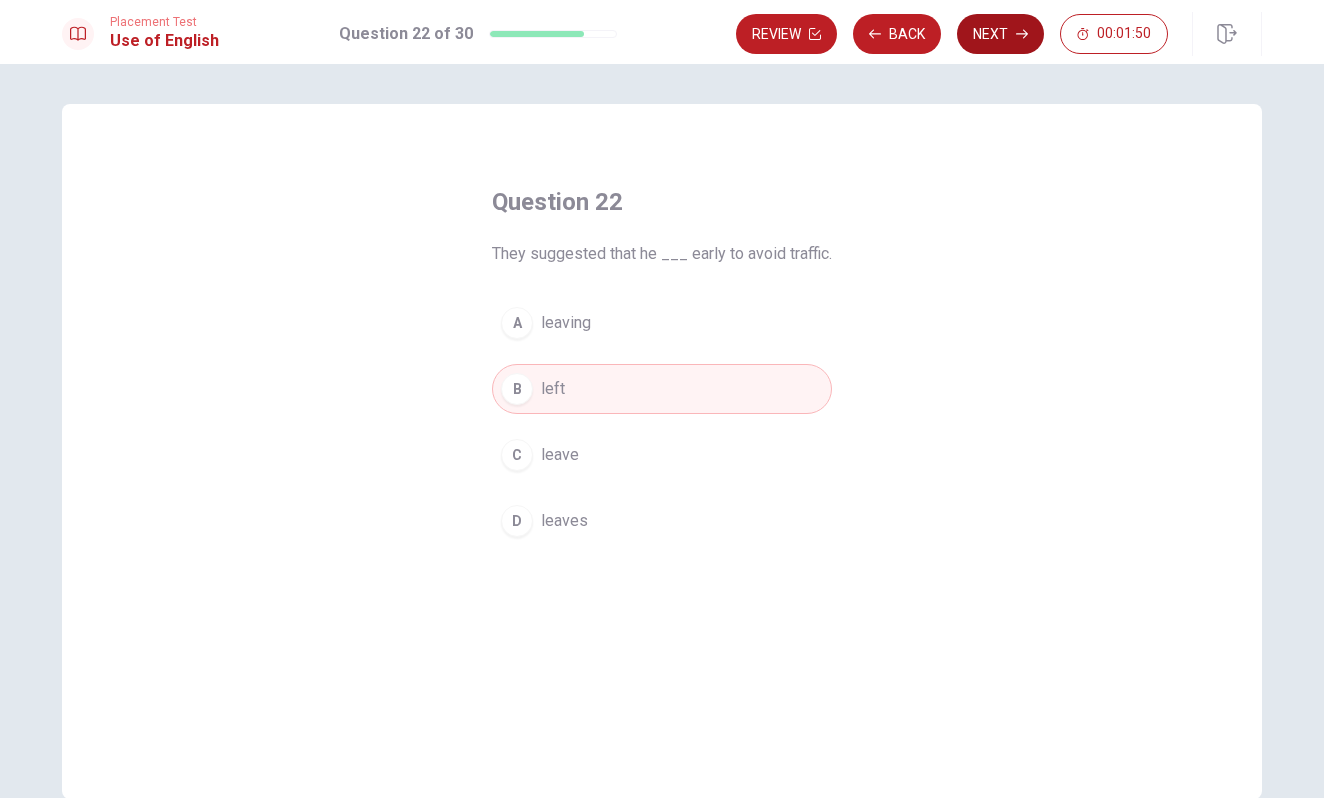 click on "Next" at bounding box center [1000, 34] 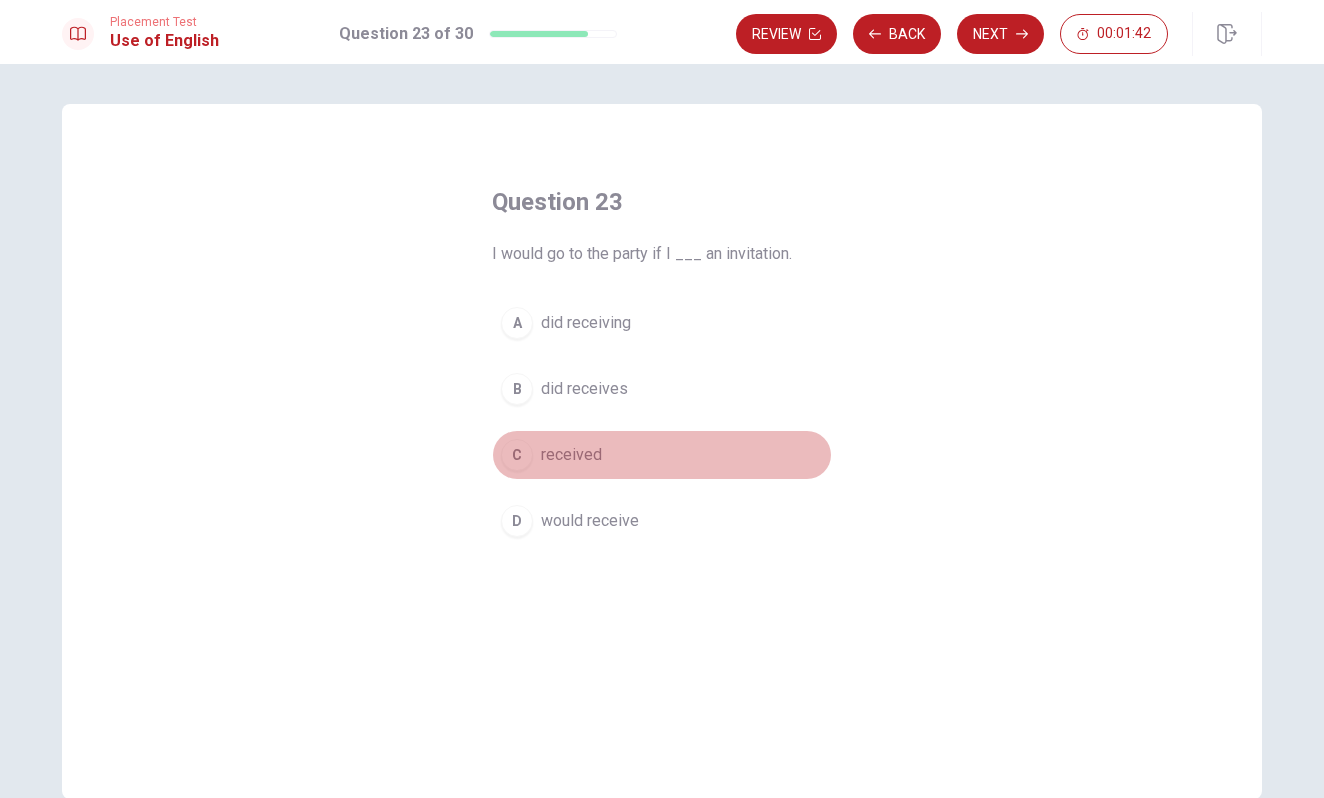 click on "received" at bounding box center (571, 455) 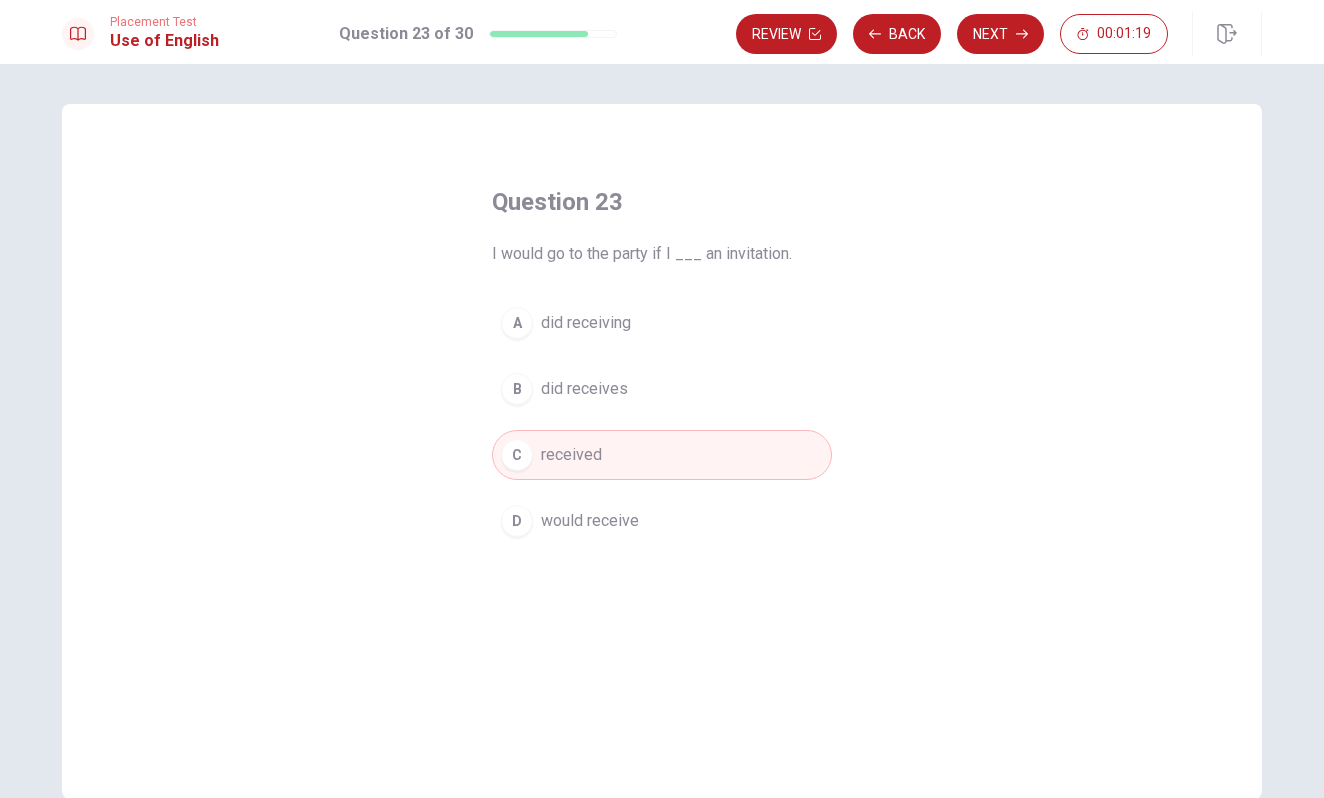 click on "D would receive" at bounding box center (662, 521) 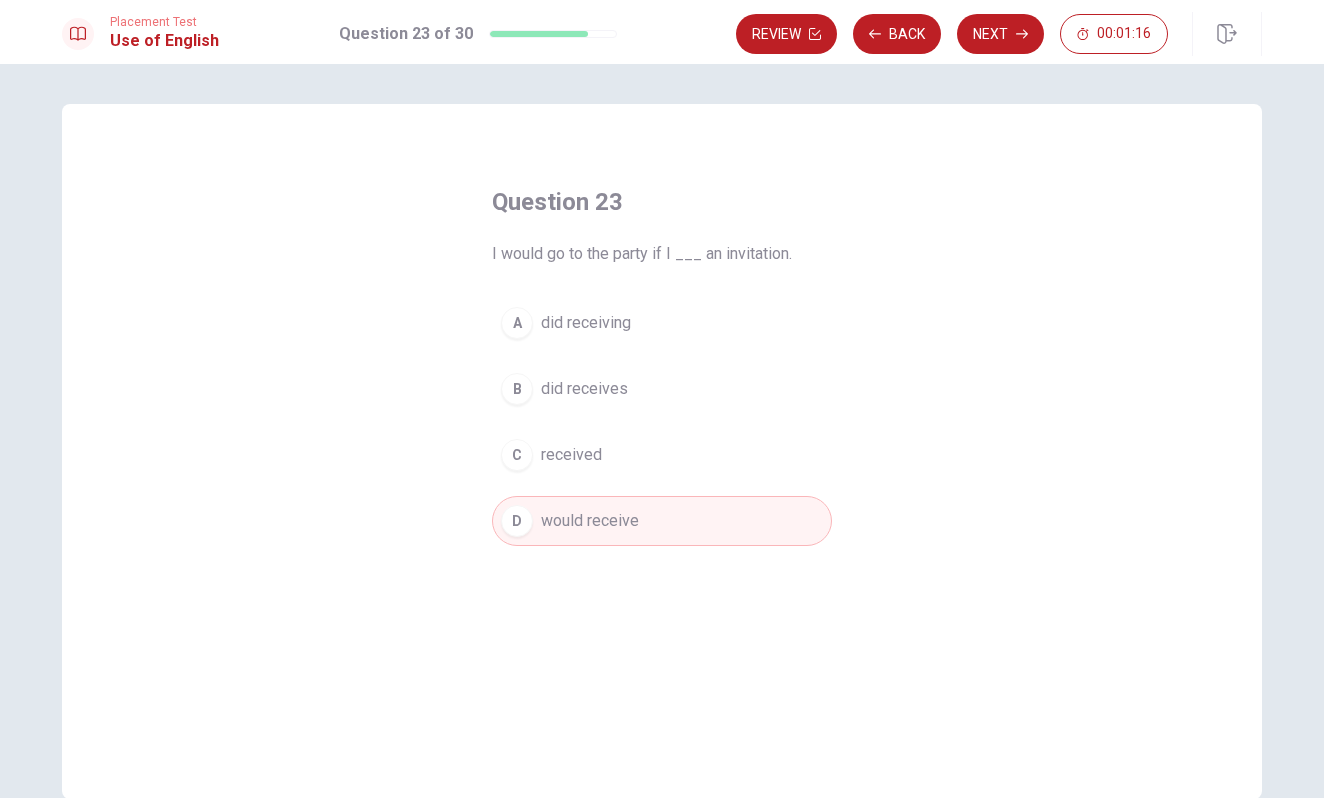click on "C received" at bounding box center [662, 455] 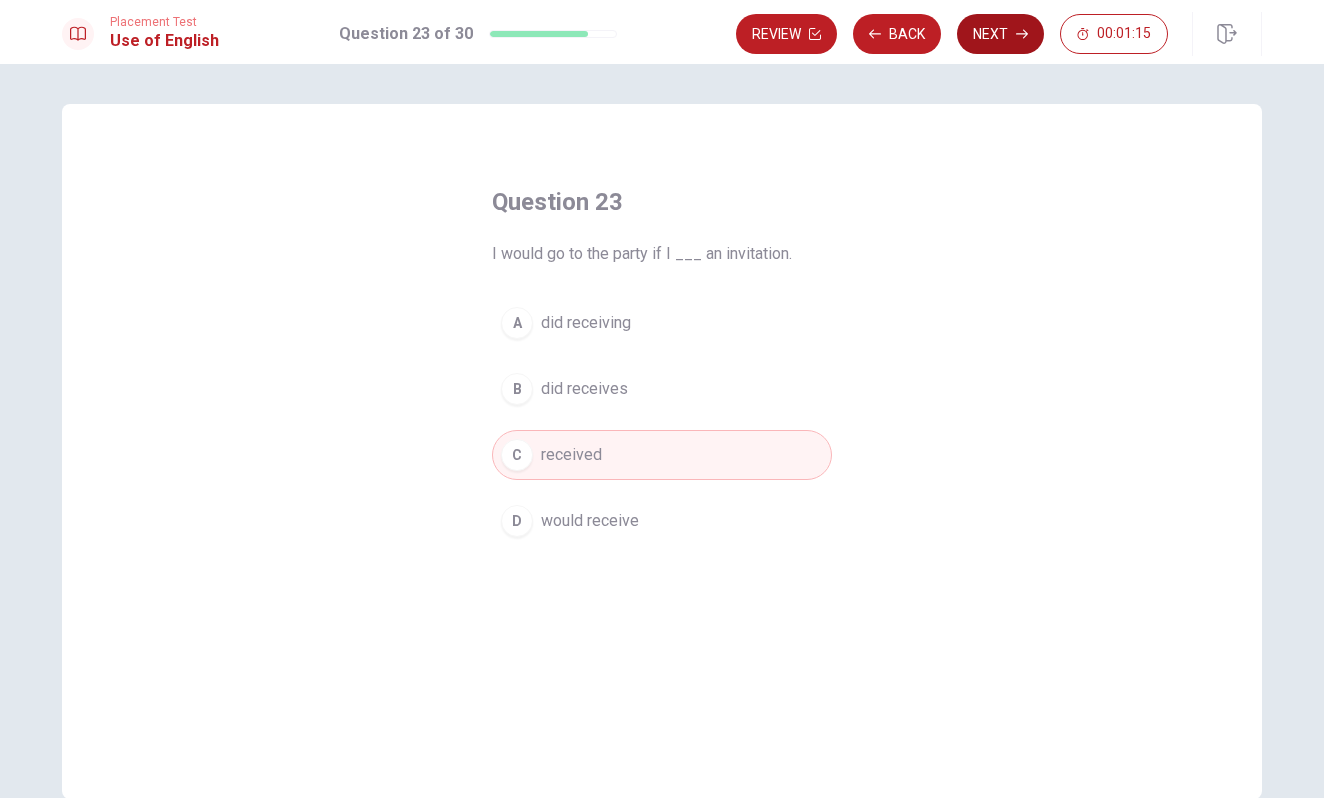 click on "Next" at bounding box center [1000, 34] 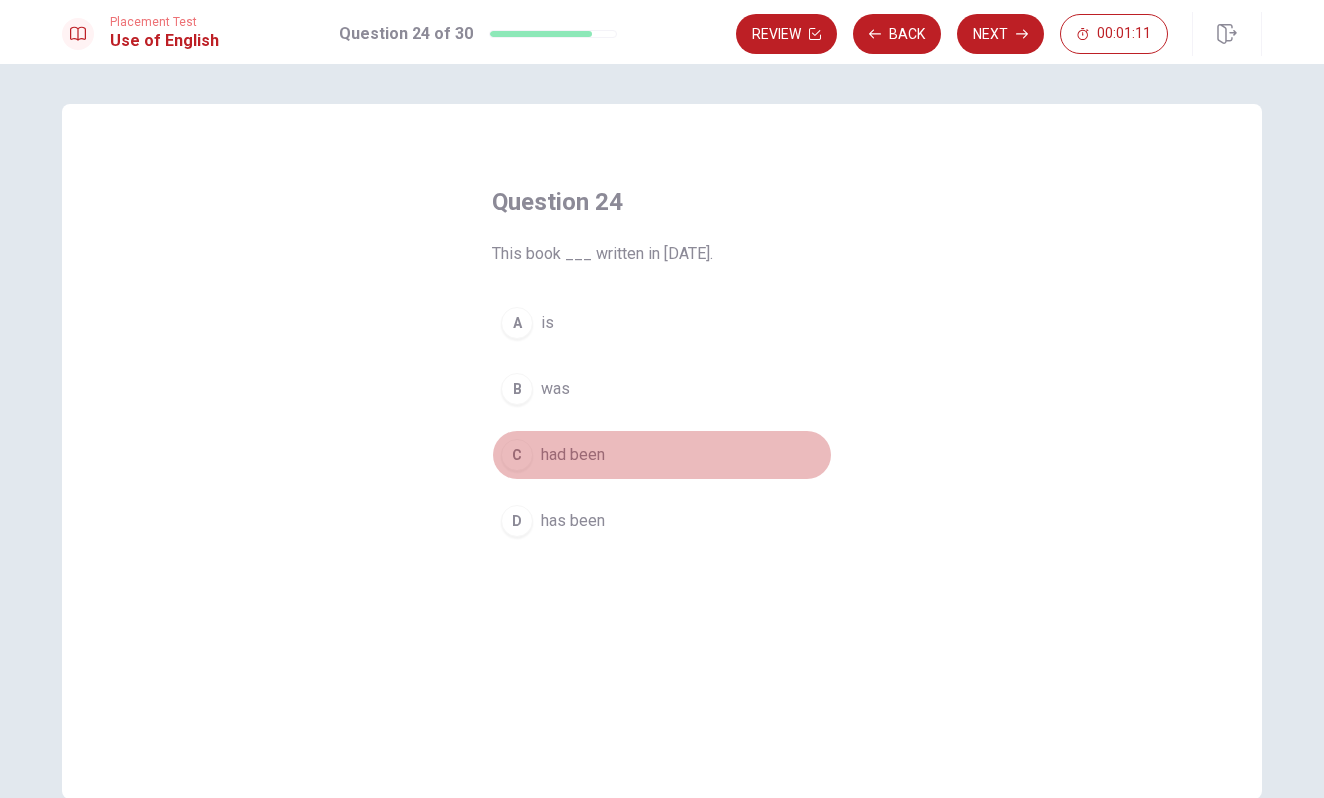 click on "C had been" at bounding box center [662, 455] 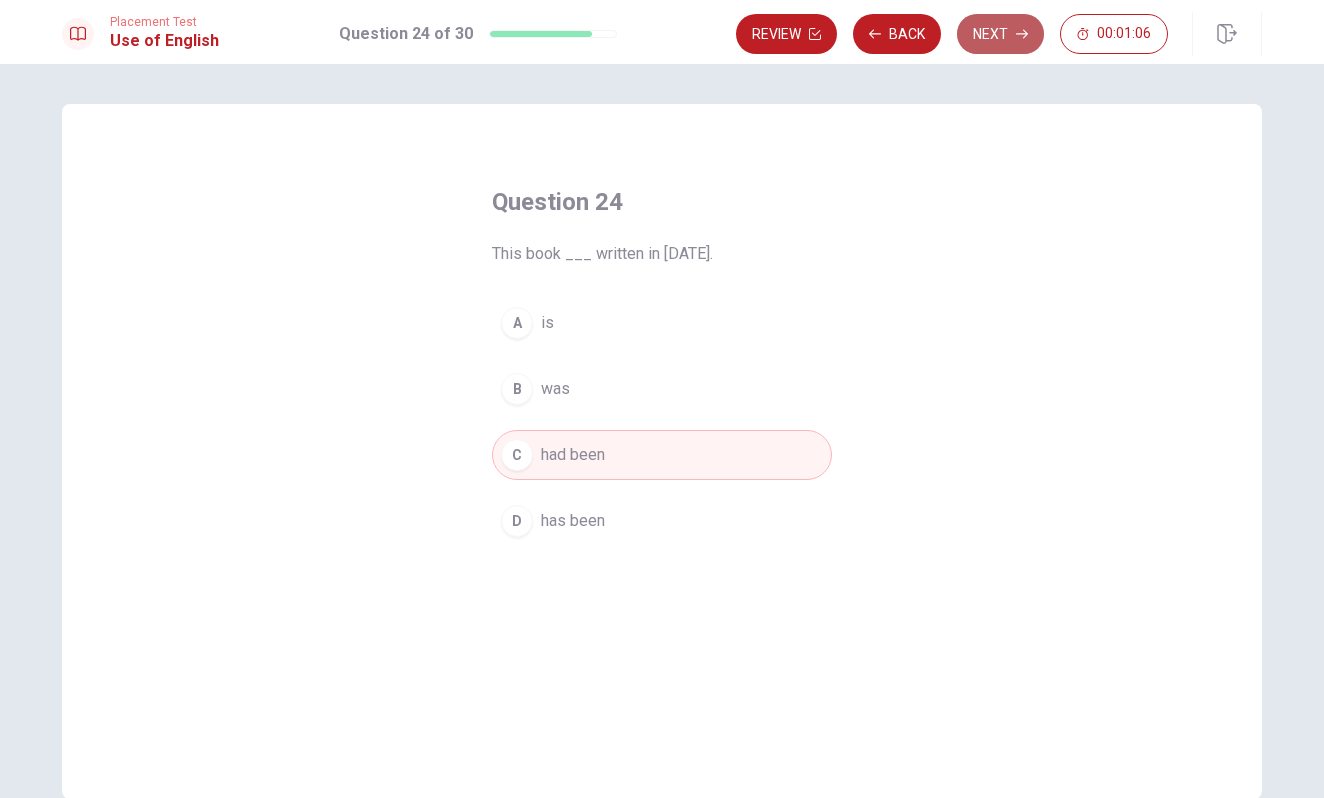 click on "Next" at bounding box center (1000, 34) 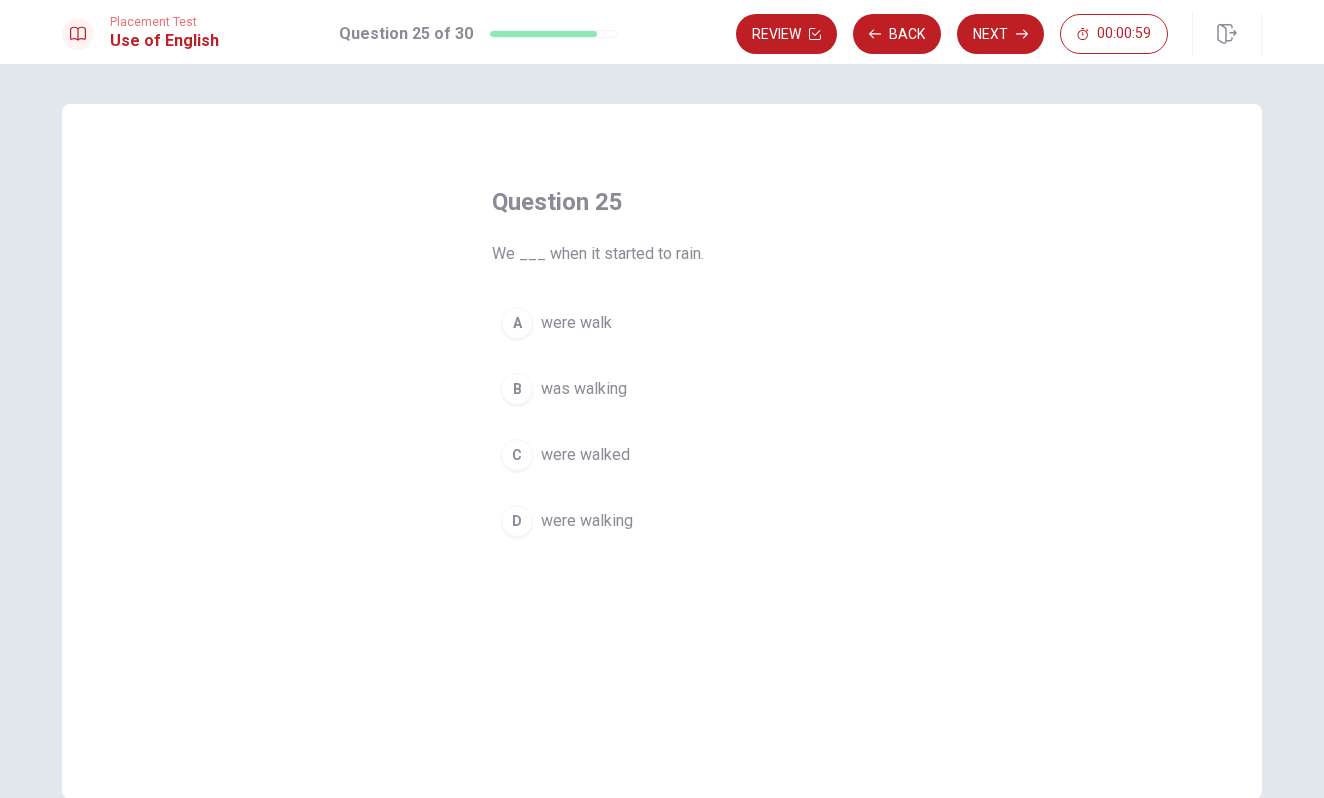 click on "were walking" at bounding box center [587, 521] 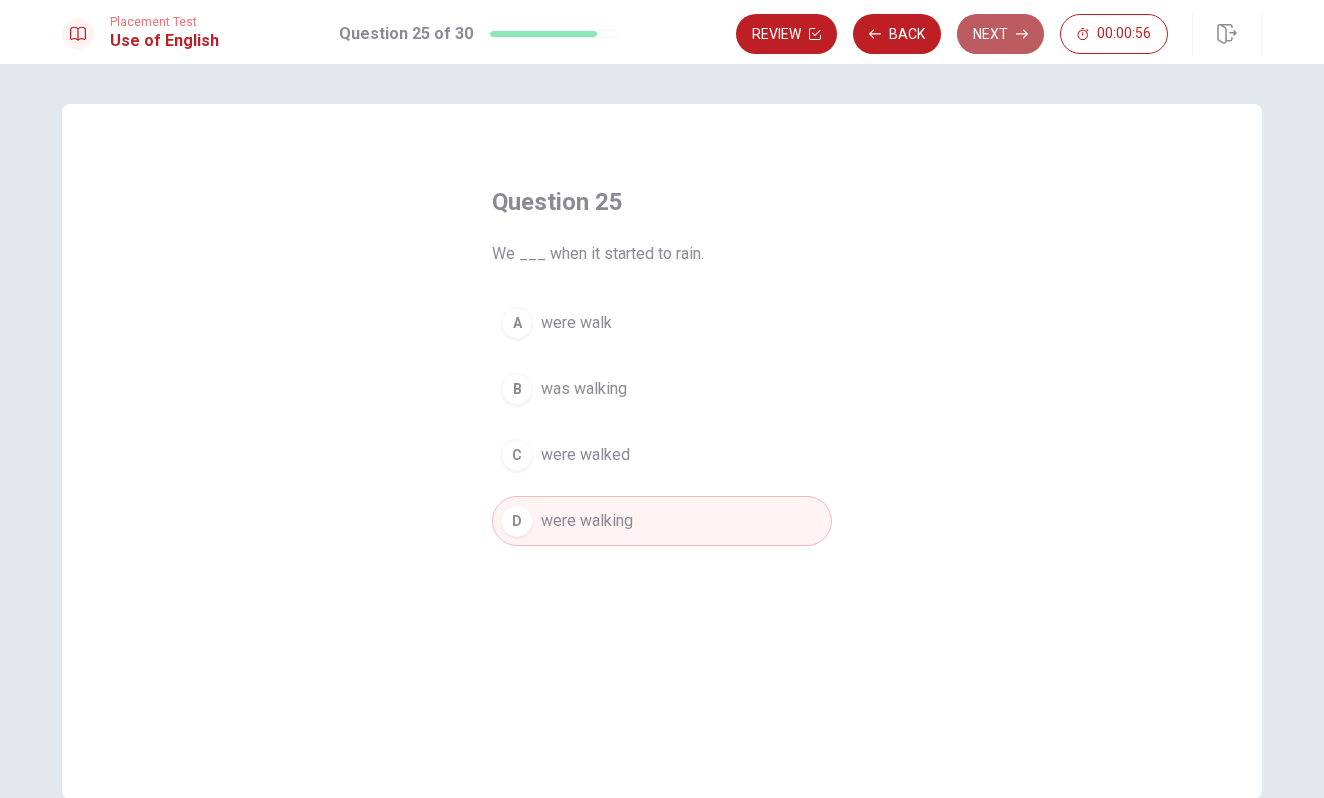 click on "Next" at bounding box center (1000, 34) 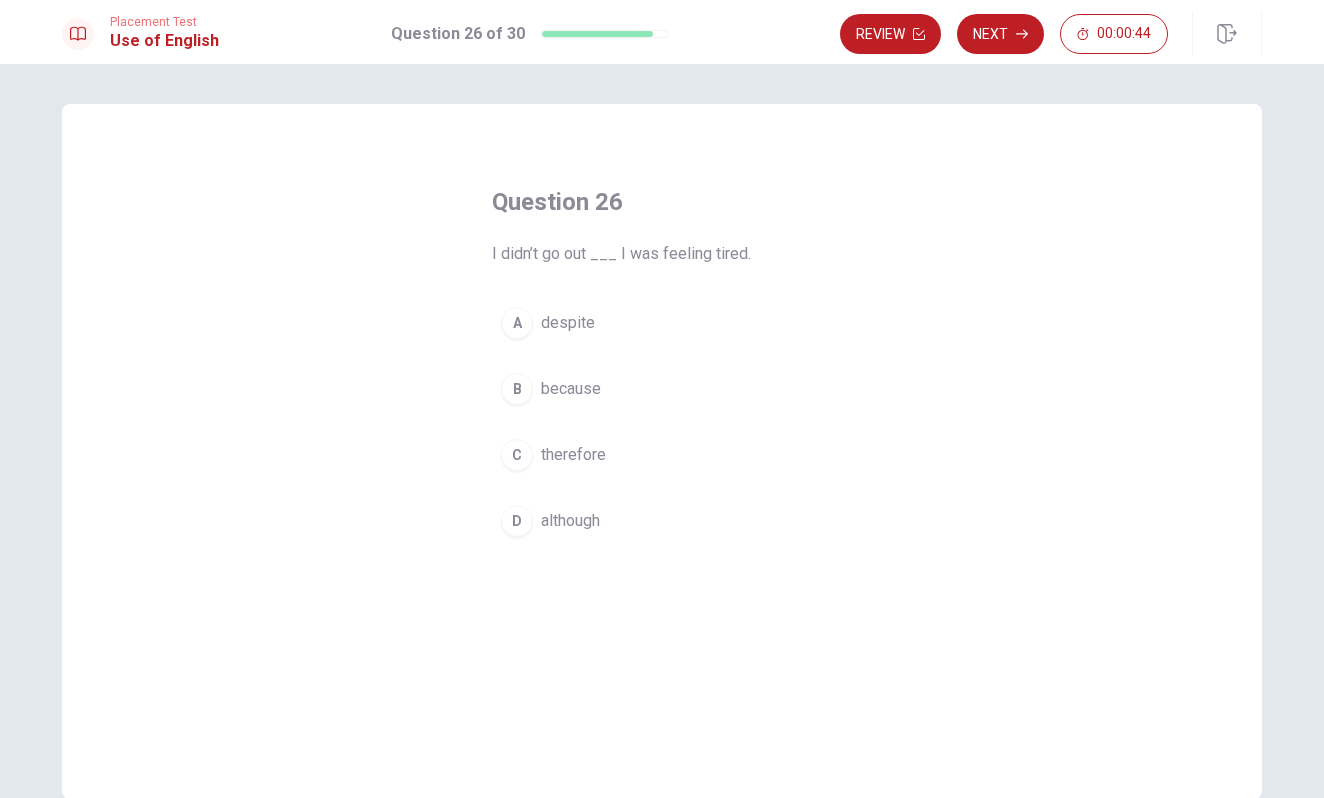 click on "B because" at bounding box center [662, 389] 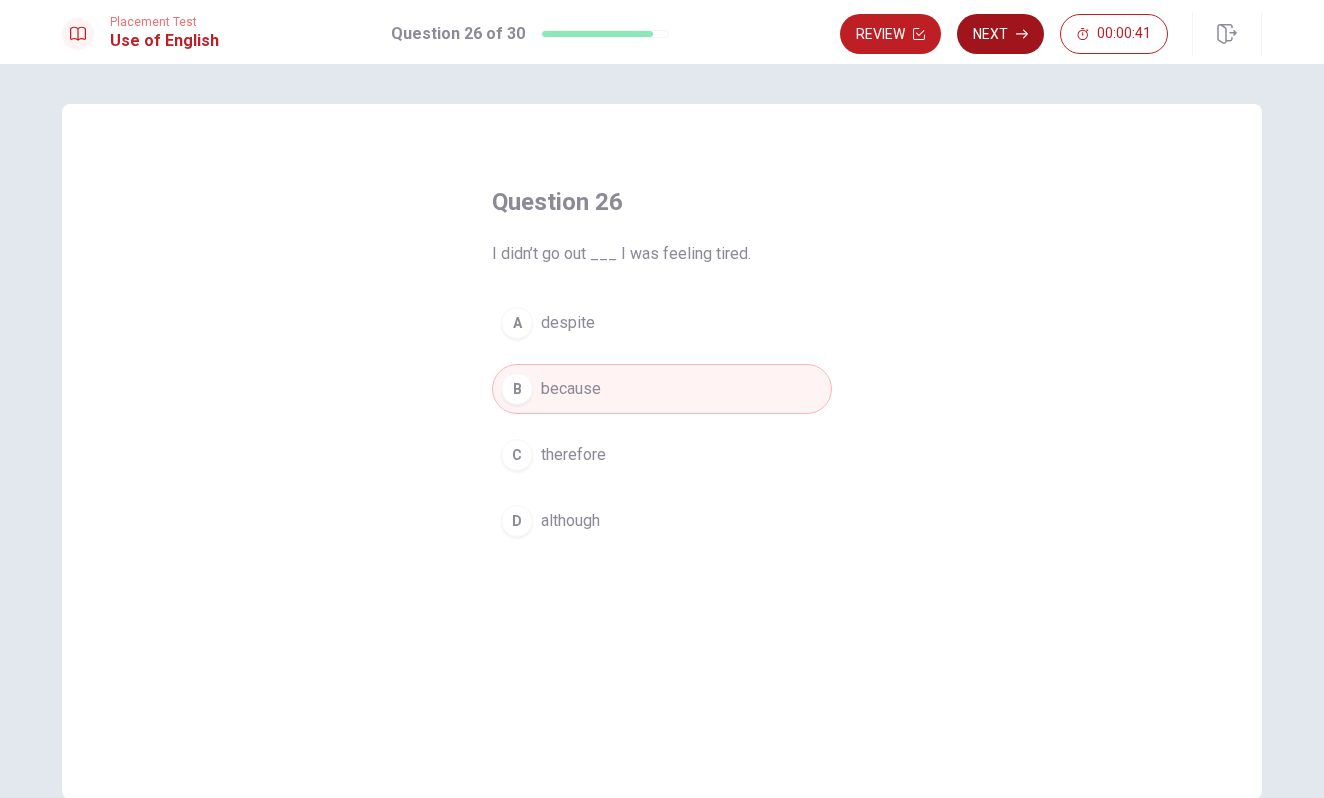 click on "Next" at bounding box center [1000, 34] 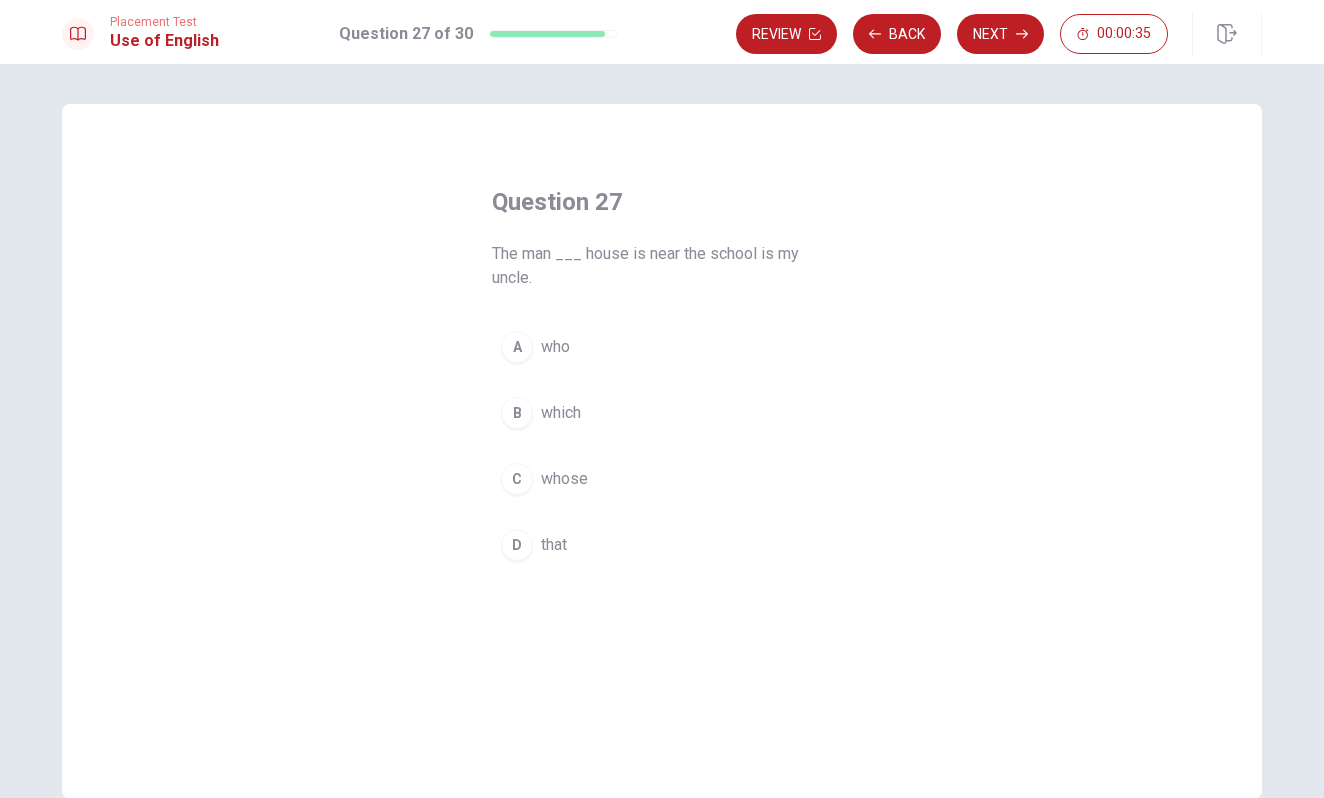 click on "whose" at bounding box center (564, 479) 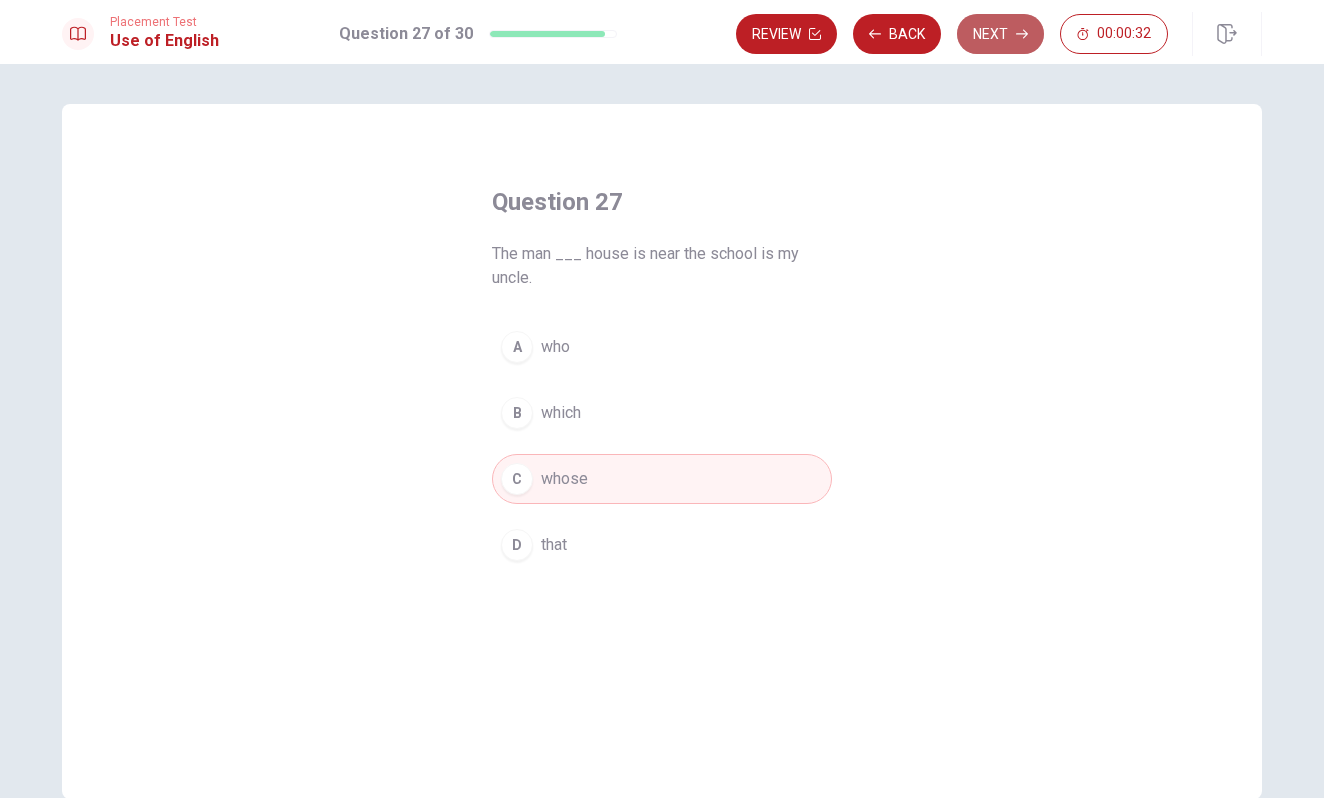 click on "Next" at bounding box center (1000, 34) 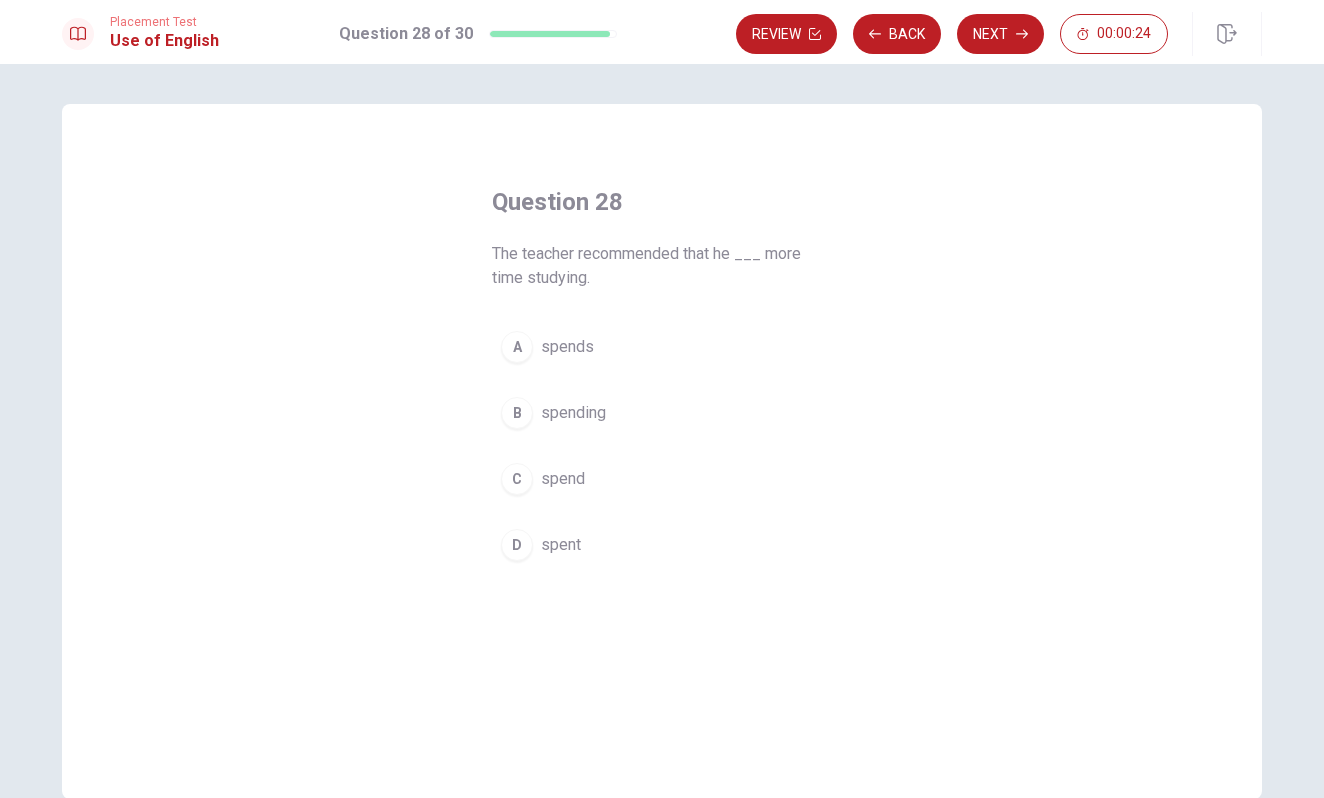 click on "D spent" at bounding box center (662, 545) 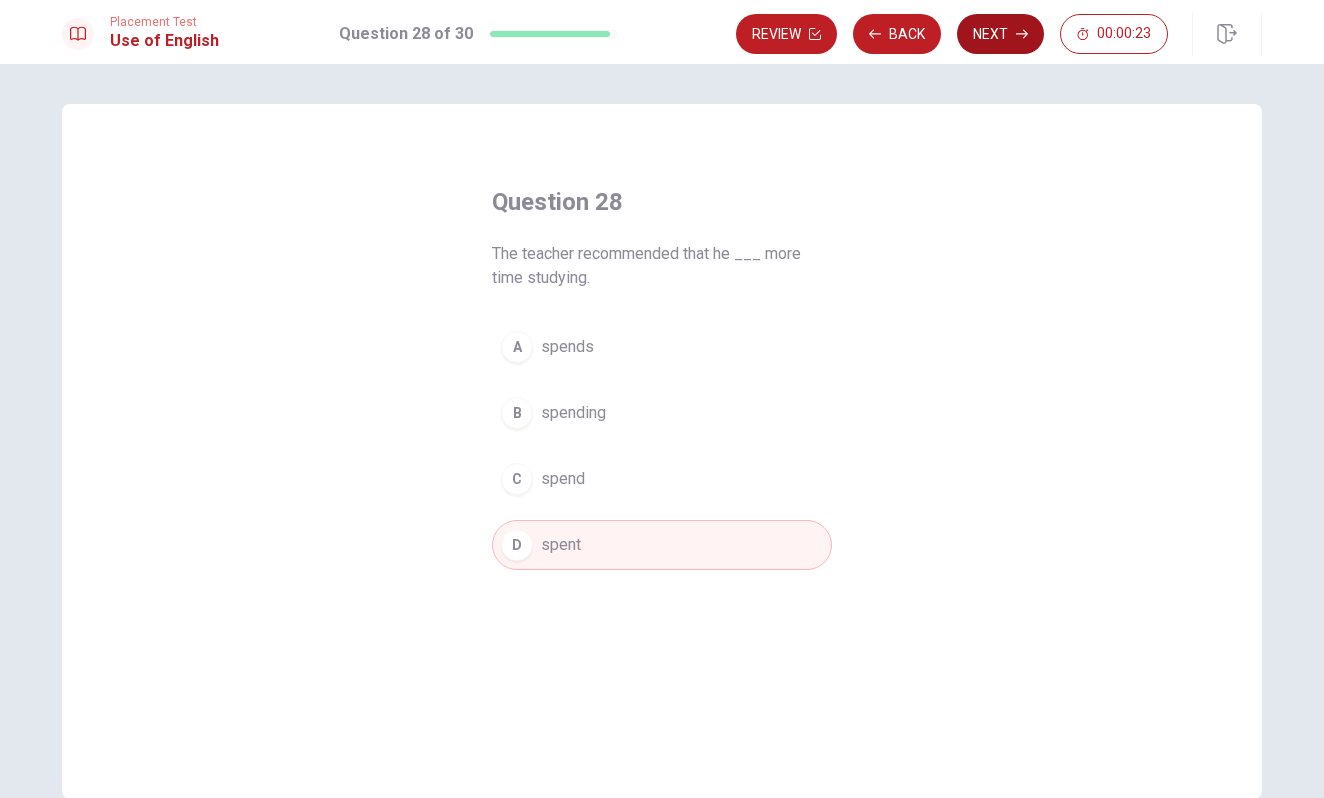 click on "Next" at bounding box center (1000, 34) 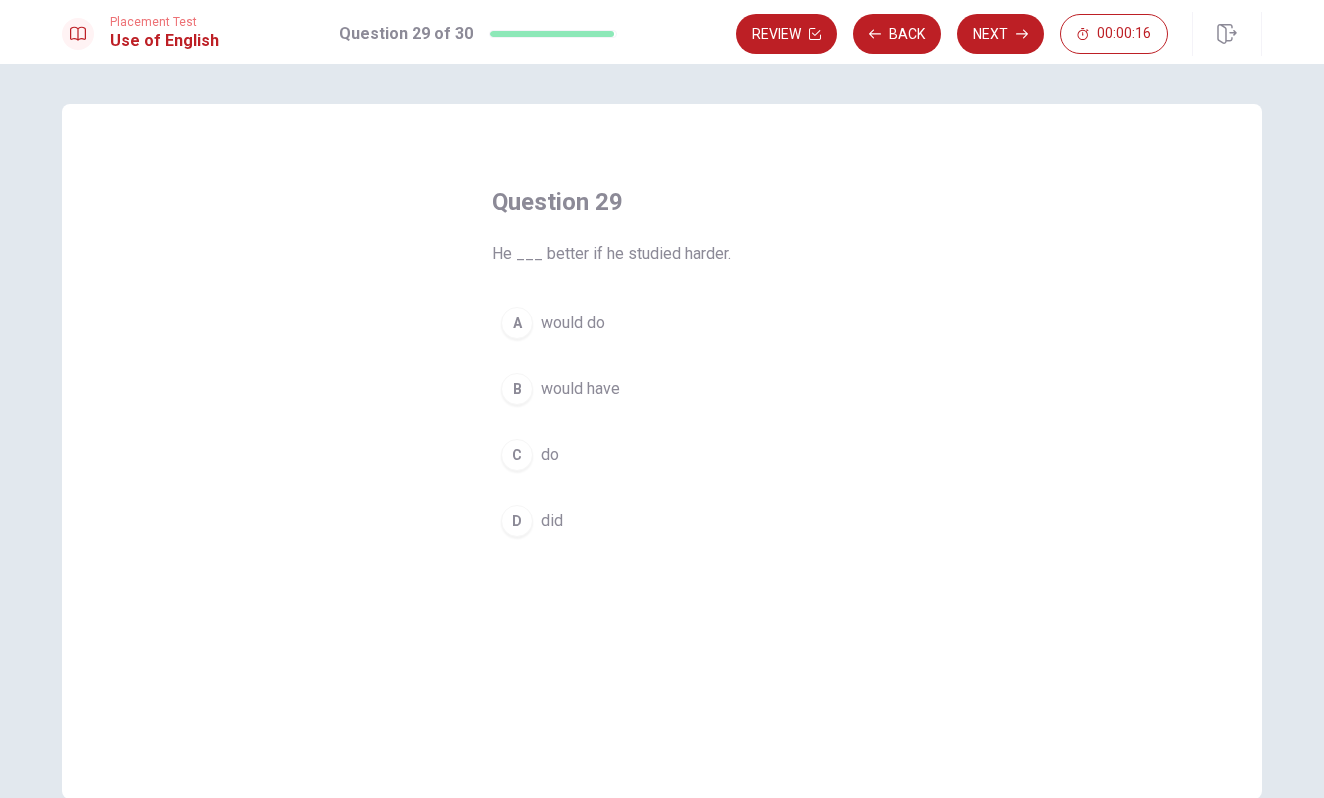 click on "would have" at bounding box center [580, 389] 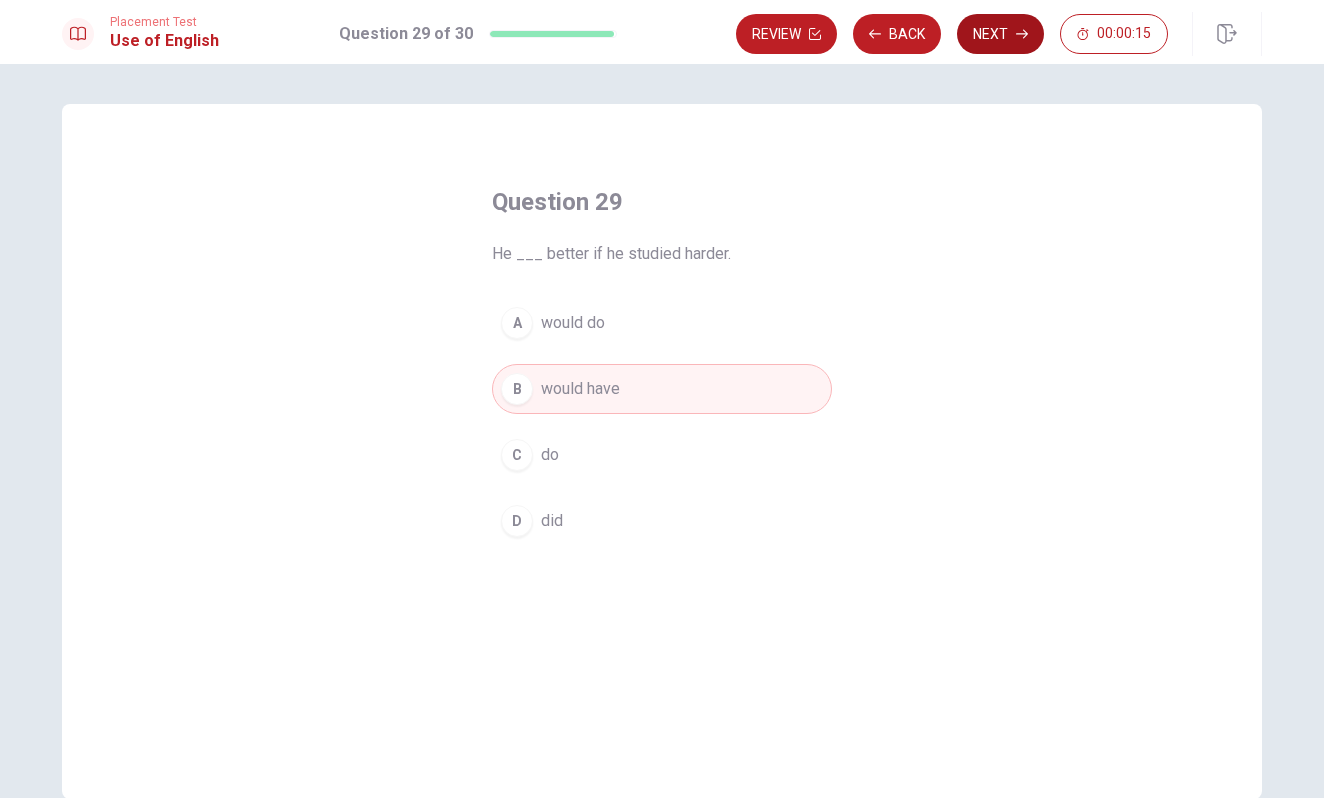 click on "Next" at bounding box center (1000, 34) 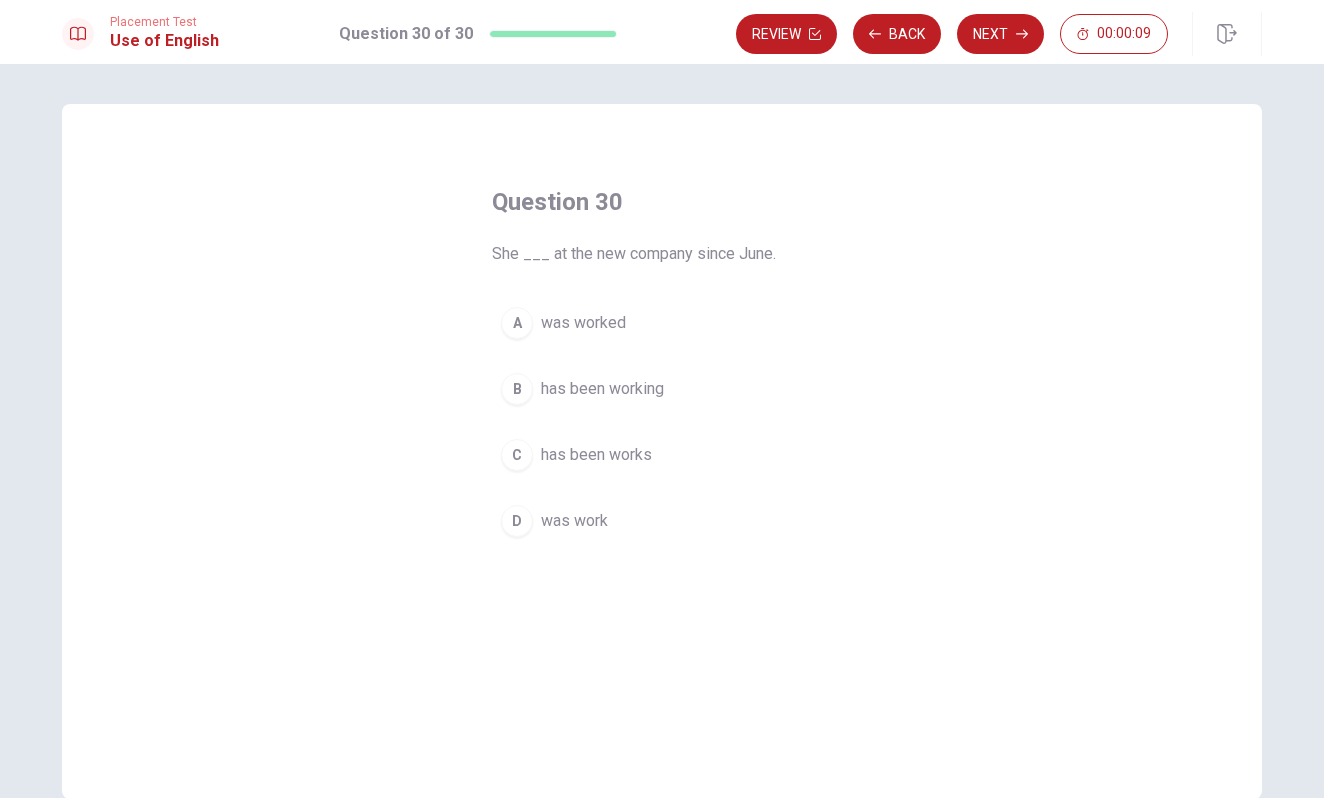 click on "has been working" at bounding box center [602, 389] 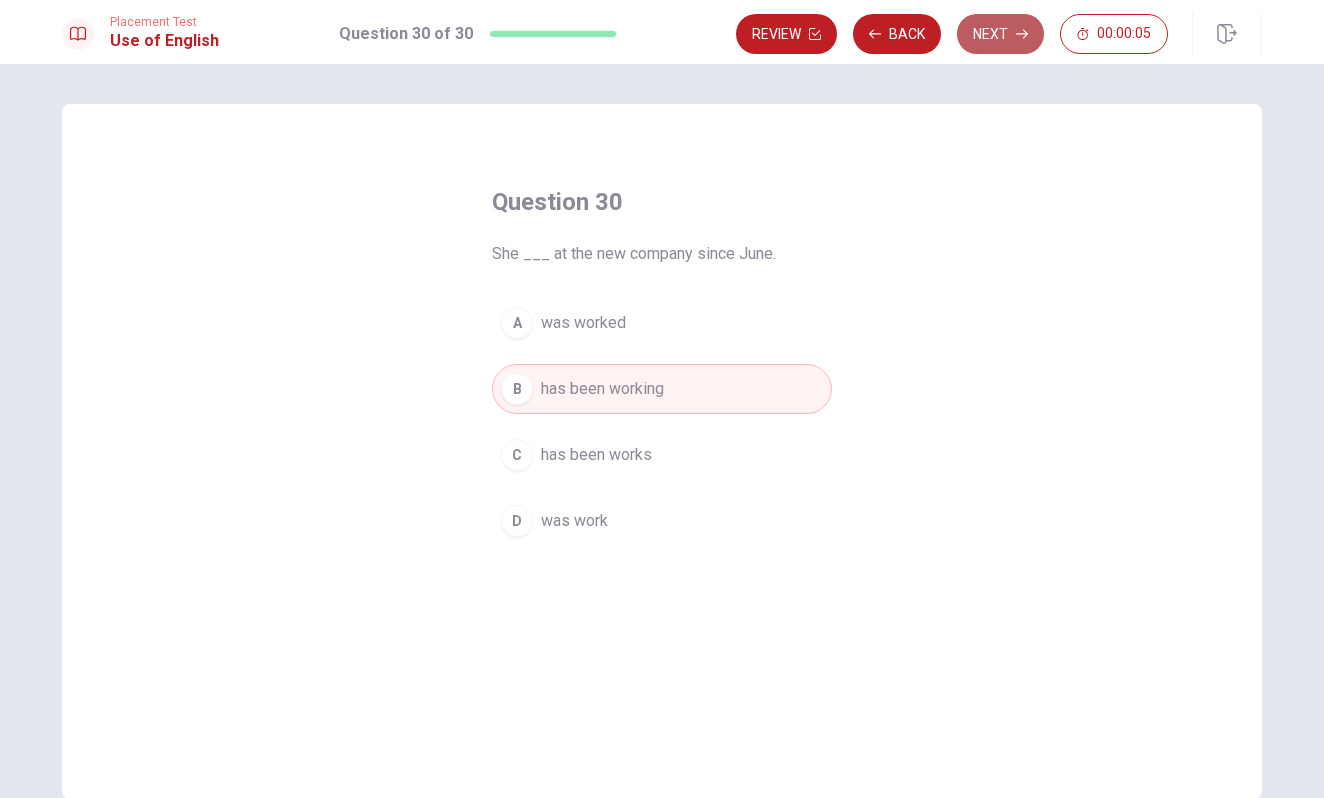 click on "Next" at bounding box center (1000, 34) 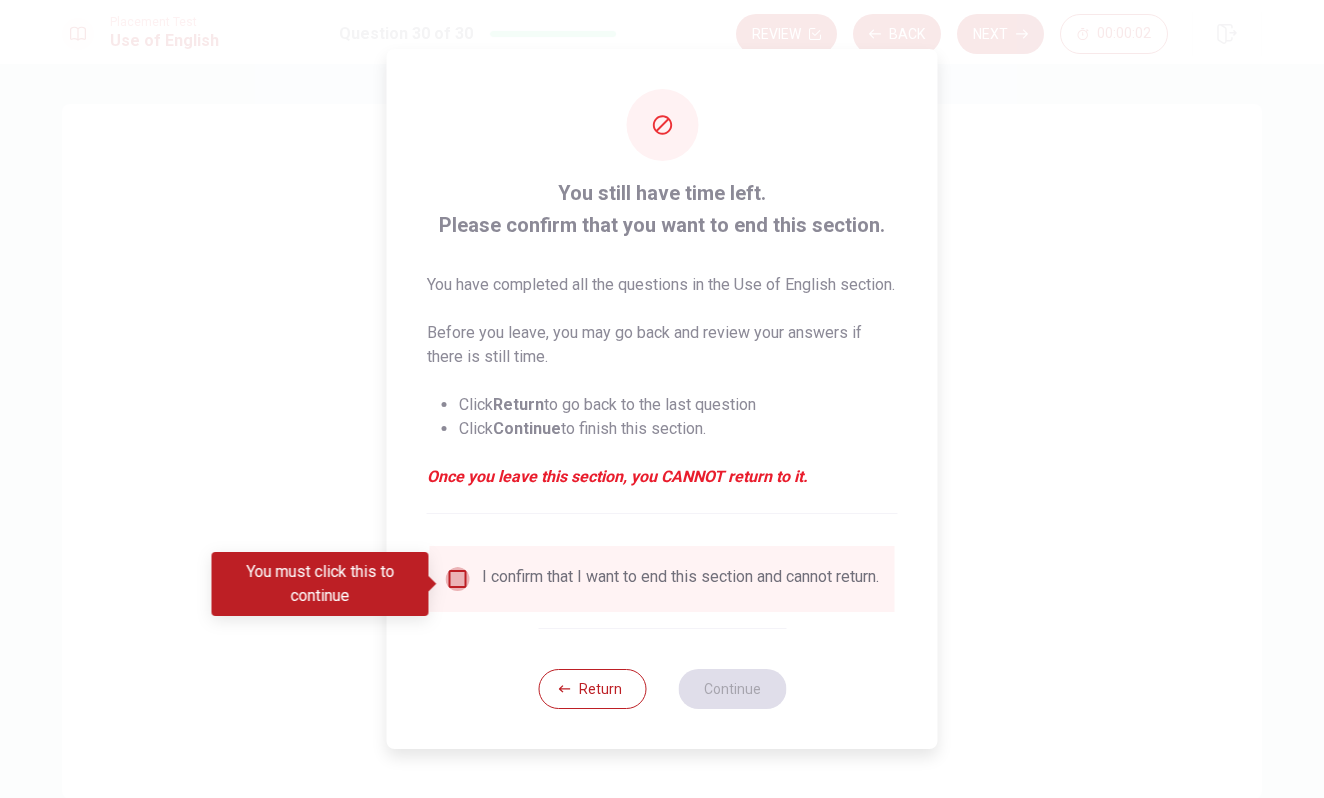 click at bounding box center [458, 579] 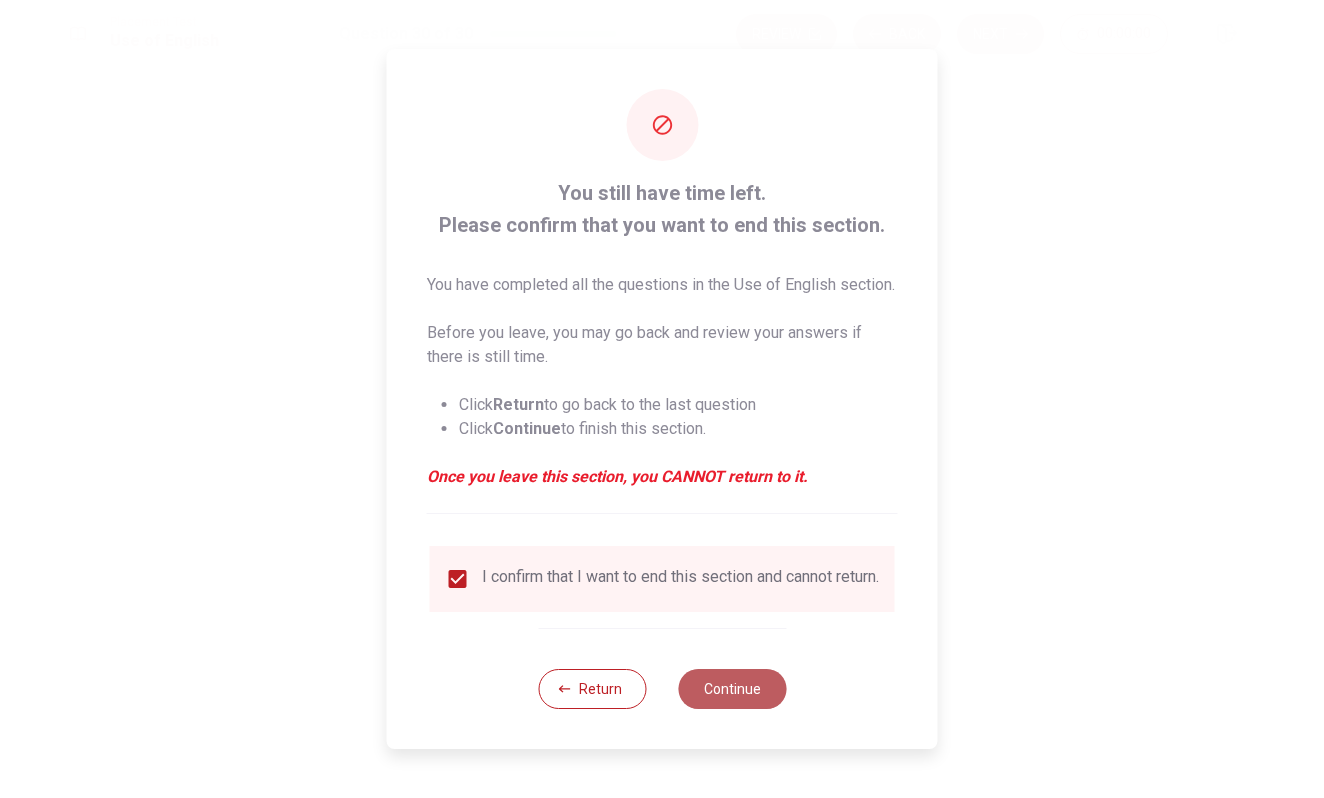 click on "Continue" at bounding box center [732, 689] 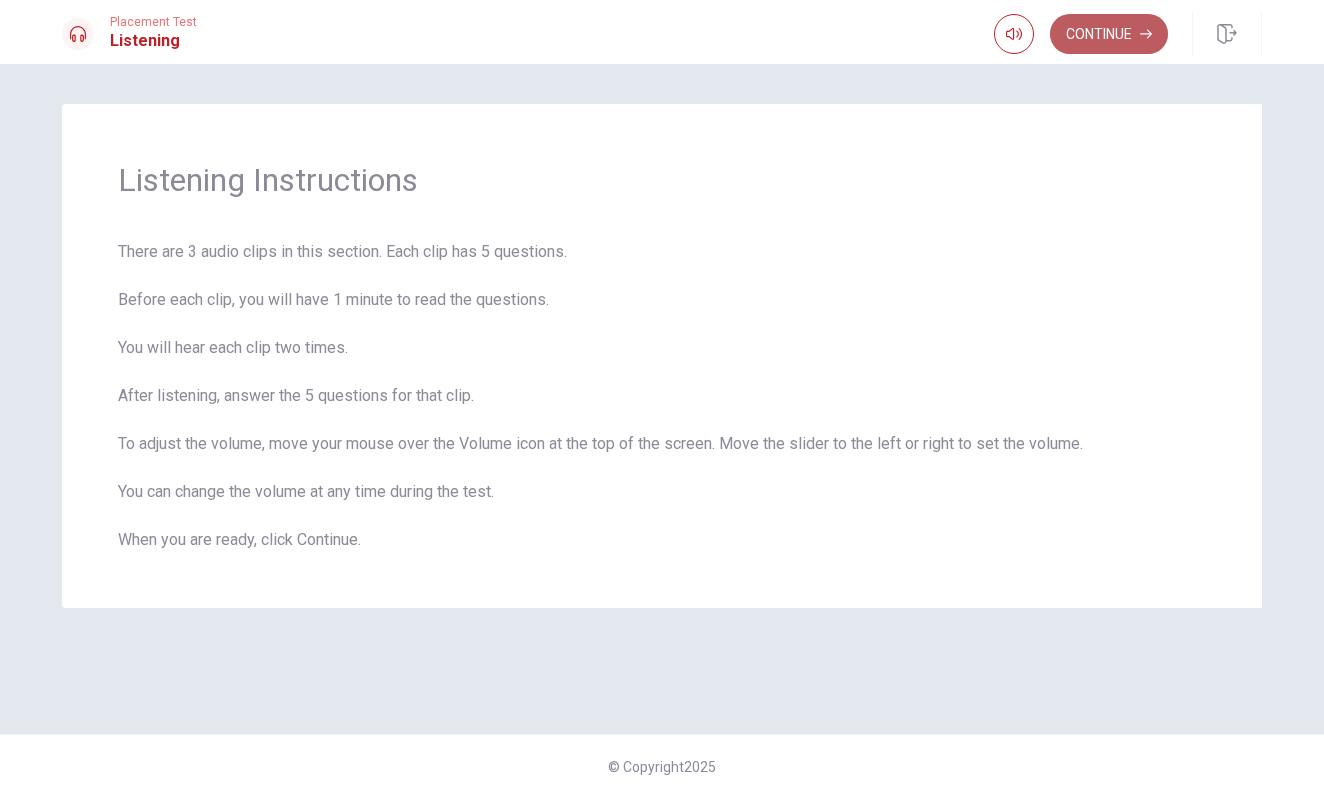 click on "Continue" at bounding box center [1109, 34] 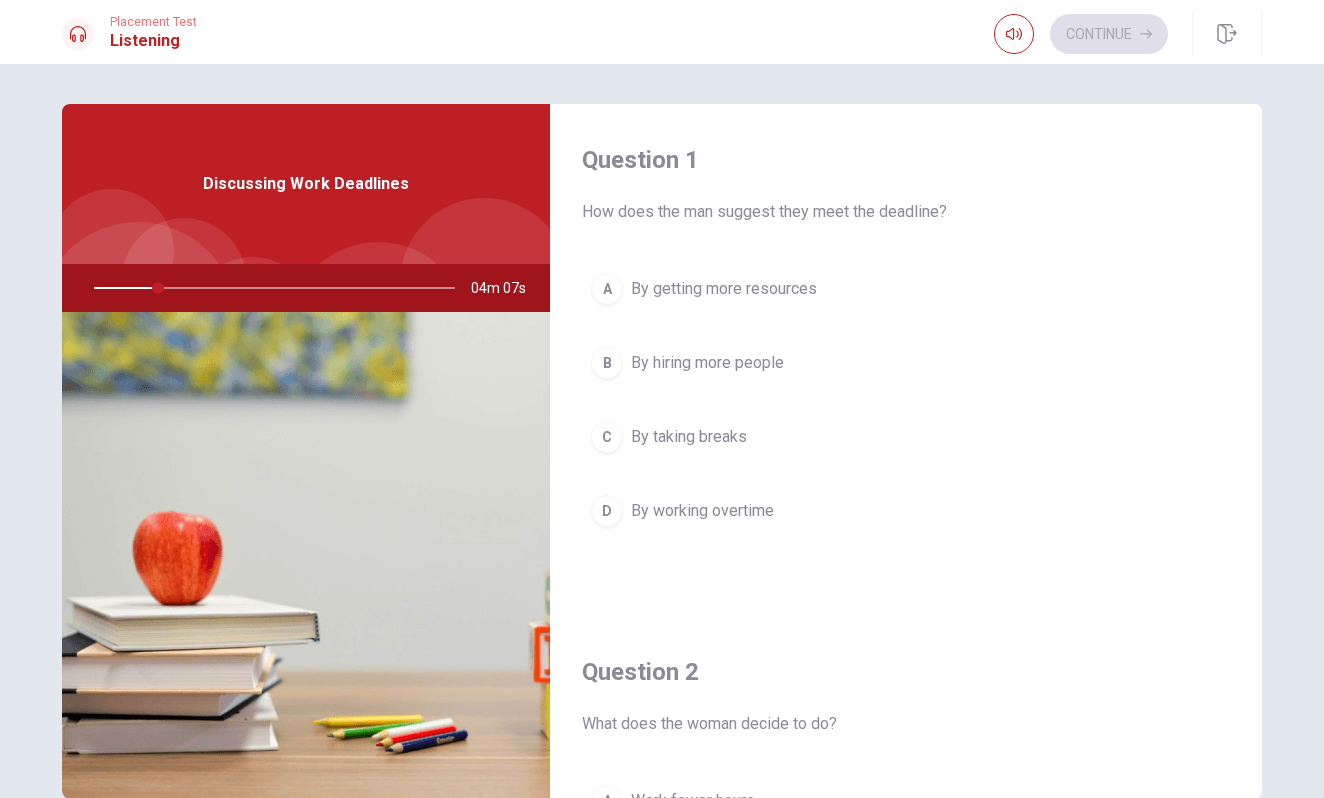 scroll, scrollTop: 0, scrollLeft: 0, axis: both 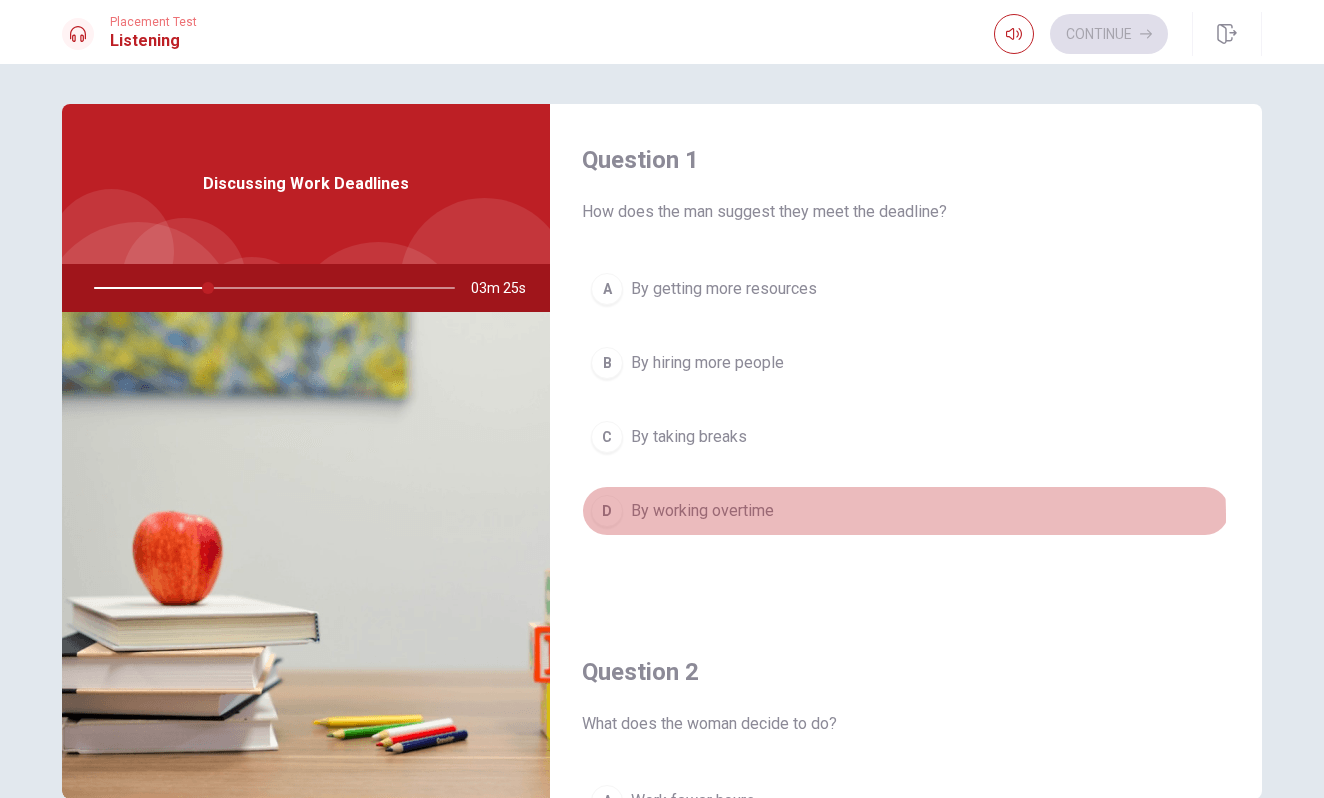 click on "By working overtime" at bounding box center (702, 511) 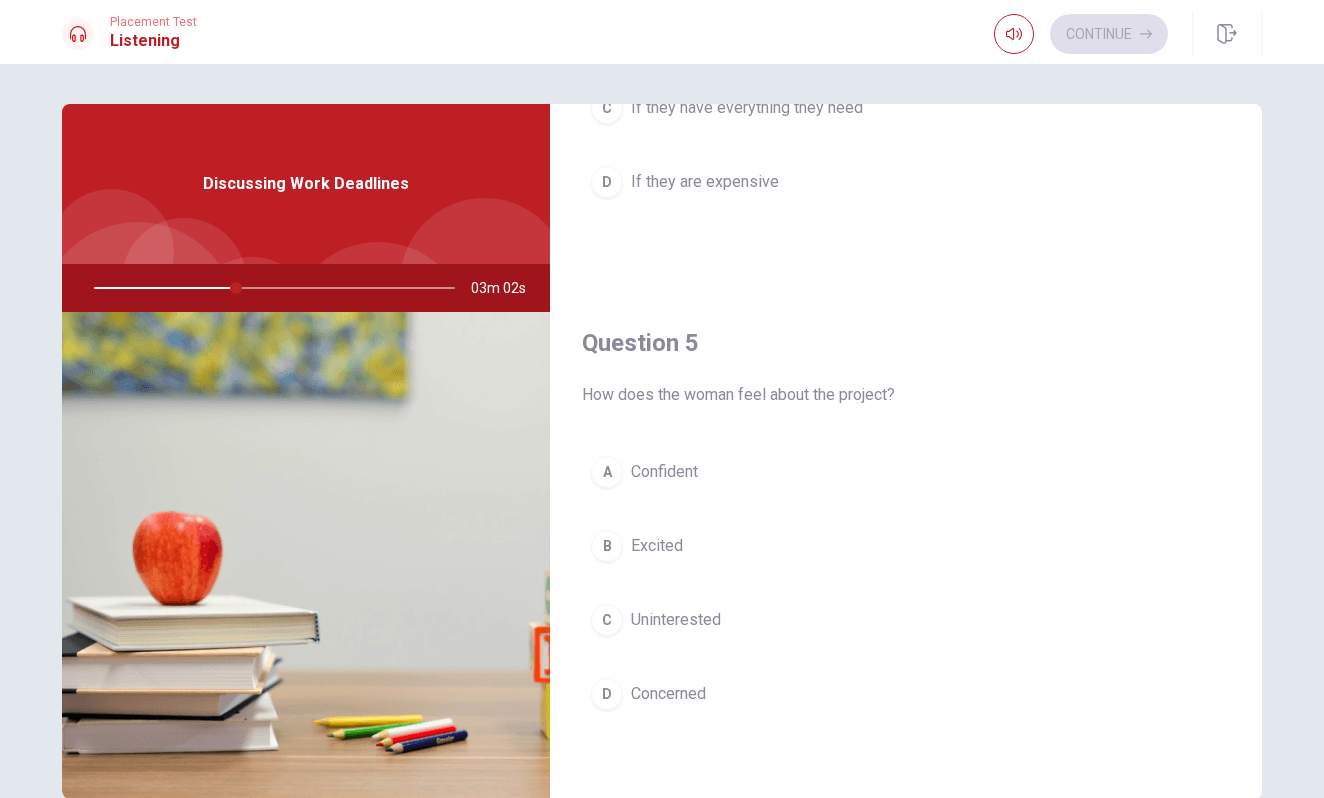 scroll, scrollTop: 1865, scrollLeft: 0, axis: vertical 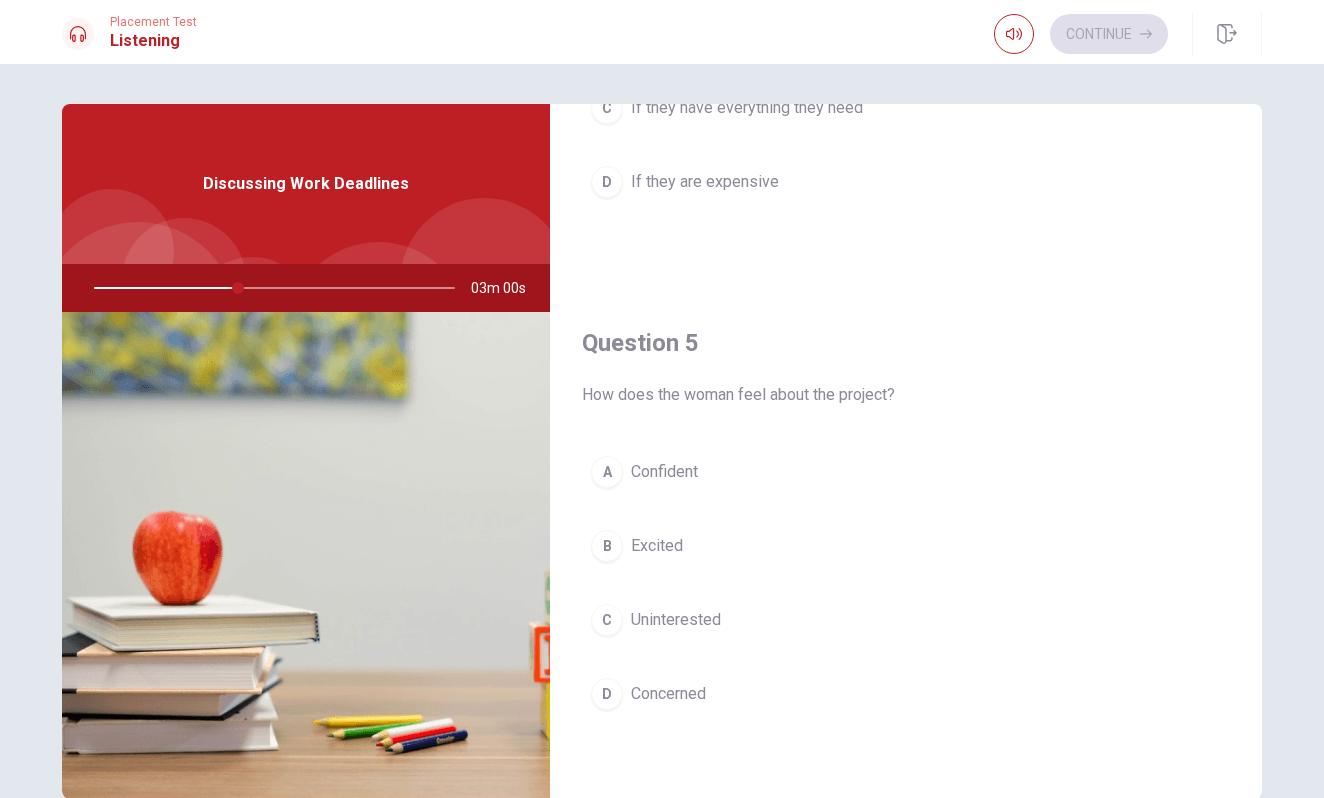 click on "A Confident" at bounding box center [906, 472] 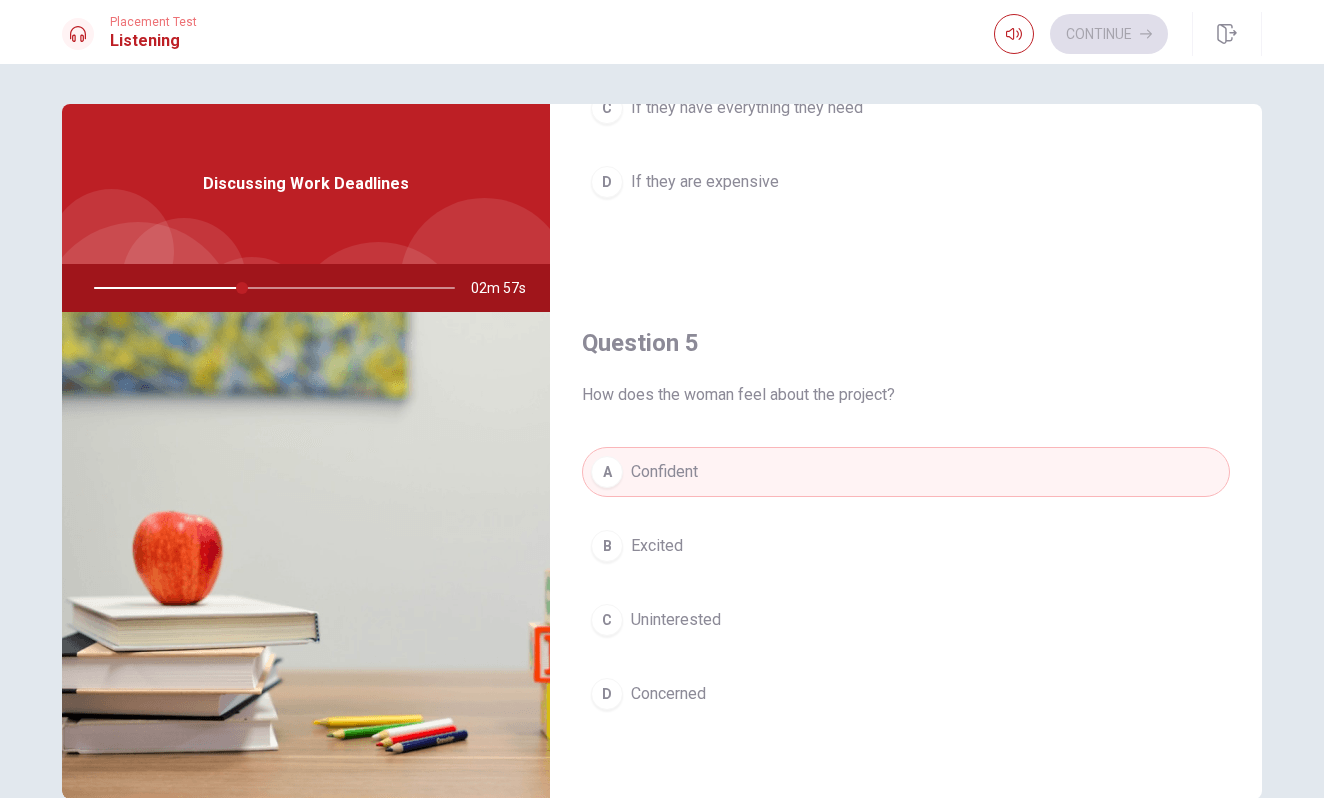 scroll, scrollTop: 1865, scrollLeft: 0, axis: vertical 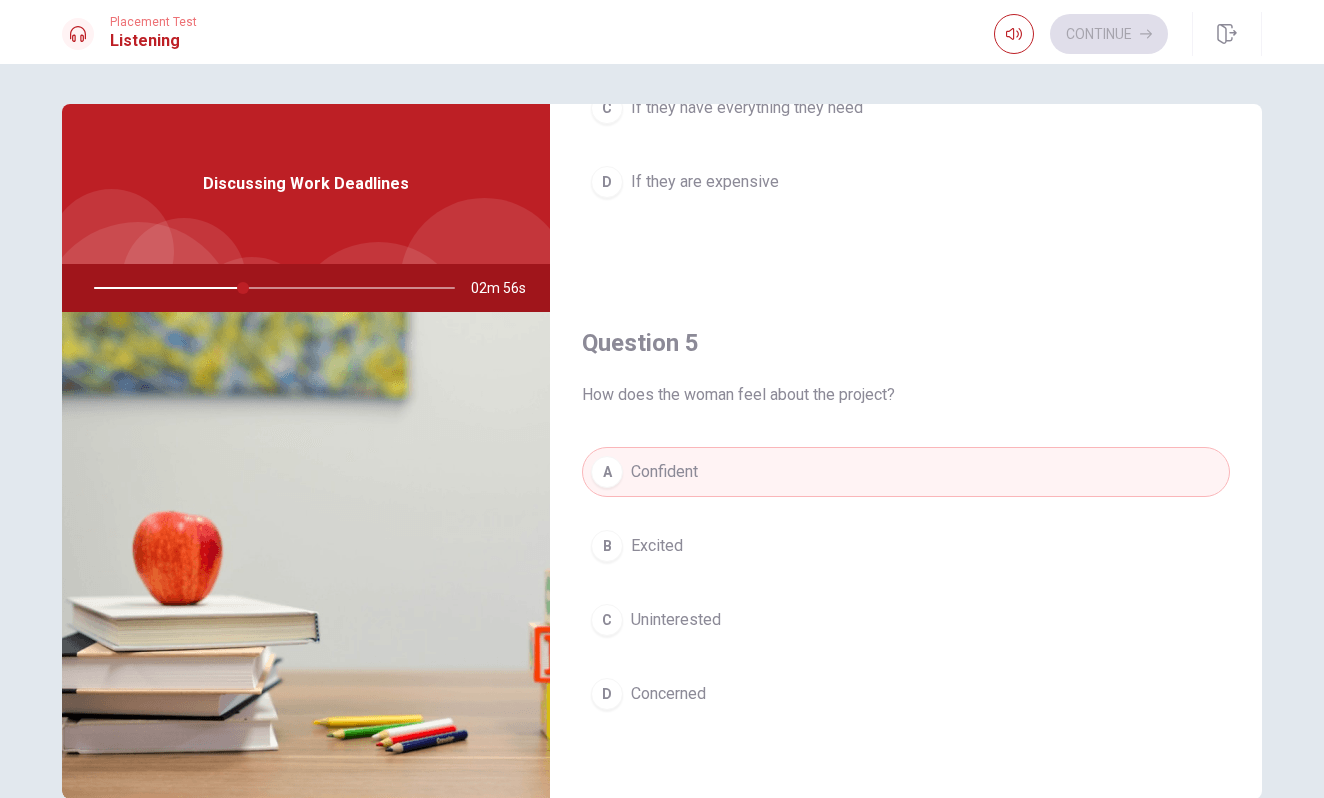 click on "A Confident B Excited C Uninterested D Concerned" at bounding box center (906, 603) 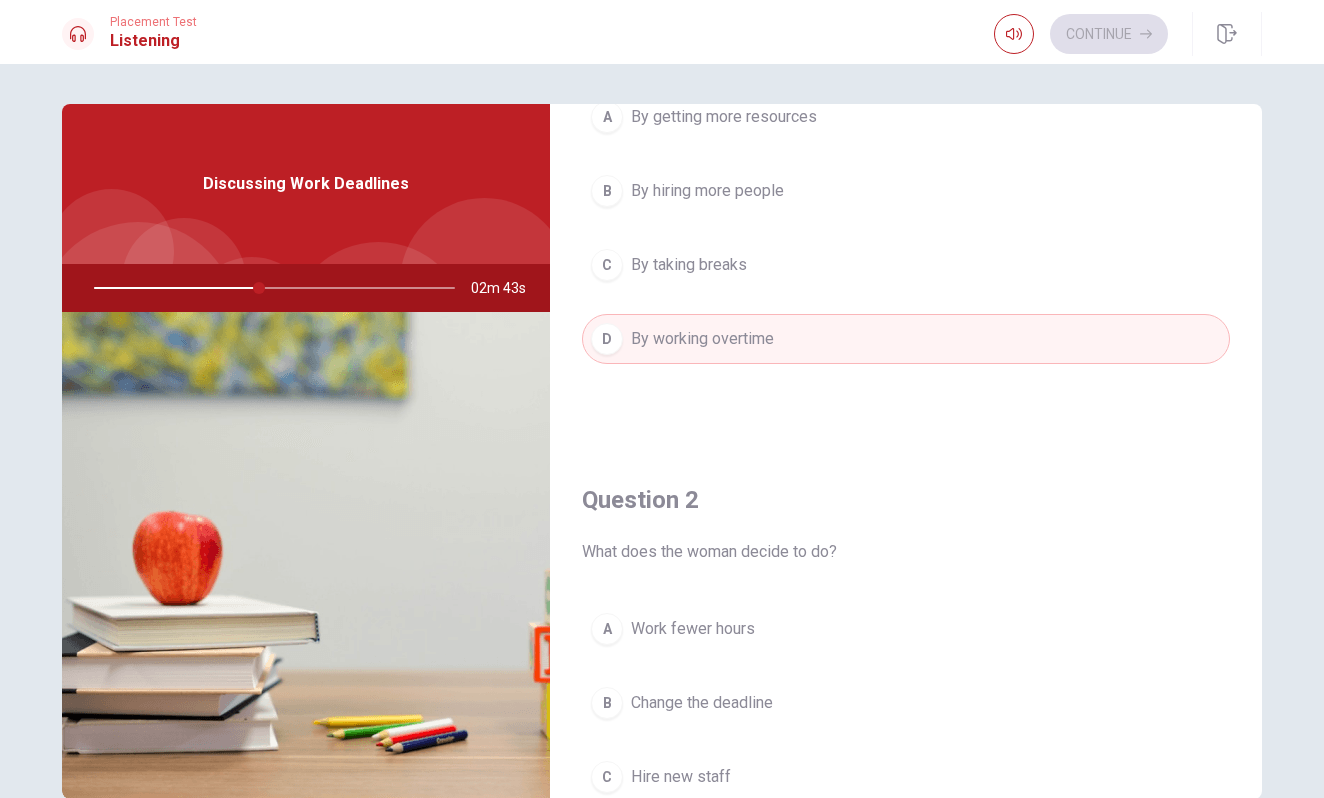 scroll, scrollTop: 0, scrollLeft: 0, axis: both 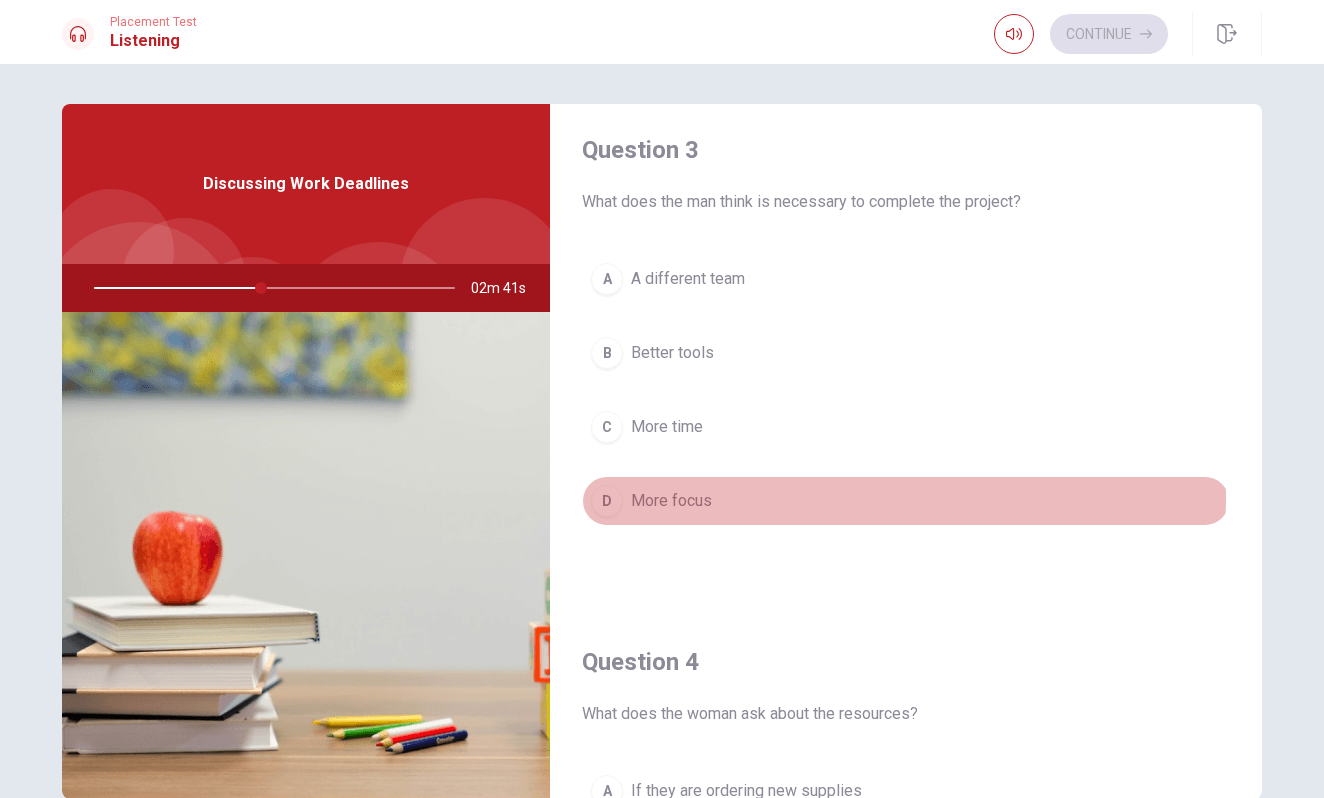 click on "D More focus" at bounding box center [906, 501] 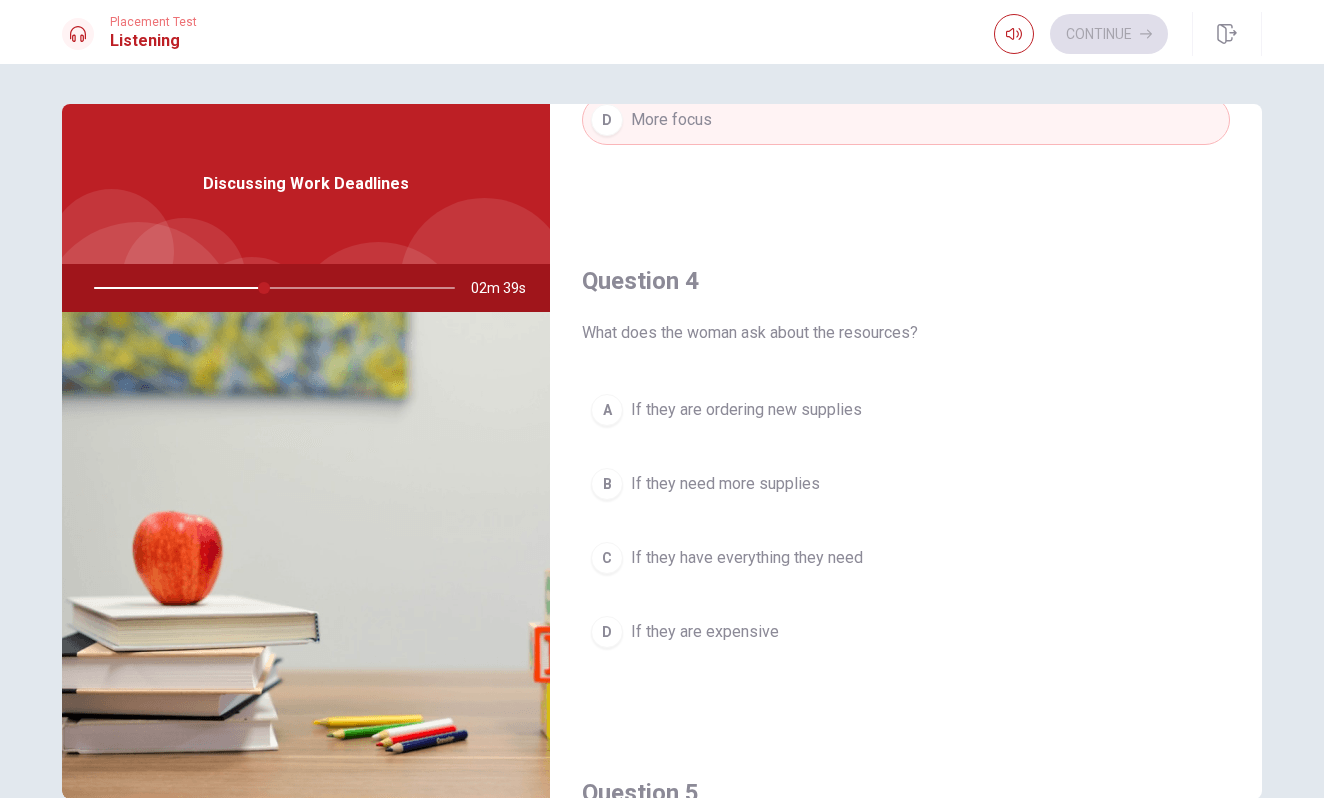 scroll, scrollTop: 1417, scrollLeft: 0, axis: vertical 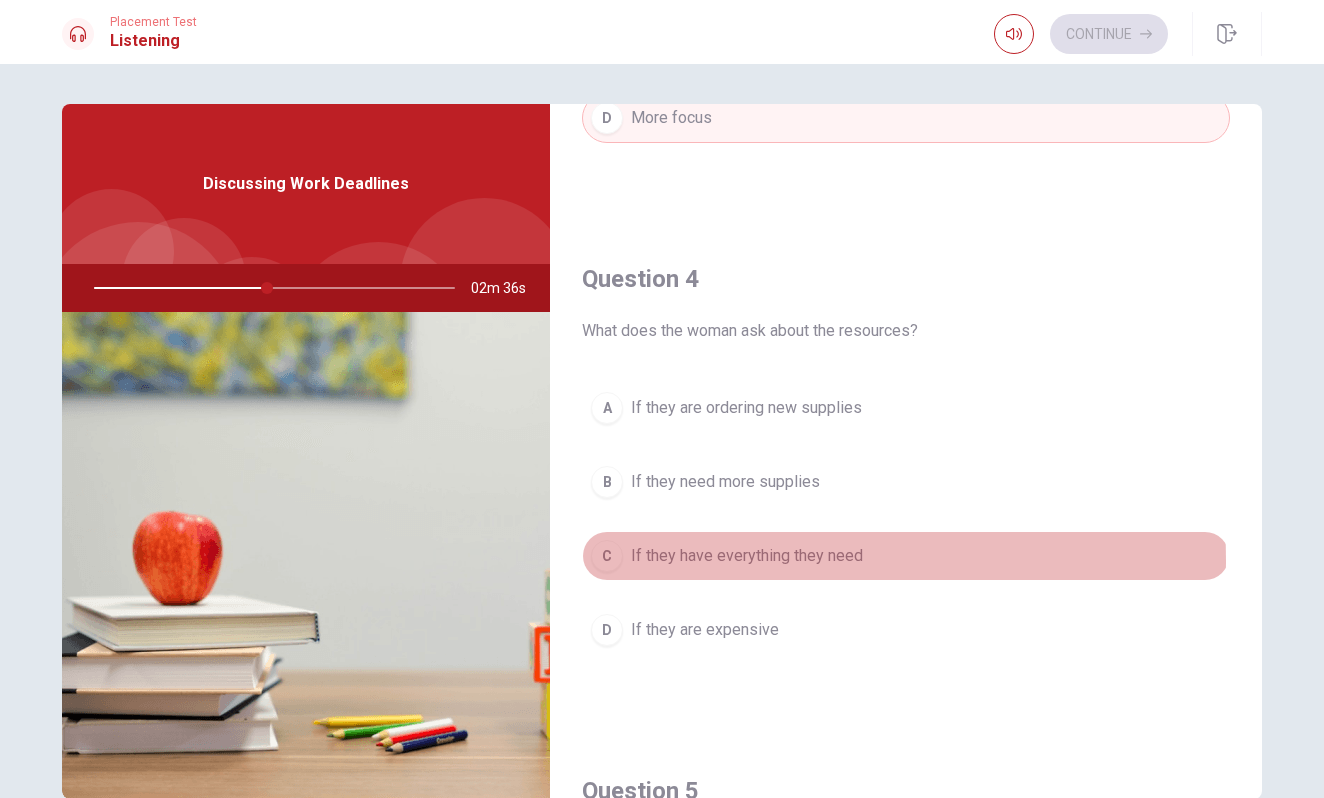 click on "If they have everything they need" at bounding box center (747, 556) 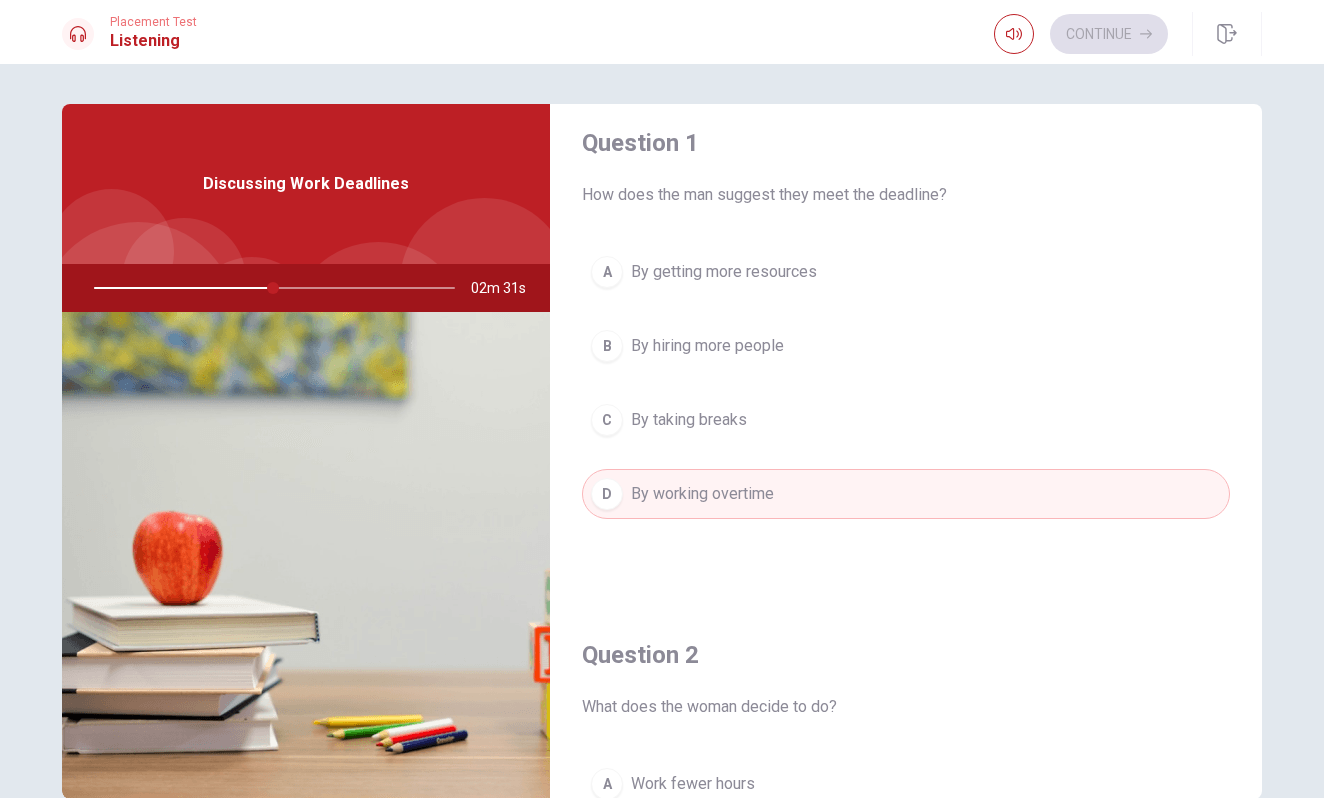 scroll, scrollTop: 21, scrollLeft: 0, axis: vertical 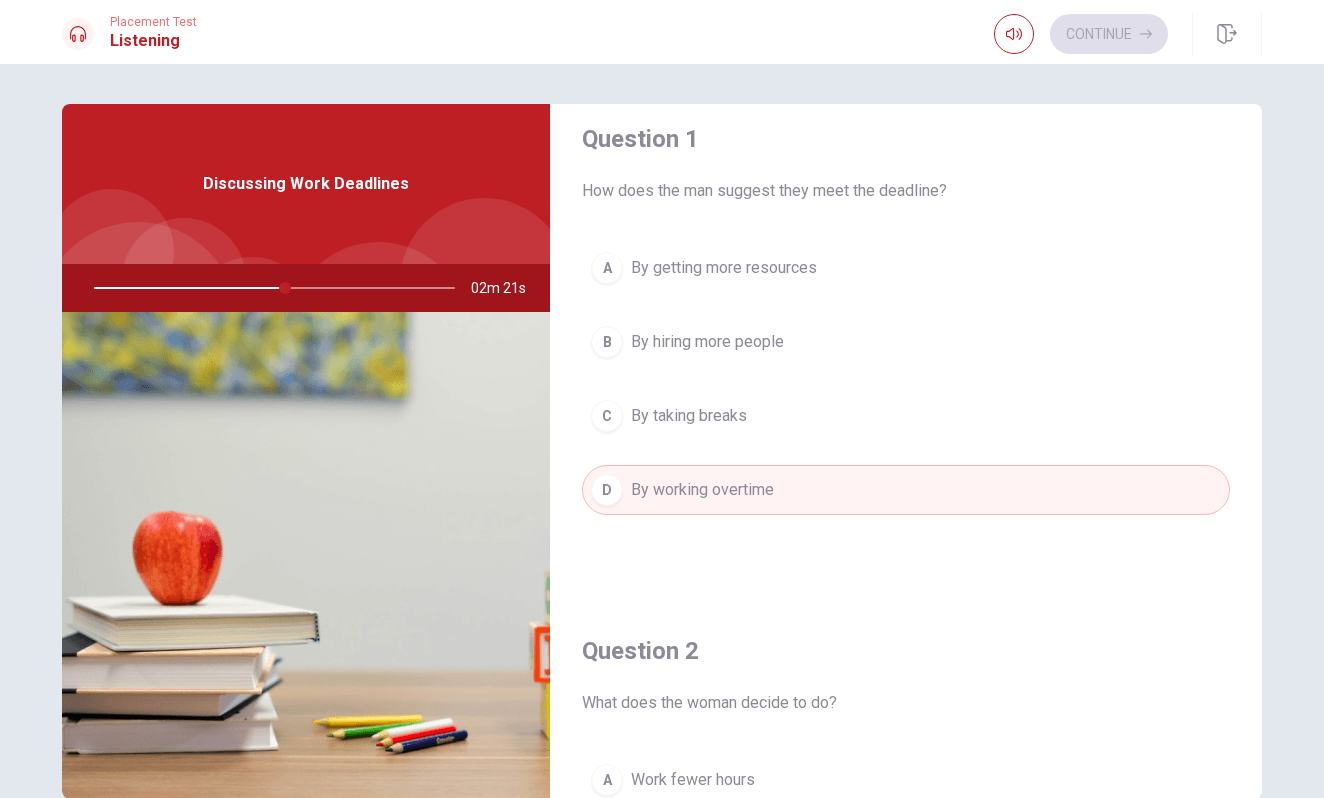 drag, startPoint x: 652, startPoint y: 191, endPoint x: 775, endPoint y: 189, distance: 123.01626 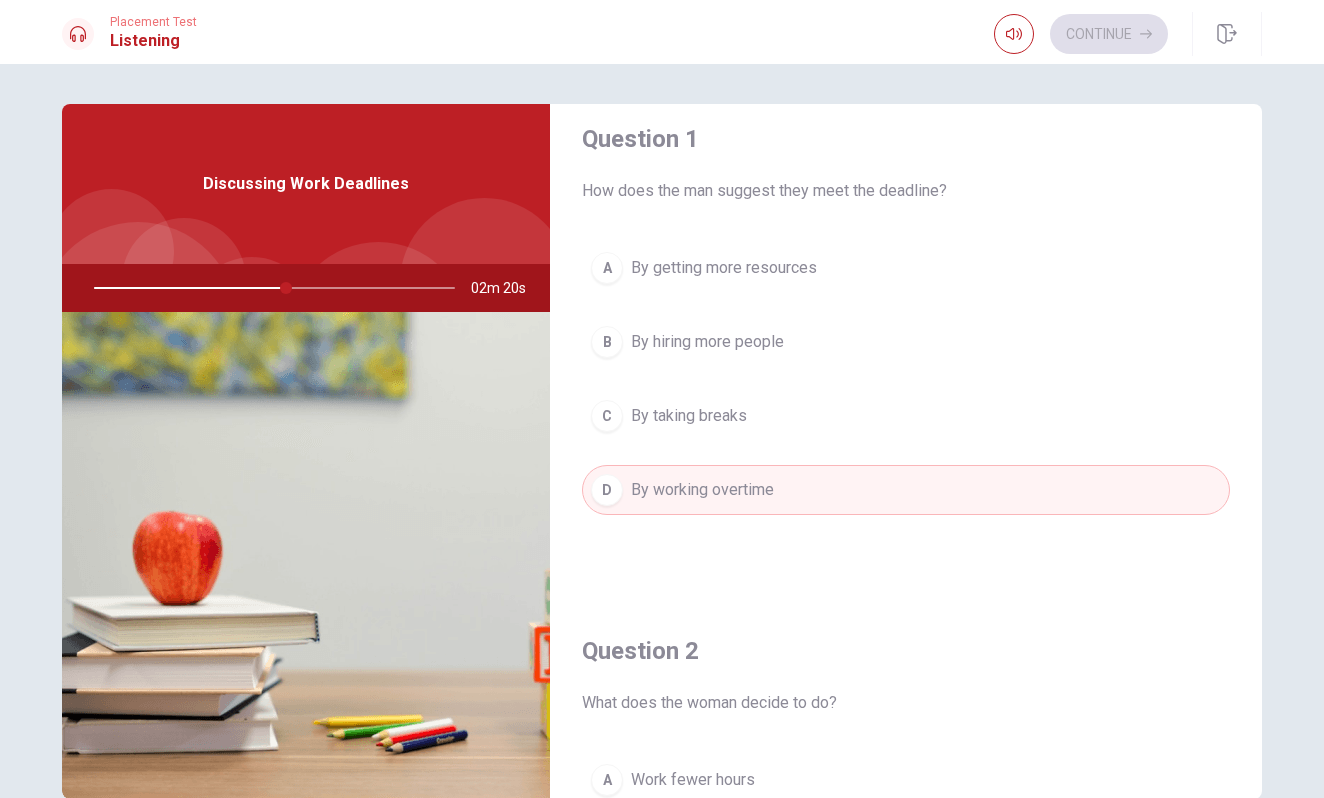 drag, startPoint x: 775, startPoint y: 189, endPoint x: 749, endPoint y: 188, distance: 26.019224 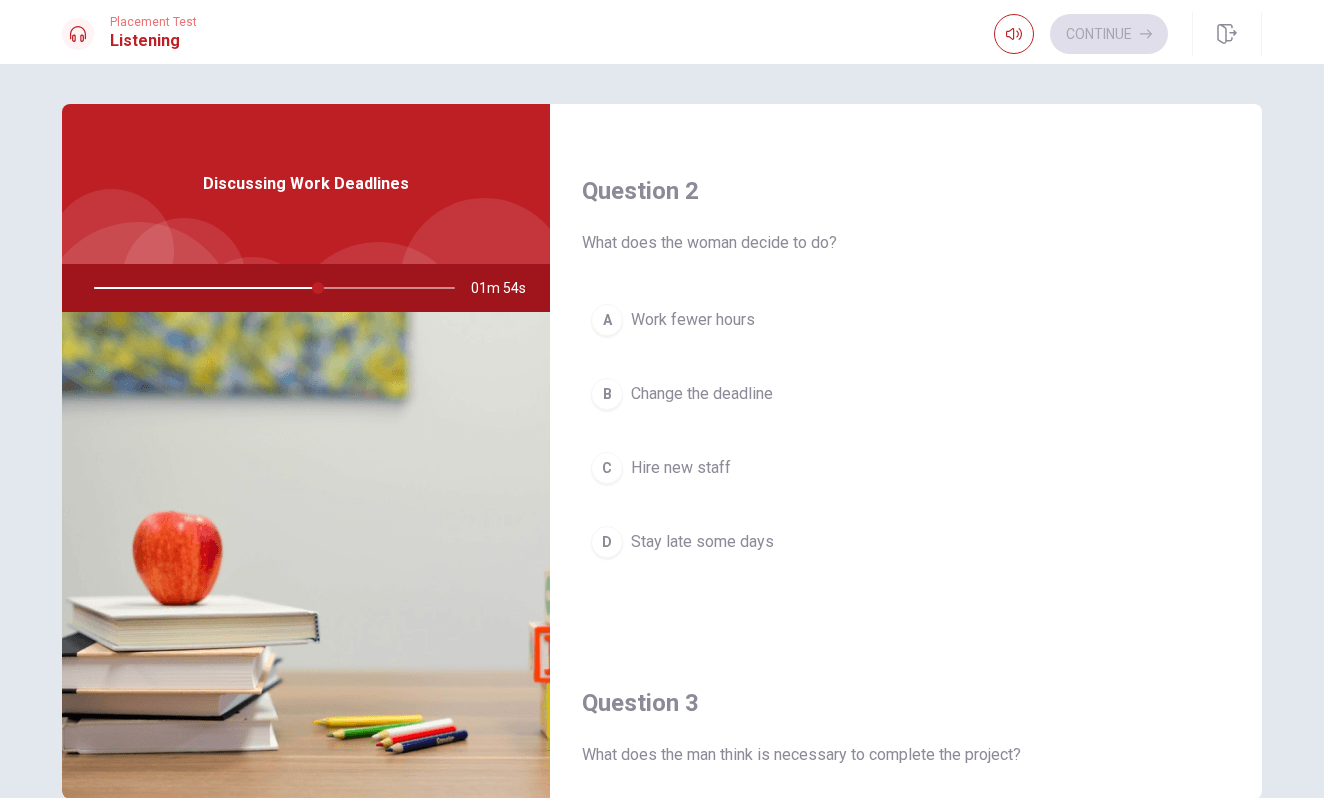 scroll, scrollTop: 482, scrollLeft: 0, axis: vertical 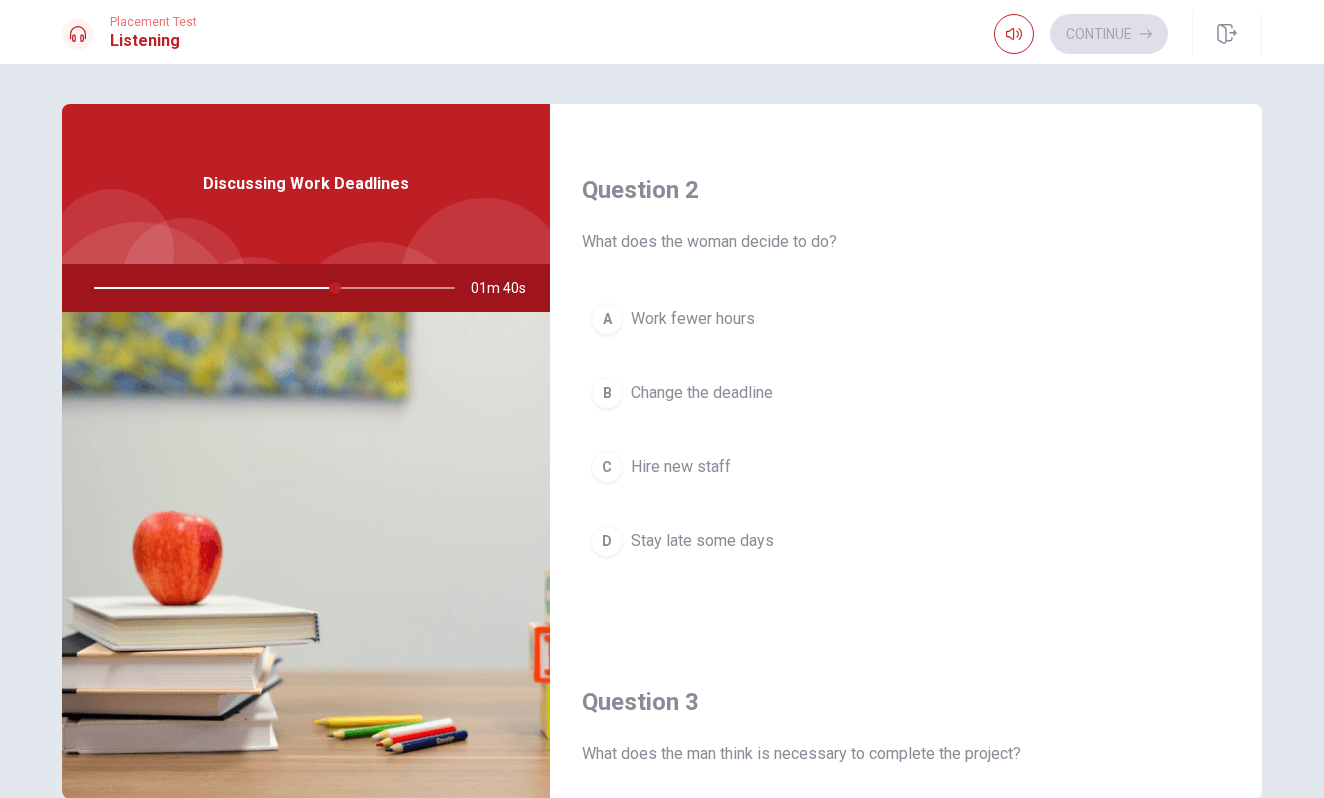 click on "Change the deadline" at bounding box center [702, 393] 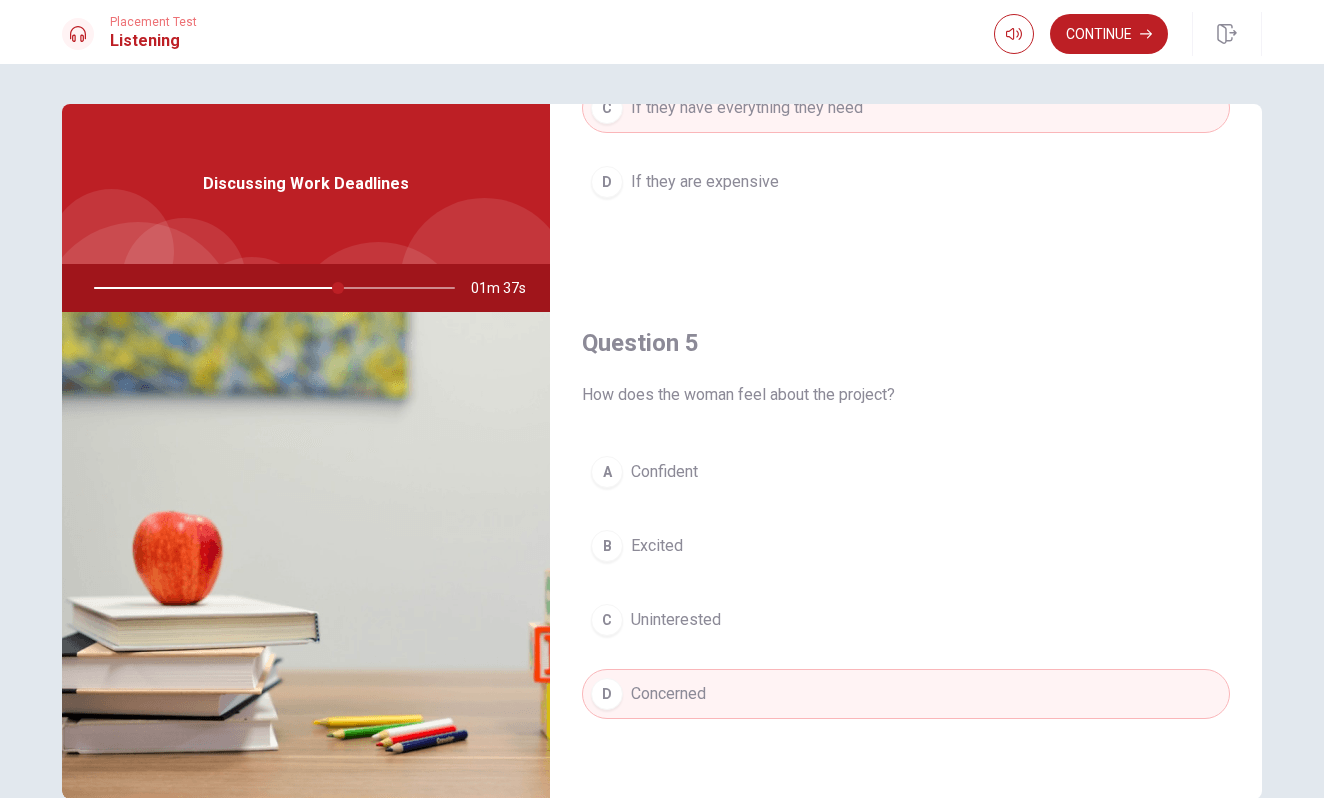 scroll, scrollTop: 1865, scrollLeft: 0, axis: vertical 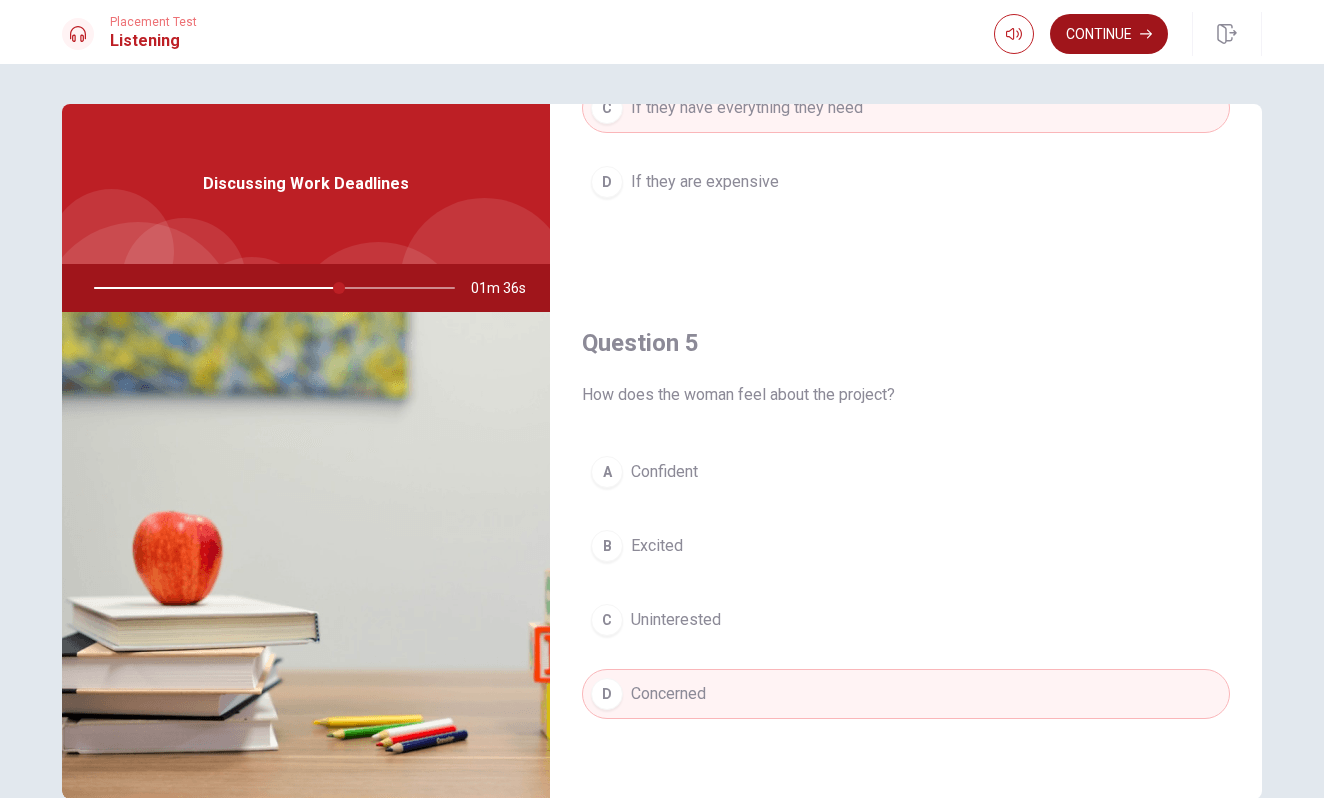 click on "Continue" at bounding box center (1109, 34) 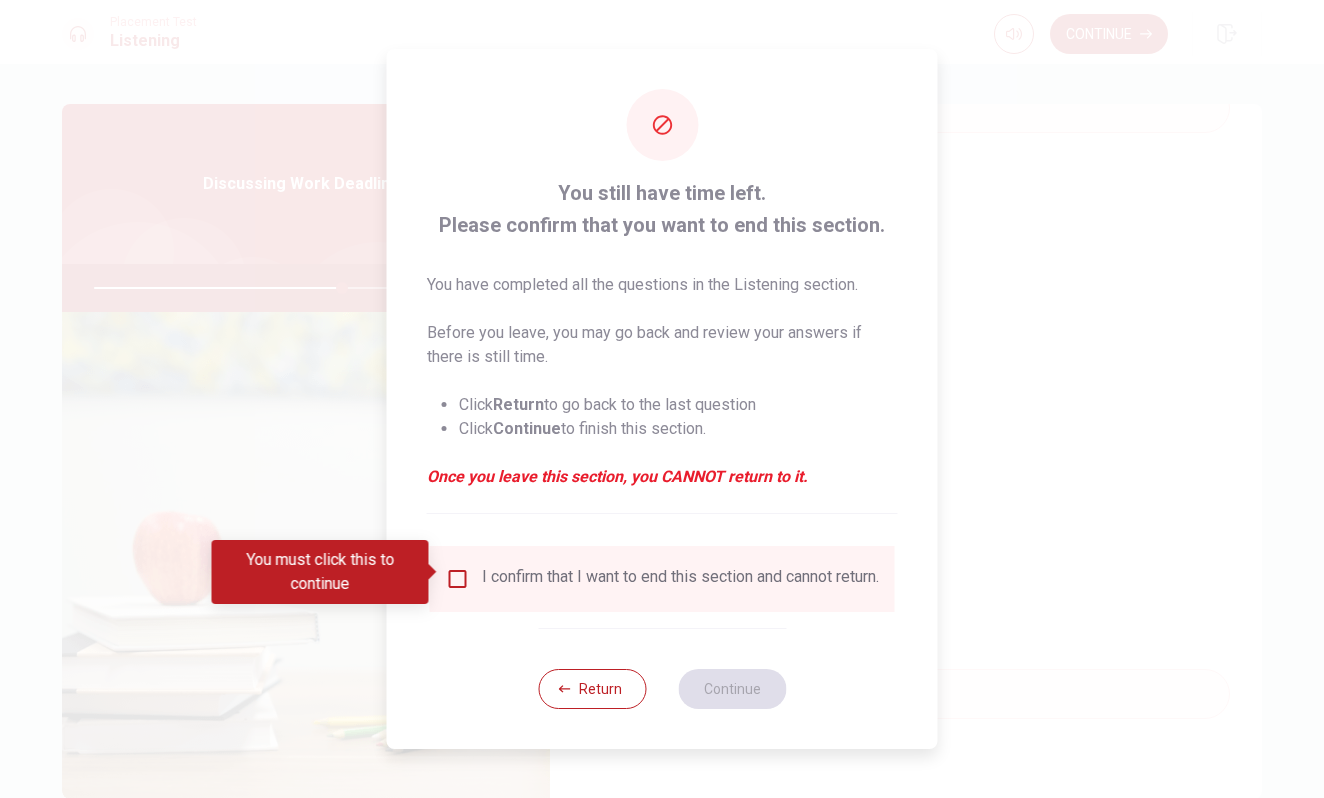 click at bounding box center [434, 572] 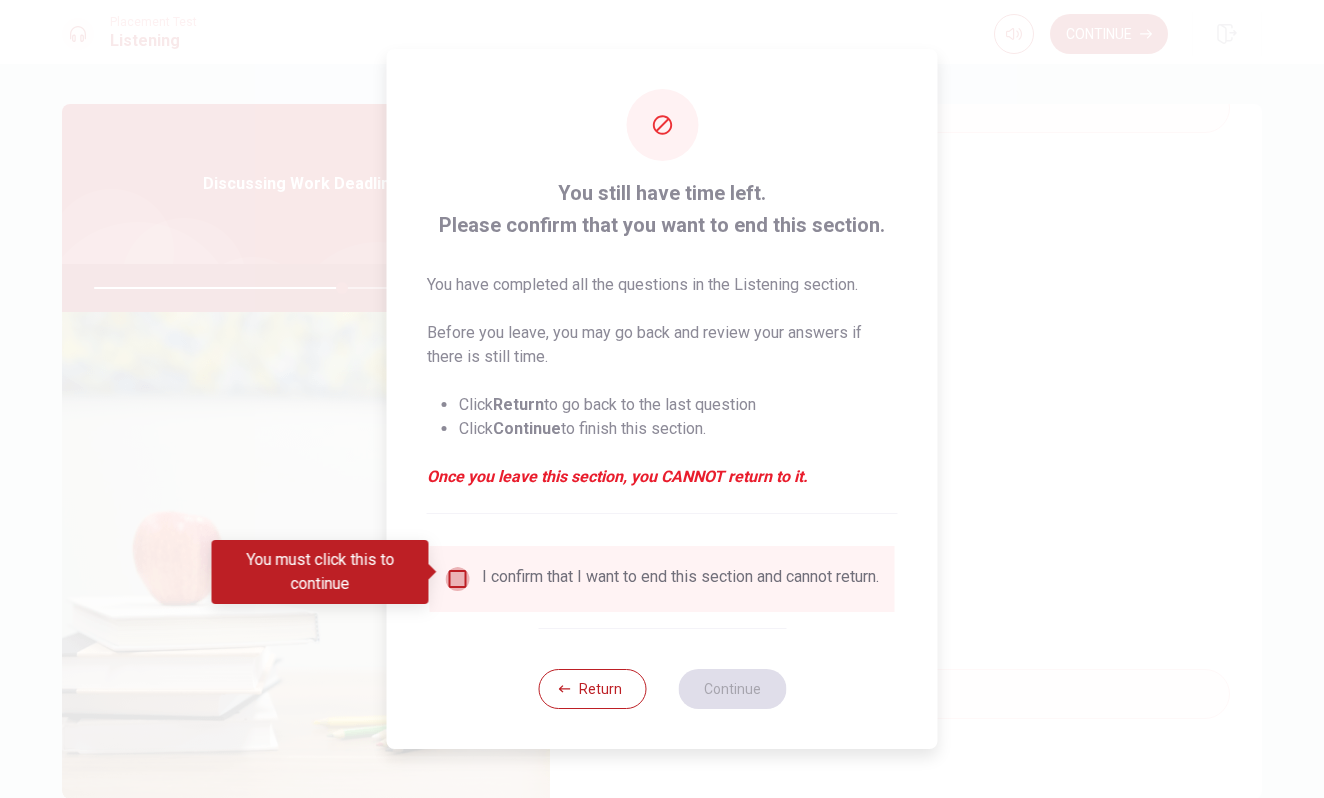 click at bounding box center (458, 579) 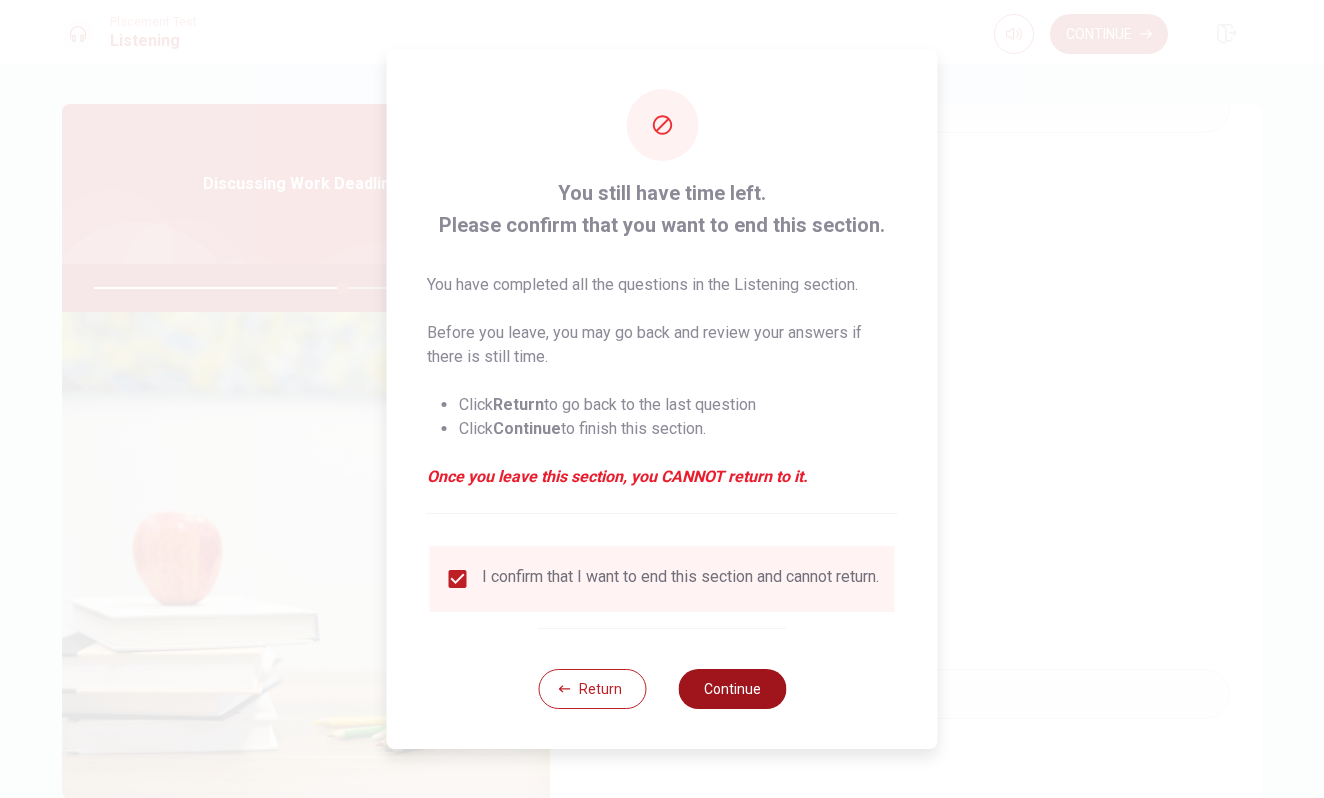 click on "Continue" at bounding box center [732, 689] 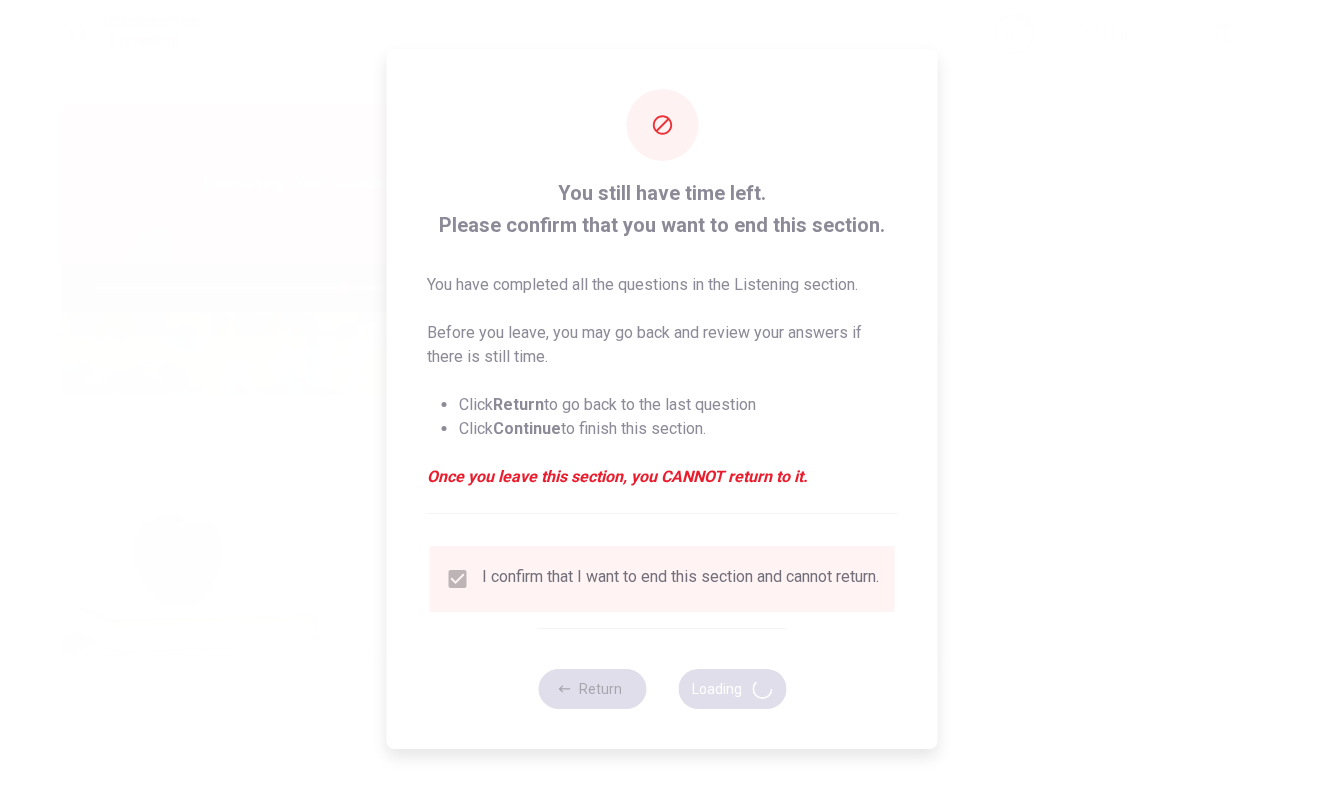 type on "70" 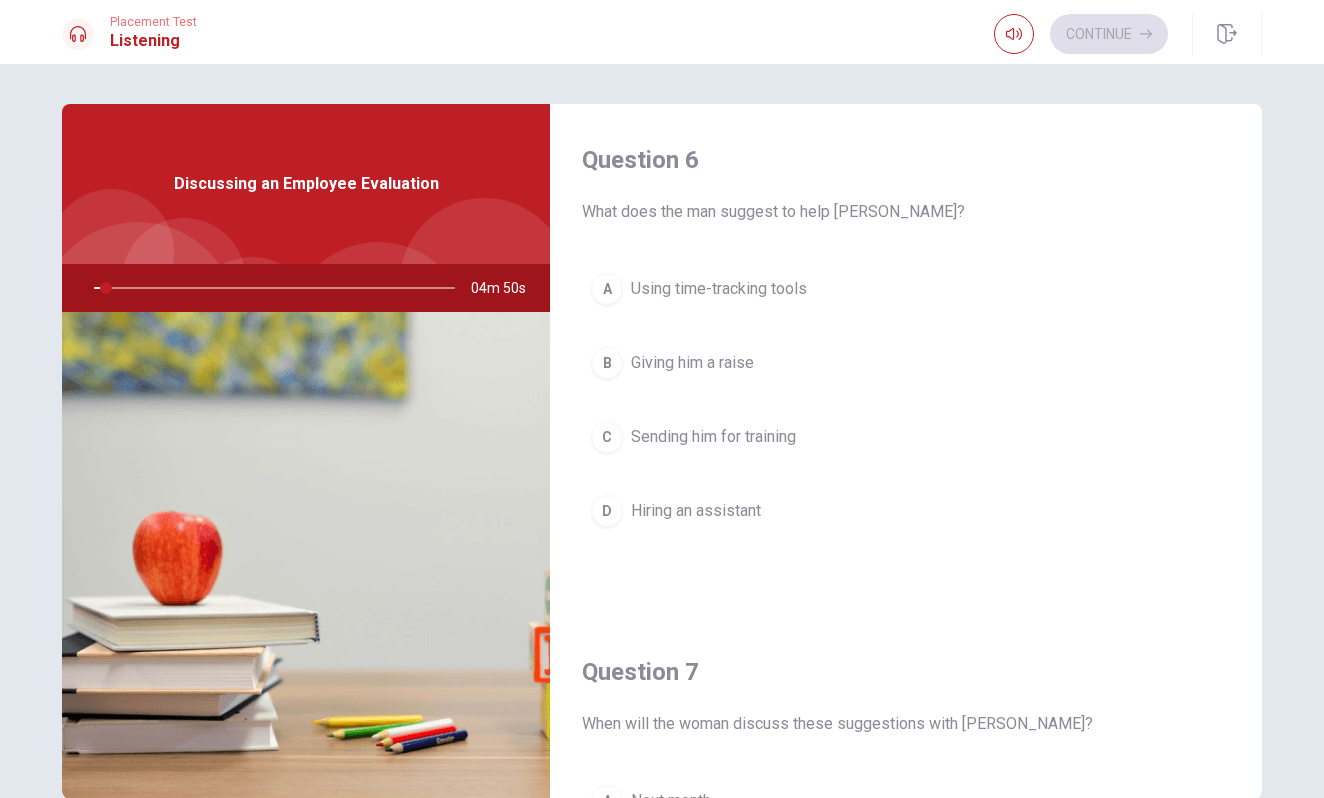 drag, startPoint x: 105, startPoint y: 284, endPoint x: 125, endPoint y: 289, distance: 20.615528 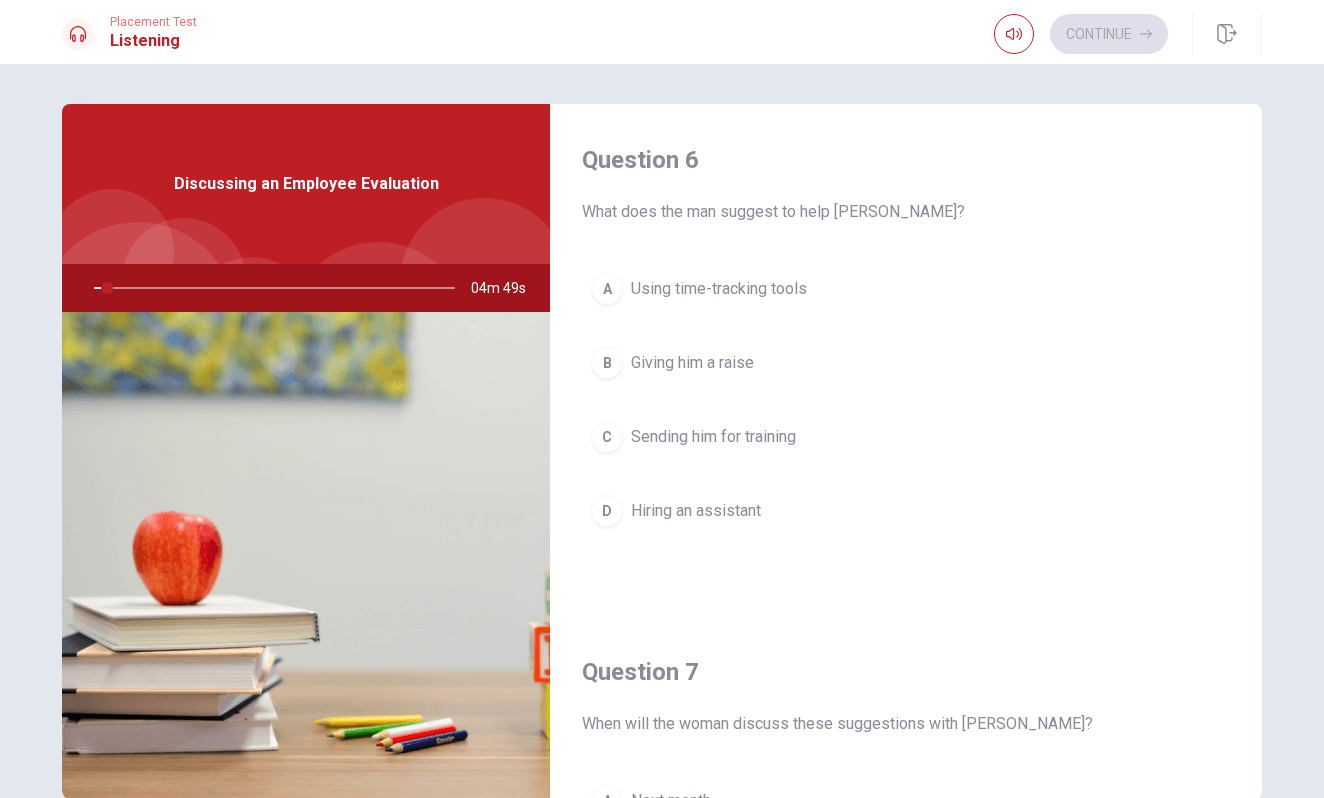 drag, startPoint x: 120, startPoint y: 289, endPoint x: 142, endPoint y: 290, distance: 22.022715 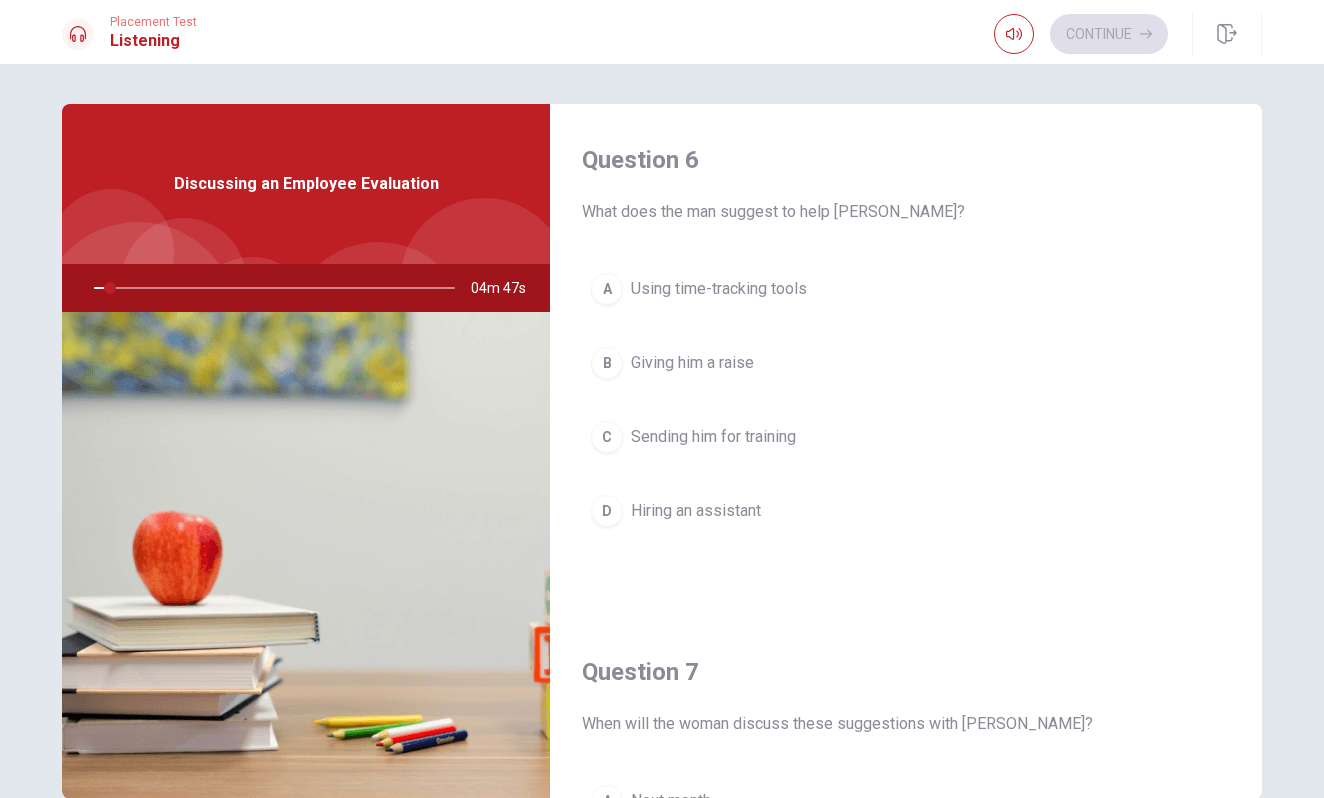 drag, startPoint x: 666, startPoint y: 213, endPoint x: 882, endPoint y: 198, distance: 216.5202 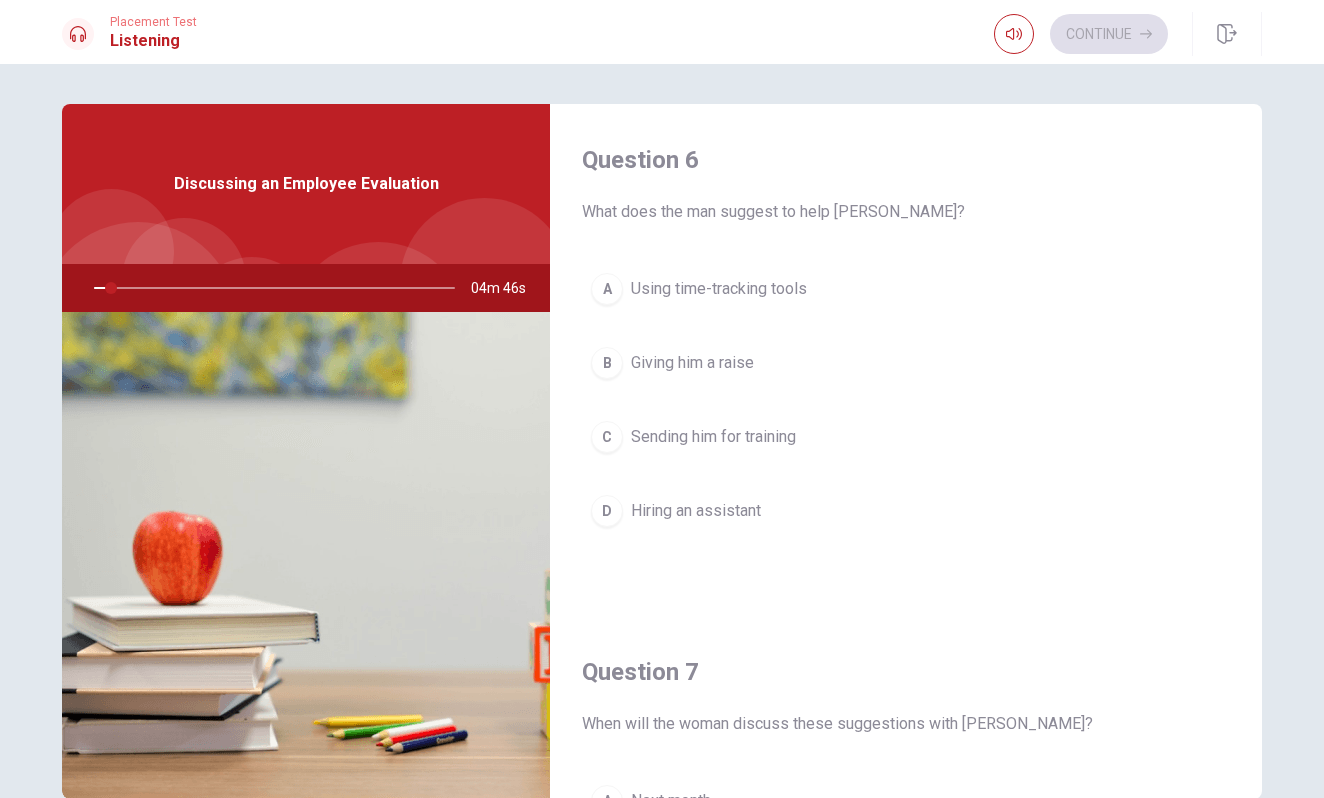 drag, startPoint x: 882, startPoint y: 198, endPoint x: 772, endPoint y: 212, distance: 110.88733 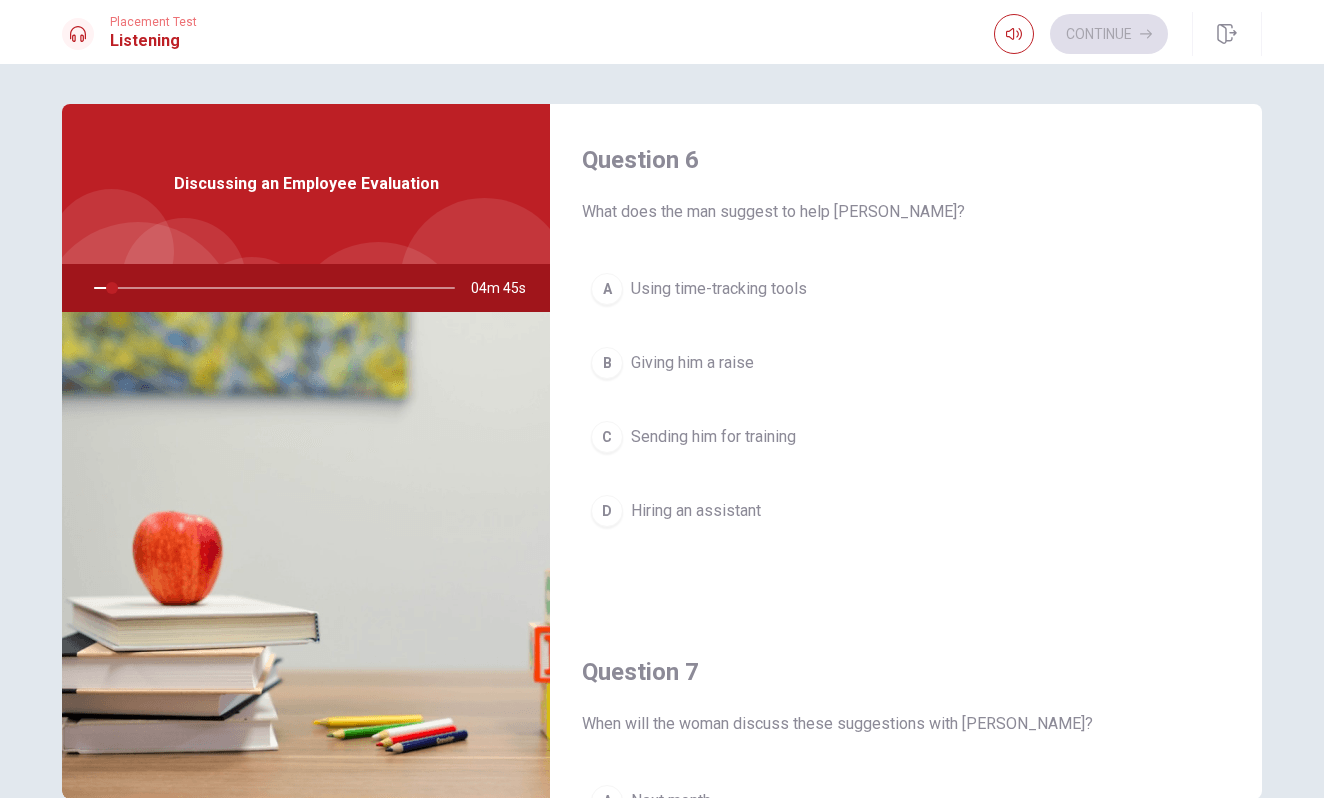 drag, startPoint x: 831, startPoint y: 210, endPoint x: 772, endPoint y: 210, distance: 59 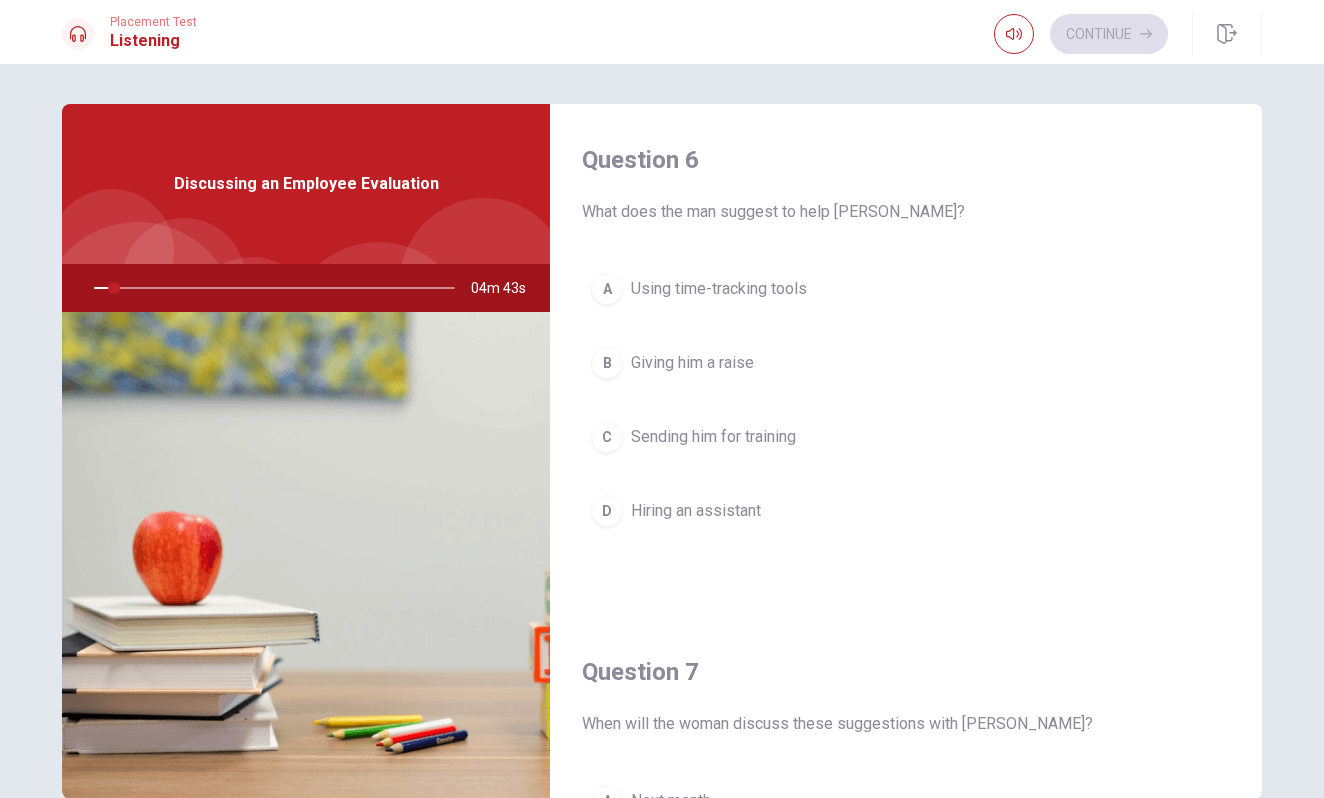 drag, startPoint x: 668, startPoint y: 212, endPoint x: 759, endPoint y: 239, distance: 94.92102 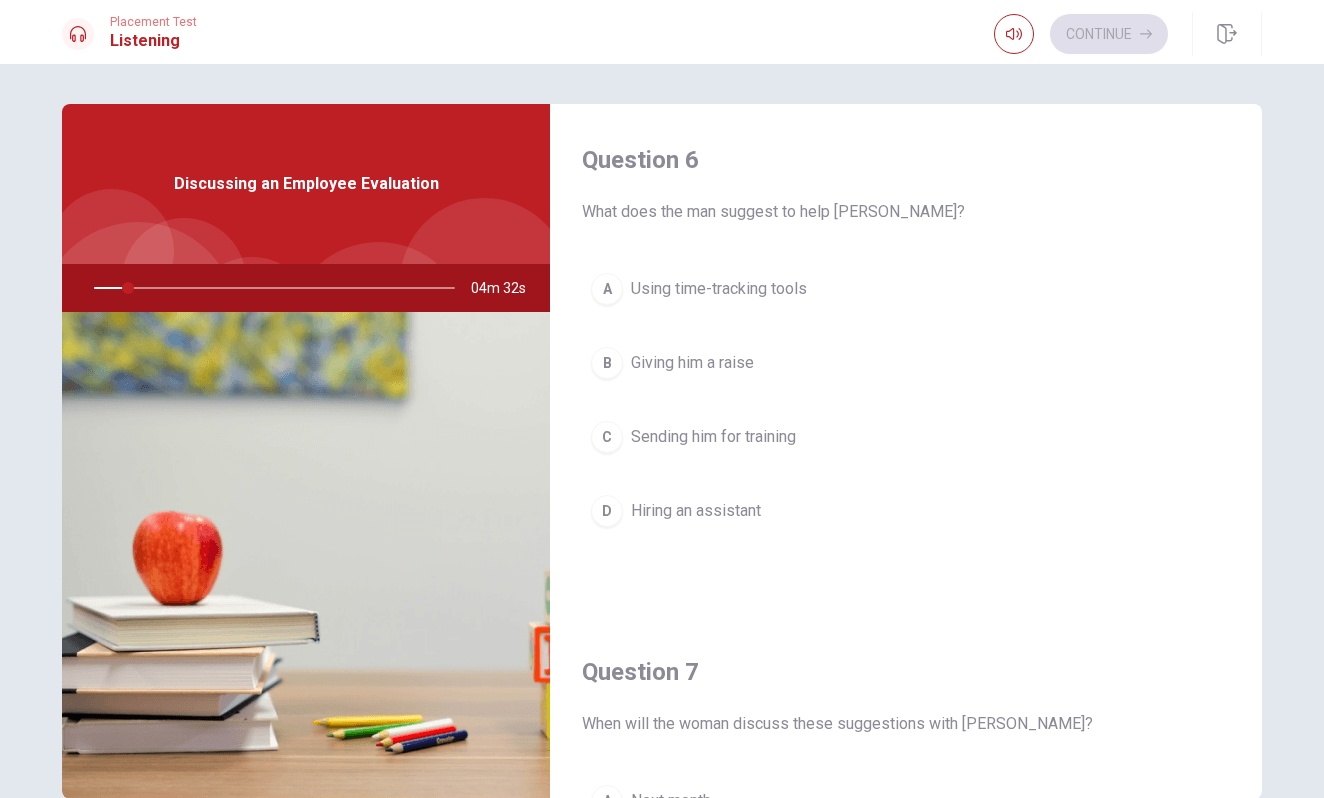 drag, startPoint x: 715, startPoint y: 216, endPoint x: 770, endPoint y: 219, distance: 55.081757 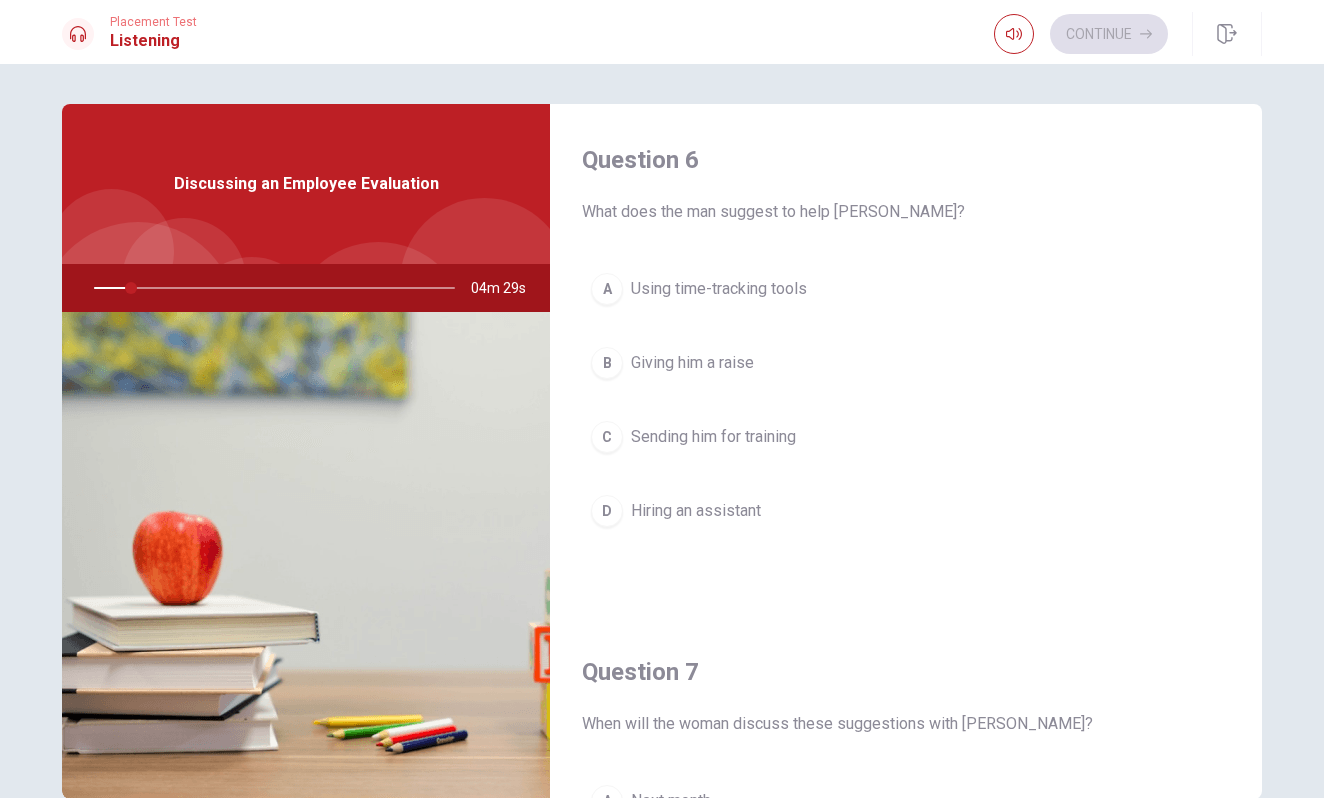 drag, startPoint x: 638, startPoint y: 210, endPoint x: 681, endPoint y: 222, distance: 44.64303 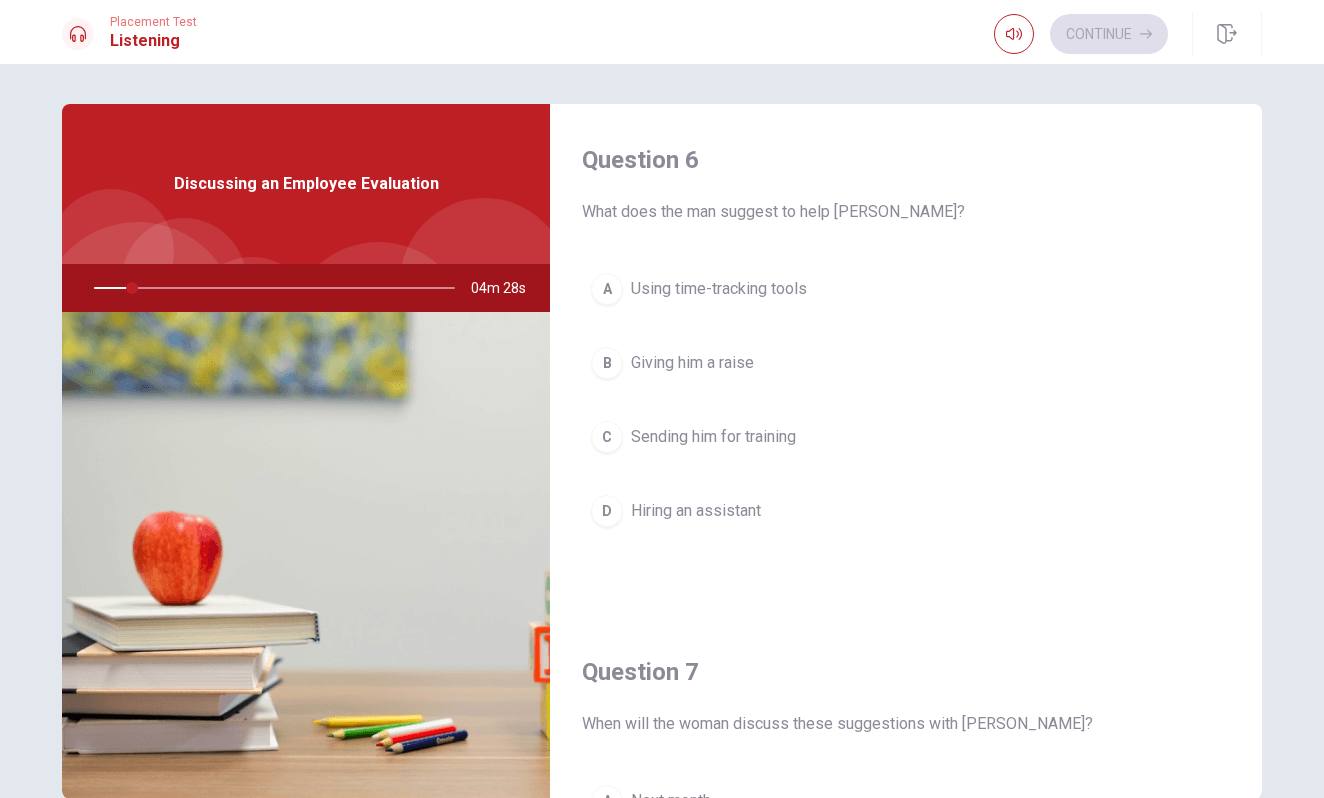 click on "Question 6 What does the man suggest to help [PERSON_NAME]?" at bounding box center [906, 184] 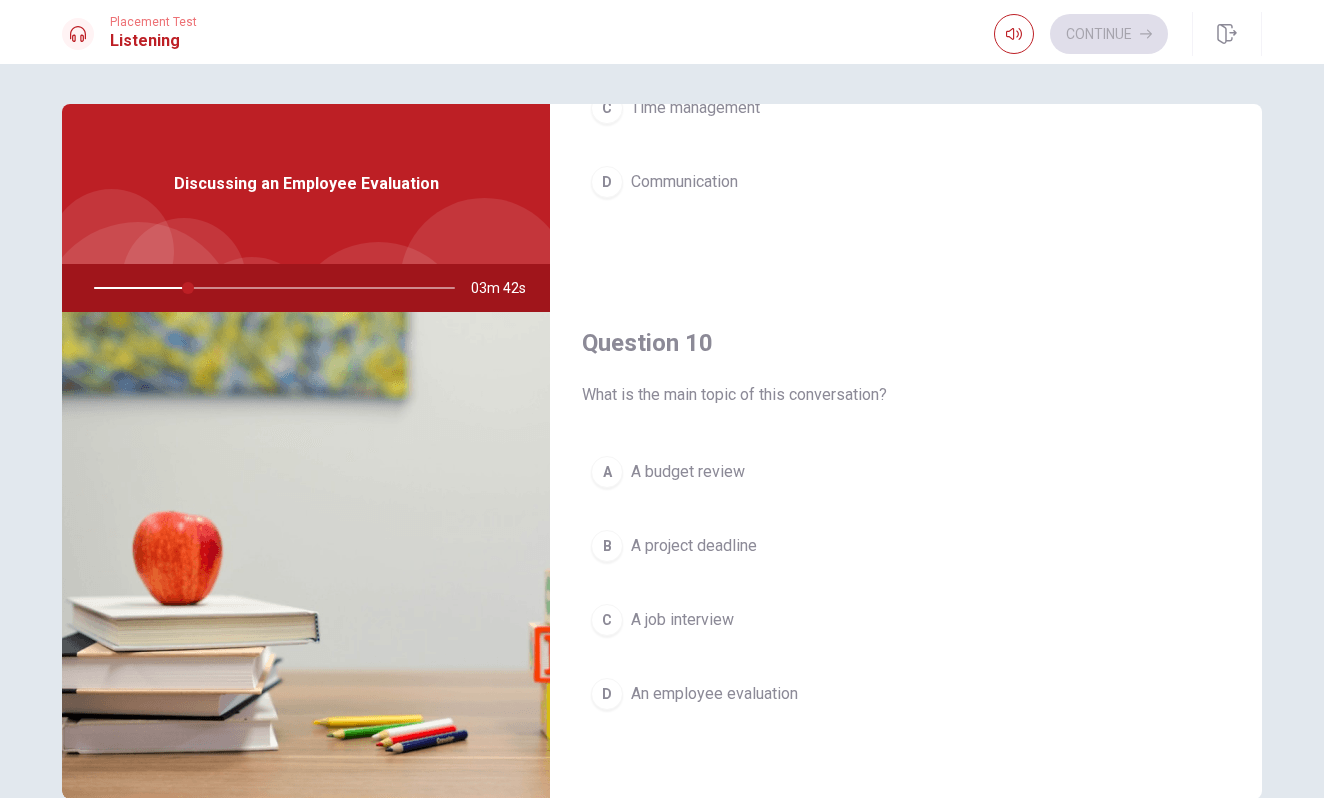 scroll, scrollTop: 1865, scrollLeft: 0, axis: vertical 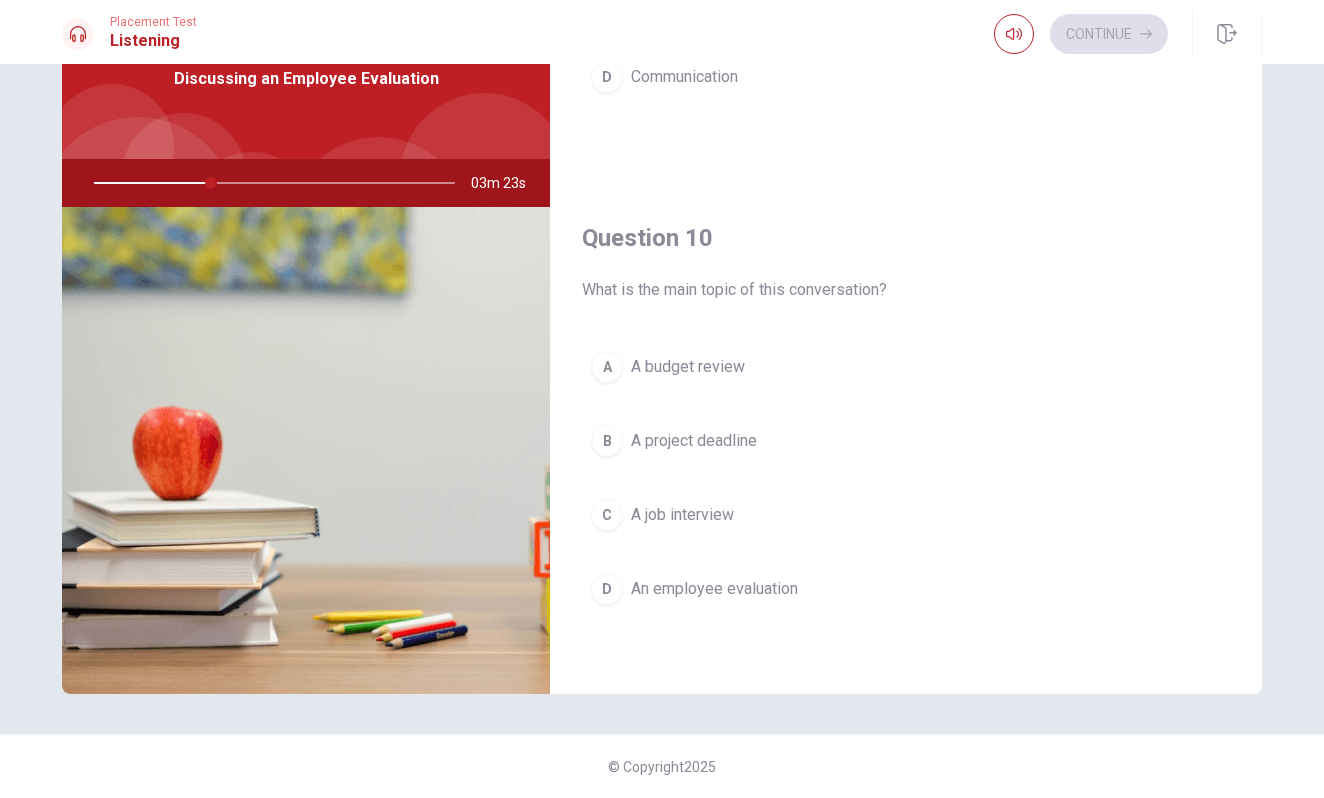 click on "An employee evaluation" at bounding box center (714, 589) 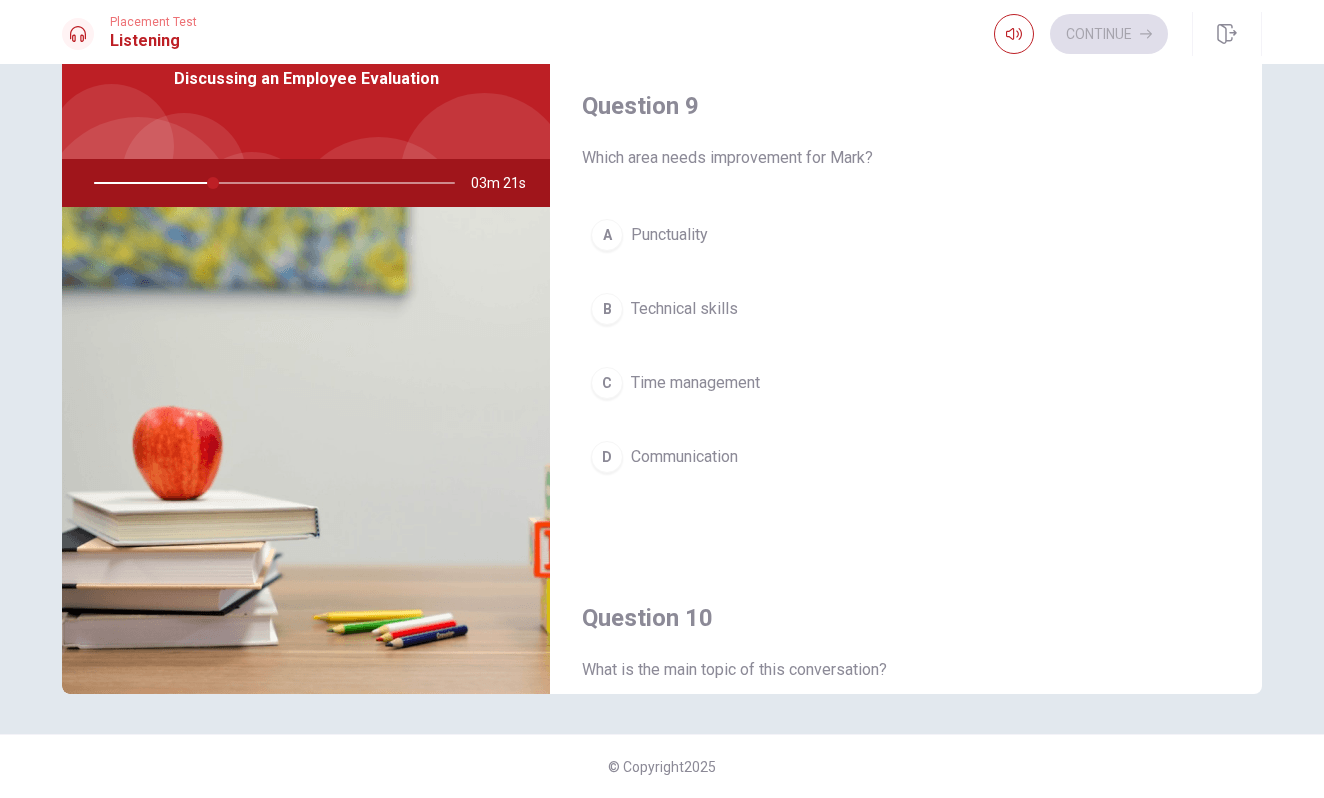 scroll, scrollTop: 1475, scrollLeft: 0, axis: vertical 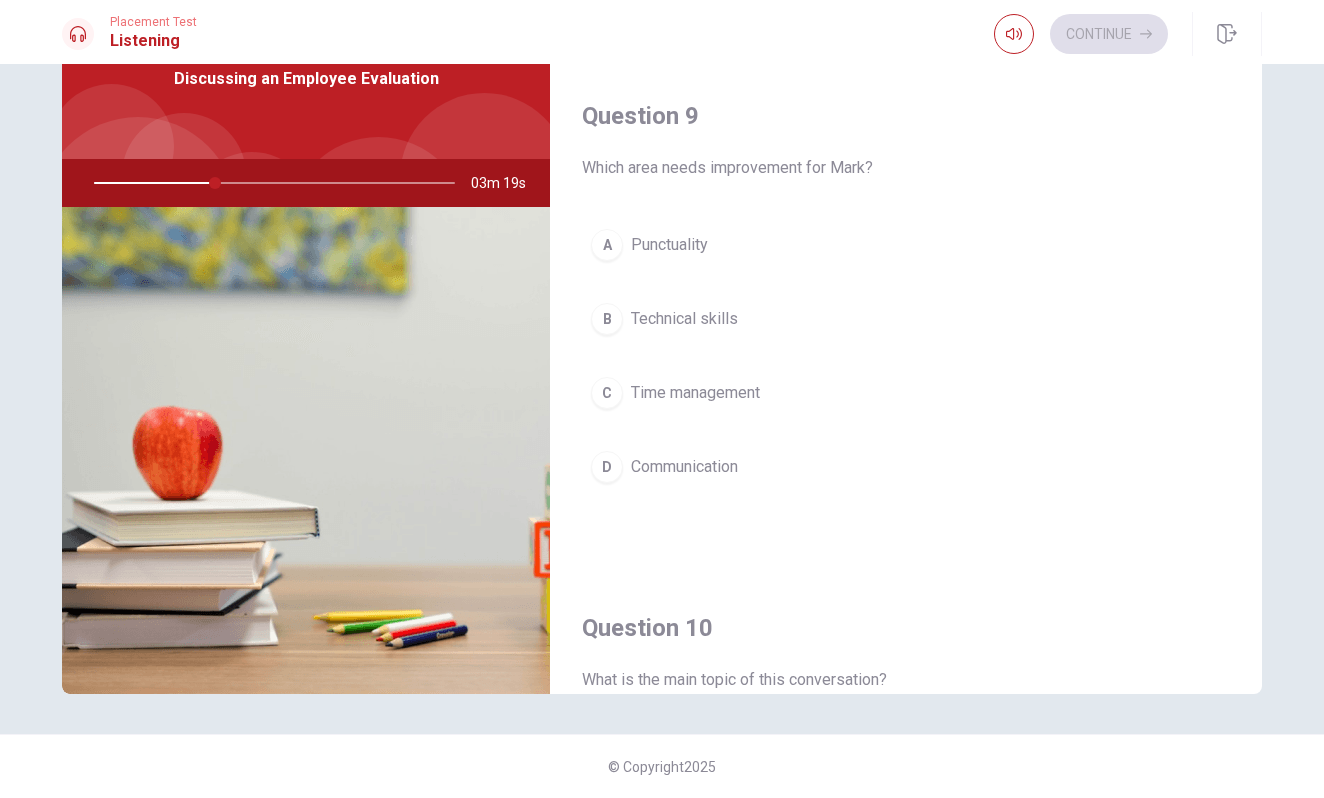 click on "C Time management" at bounding box center [906, 393] 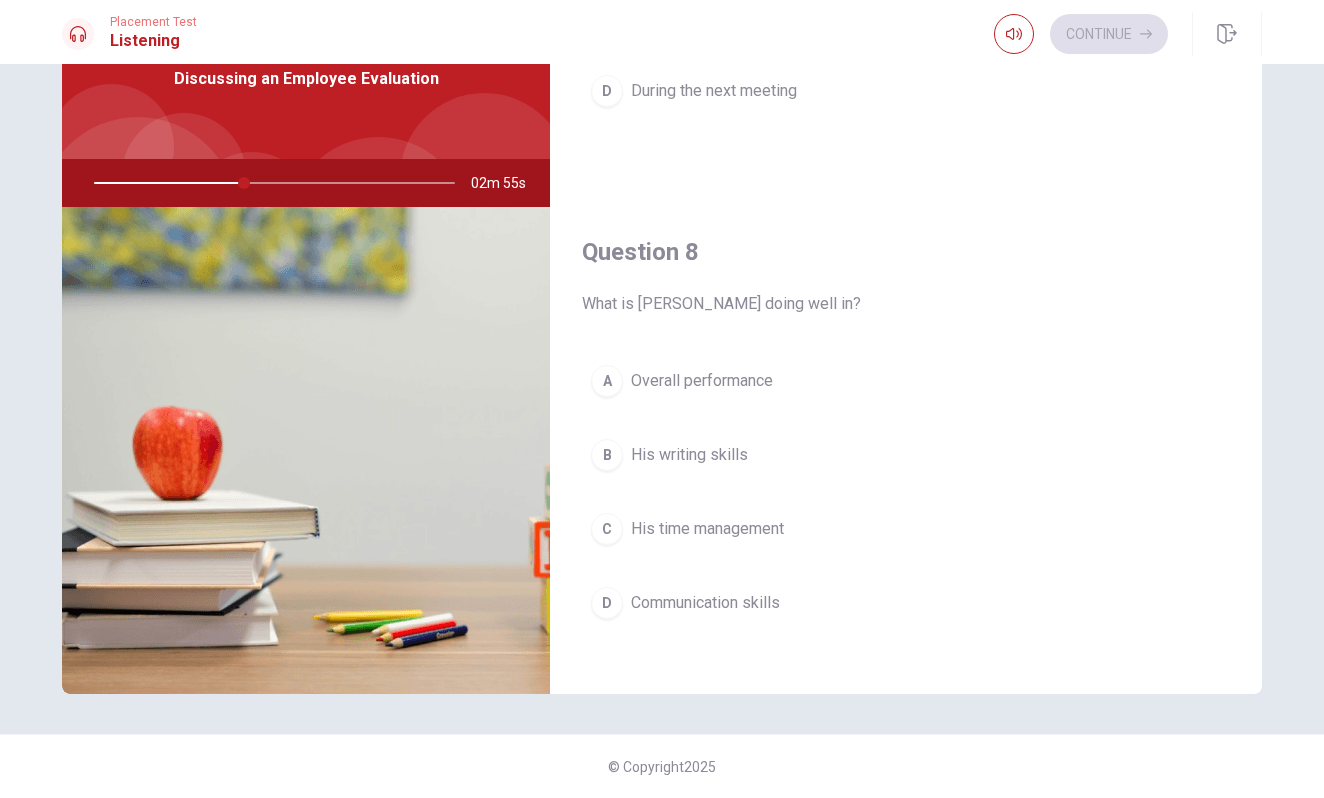 scroll, scrollTop: 828, scrollLeft: 0, axis: vertical 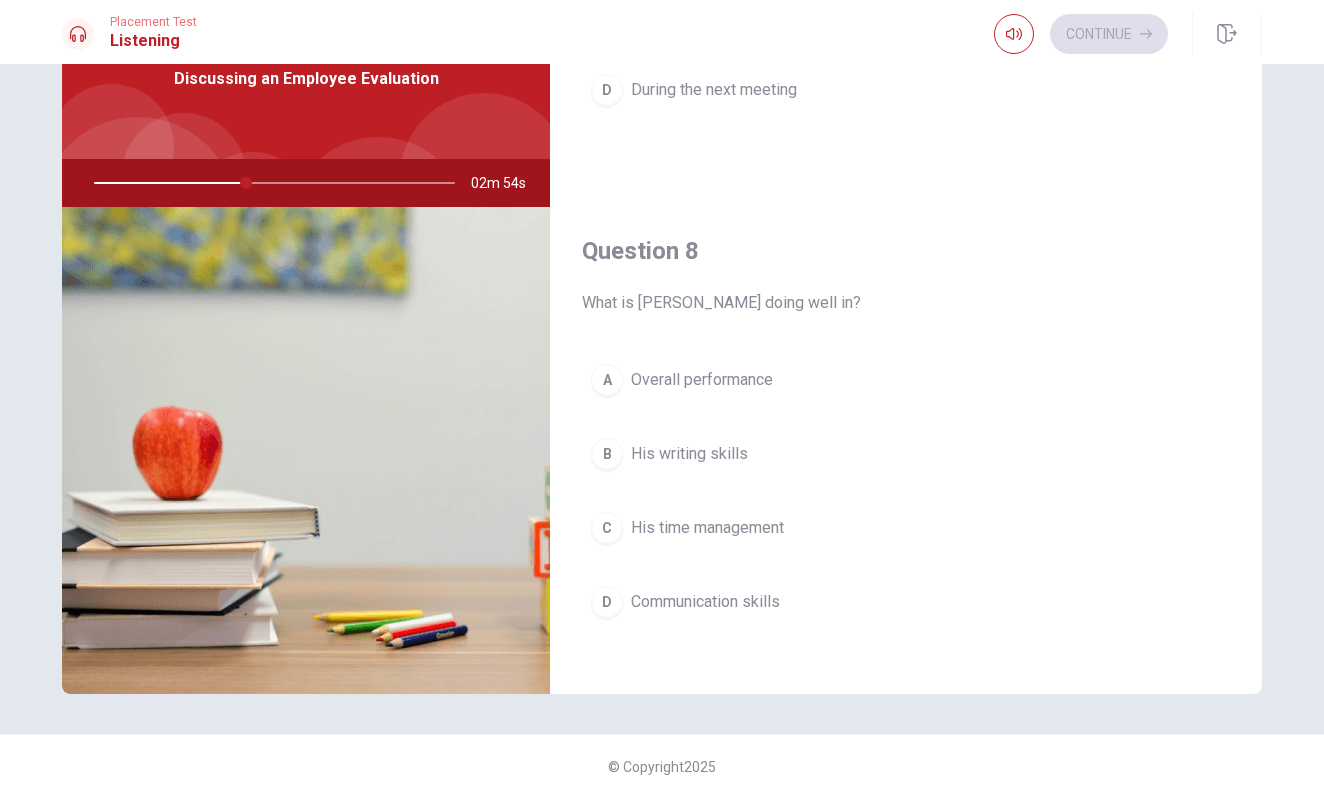 click on "A Overall performance" at bounding box center (906, 380) 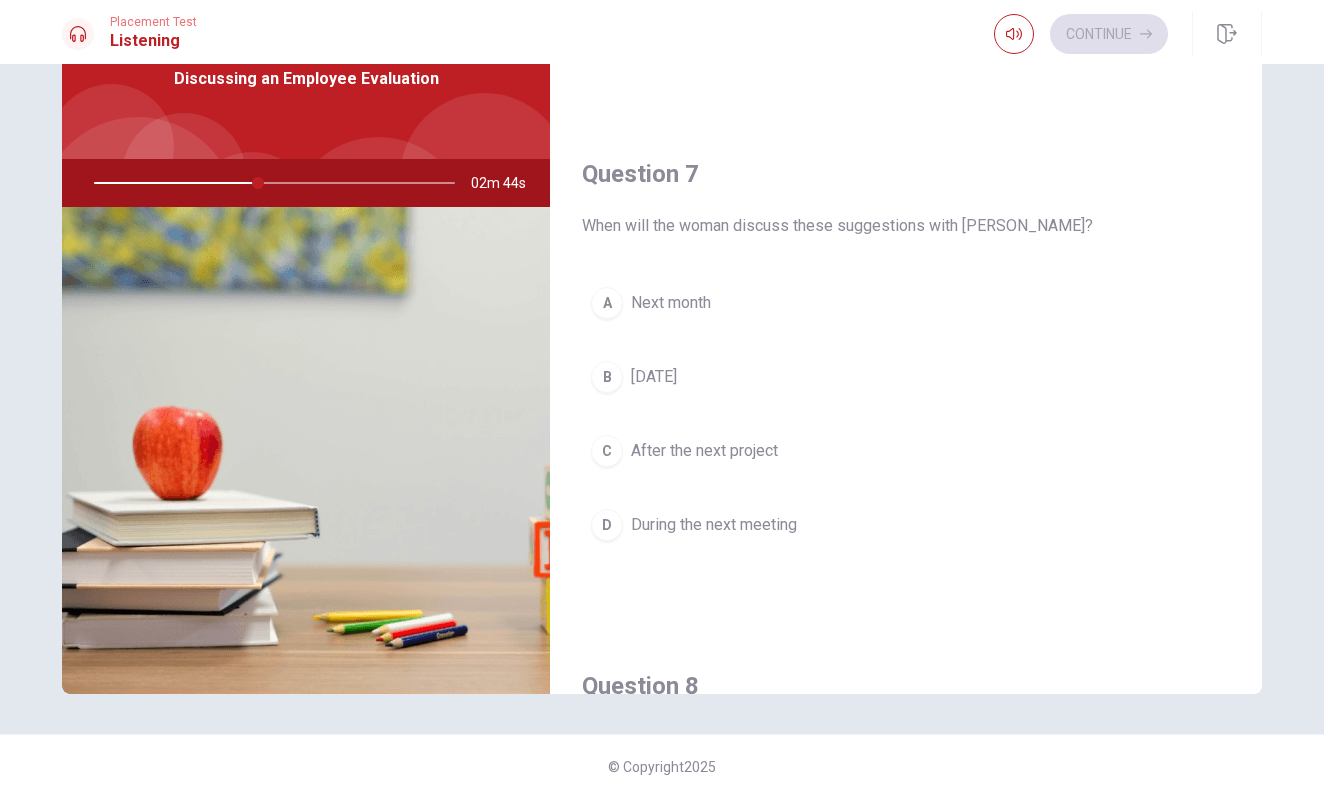 scroll, scrollTop: 400, scrollLeft: 0, axis: vertical 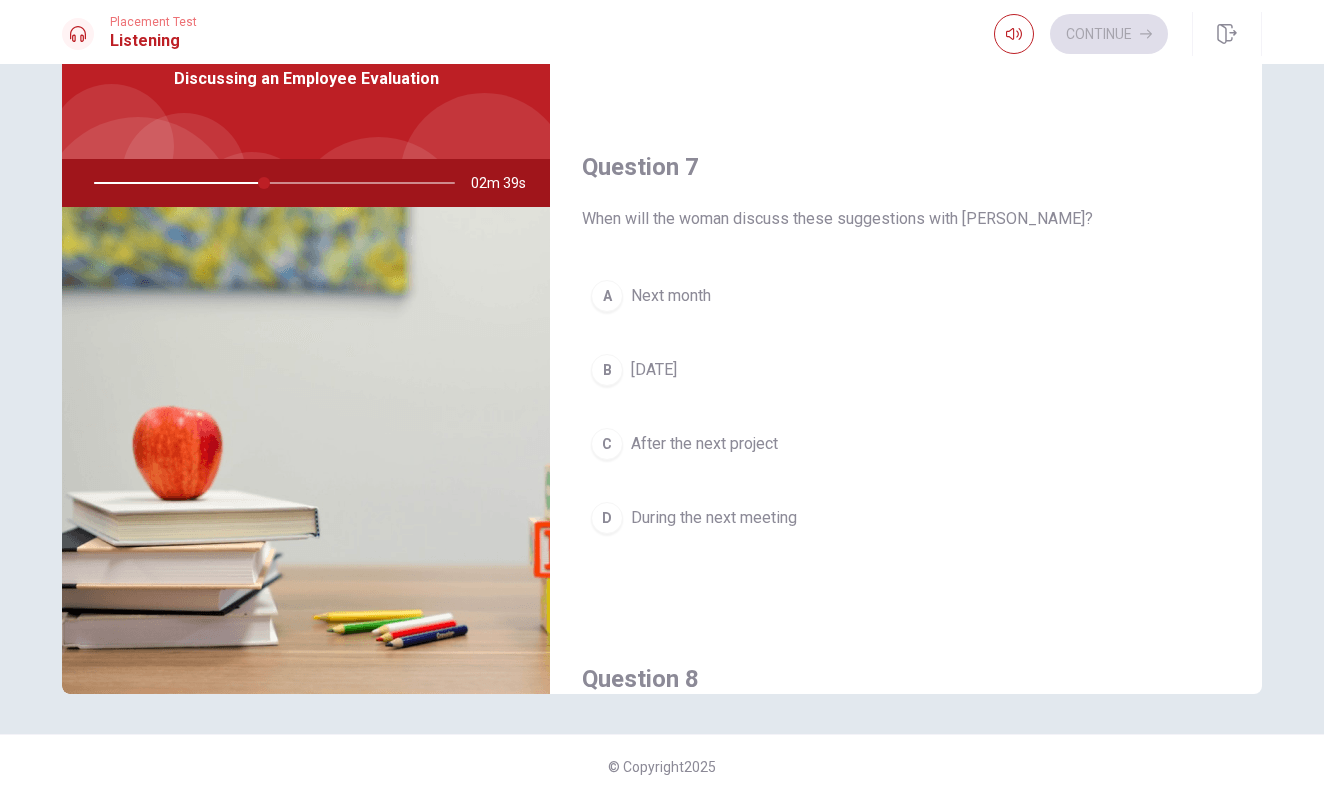 click on "During the next meeting" at bounding box center [714, 518] 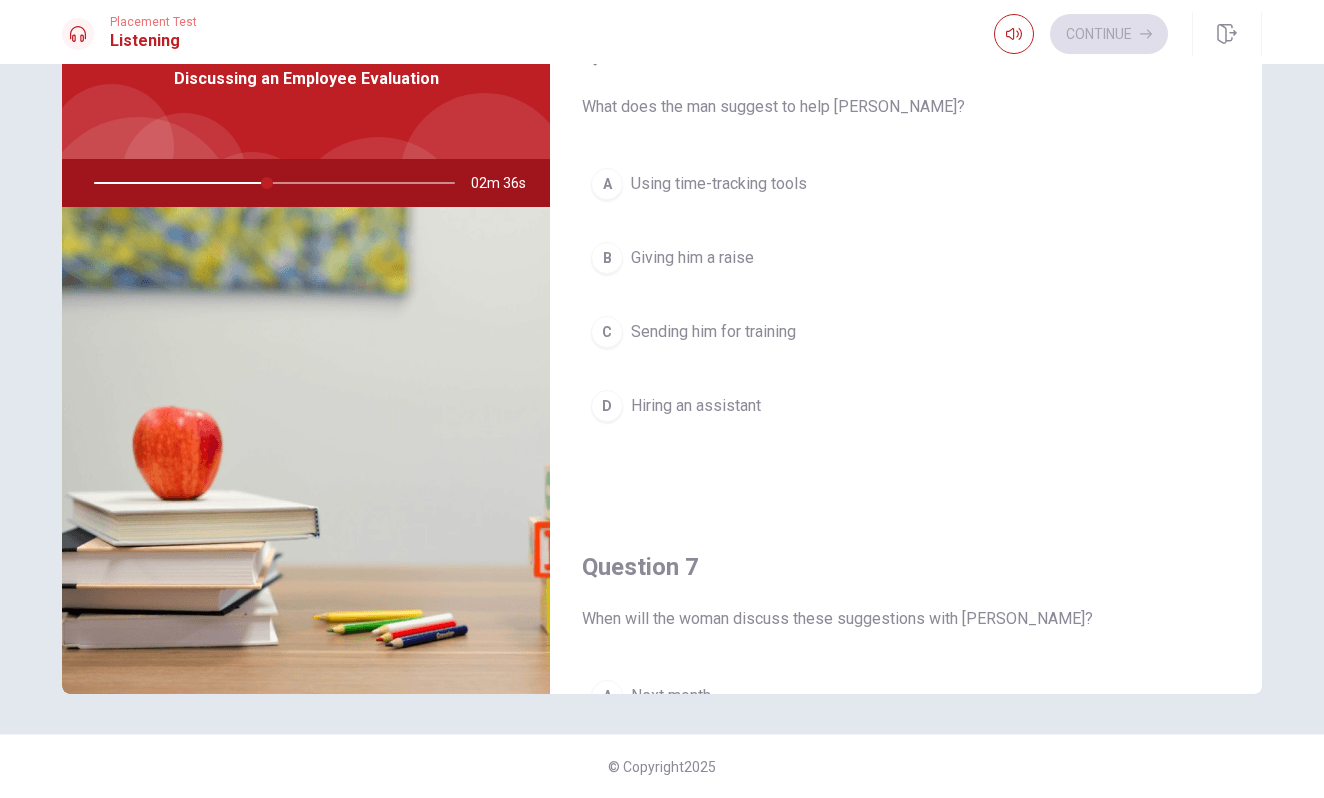 scroll, scrollTop: 0, scrollLeft: 0, axis: both 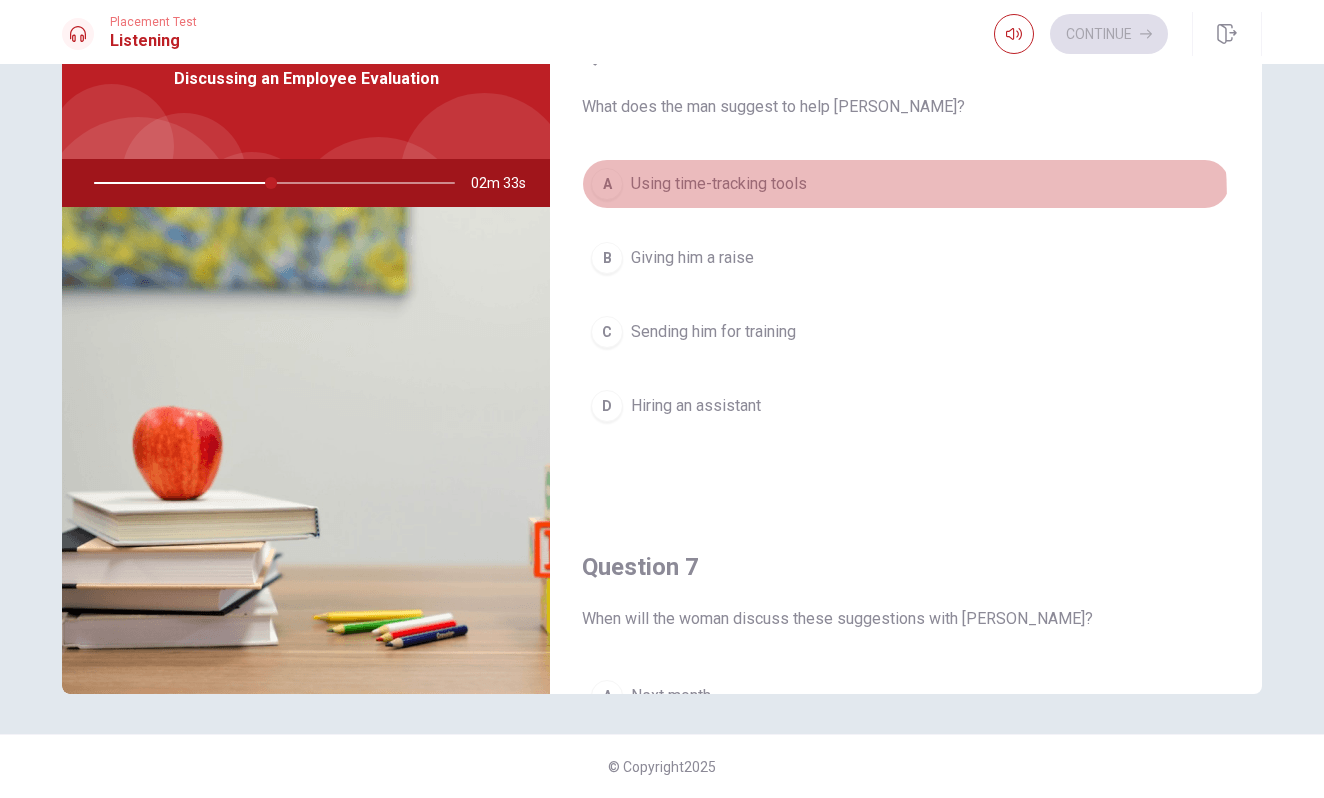 click on "A Using time-tracking tools" at bounding box center (906, 184) 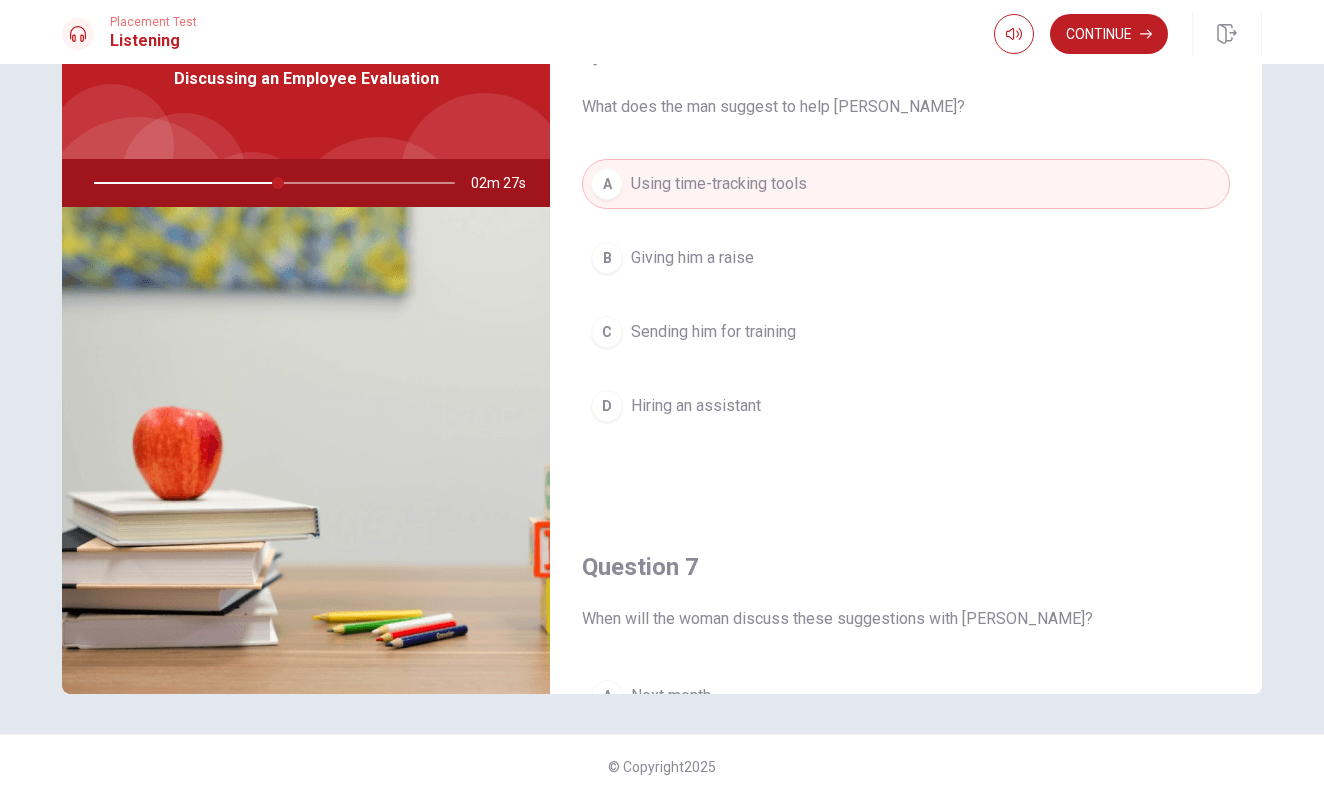scroll, scrollTop: 0, scrollLeft: 0, axis: both 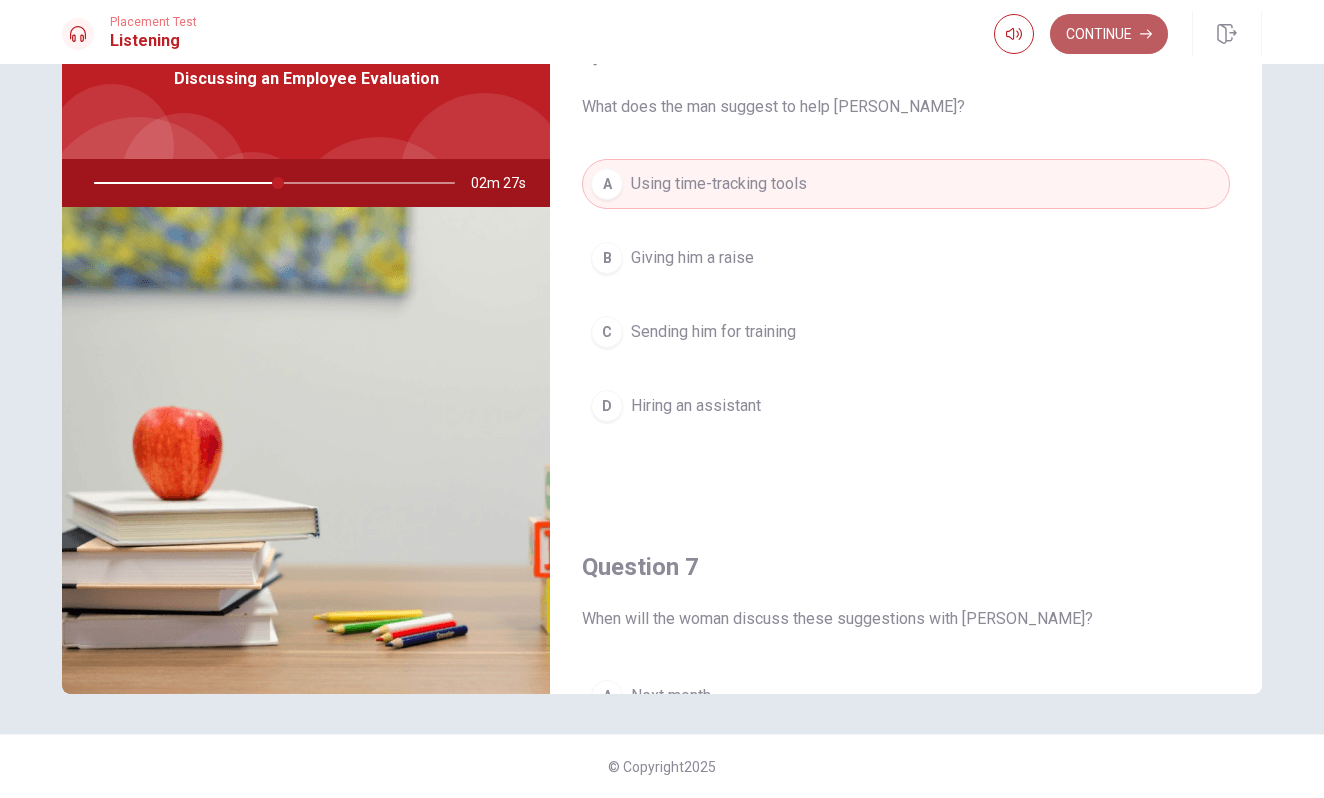 click on "Continue" at bounding box center [1109, 34] 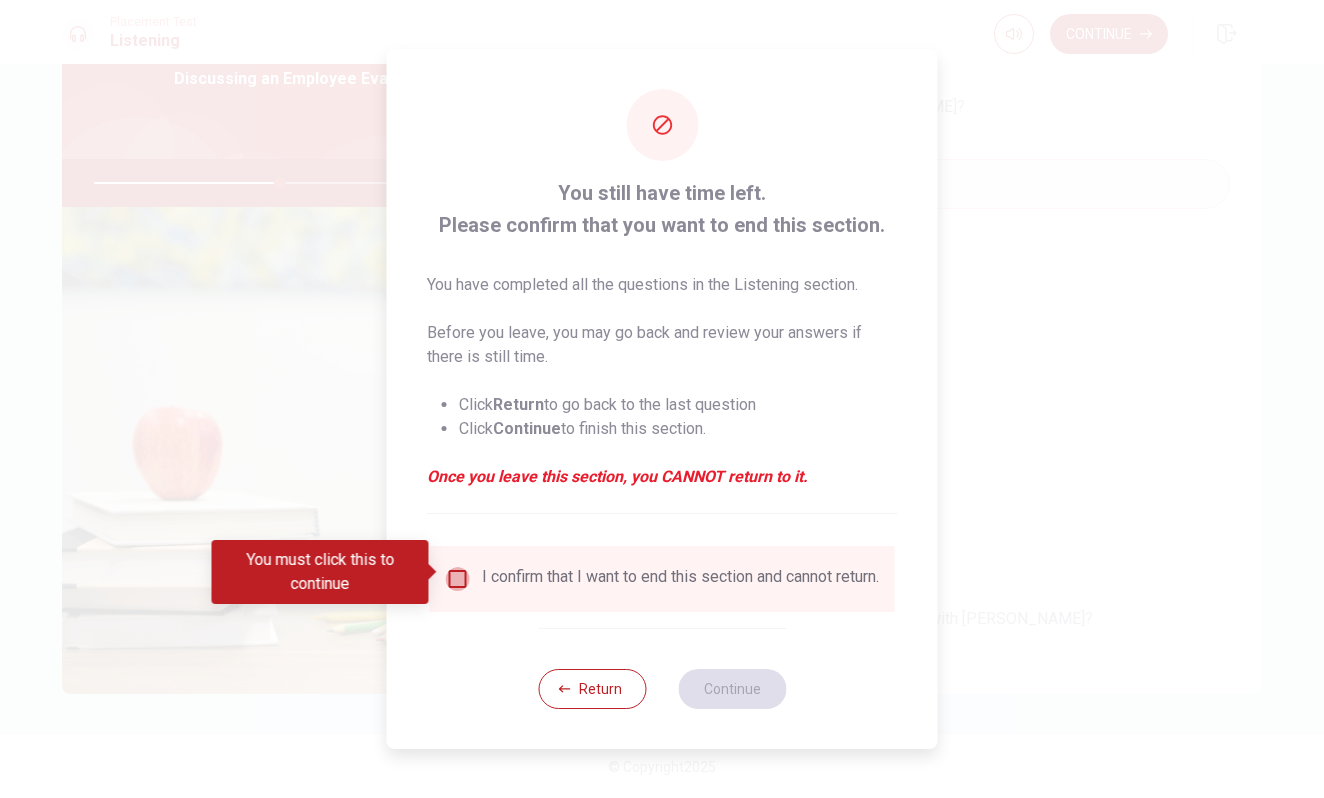 click at bounding box center (458, 579) 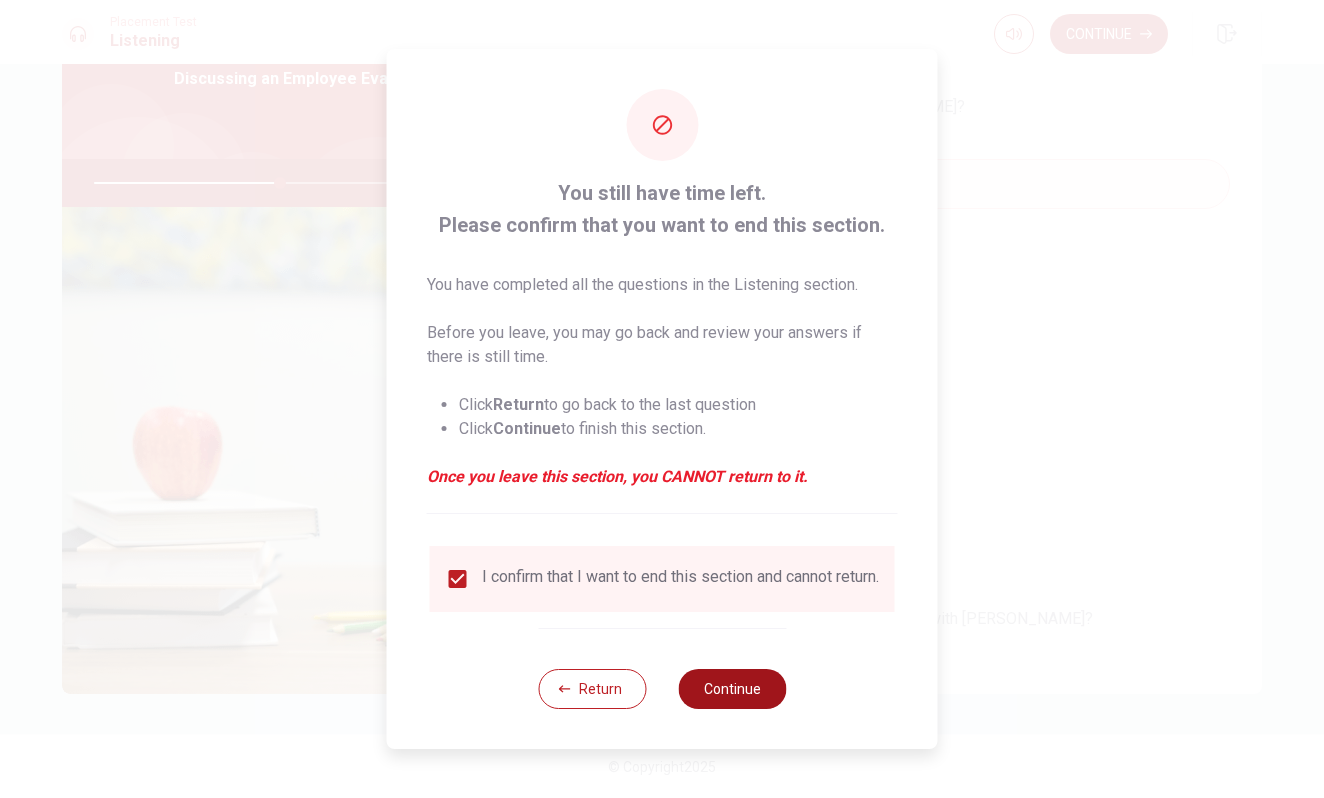 click on "Continue" at bounding box center (732, 689) 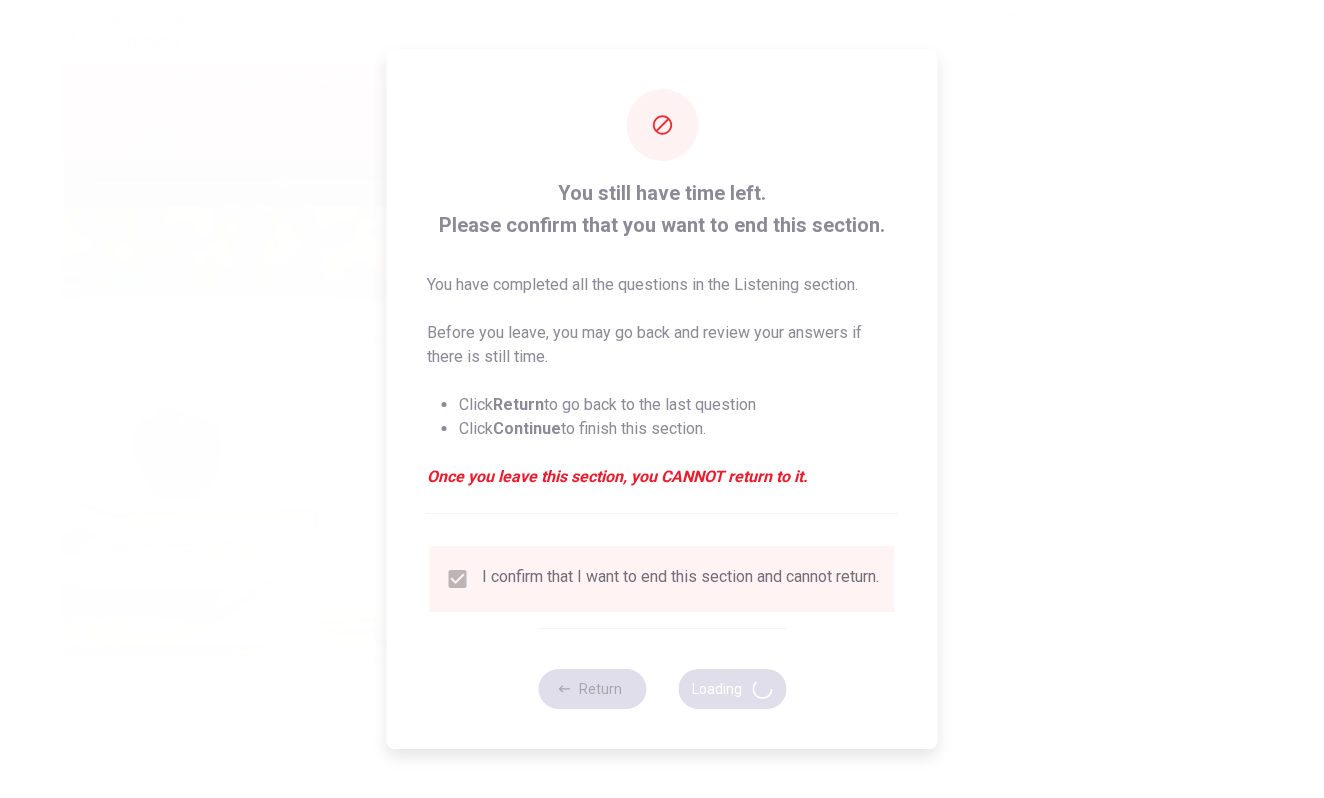 type on "53" 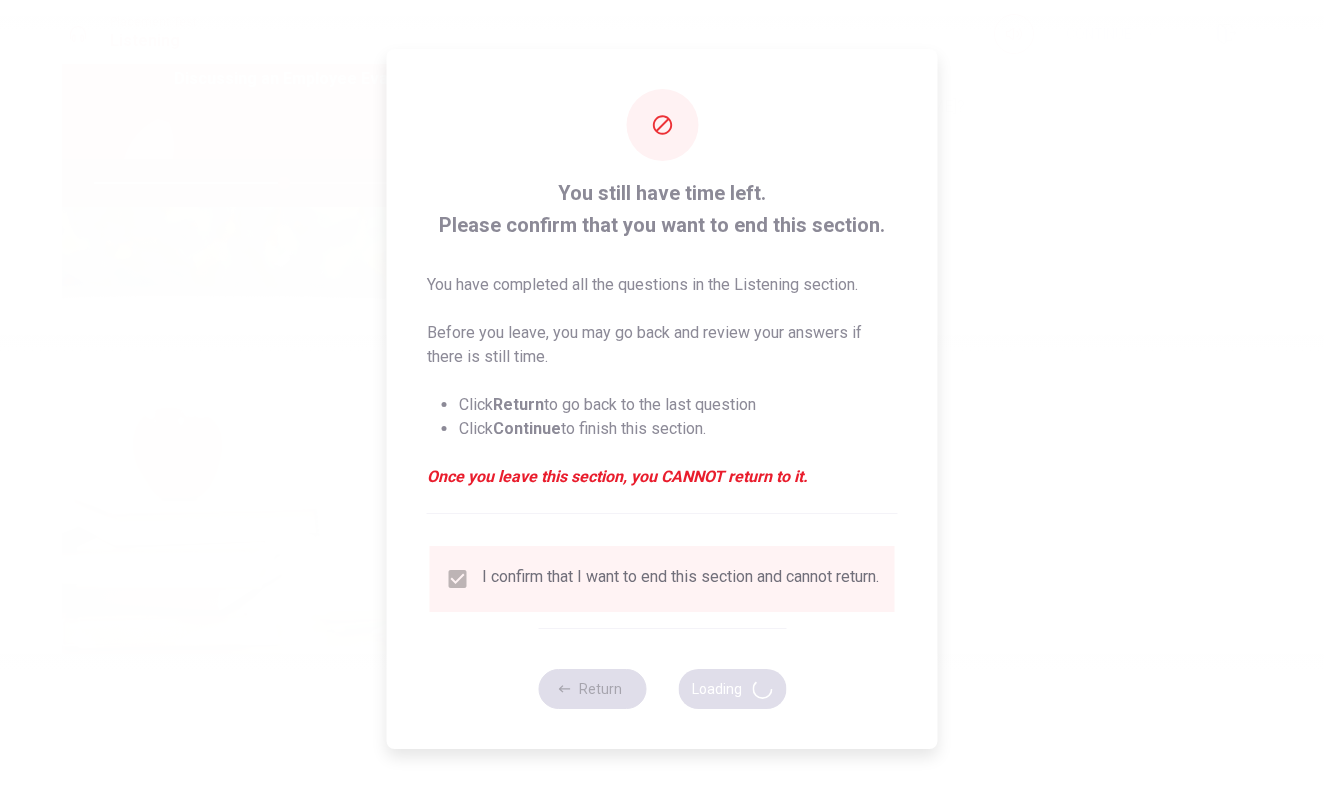 scroll, scrollTop: 0, scrollLeft: 0, axis: both 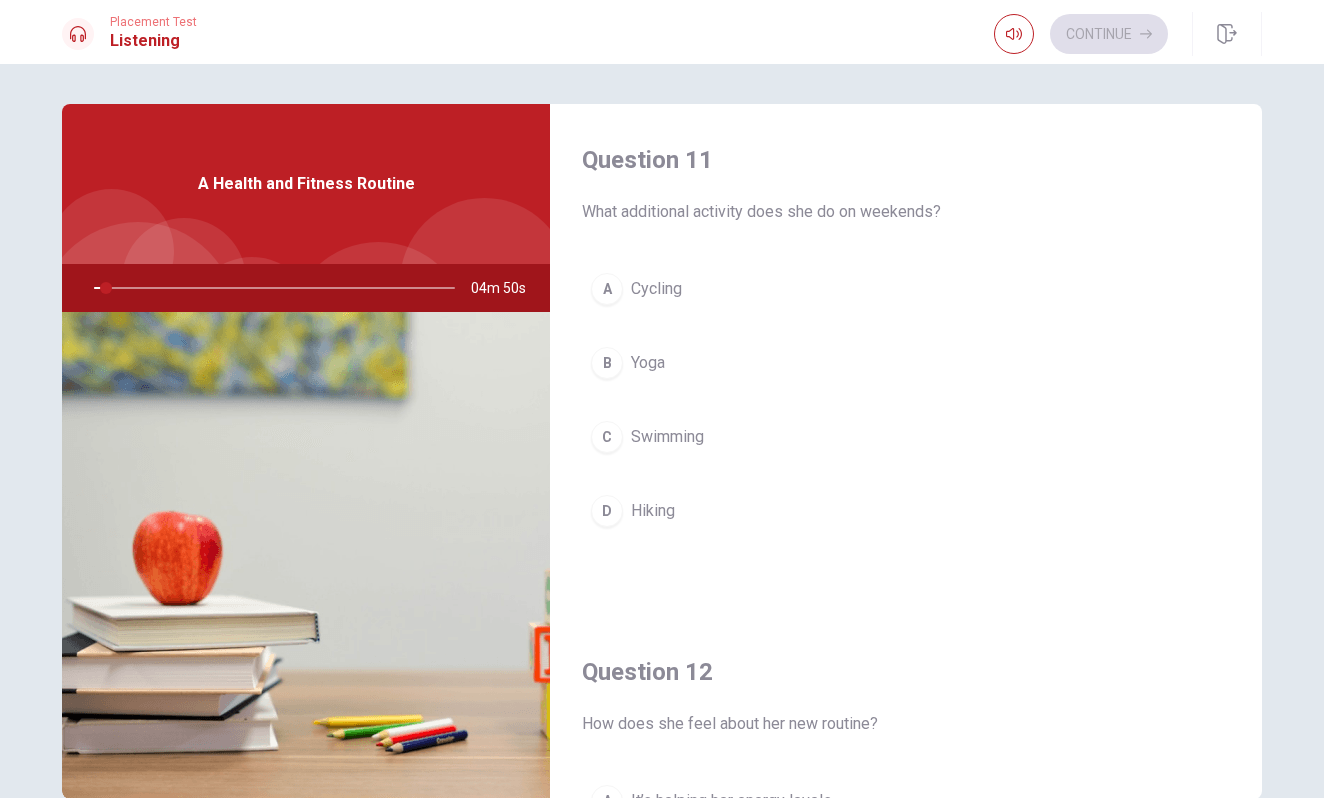 drag, startPoint x: 648, startPoint y: 202, endPoint x: 932, endPoint y: 215, distance: 284.2974 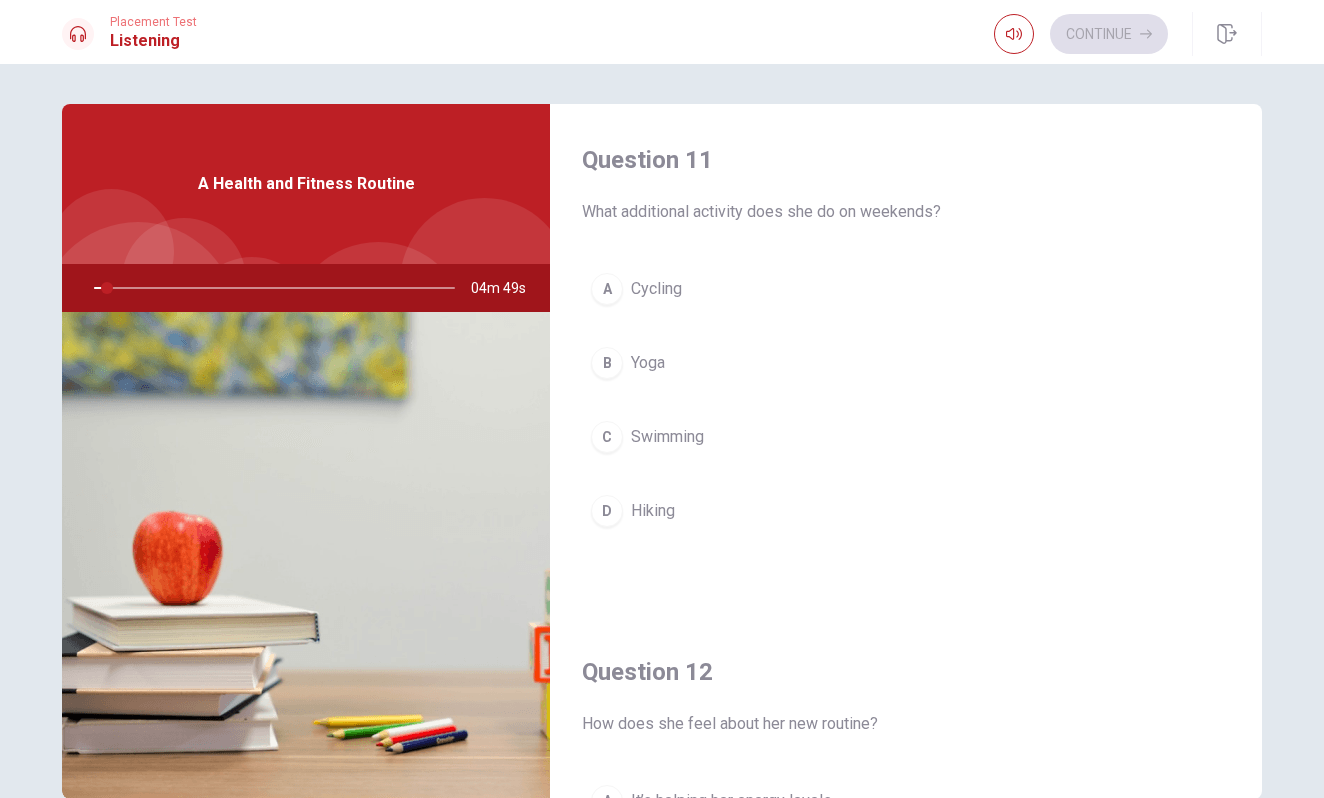 drag, startPoint x: 932, startPoint y: 215, endPoint x: 721, endPoint y: 194, distance: 212.04245 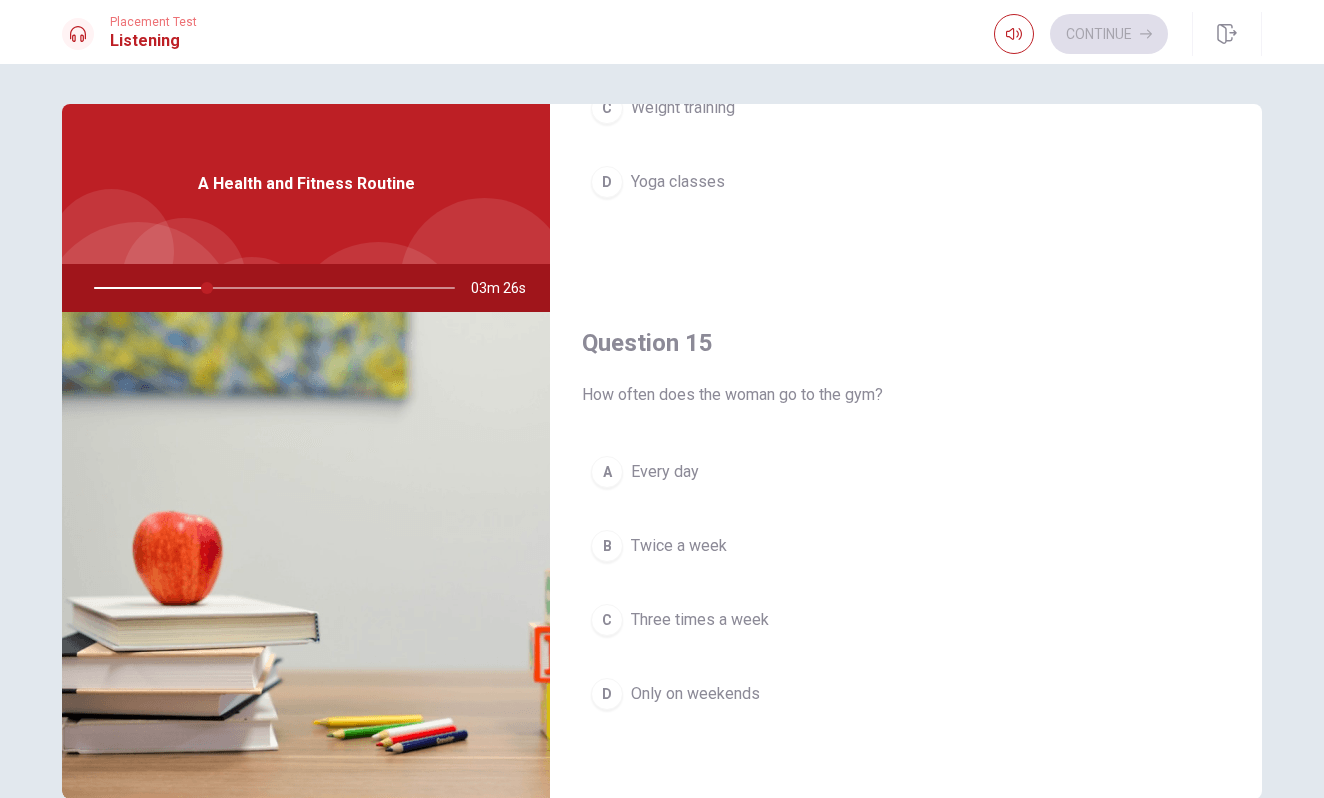 scroll, scrollTop: 1865, scrollLeft: 0, axis: vertical 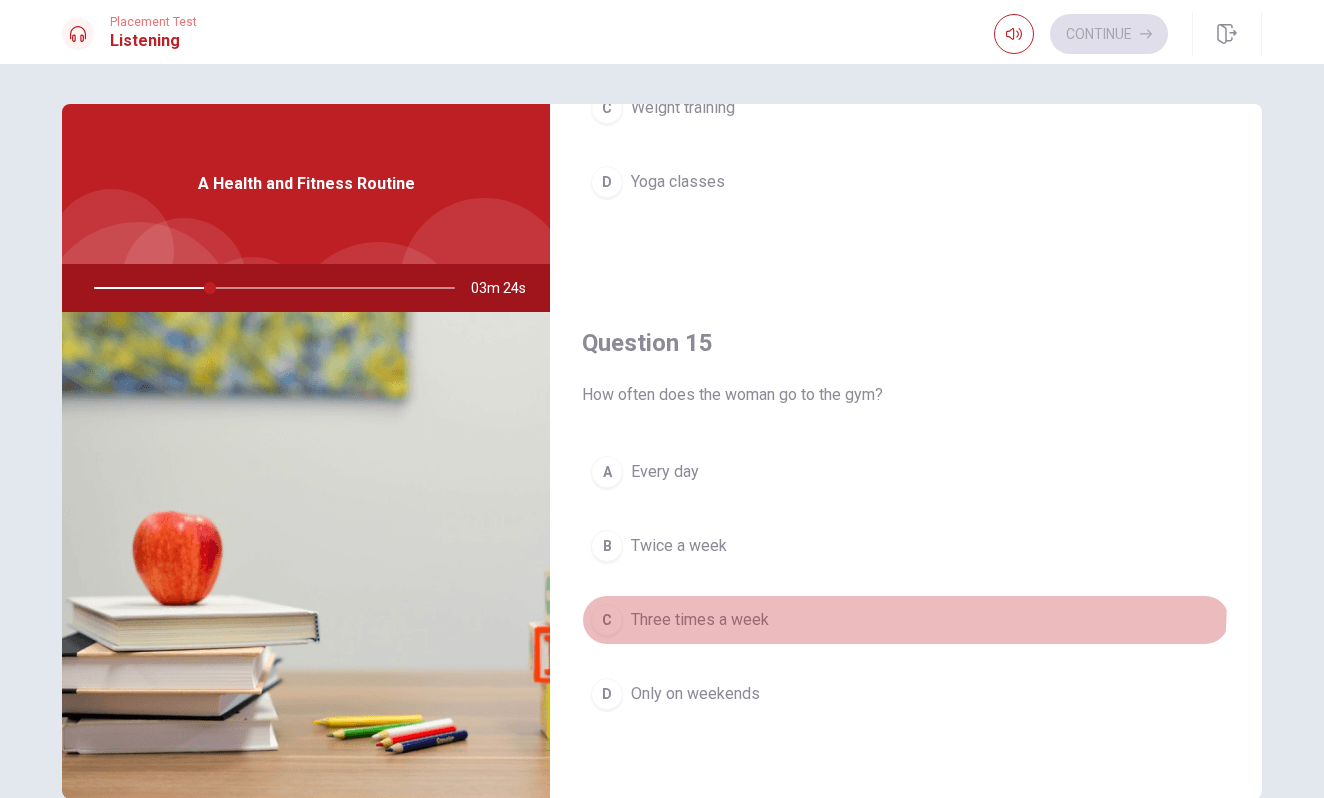 click on "C Three times a week" at bounding box center [906, 620] 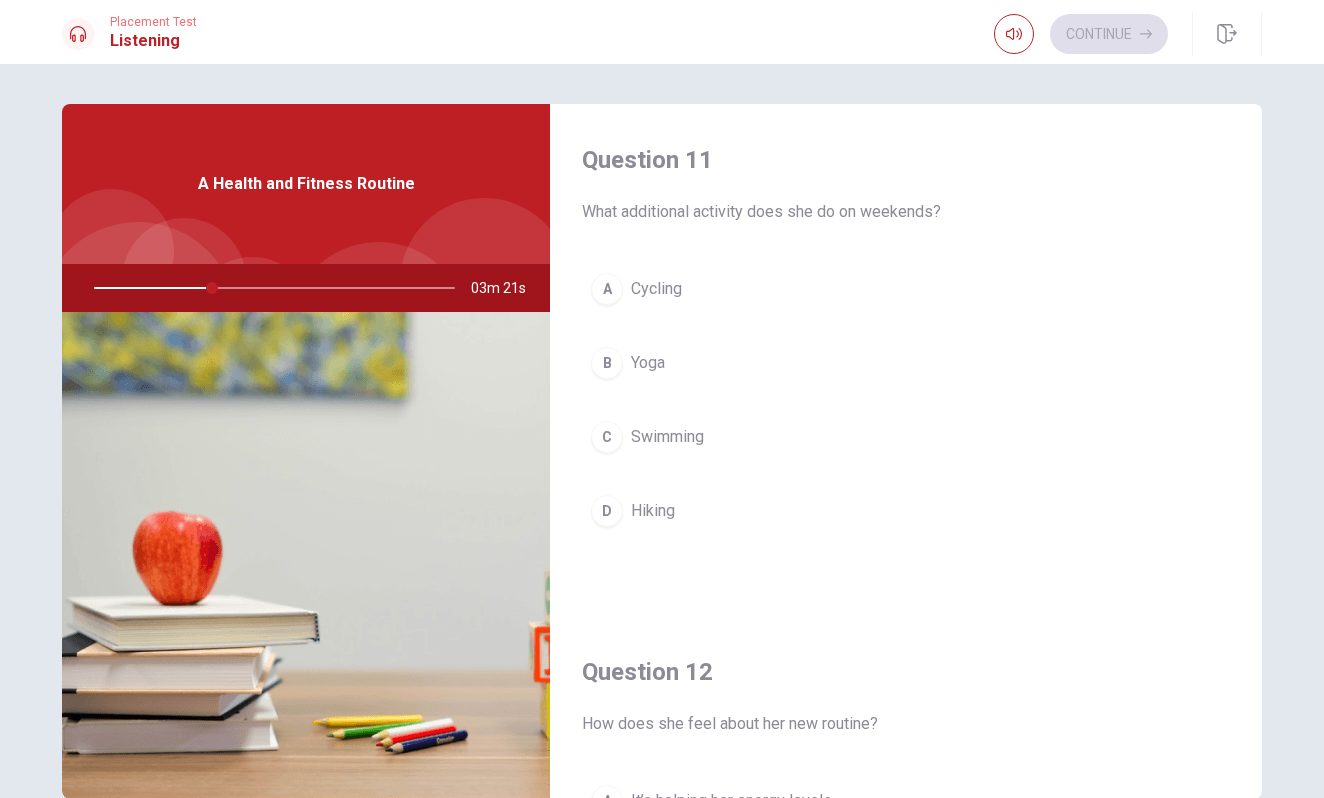 scroll, scrollTop: 0, scrollLeft: 0, axis: both 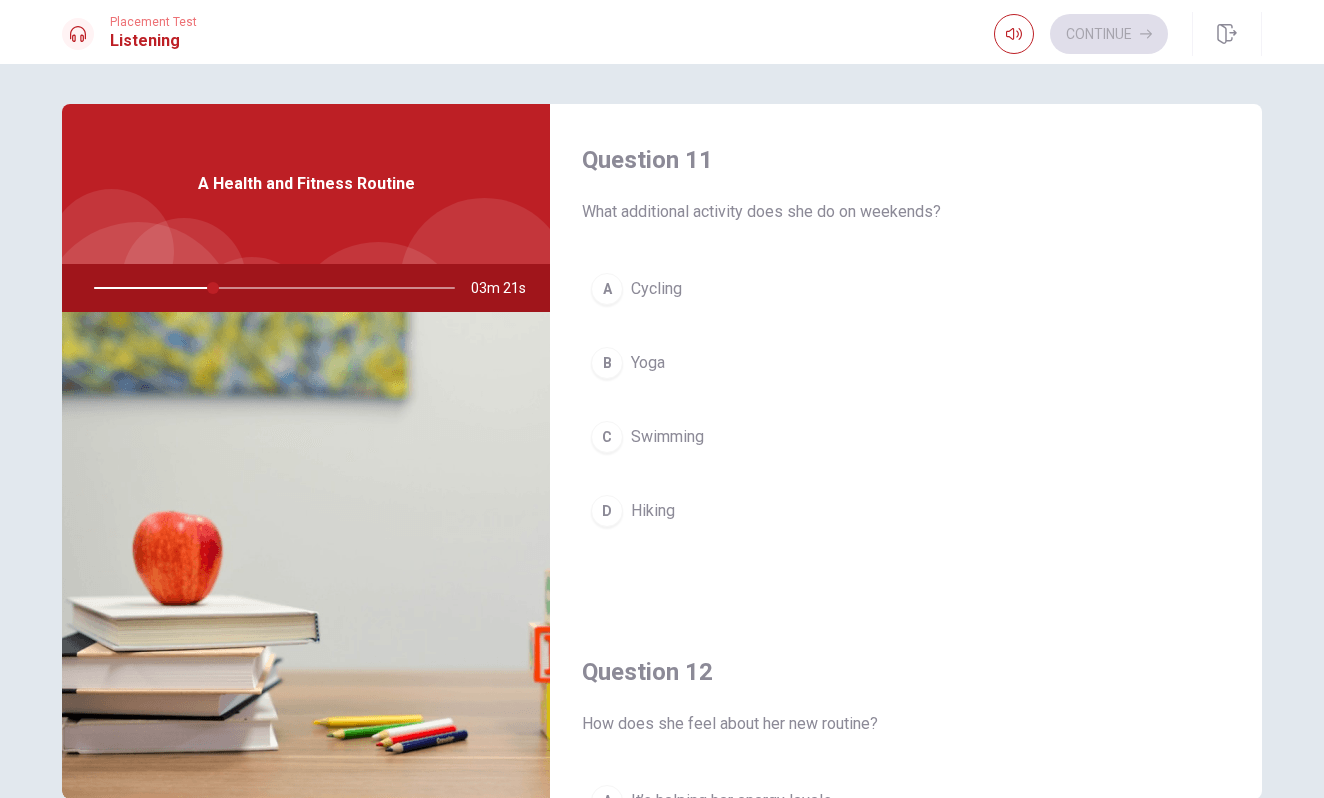 click on "B Yoga" at bounding box center (906, 363) 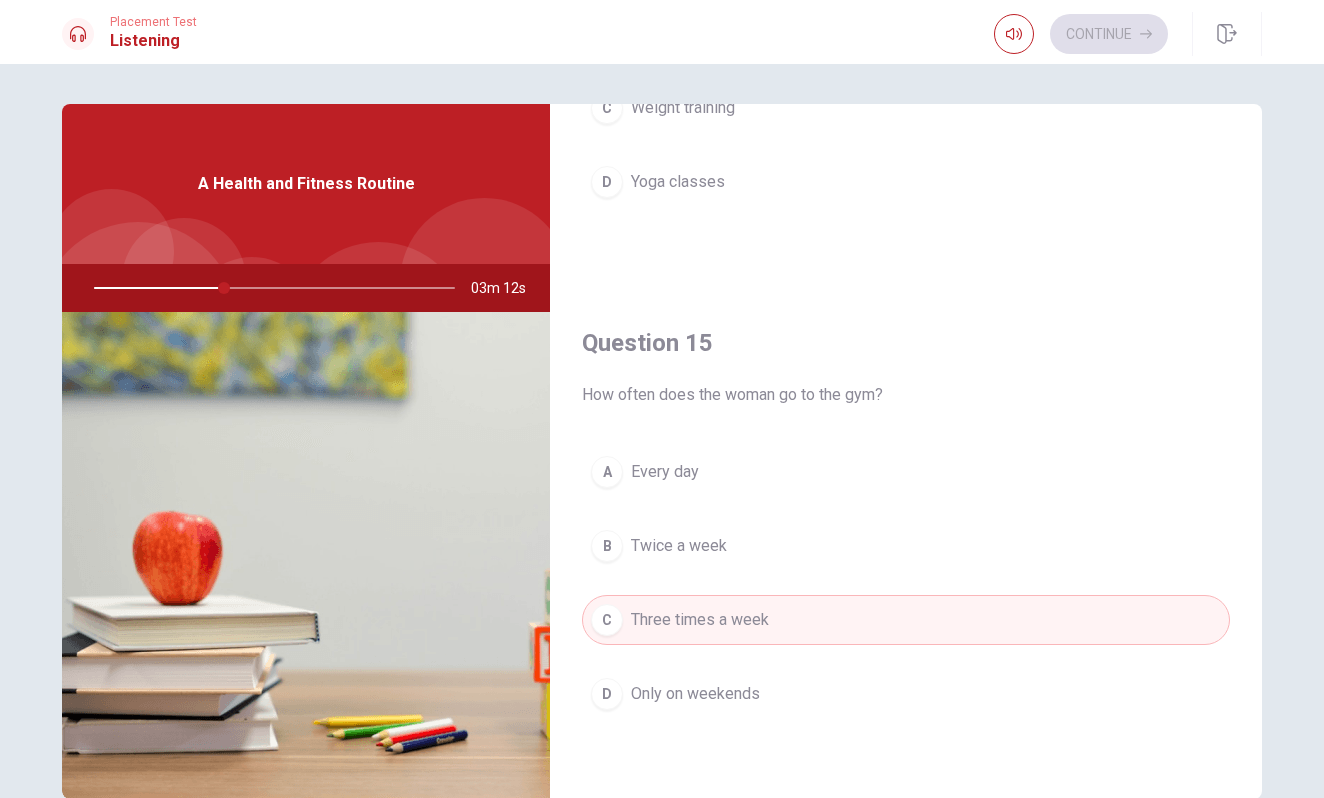 scroll, scrollTop: 1865, scrollLeft: 0, axis: vertical 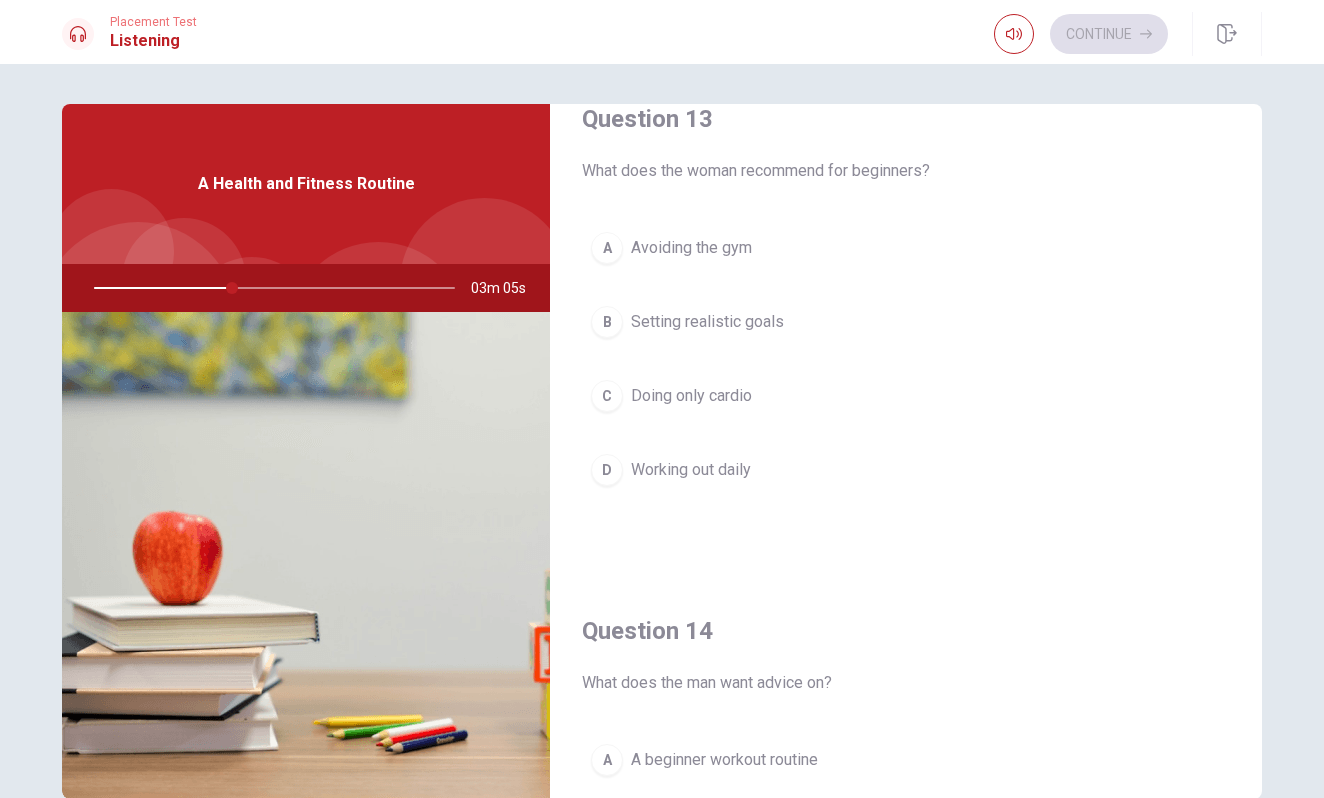 click on "B Setting realistic goals" at bounding box center [906, 322] 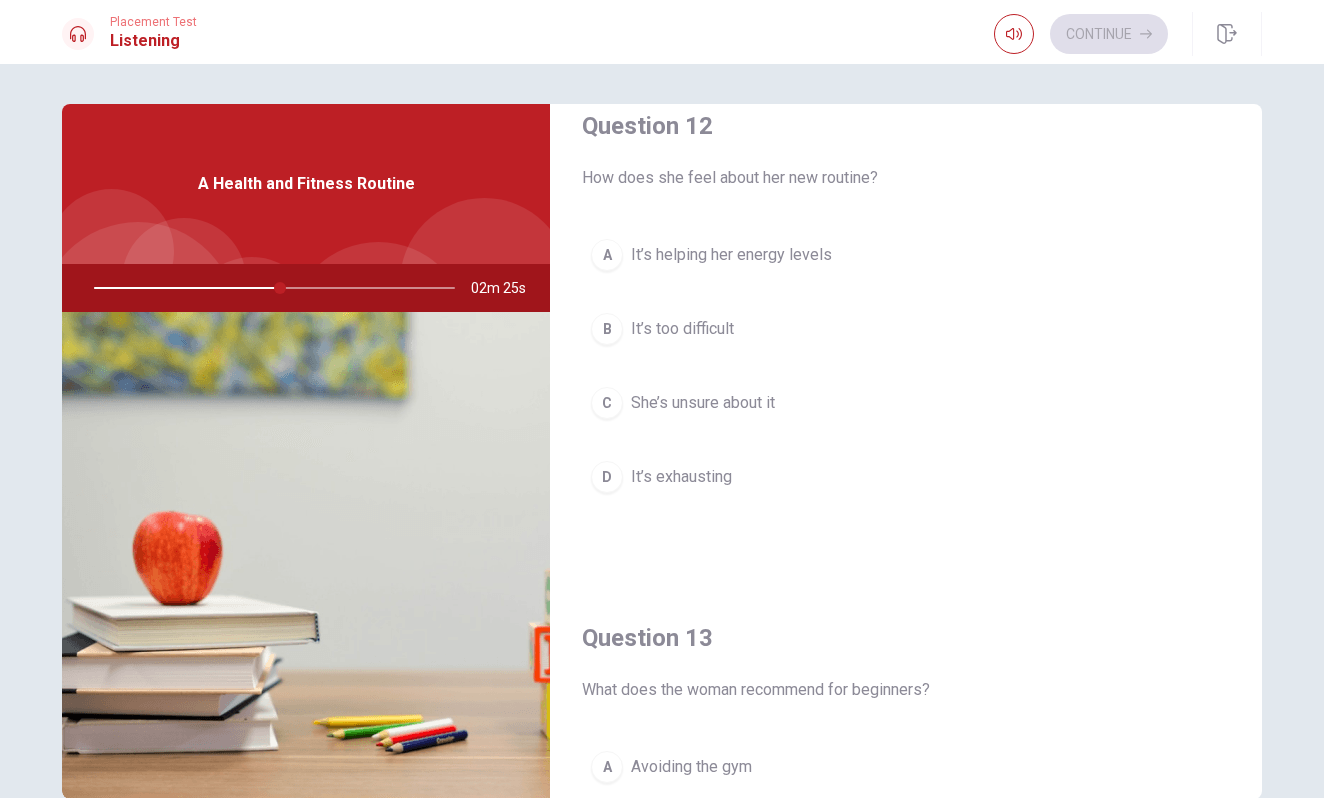 scroll, scrollTop: 542, scrollLeft: 0, axis: vertical 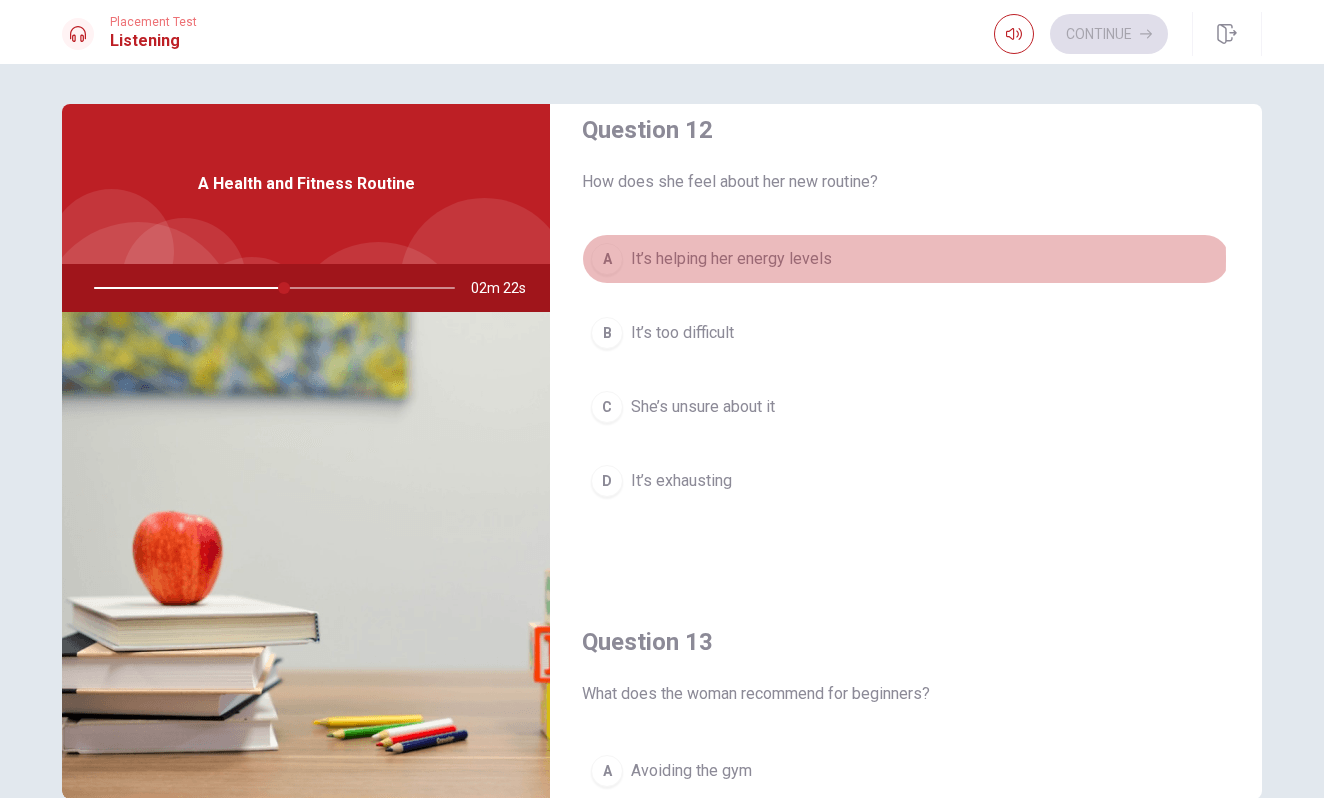 click on "It’s helping her energy levels" at bounding box center [731, 259] 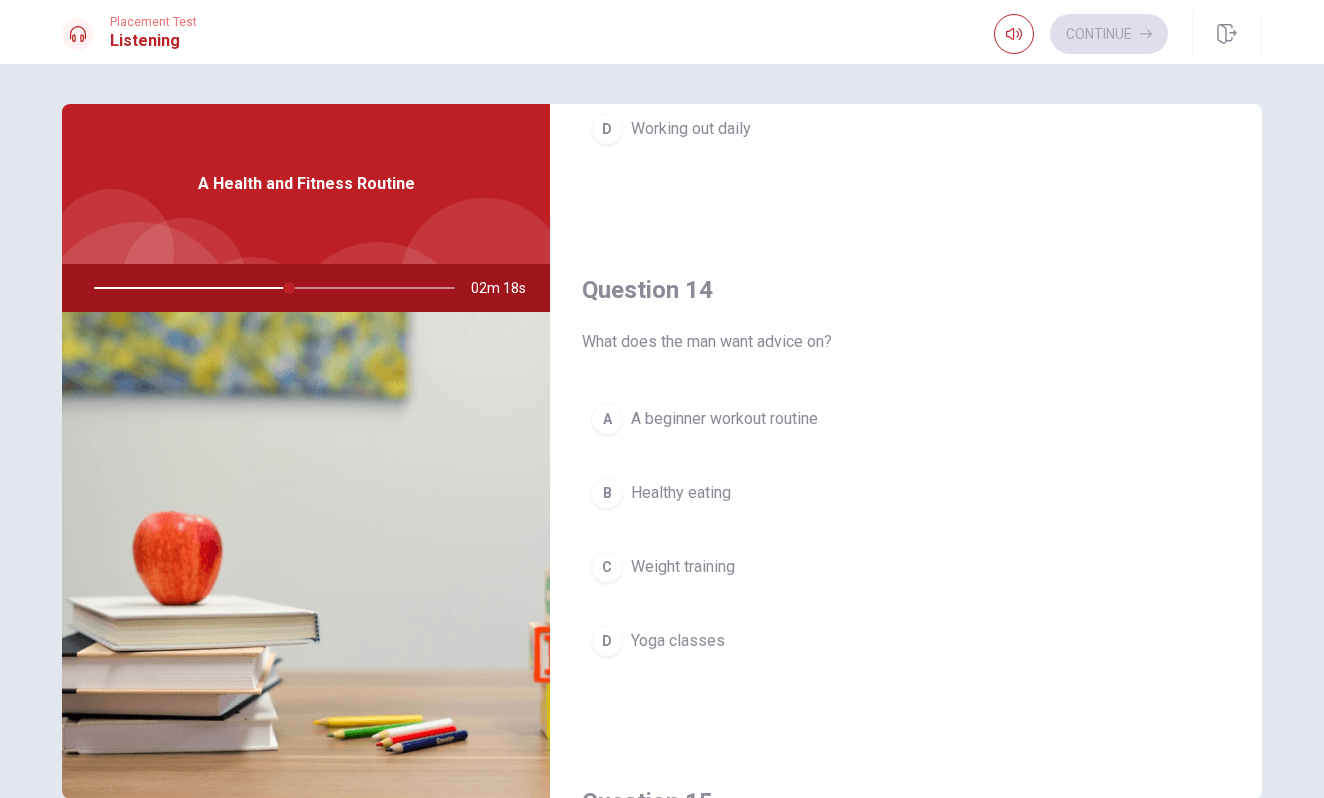 scroll, scrollTop: 1408, scrollLeft: 0, axis: vertical 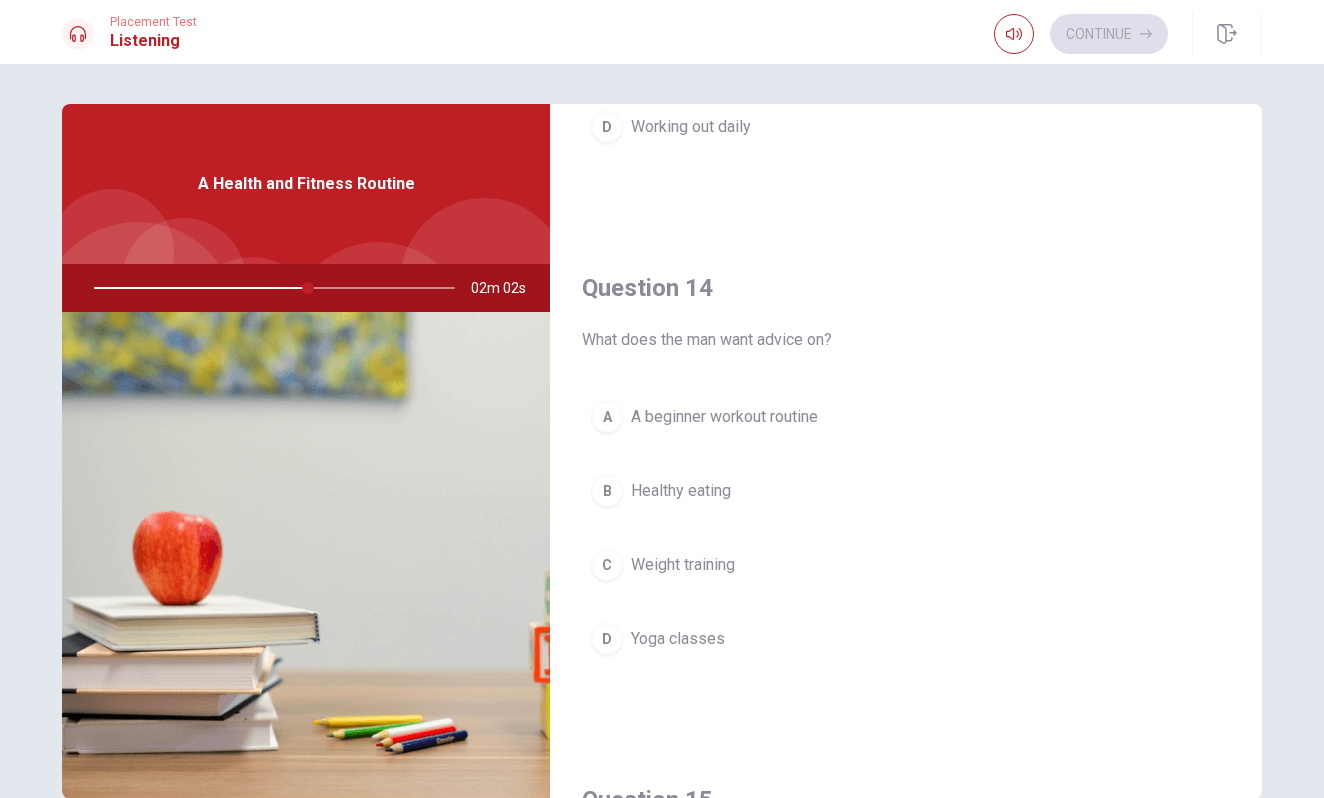 click on "C Weight training" at bounding box center [906, 565] 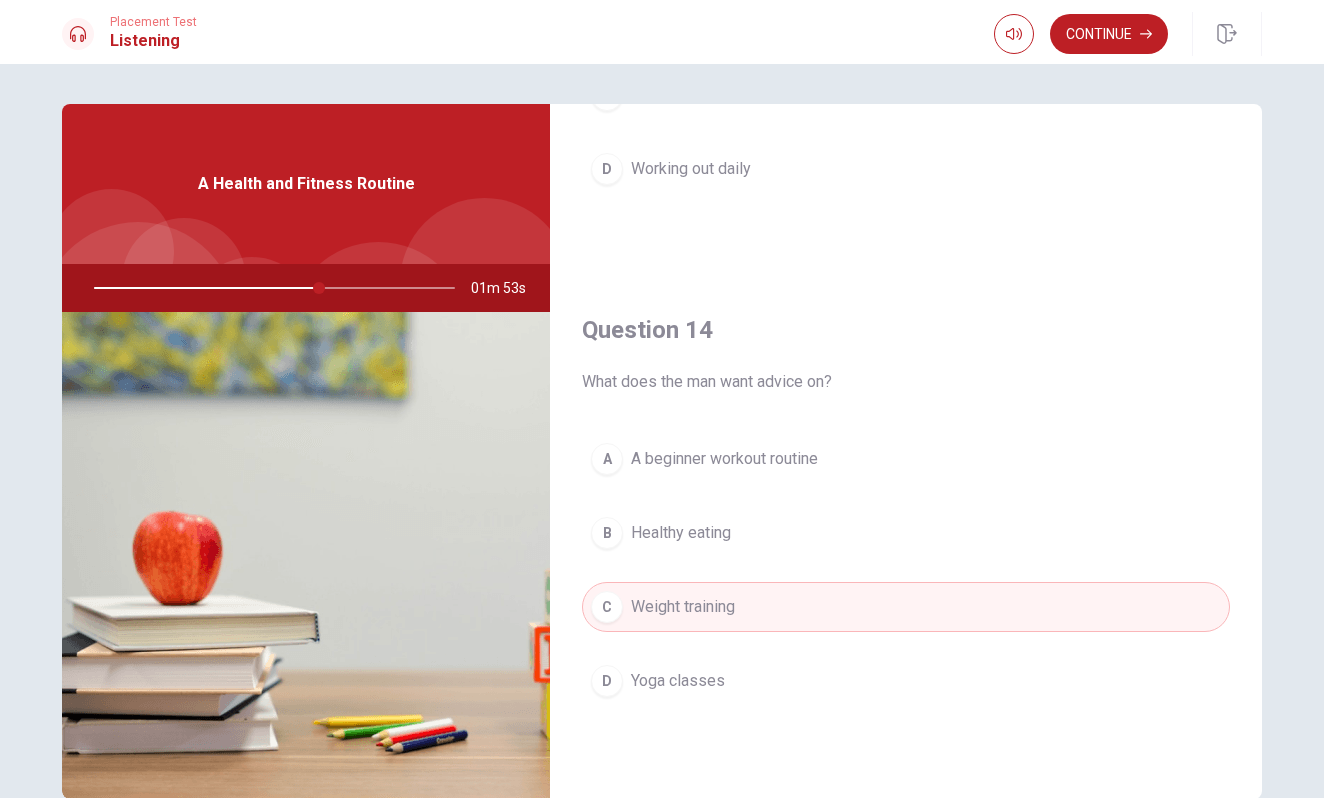 scroll, scrollTop: 1388, scrollLeft: 0, axis: vertical 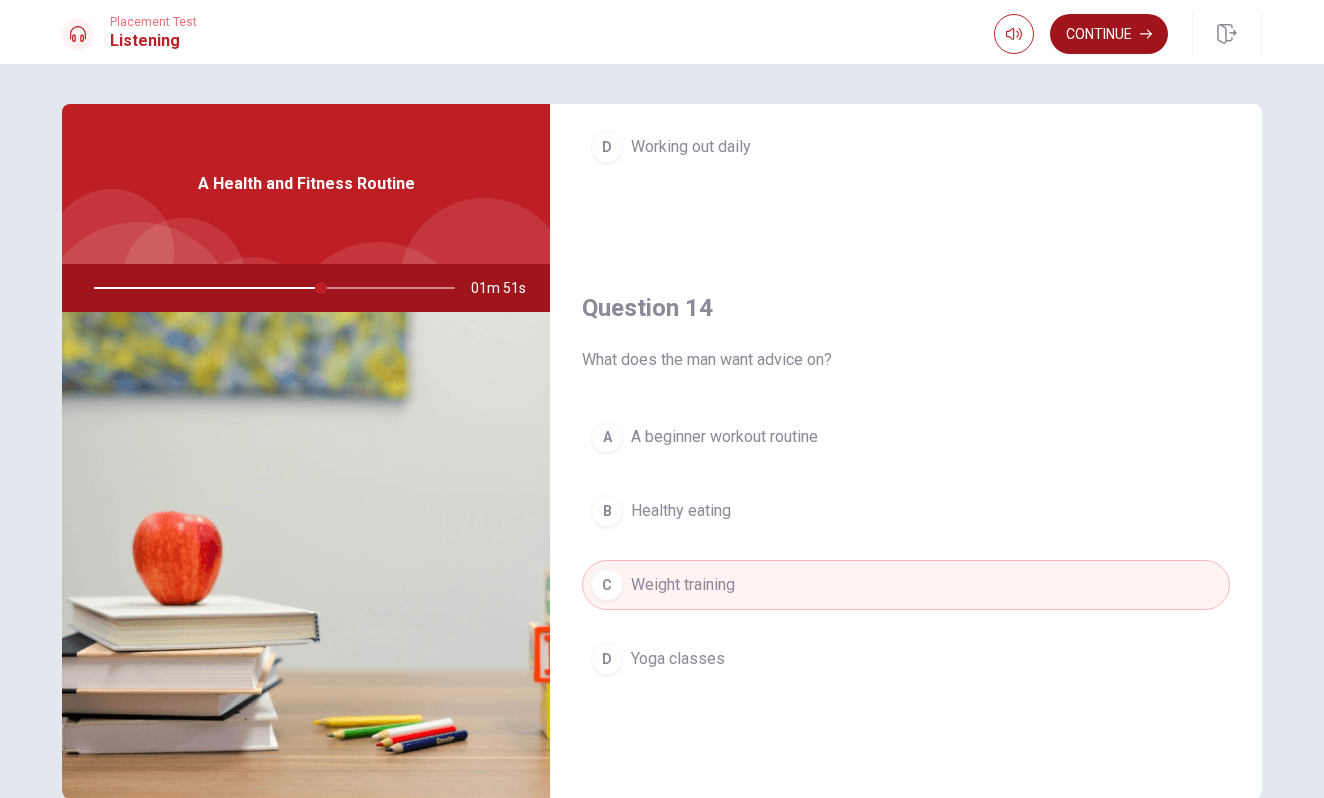 click on "Continue" at bounding box center (1109, 34) 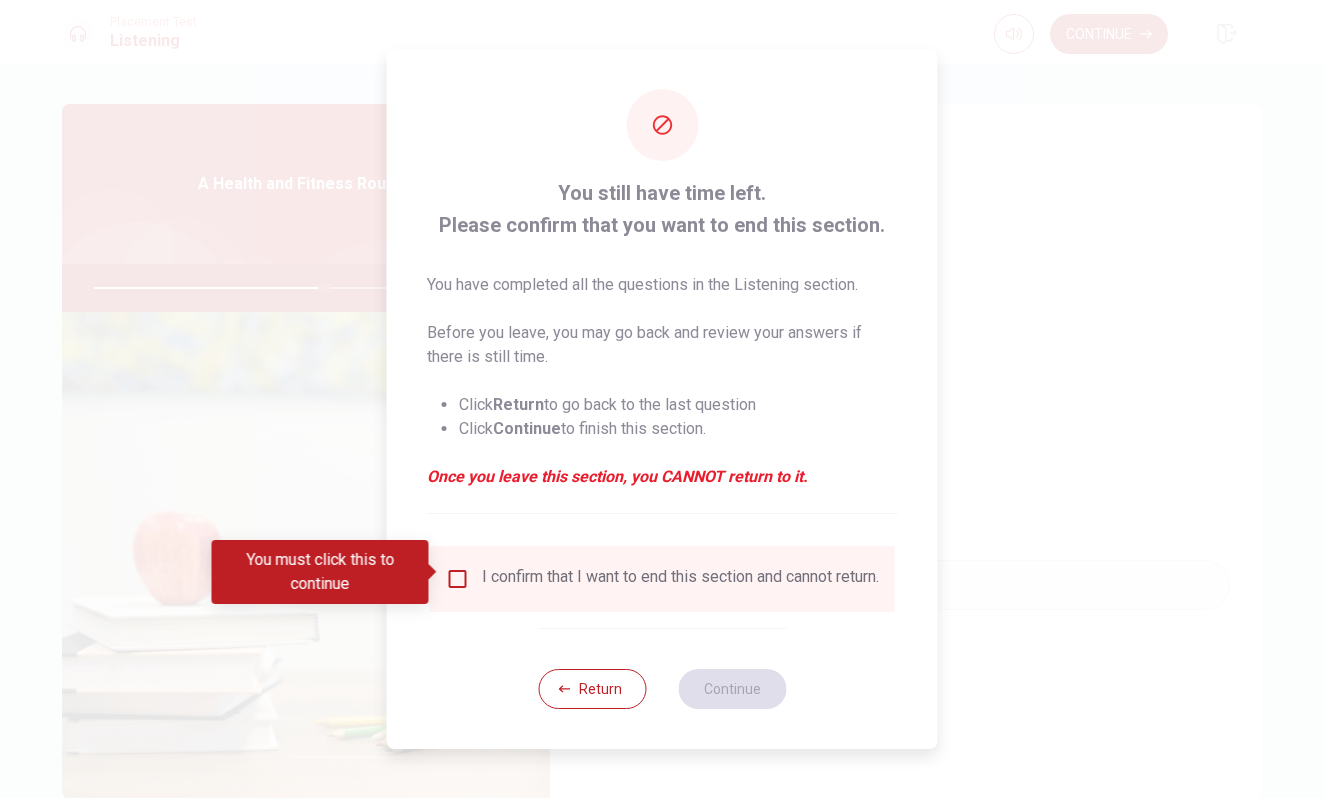 click at bounding box center [458, 579] 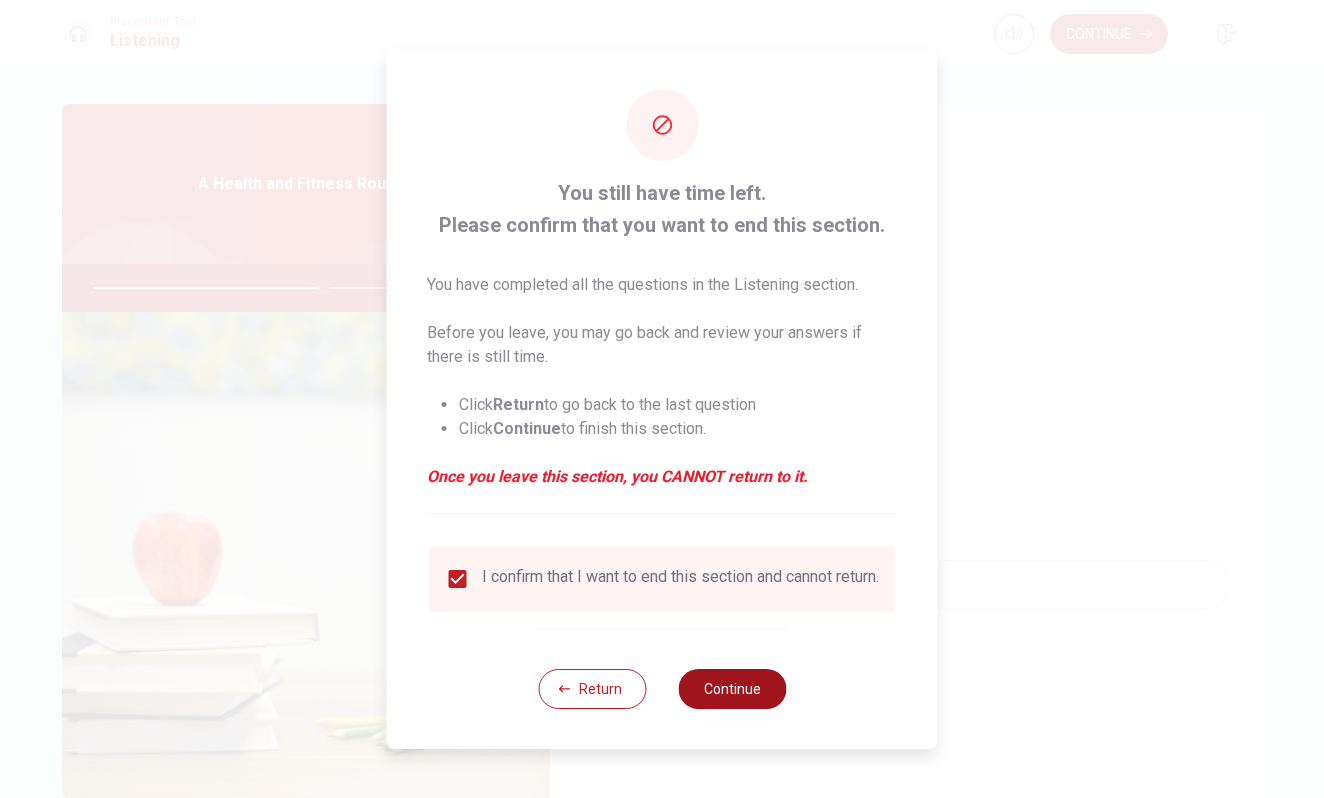 click on "Continue" at bounding box center (732, 689) 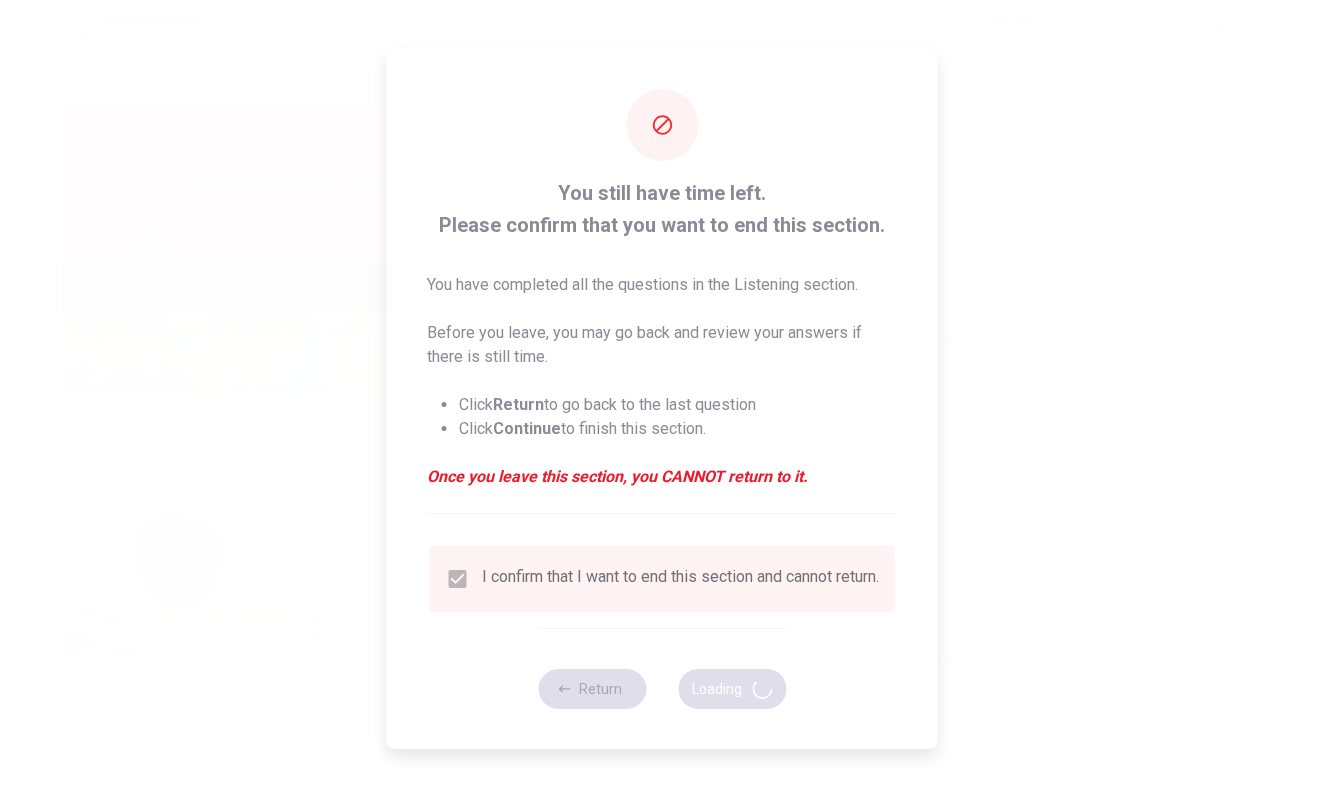 type on "65" 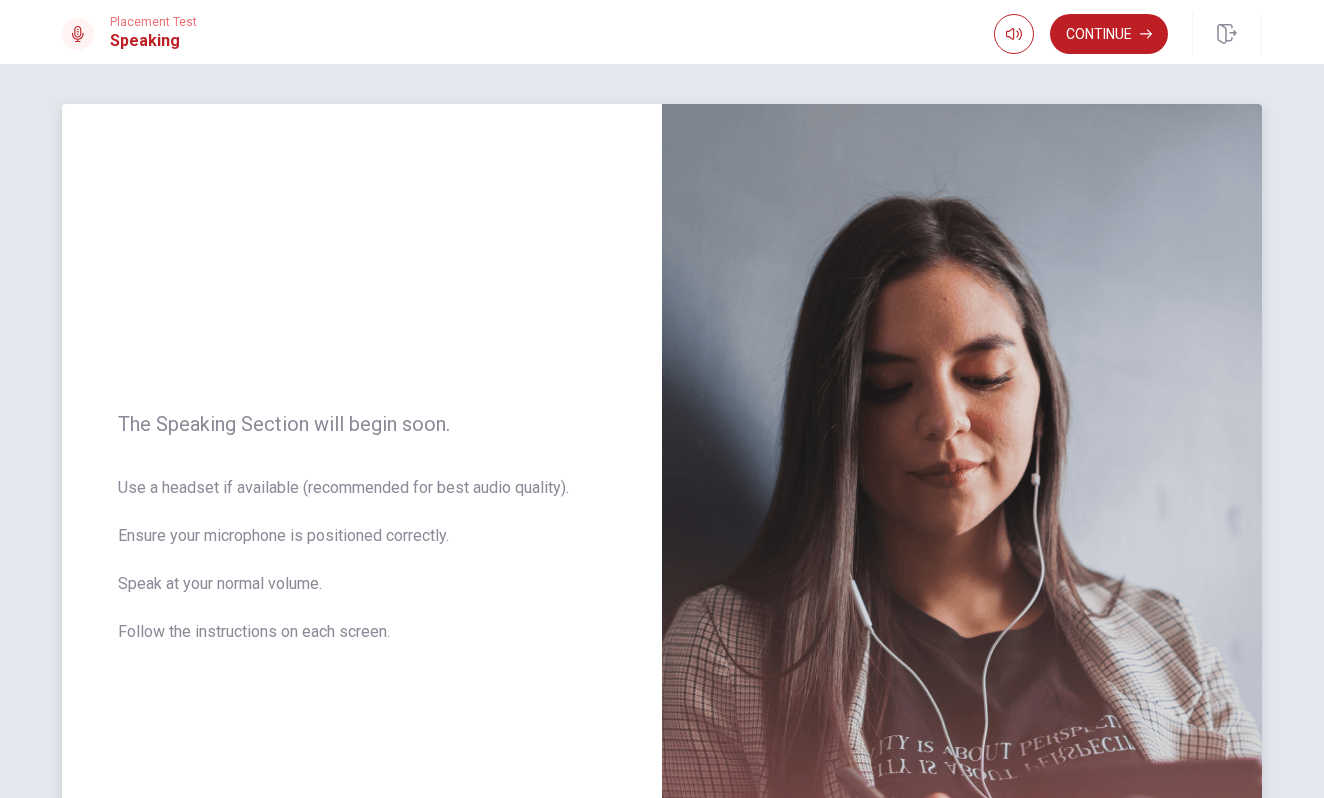 drag, startPoint x: 186, startPoint y: 500, endPoint x: 356, endPoint y: 489, distance: 170.35551 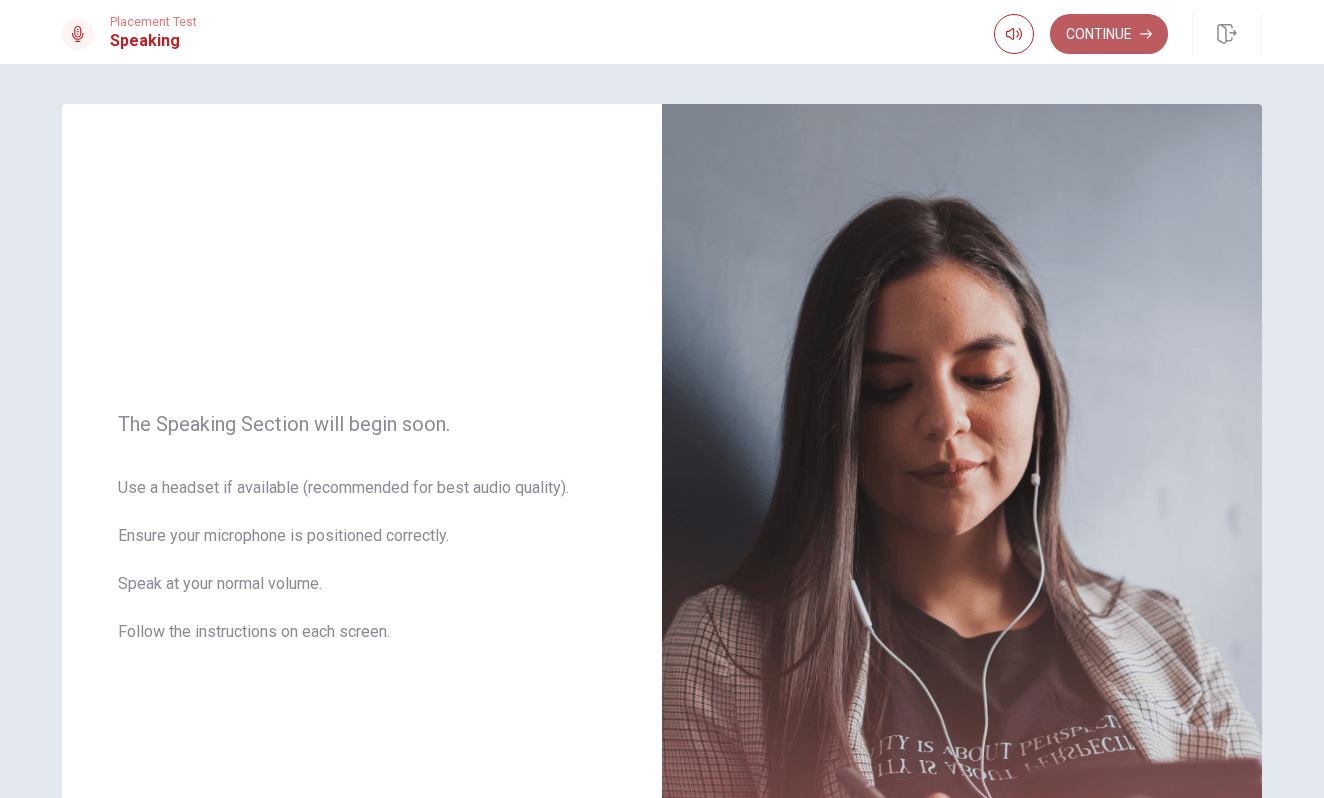 click on "Continue" at bounding box center [1109, 34] 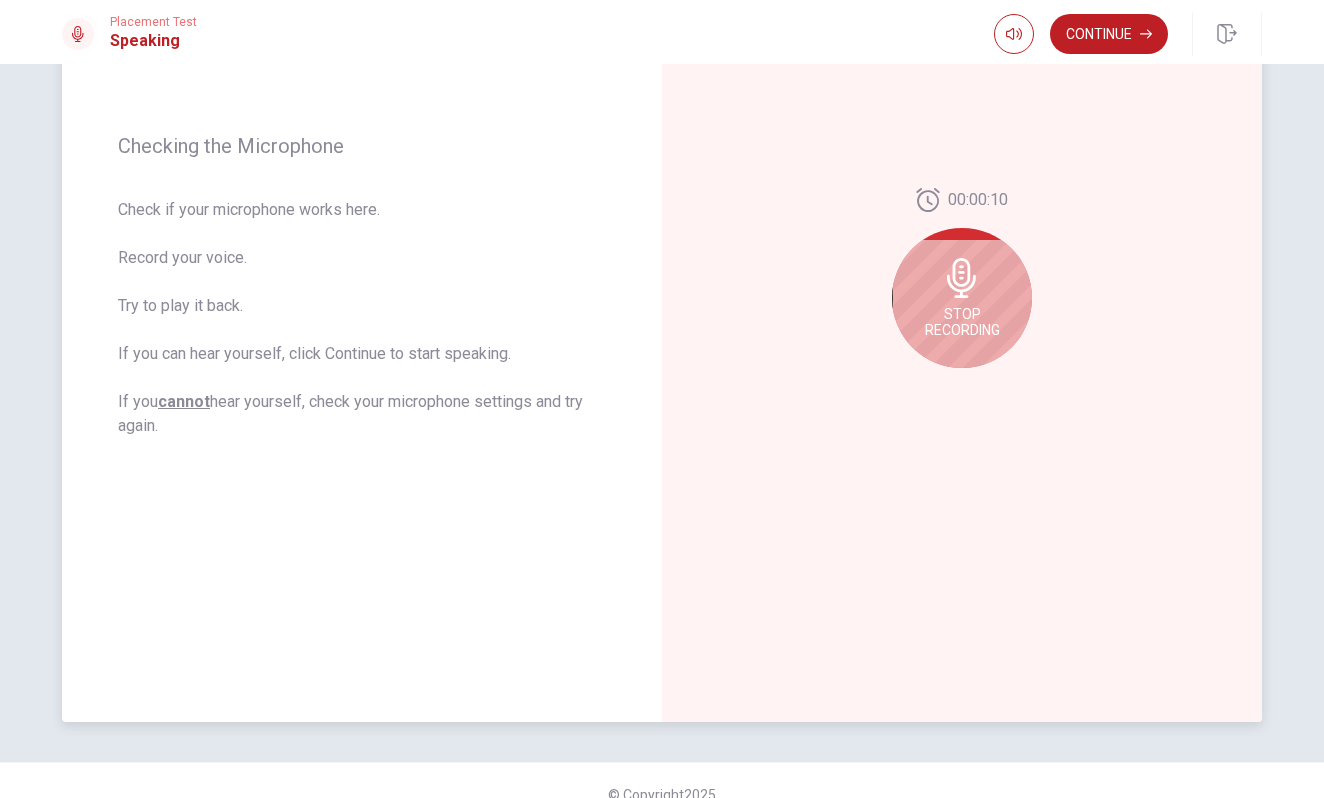 scroll, scrollTop: 252, scrollLeft: 0, axis: vertical 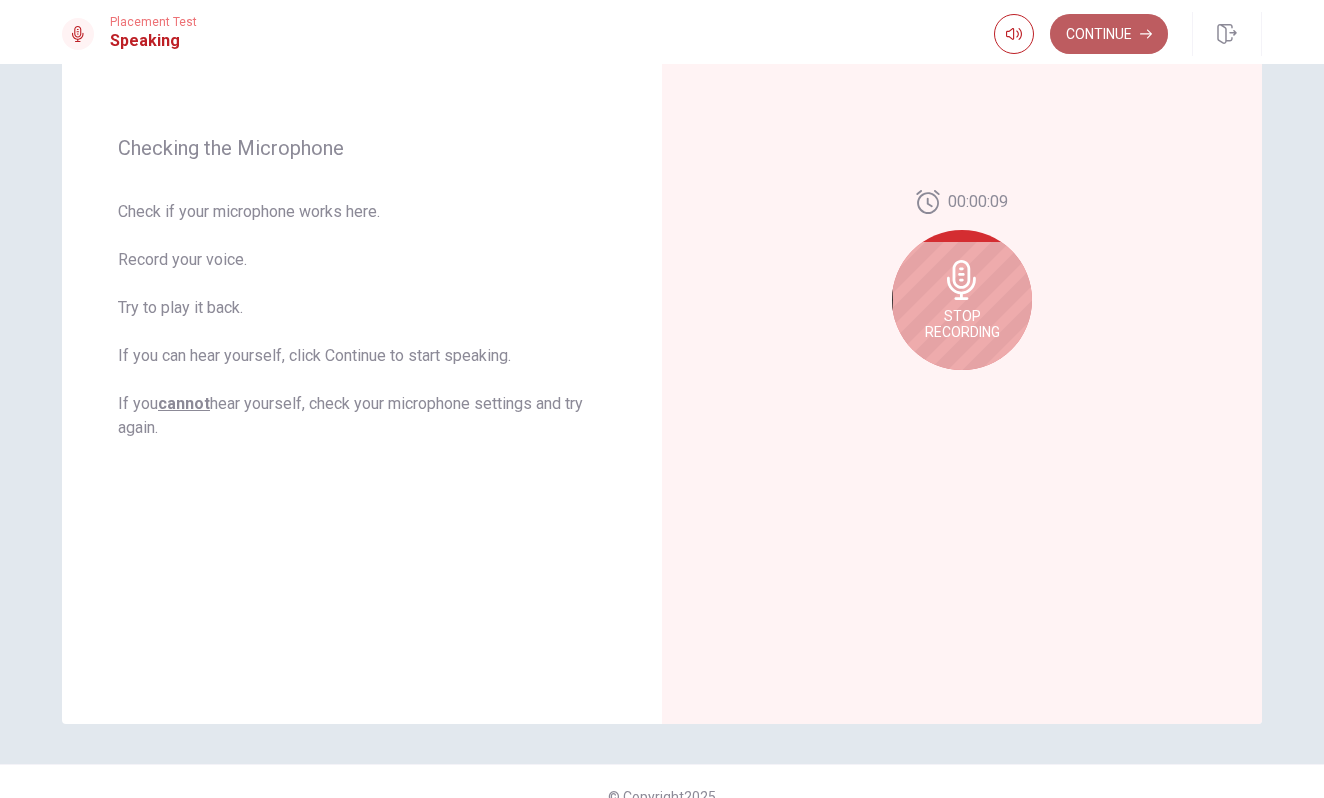 click on "Continue" at bounding box center (1109, 34) 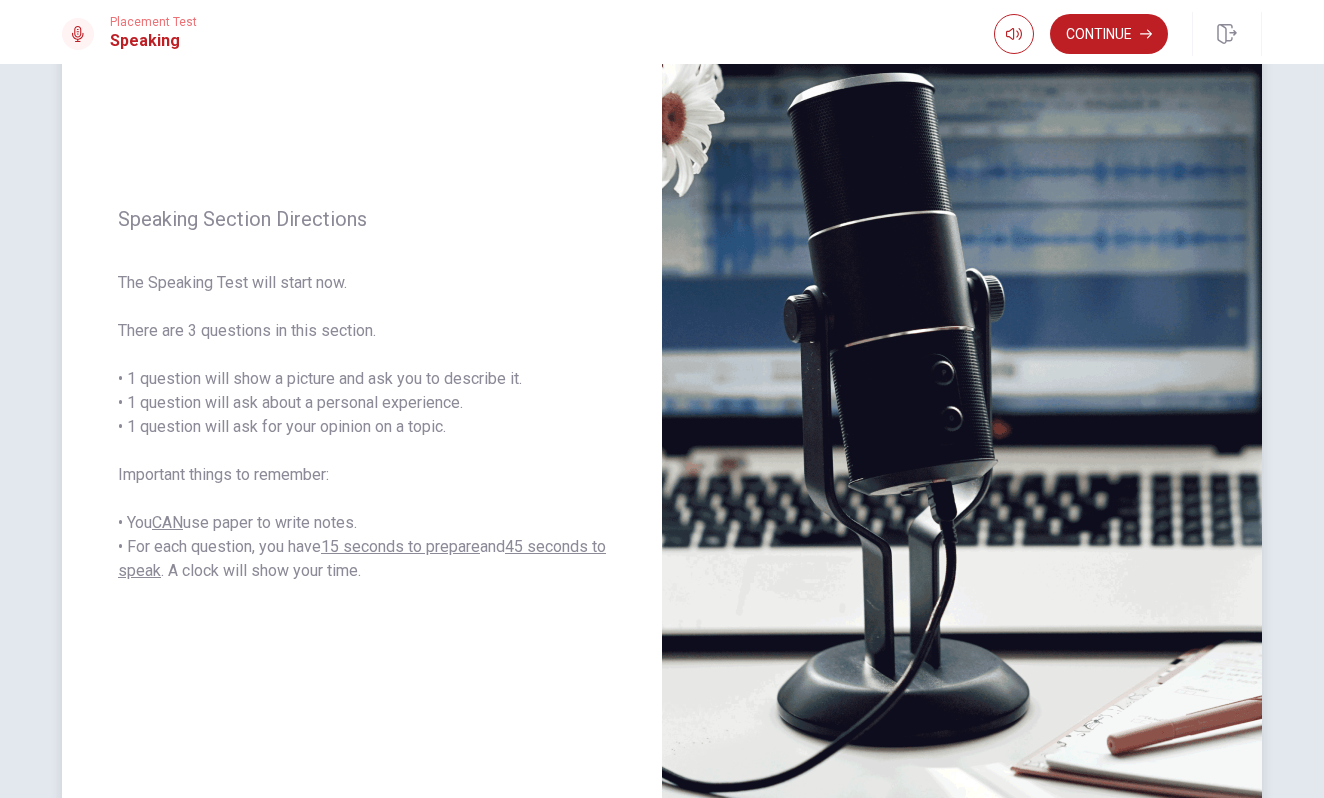 scroll, scrollTop: 147, scrollLeft: 0, axis: vertical 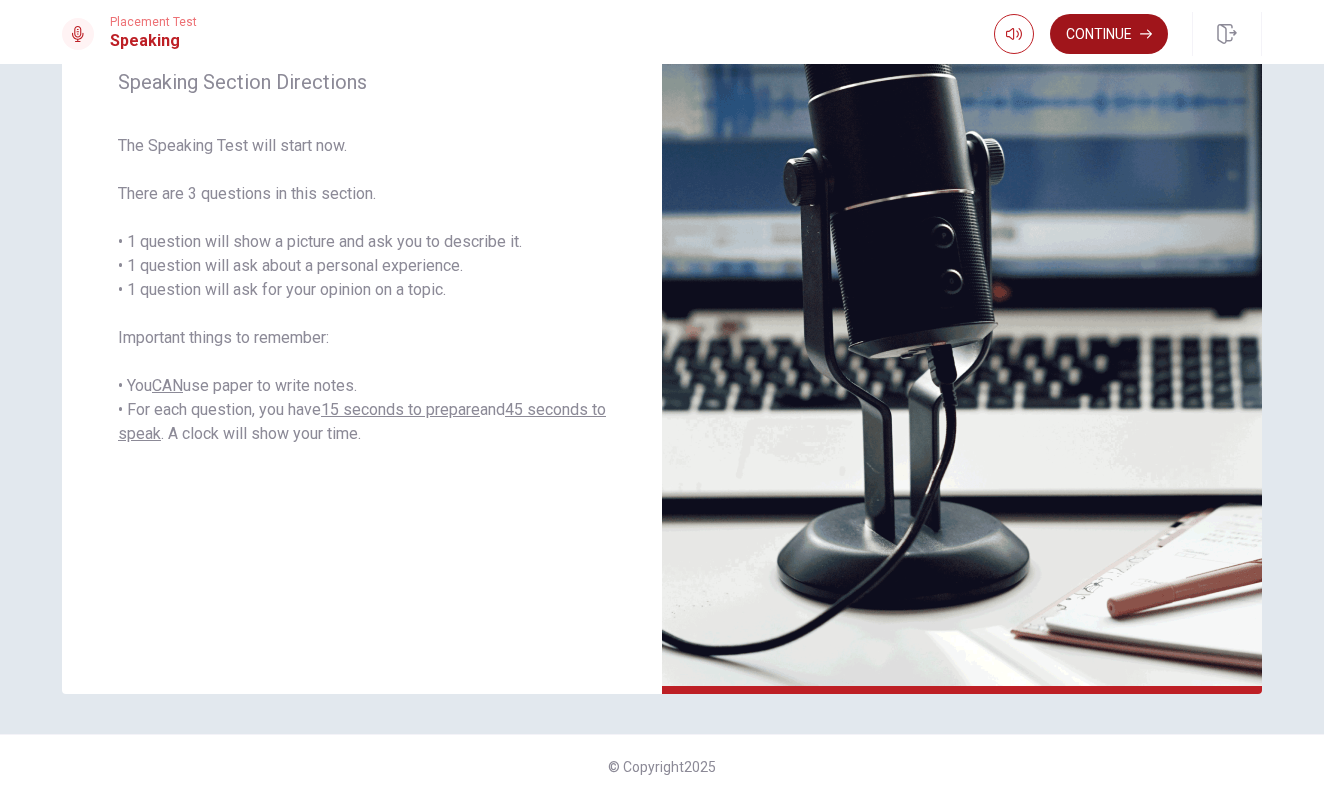 click on "Continue" at bounding box center (1109, 34) 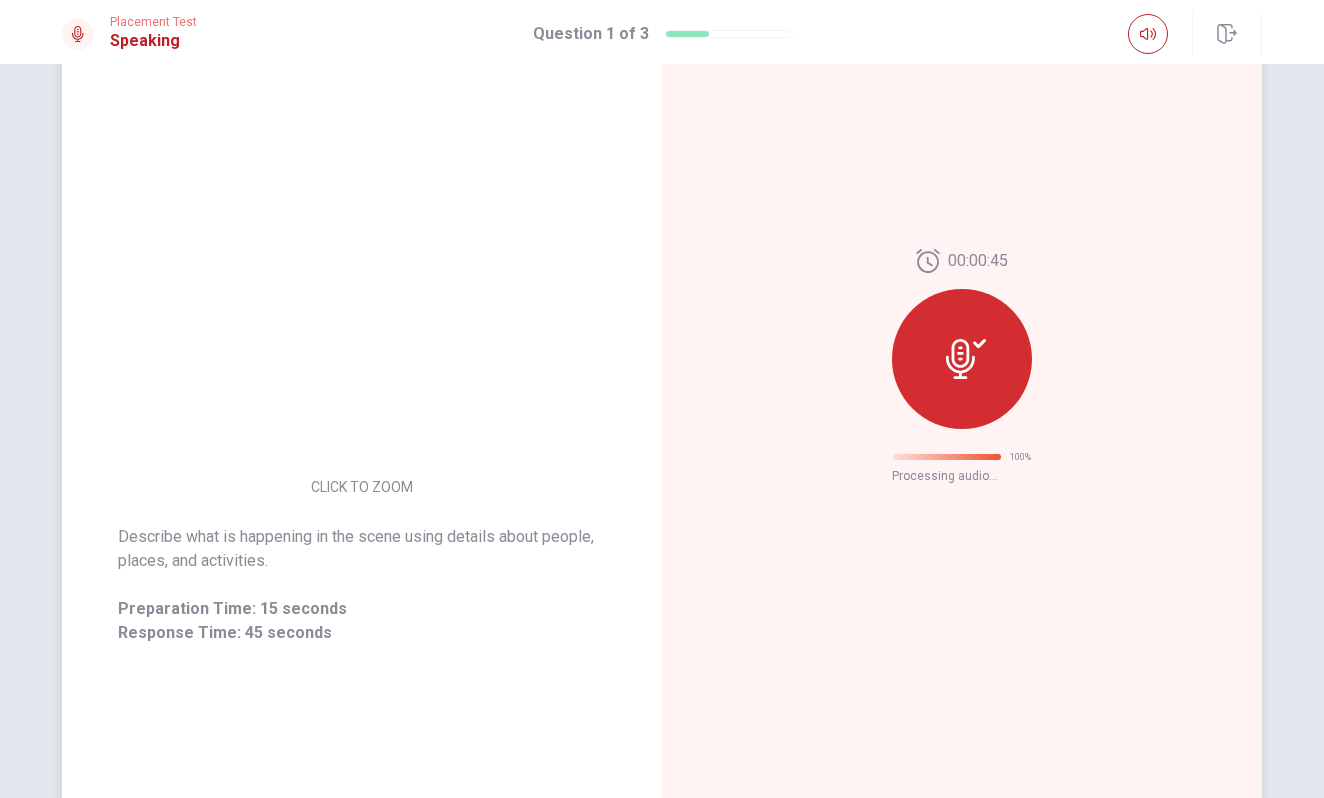 scroll, scrollTop: 211, scrollLeft: 0, axis: vertical 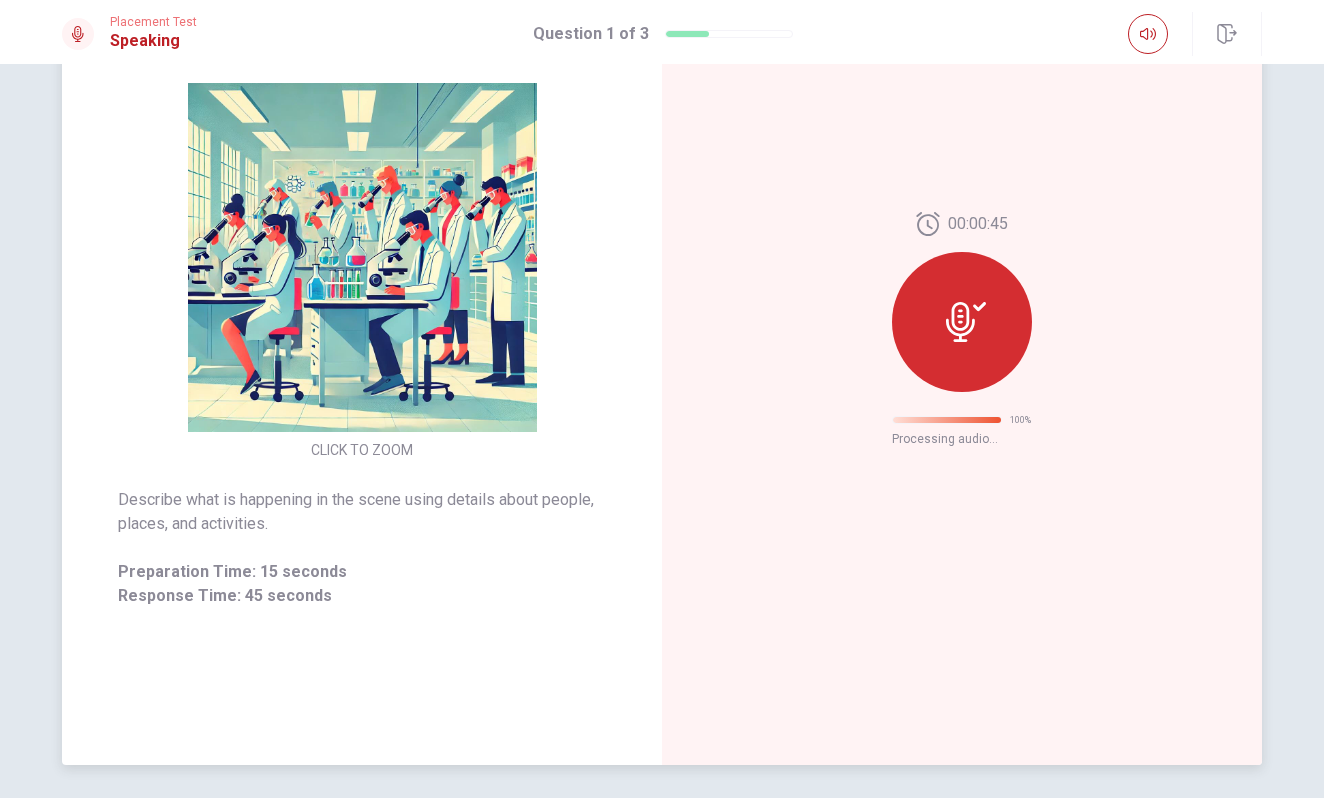click on "00:00:45 100 % Processing audio..." at bounding box center [962, 329] 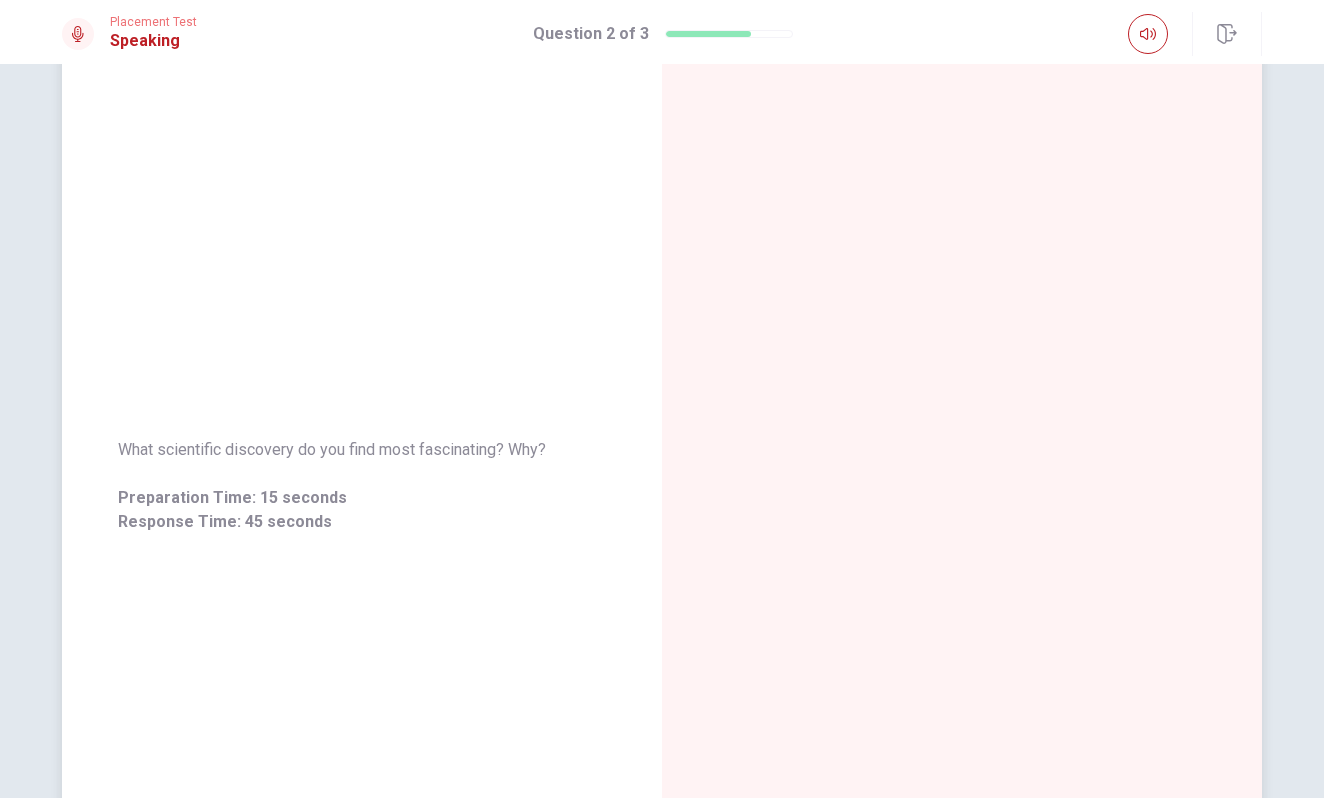 scroll, scrollTop: 0, scrollLeft: 0, axis: both 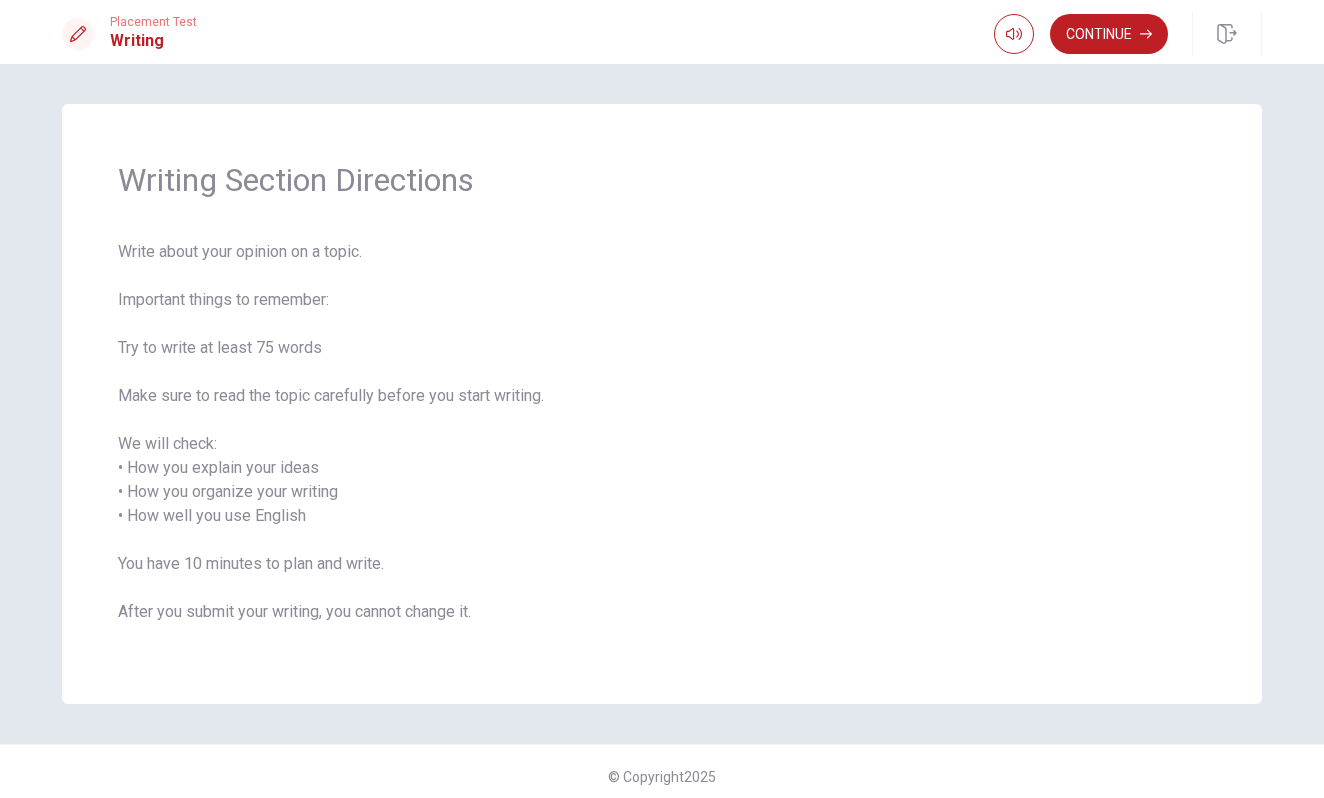 drag, startPoint x: 256, startPoint y: 177, endPoint x: 420, endPoint y: 177, distance: 164 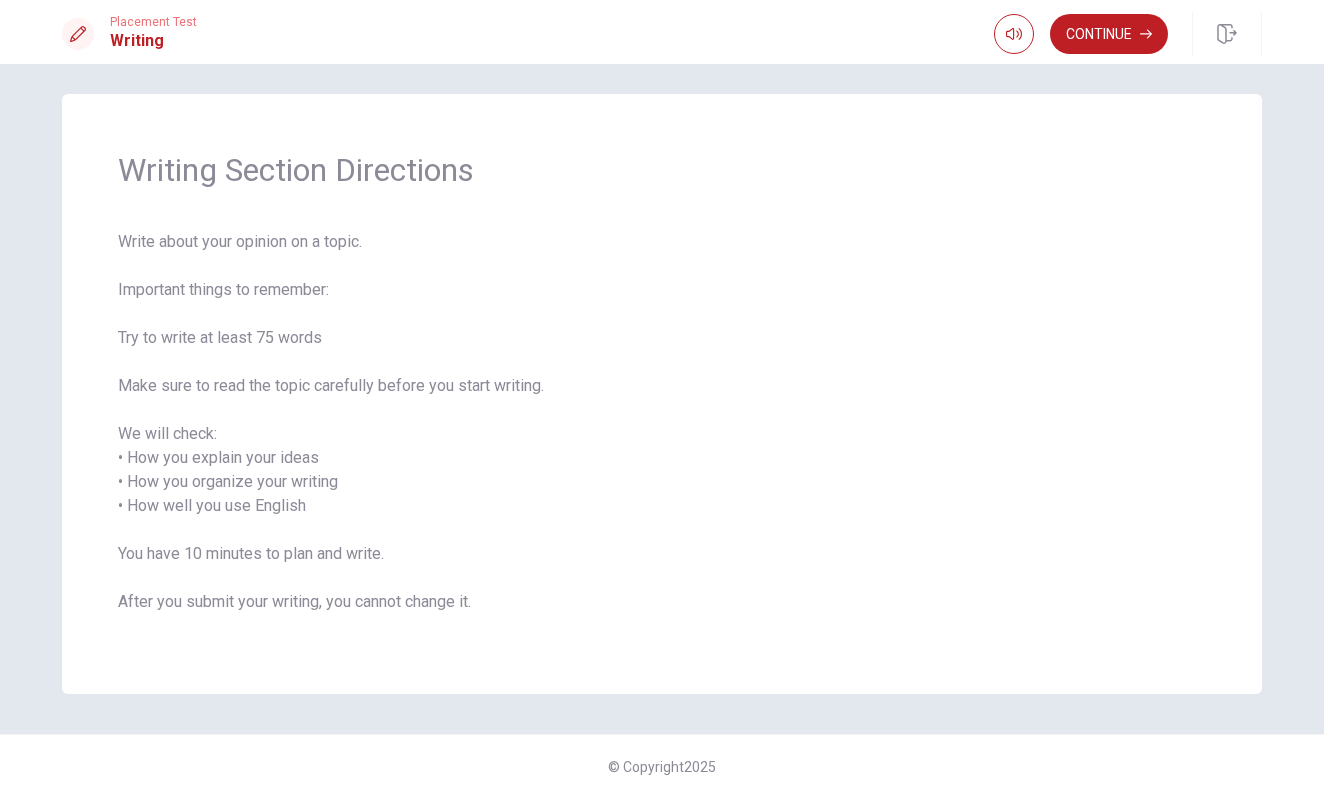 scroll, scrollTop: 10, scrollLeft: 0, axis: vertical 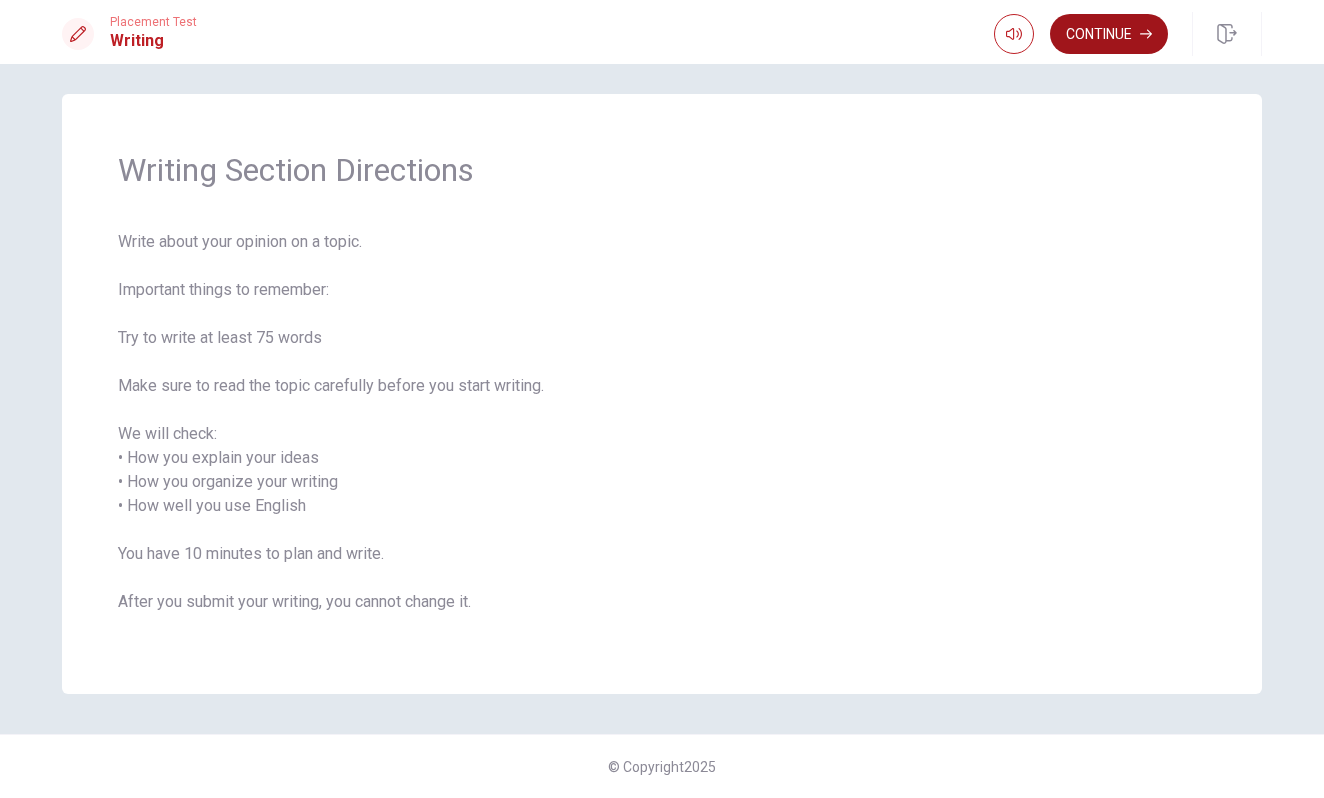 click on "Continue" at bounding box center [1109, 34] 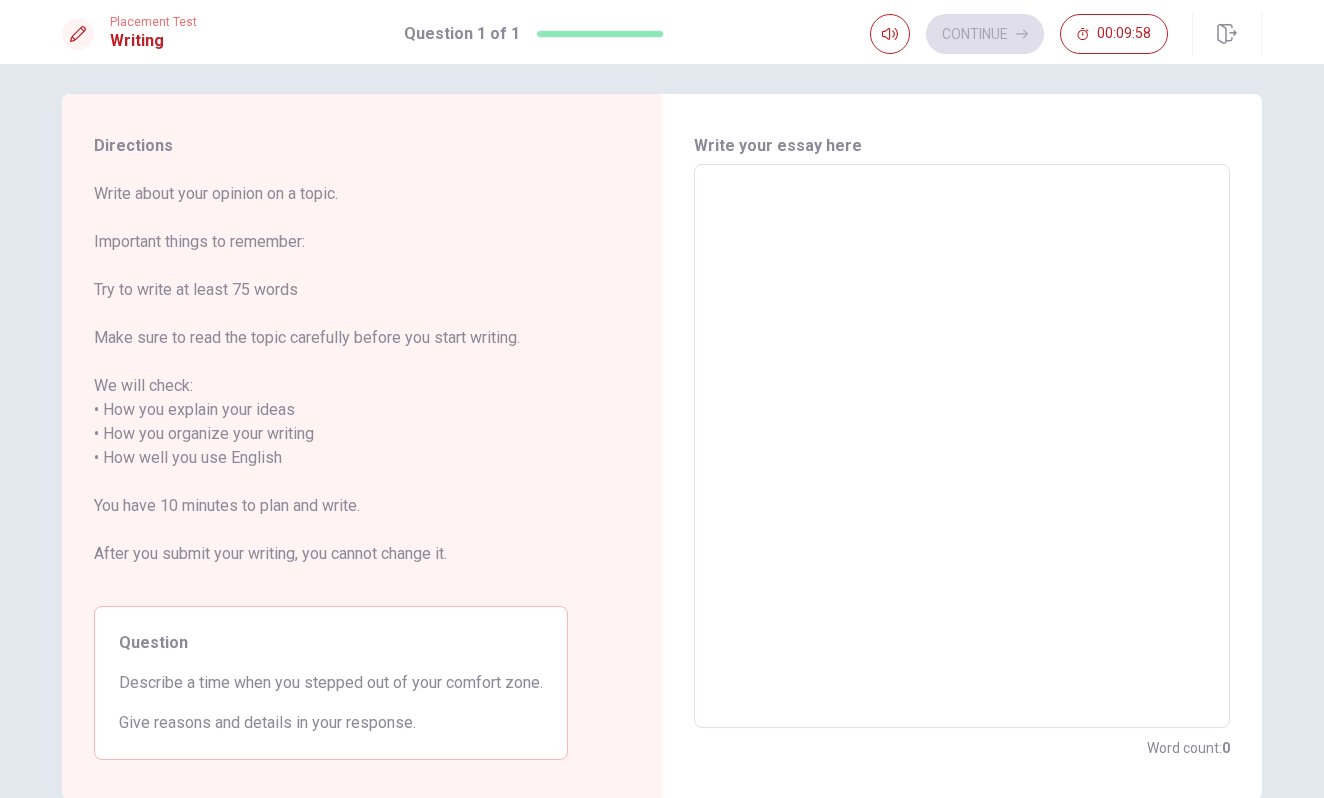 click at bounding box center (962, 446) 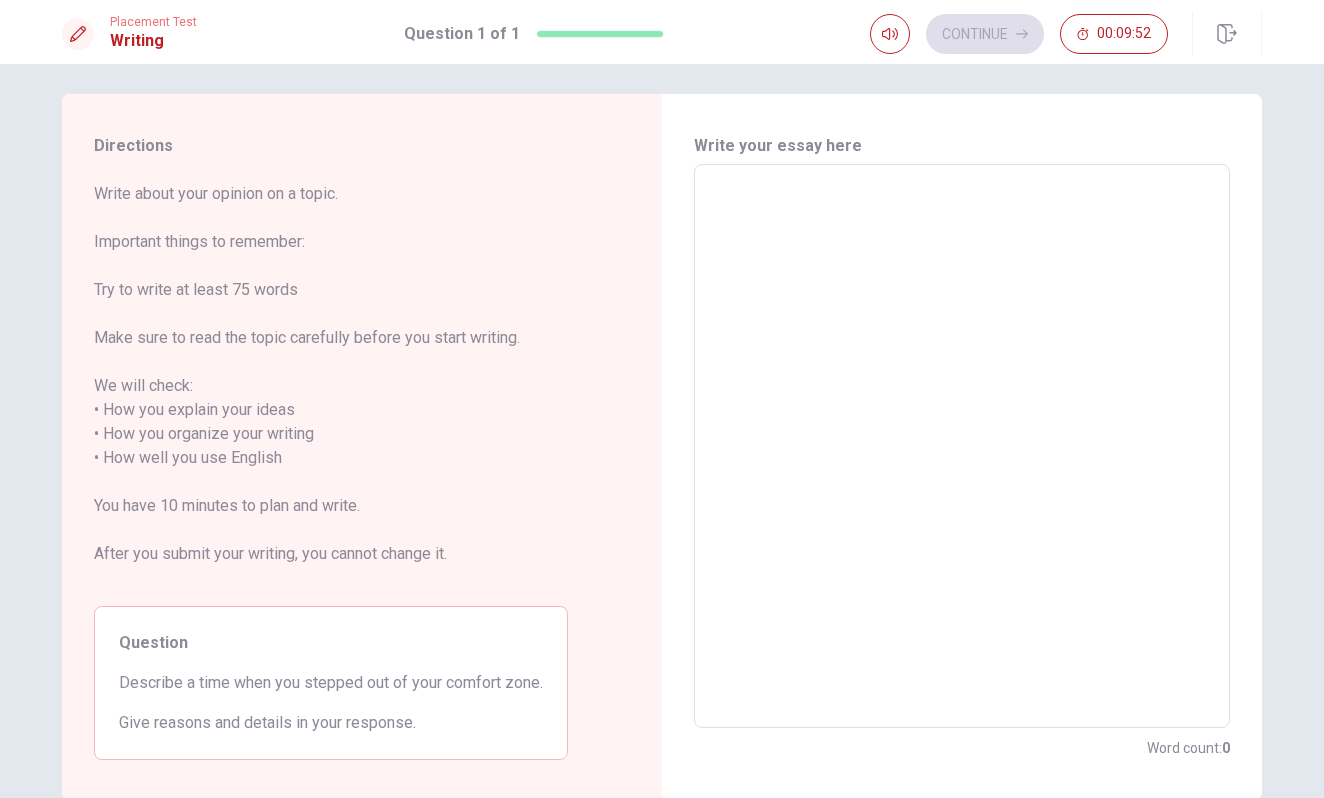 drag, startPoint x: 212, startPoint y: 681, endPoint x: 541, endPoint y: 549, distance: 354.49258 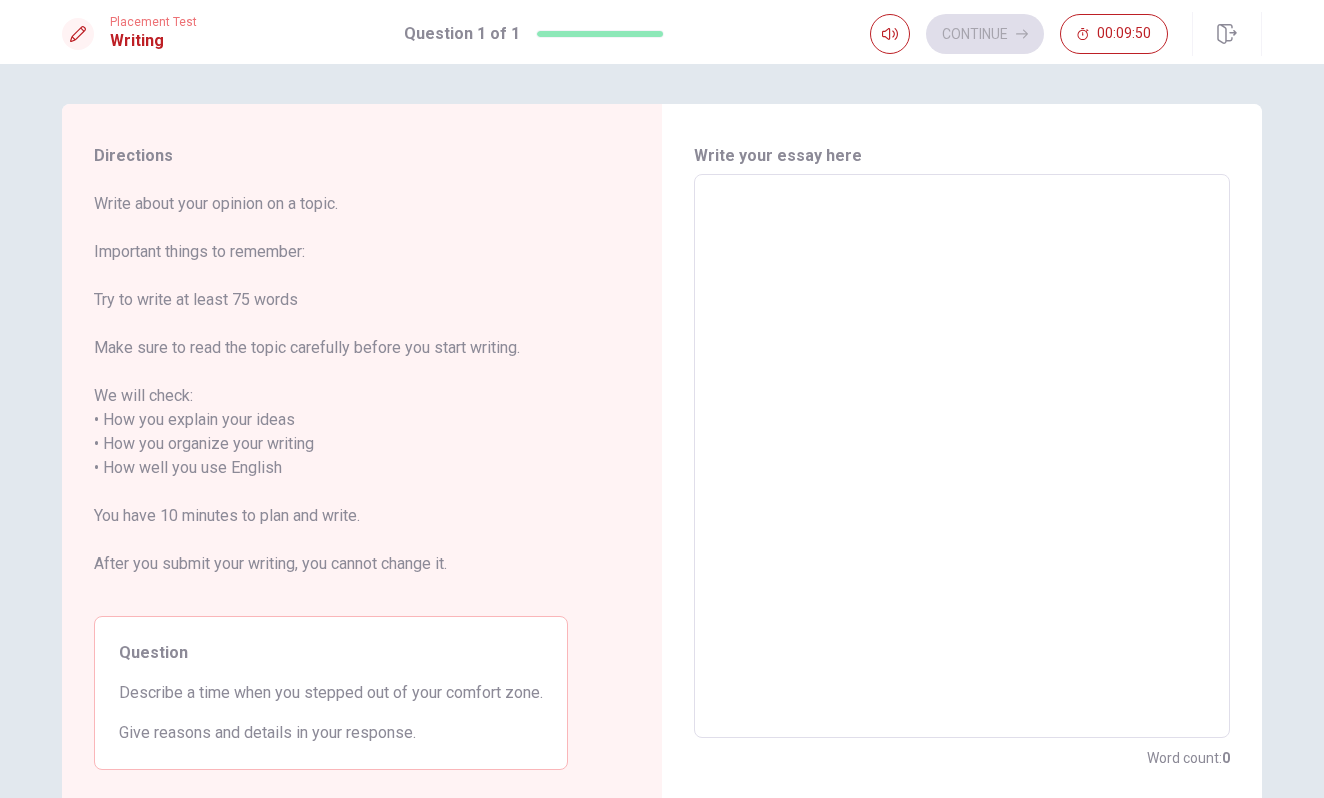 scroll, scrollTop: 0, scrollLeft: 0, axis: both 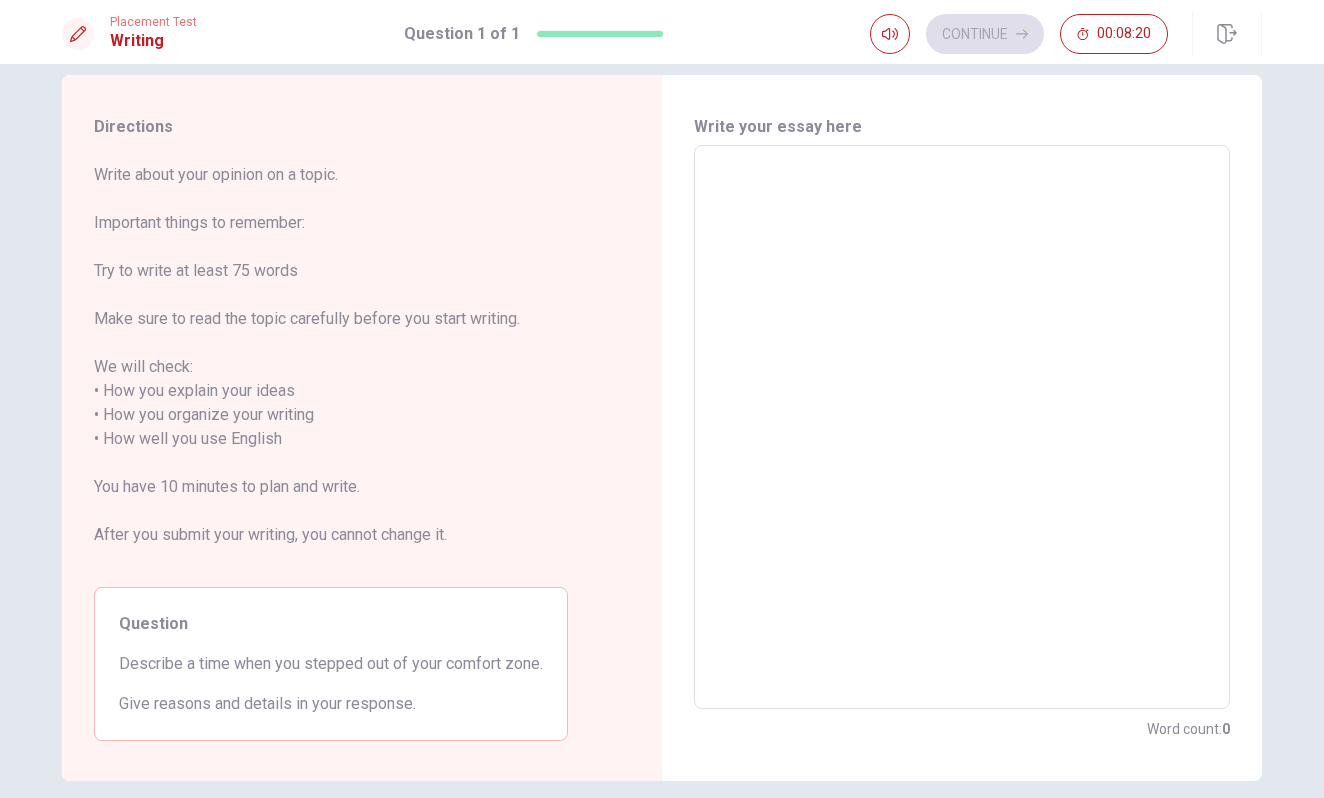 type on "O" 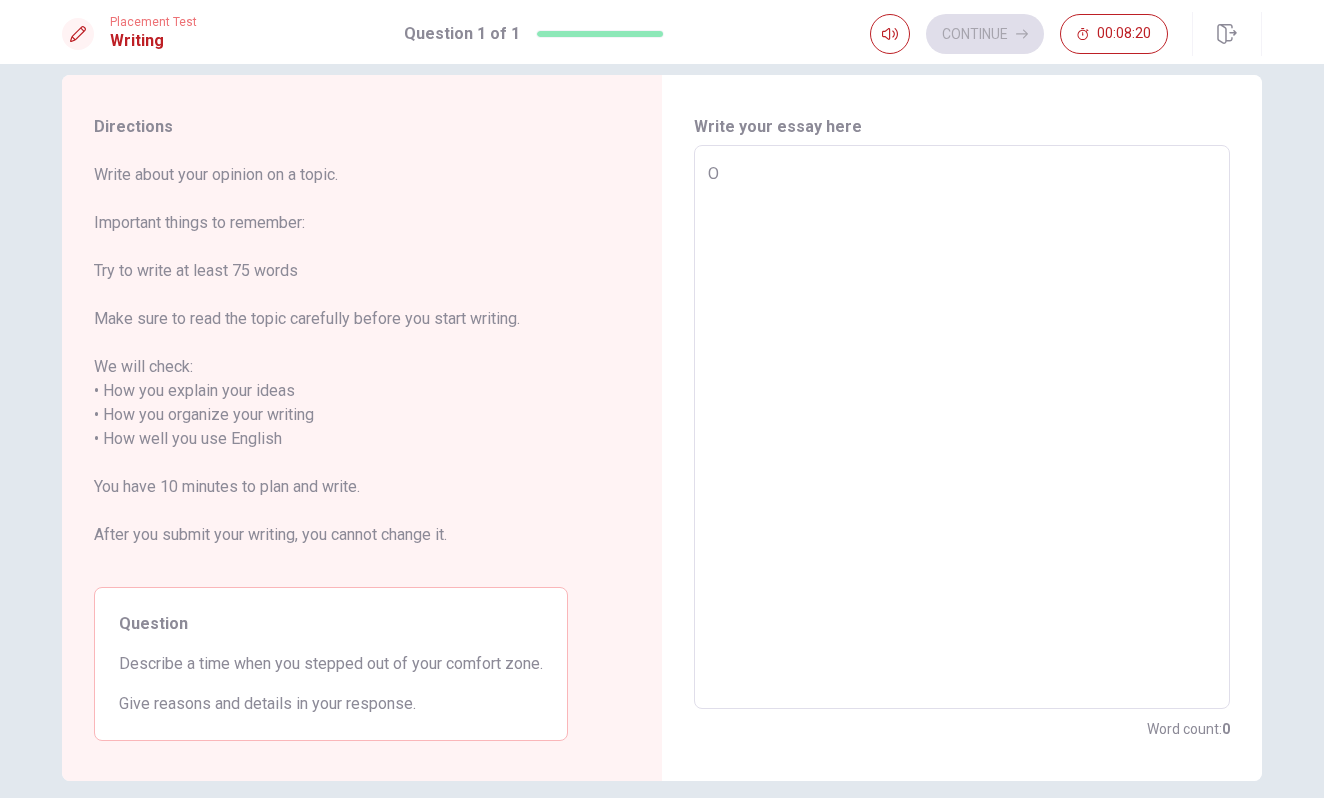 type on "x" 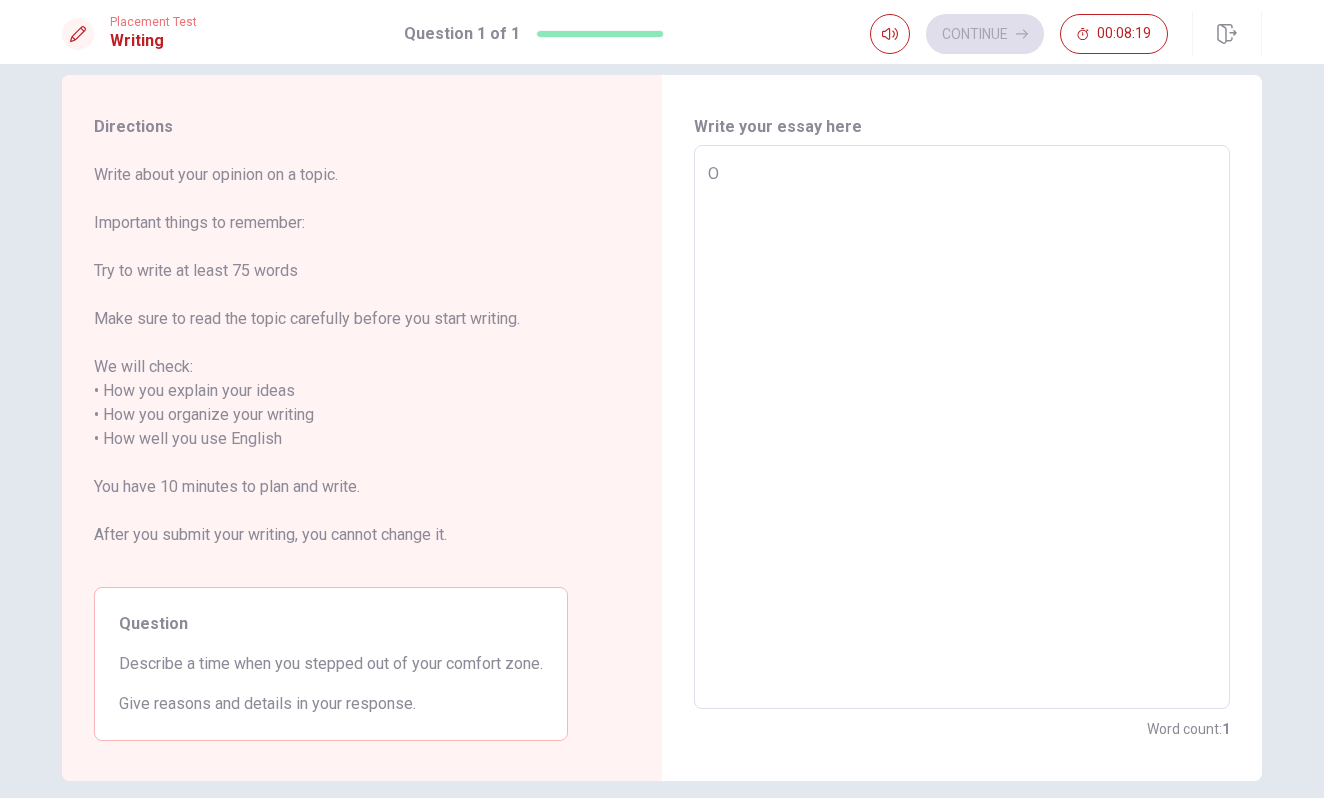 type on "On" 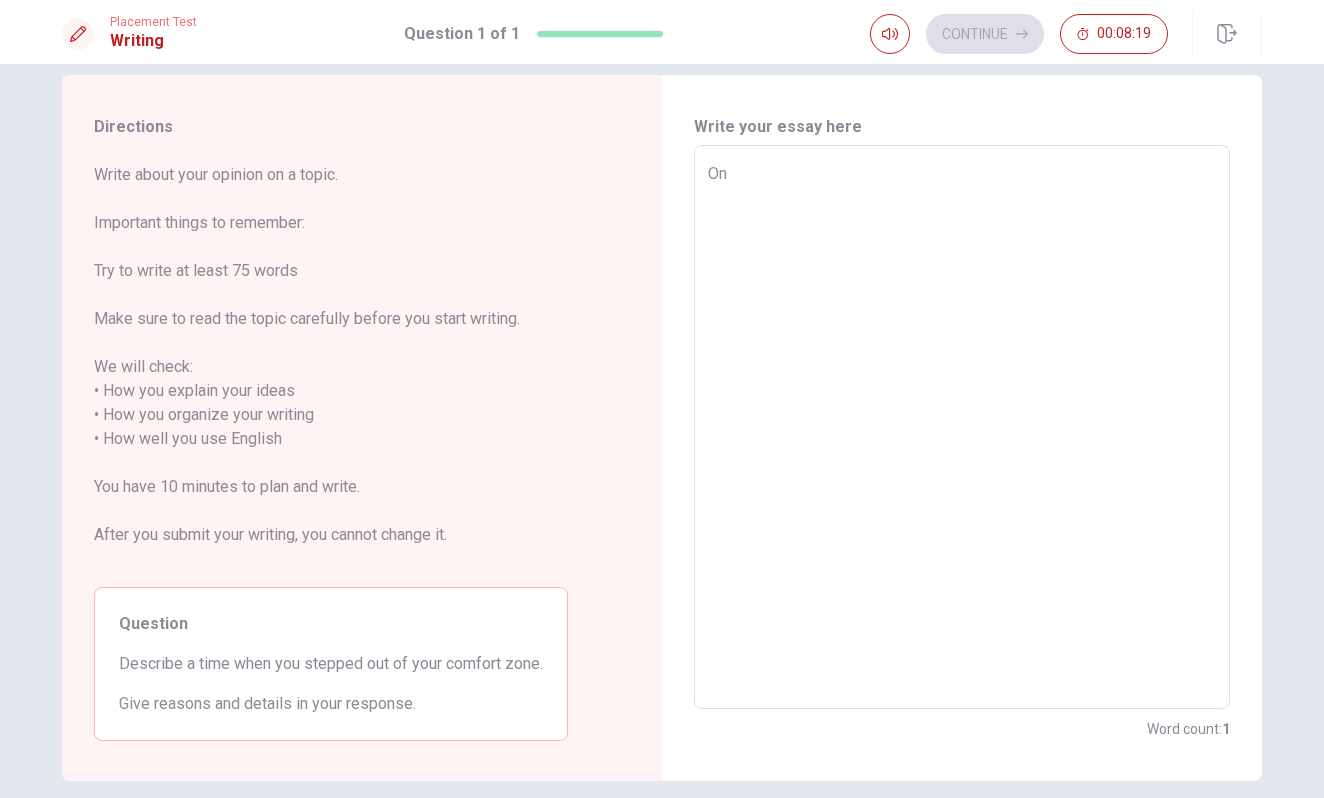 type on "x" 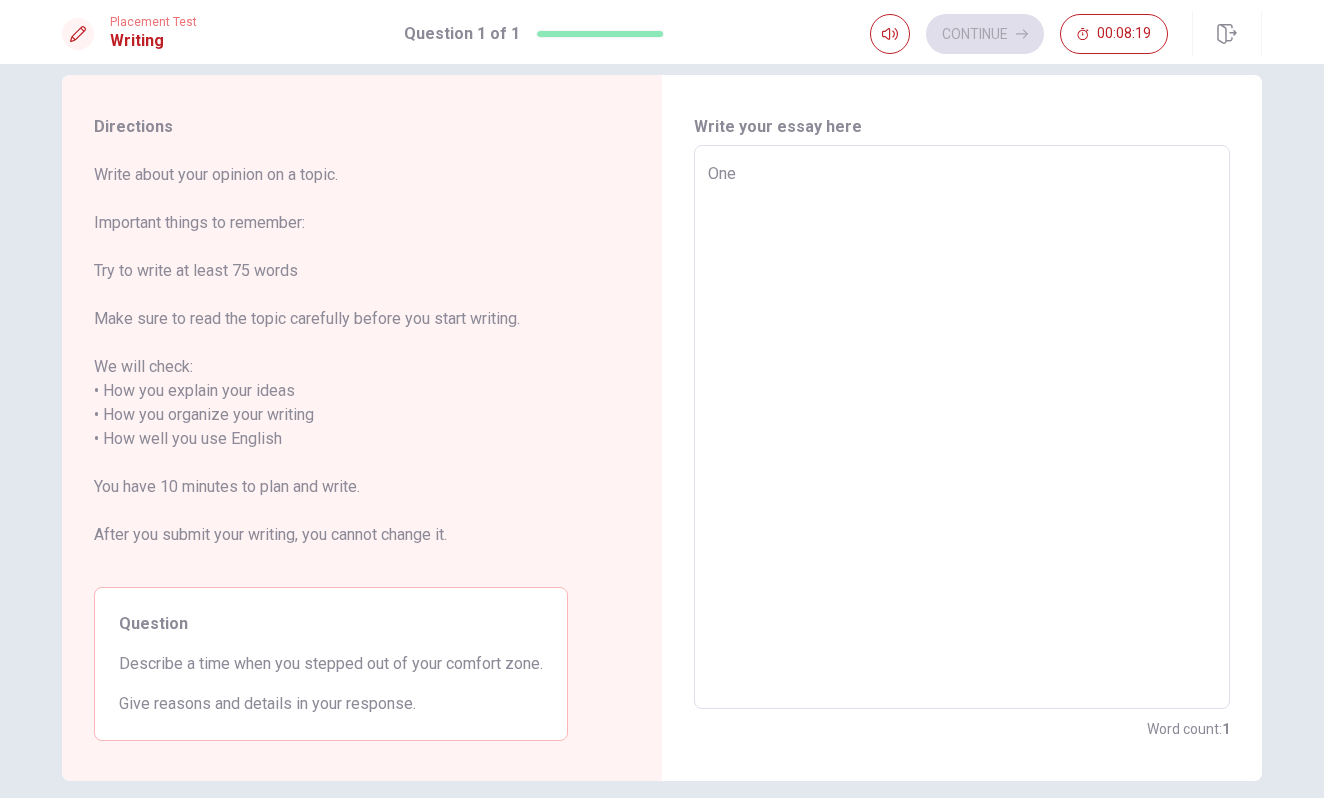 type on "x" 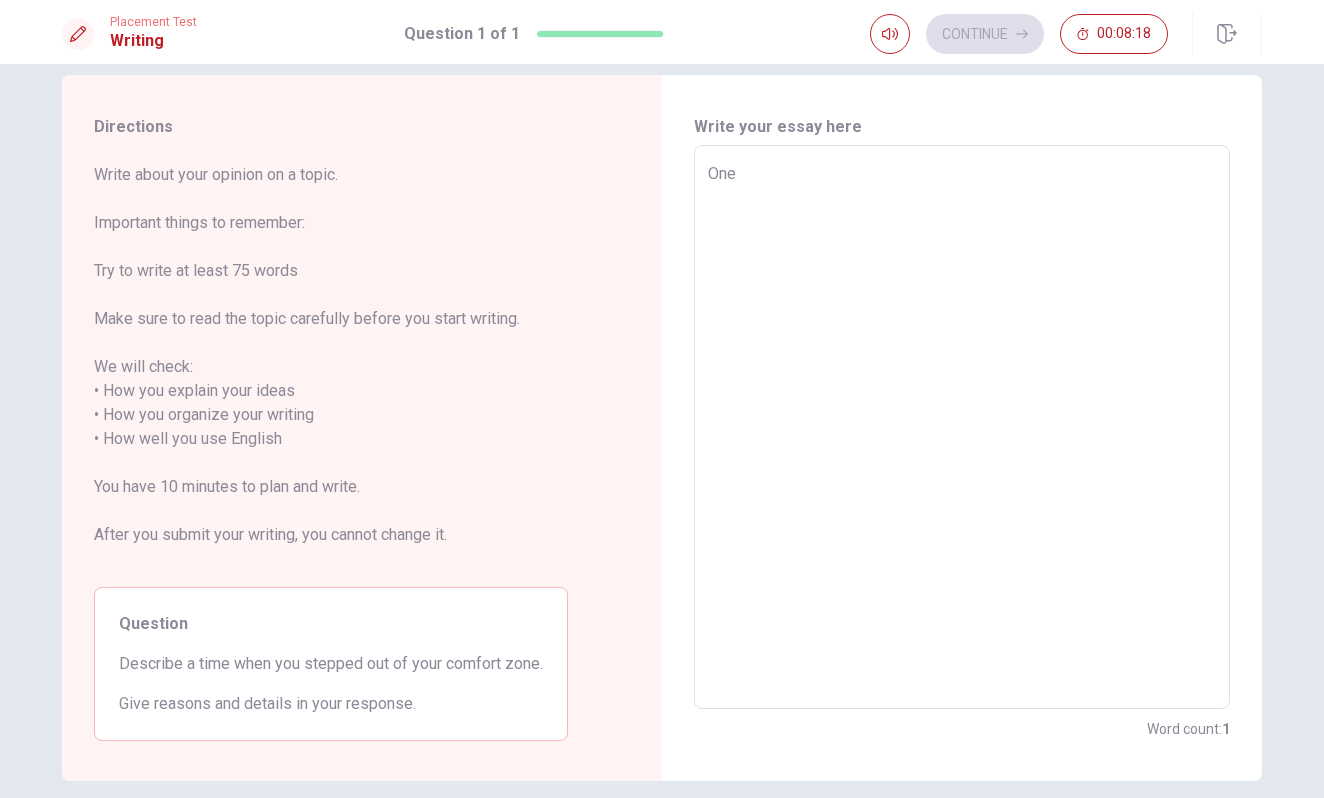 type on "One t" 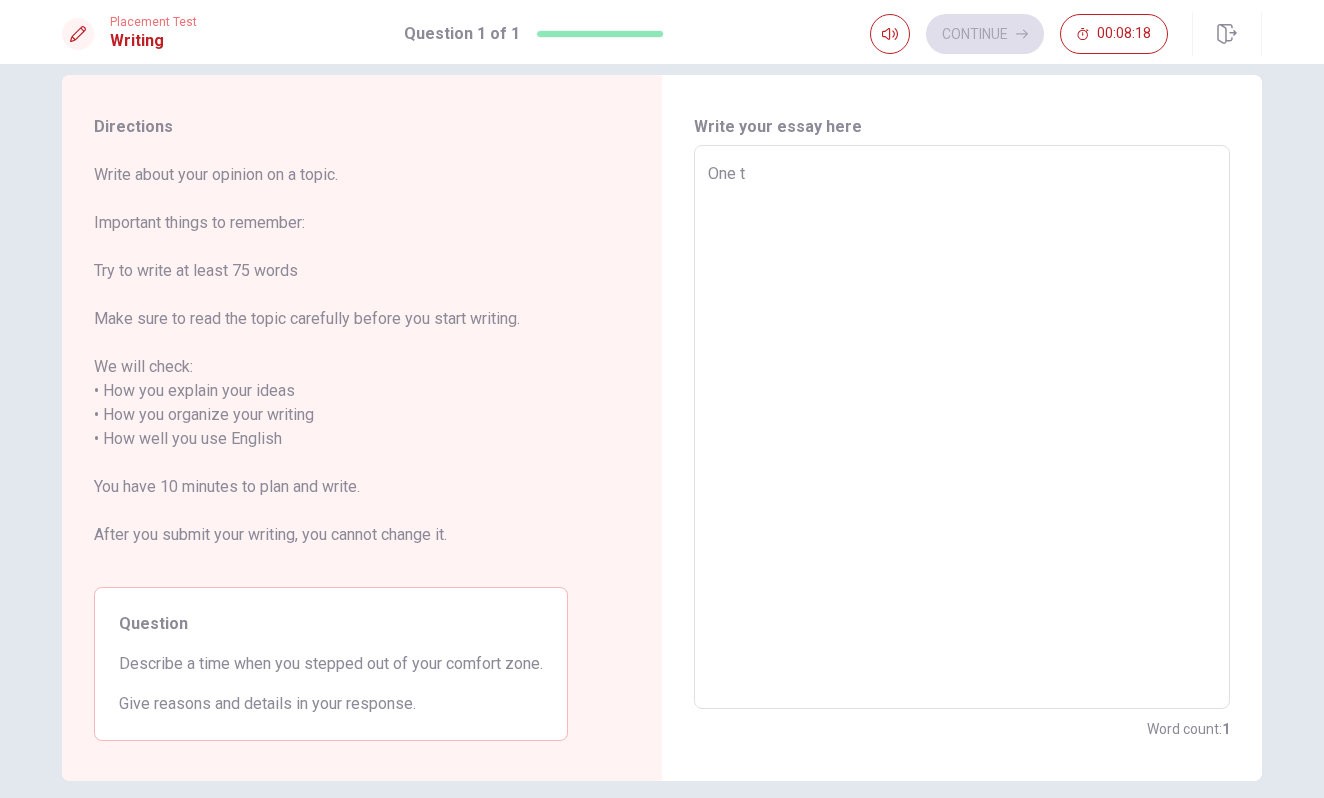 type on "x" 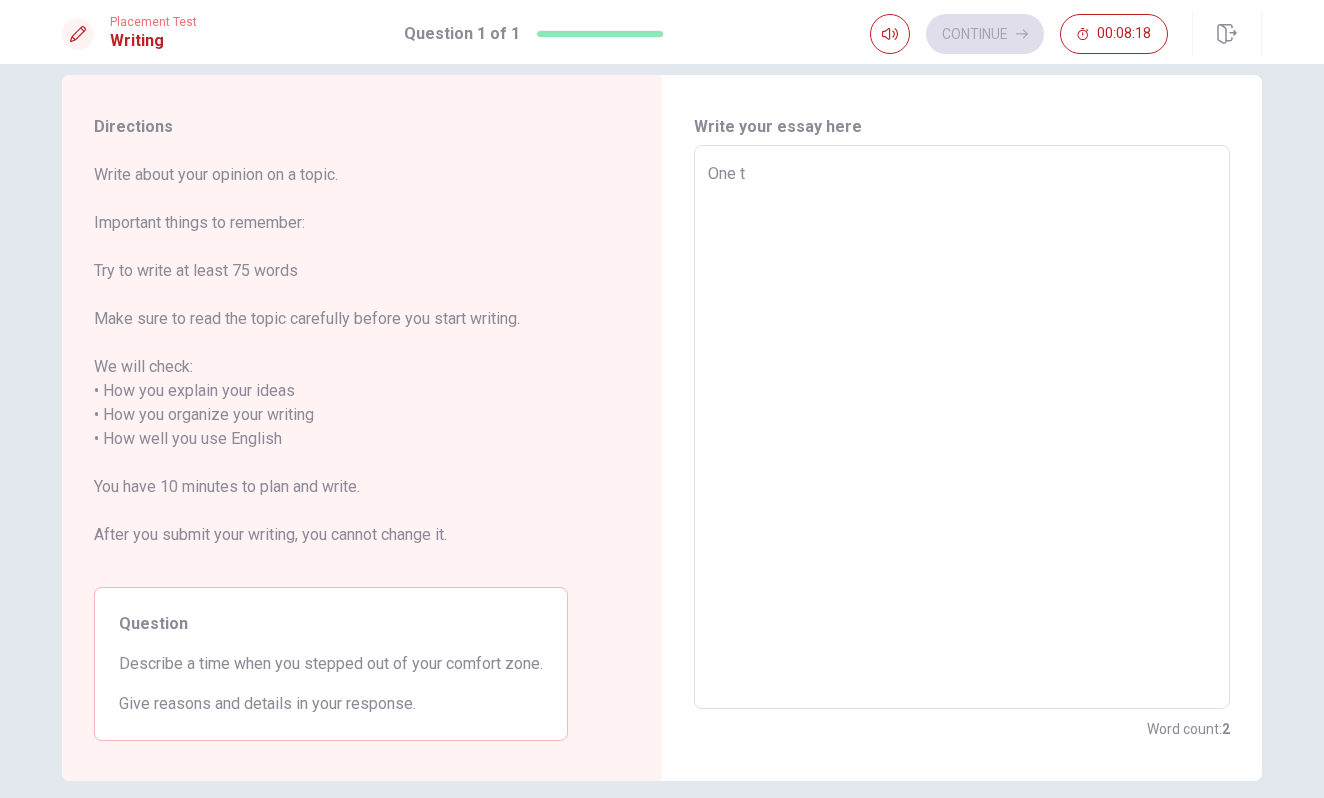 type on "One ti" 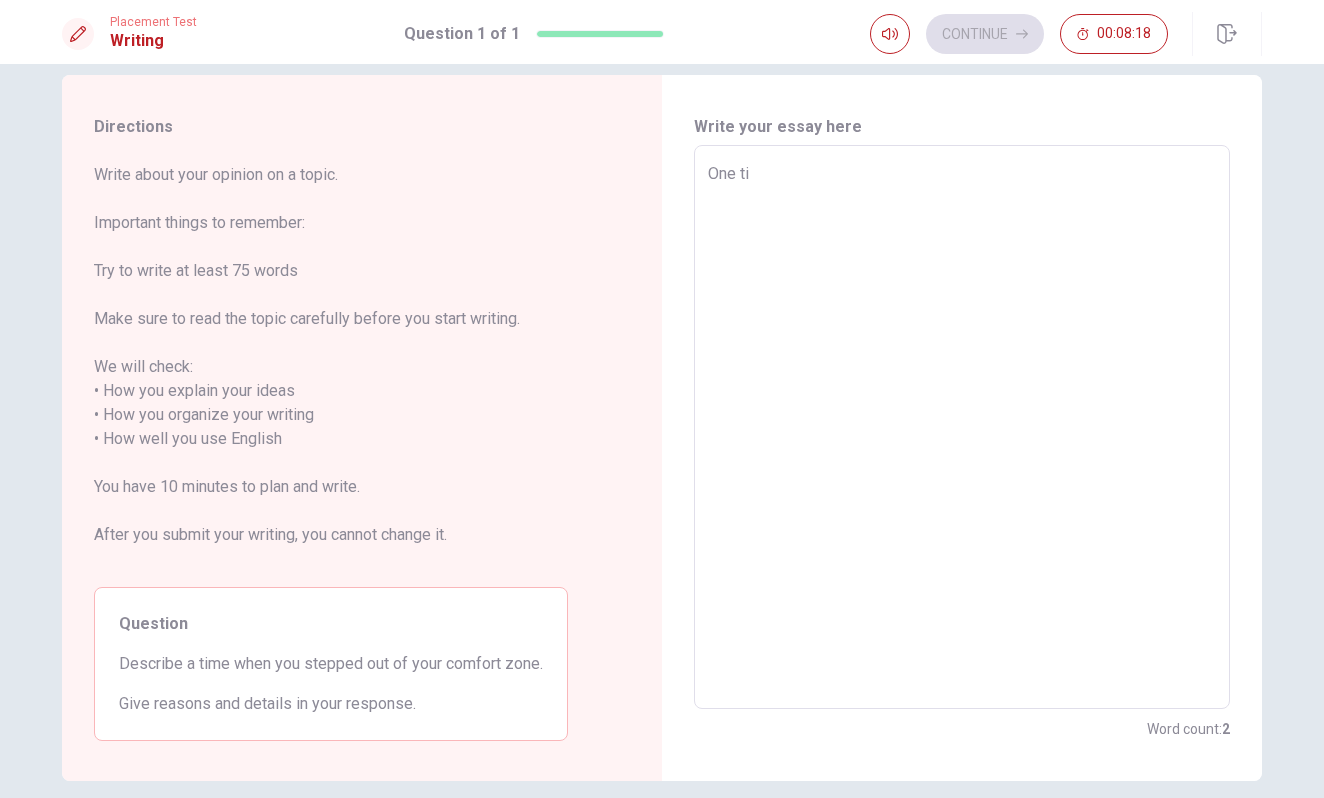 type on "x" 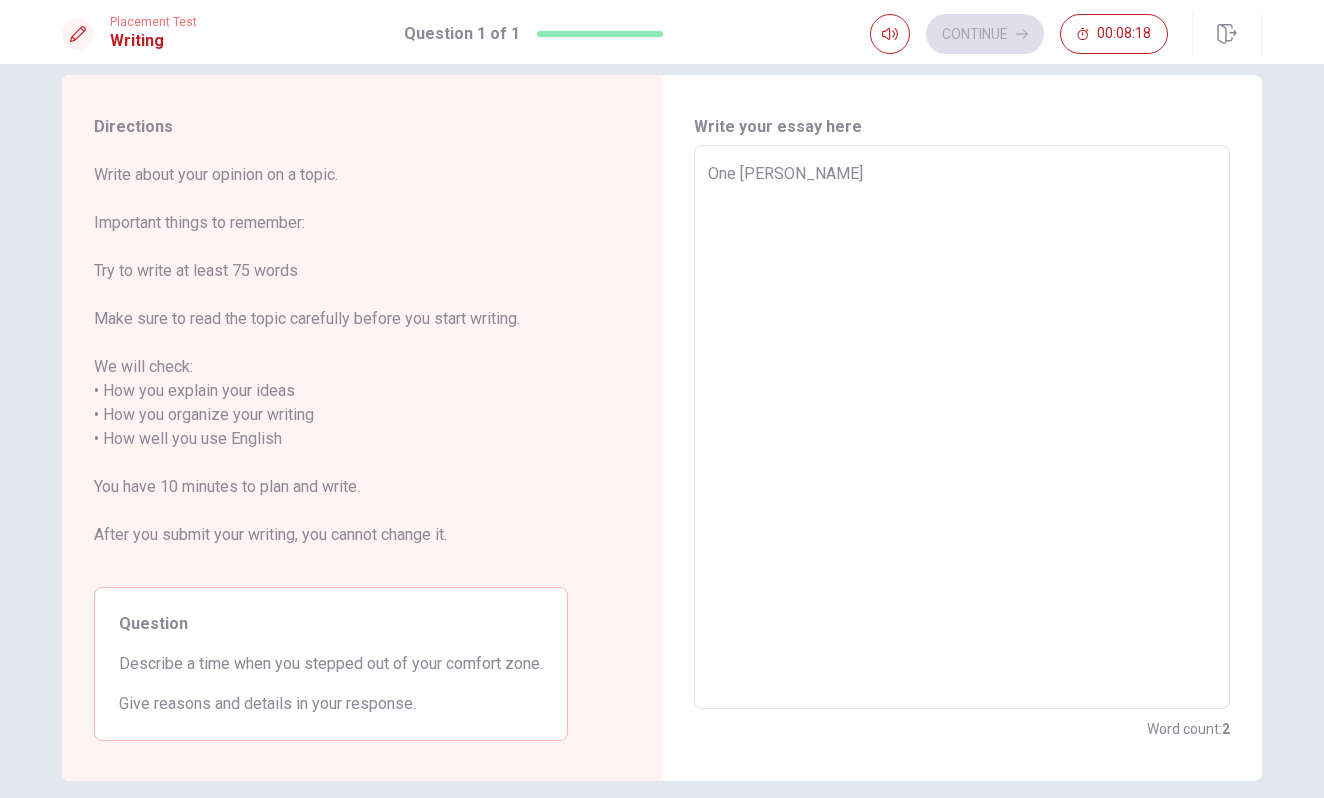 type on "x" 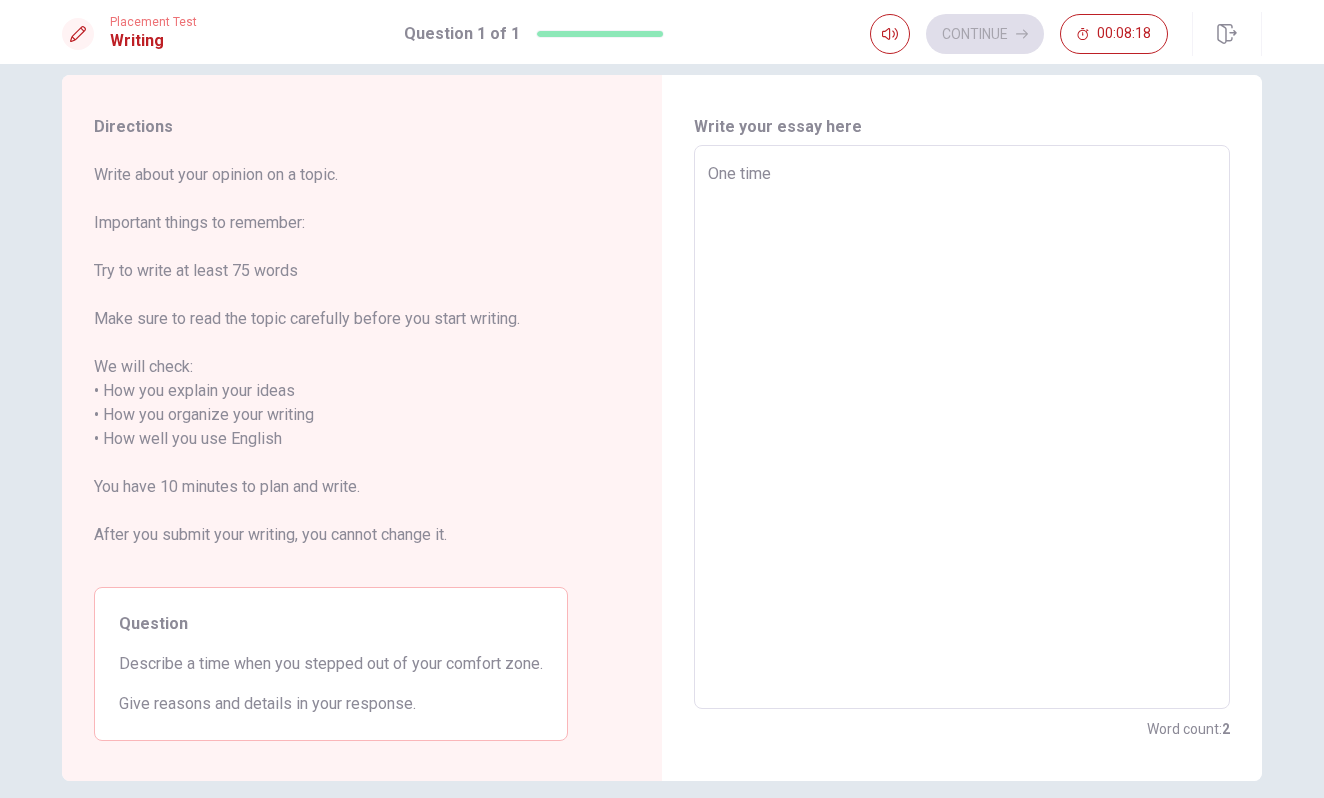 type on "x" 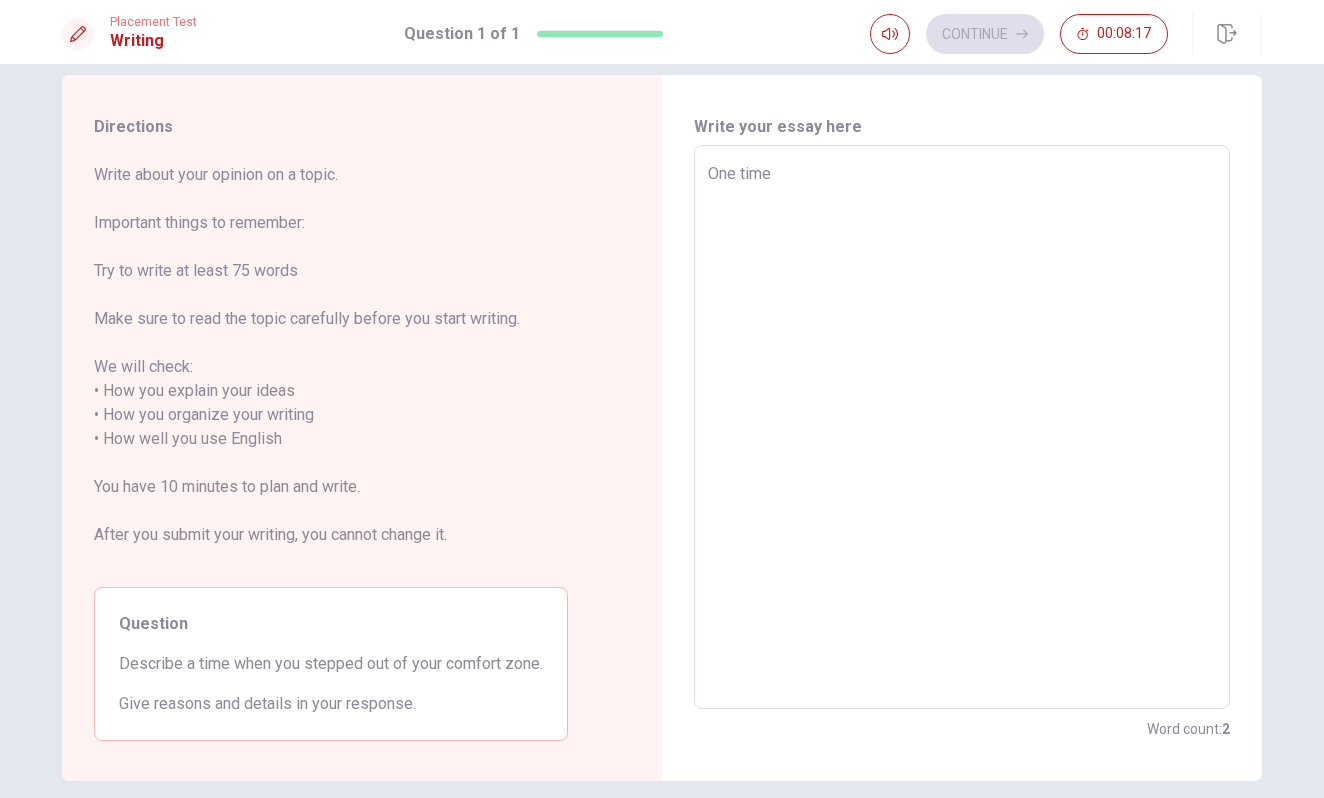 type on "One time i" 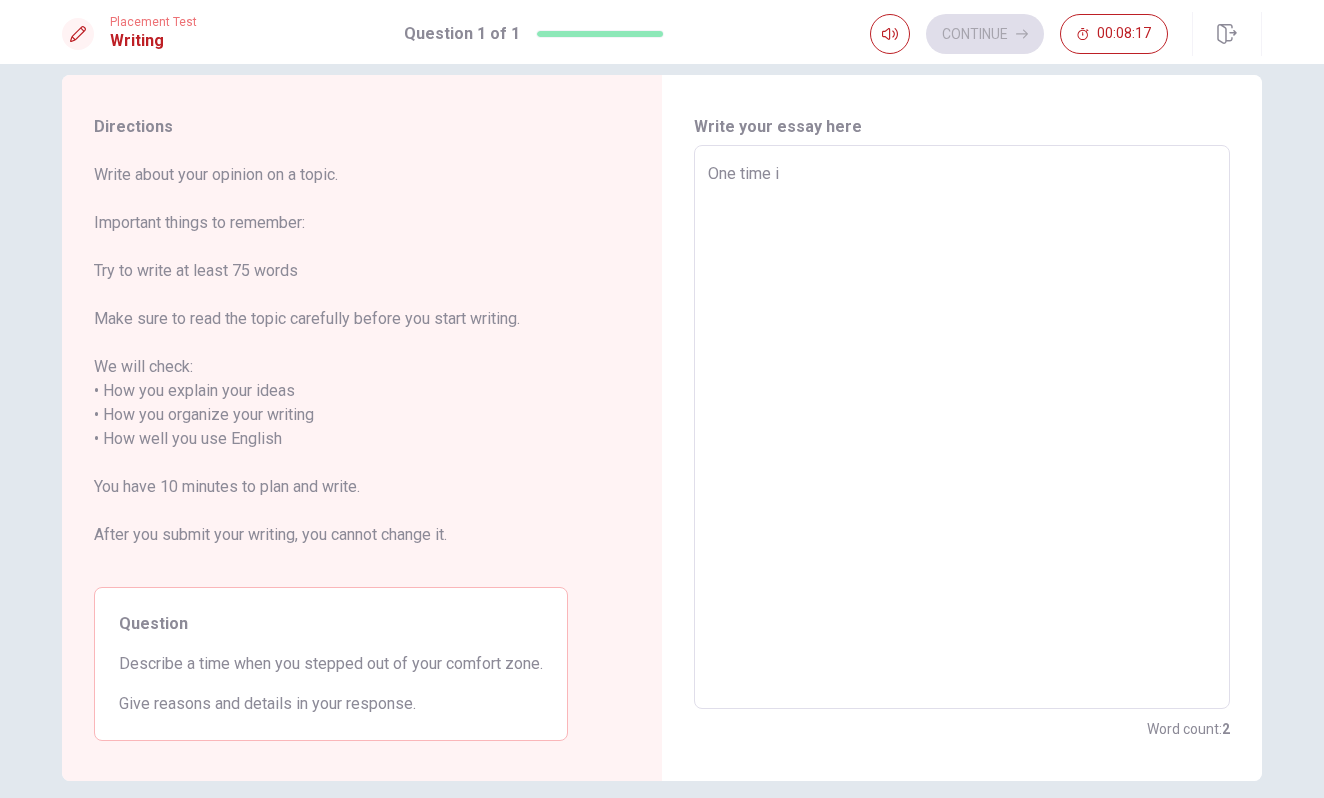 type on "x" 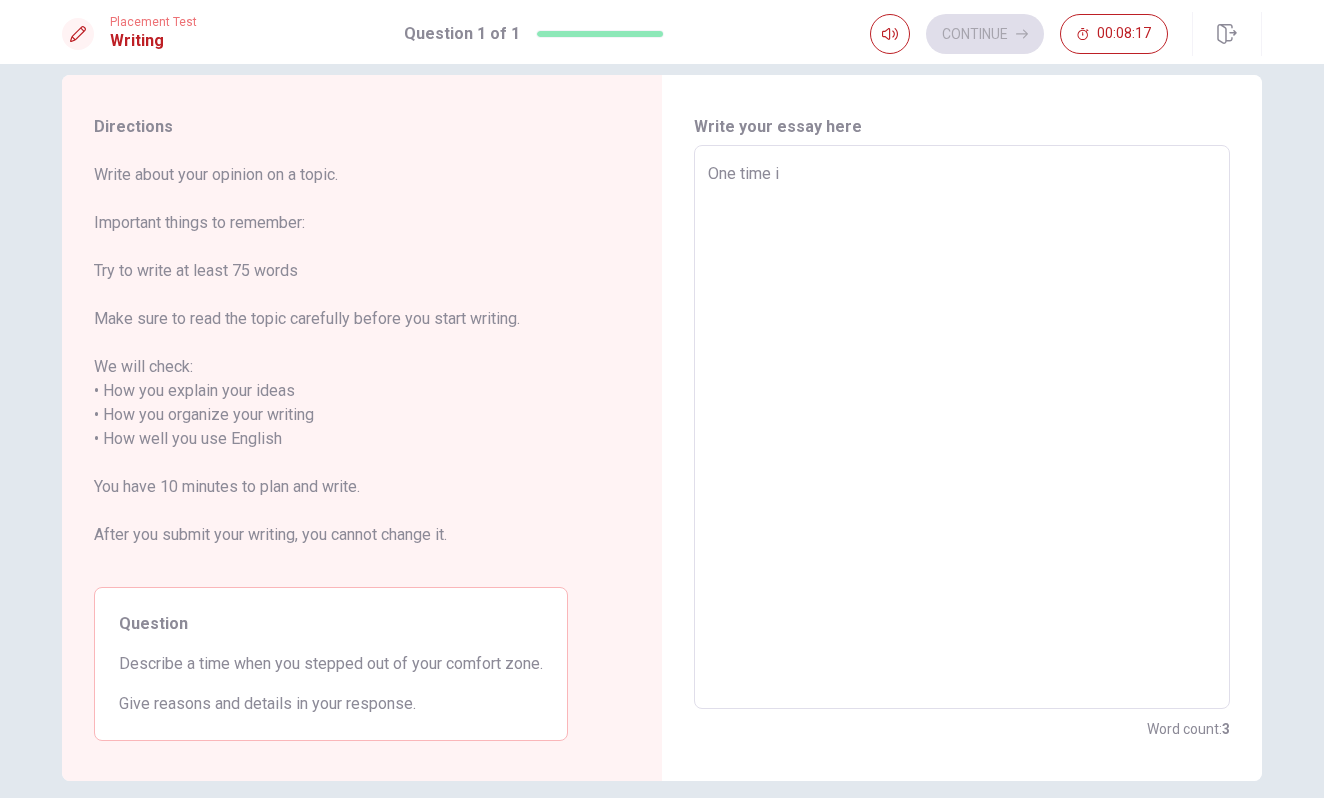 type on "One time is" 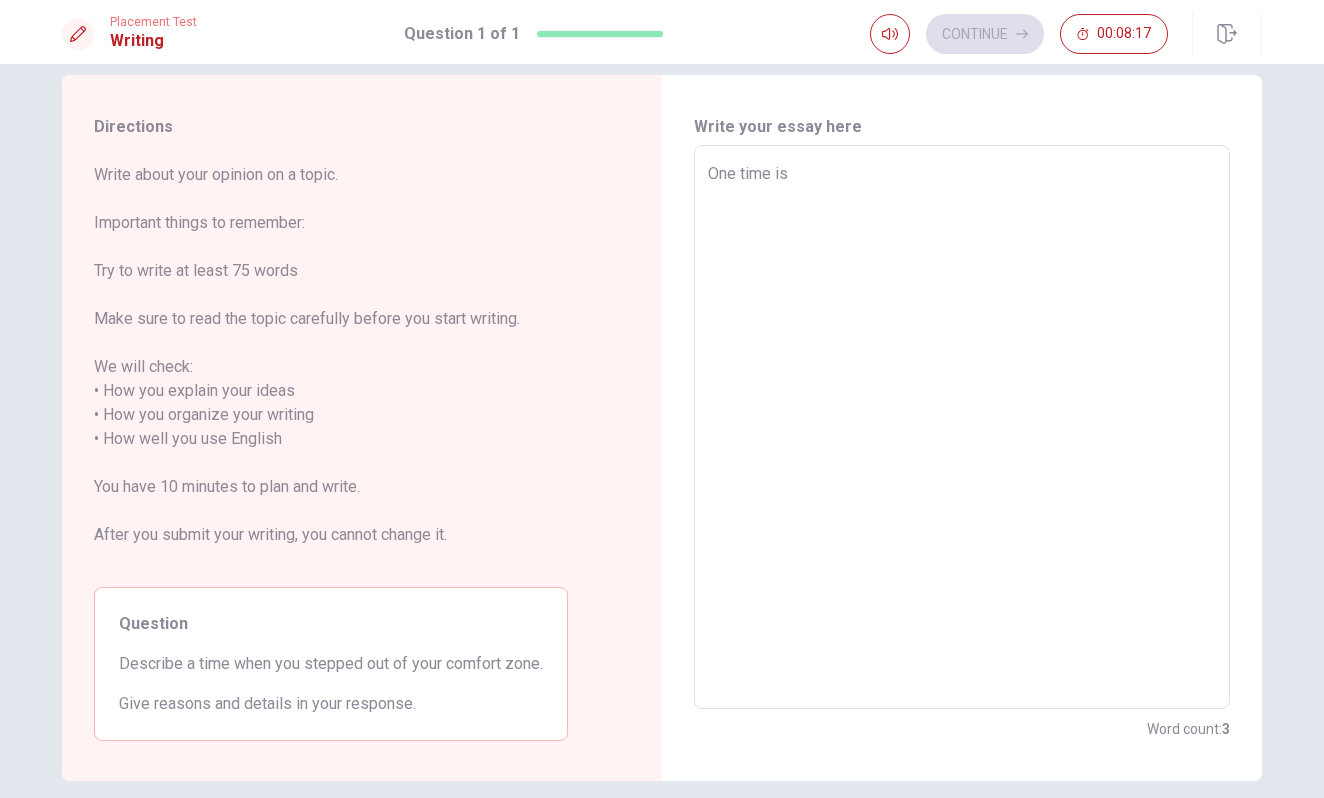 type on "x" 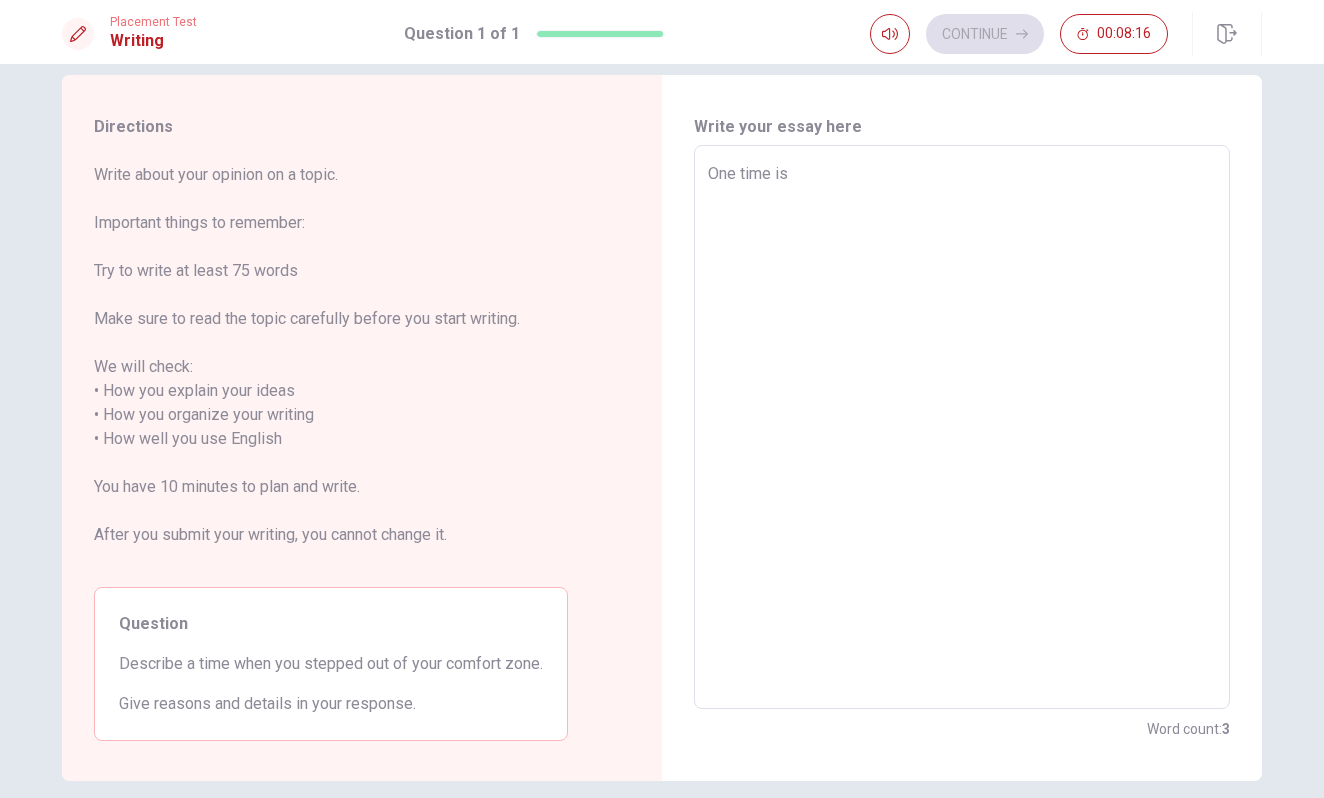 type on "One time i" 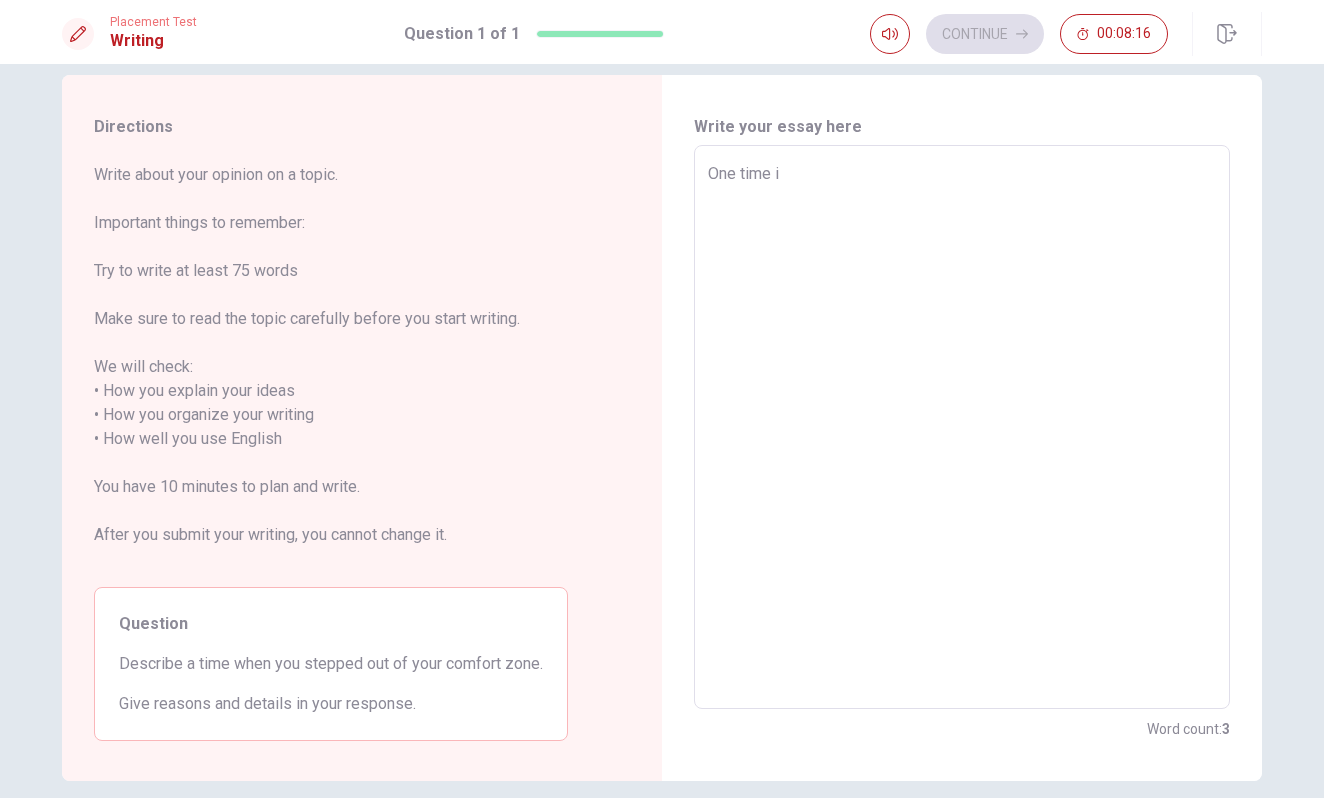type on "x" 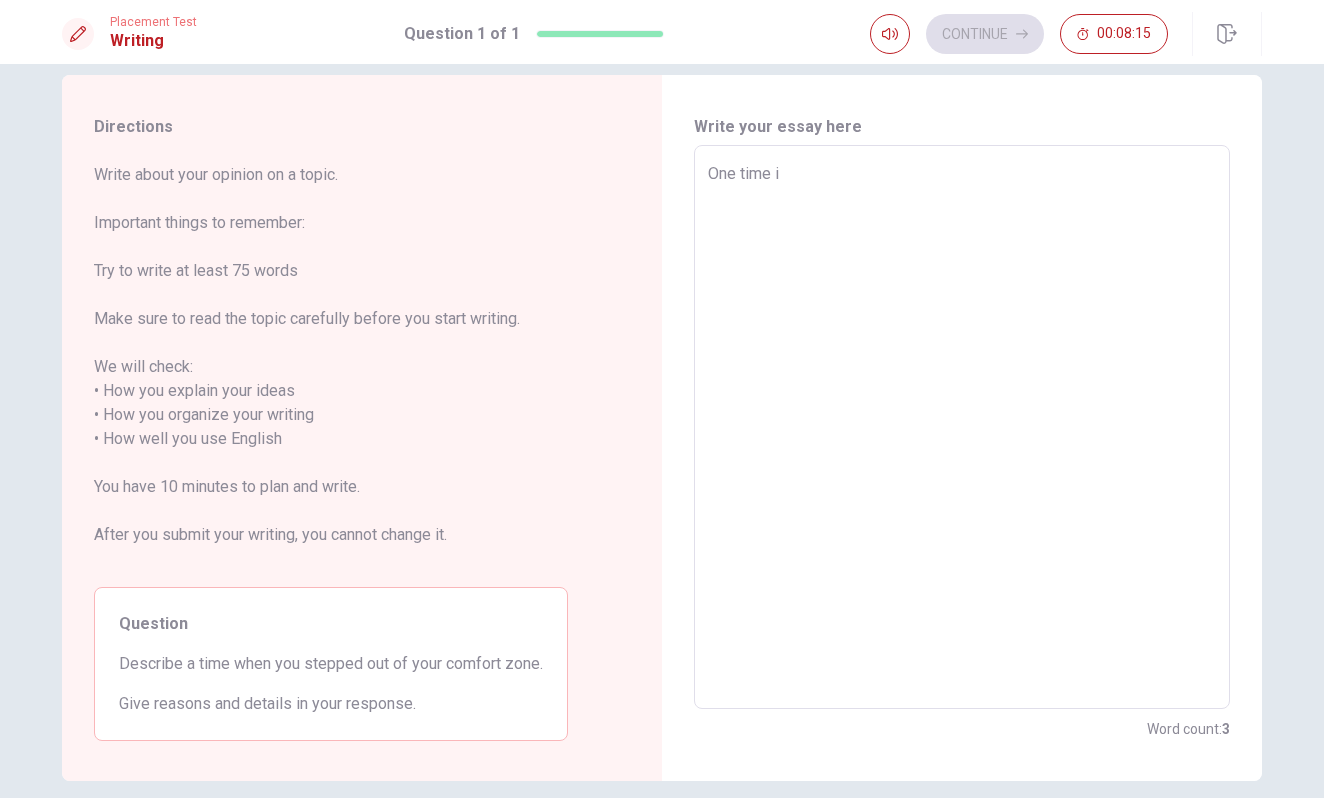 type on "One time" 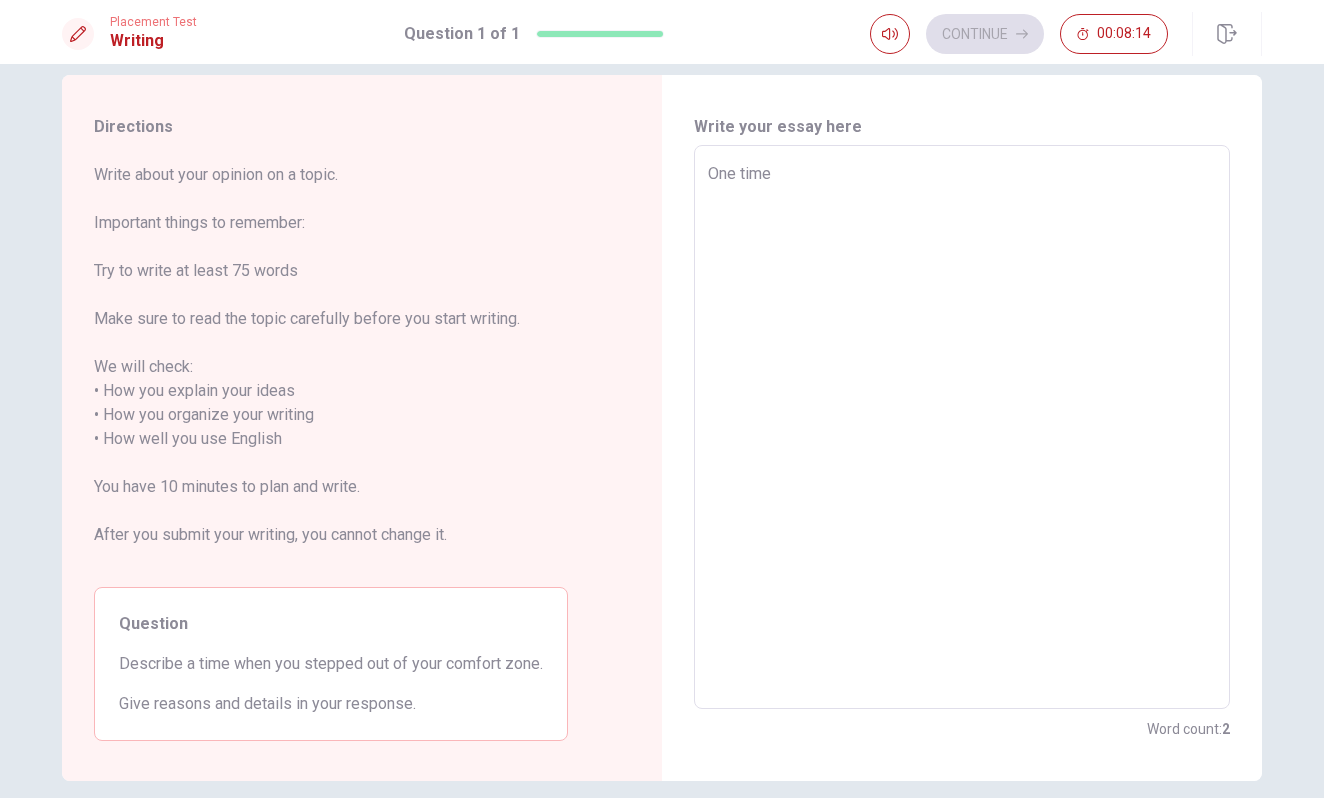 type on "x" 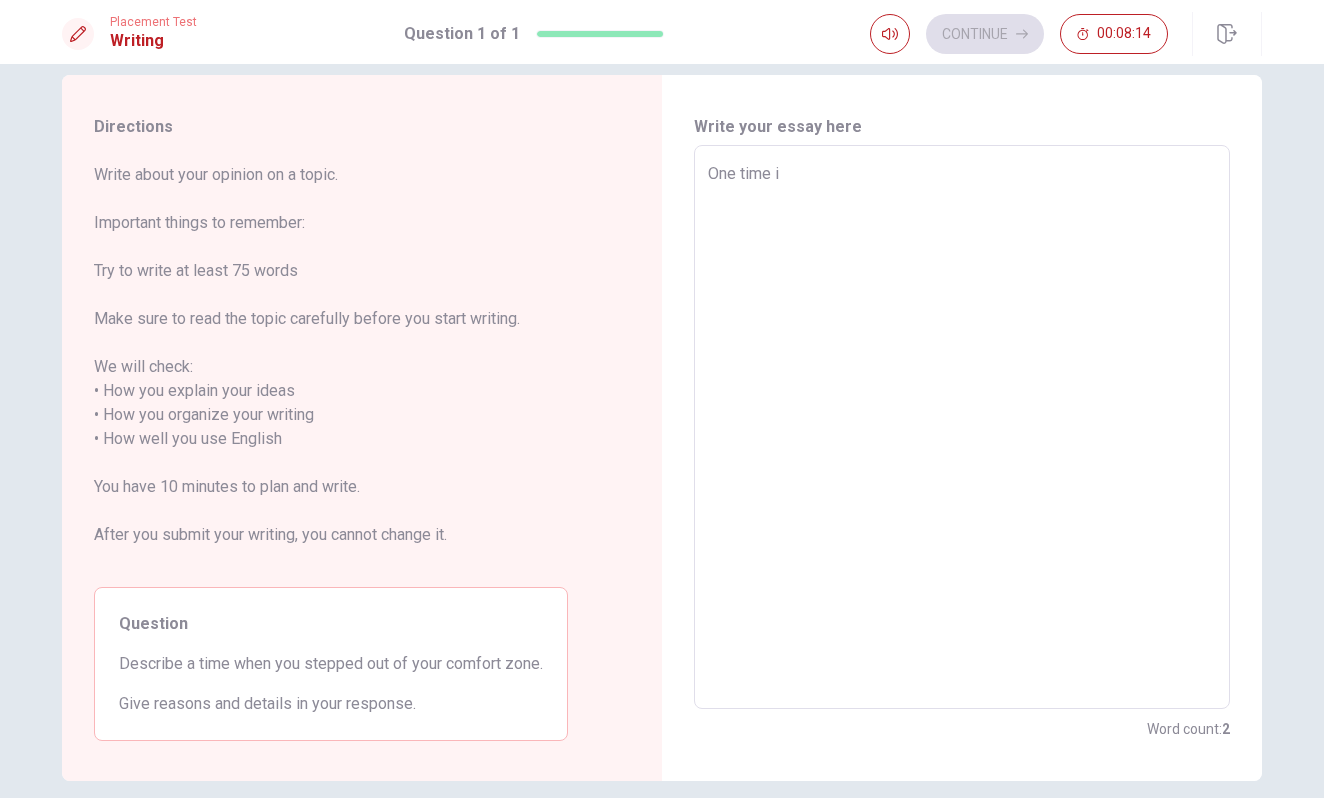 type on "x" 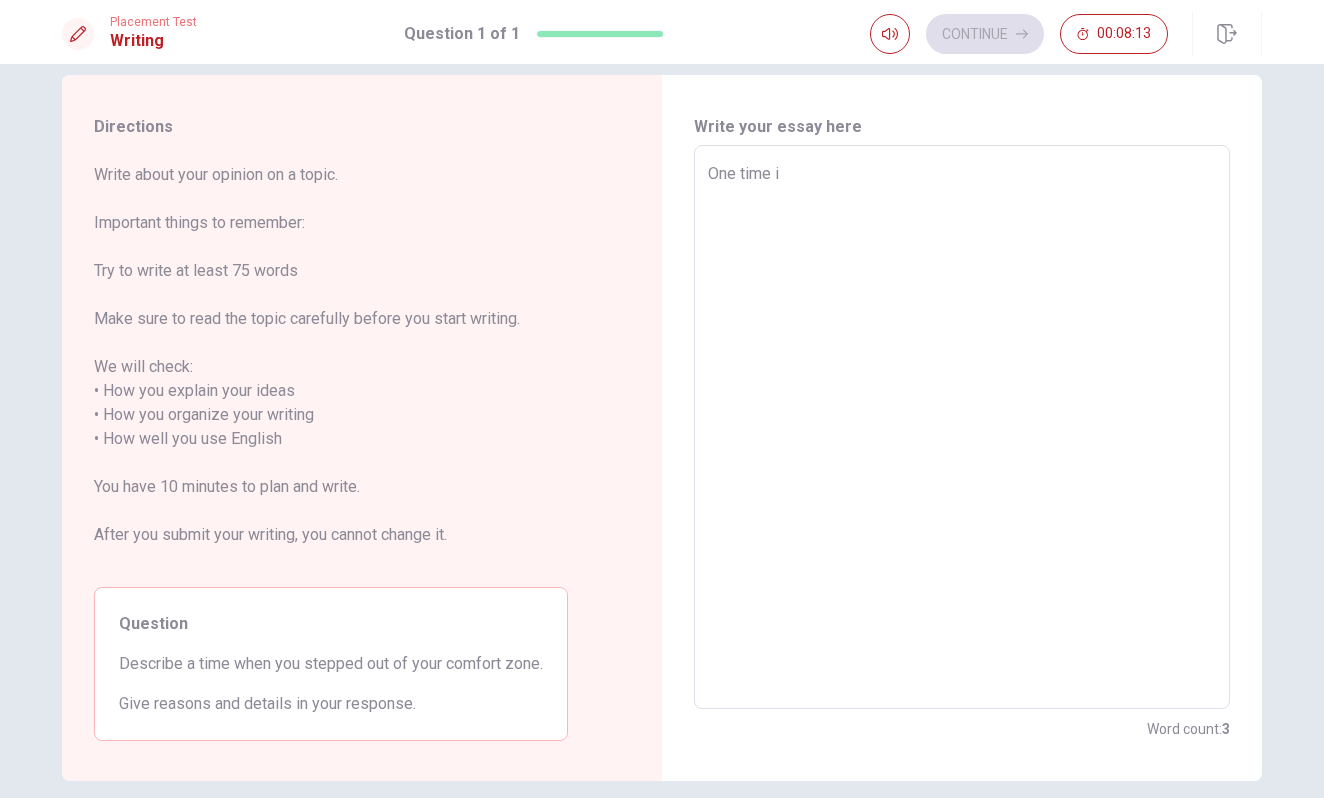 type on "One time i" 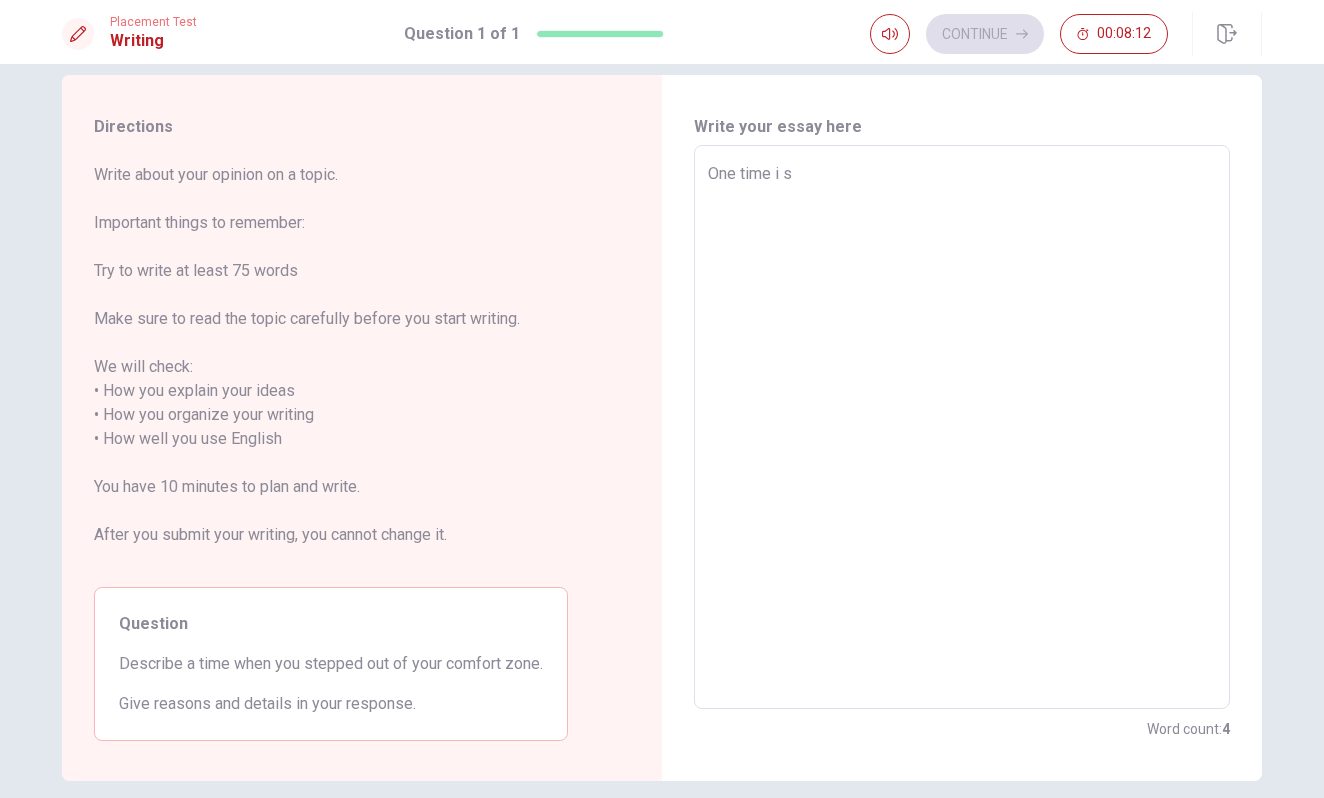 type on "x" 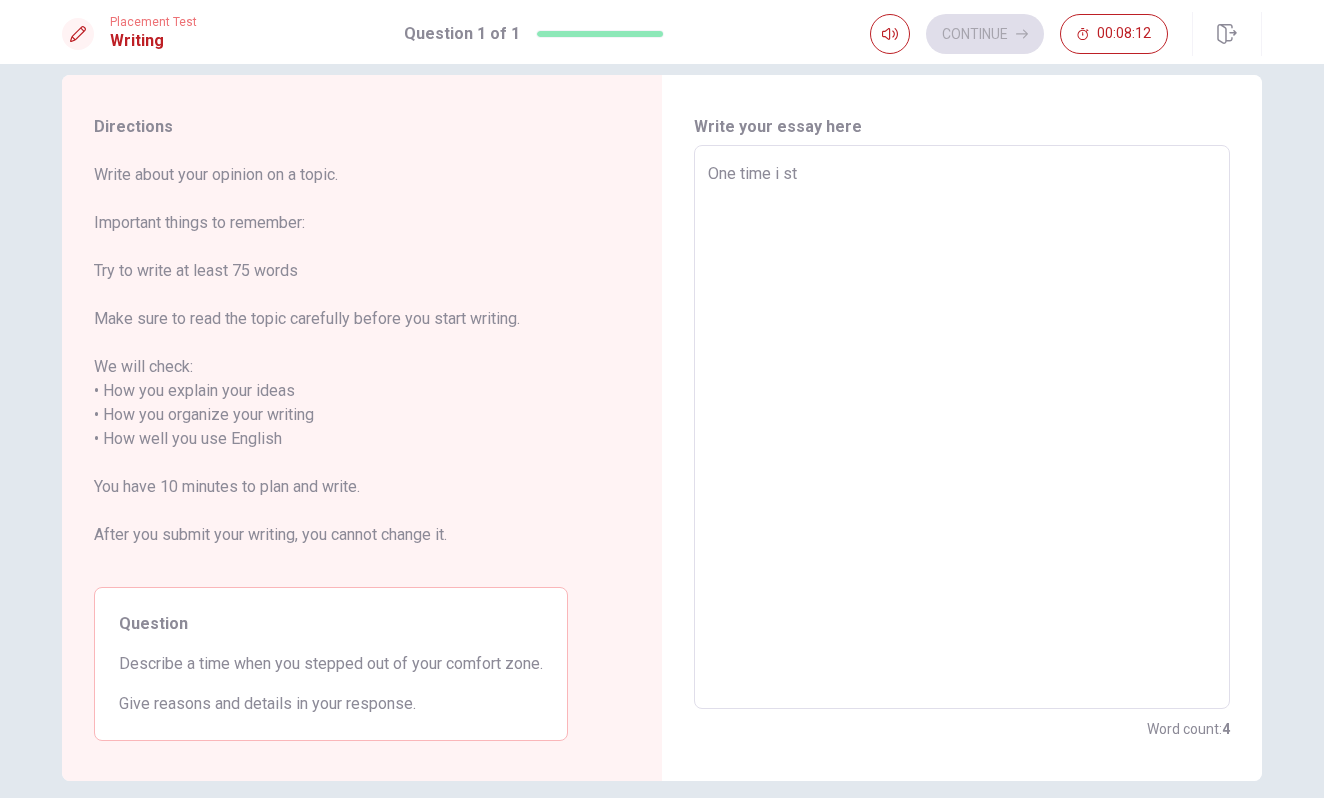 type on "x" 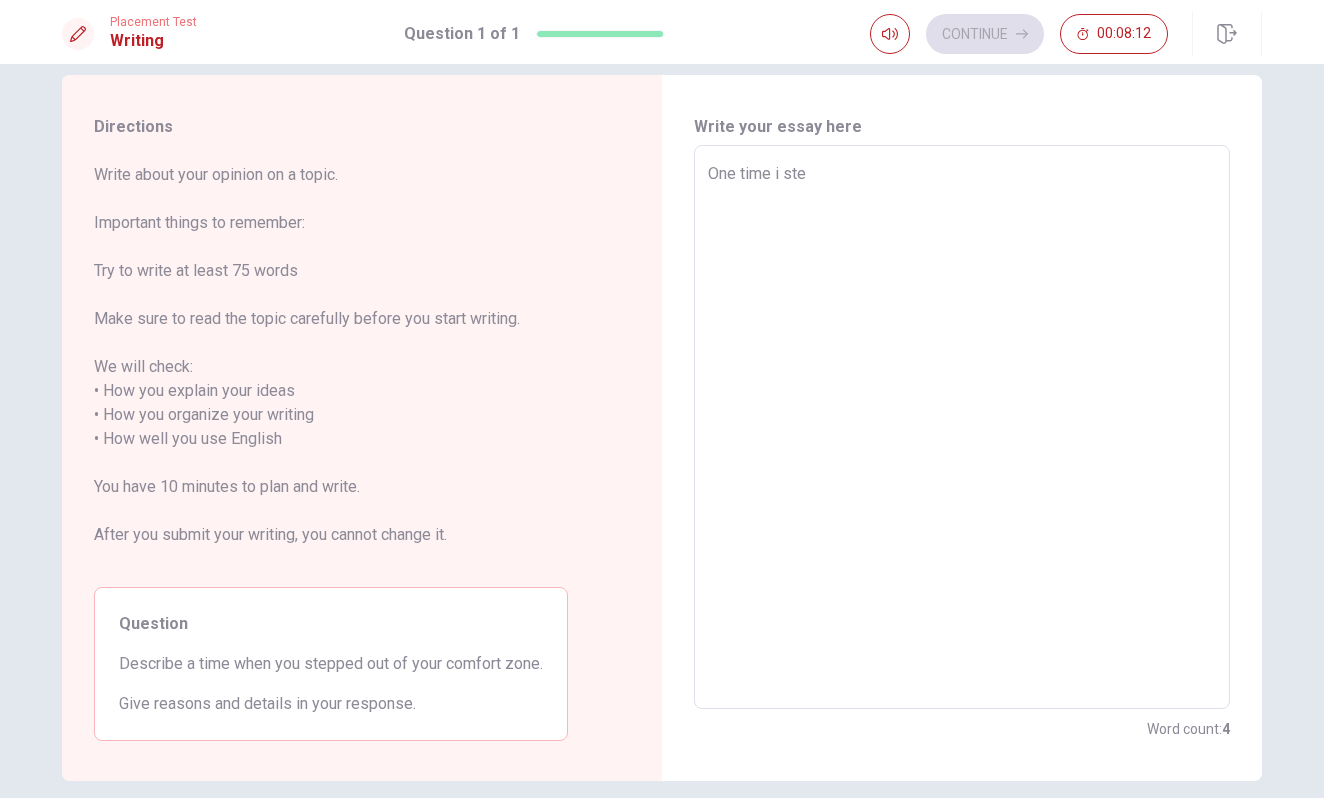 type on "x" 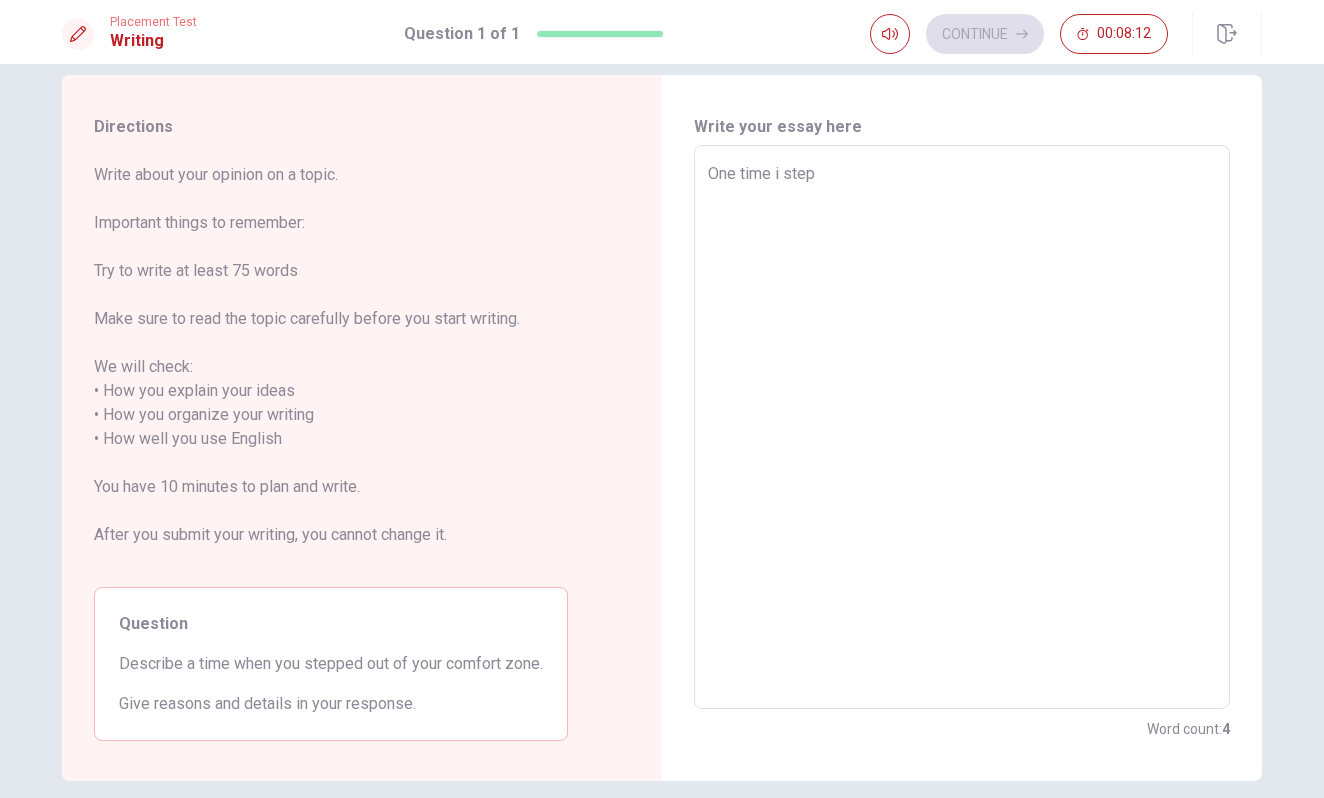 type on "x" 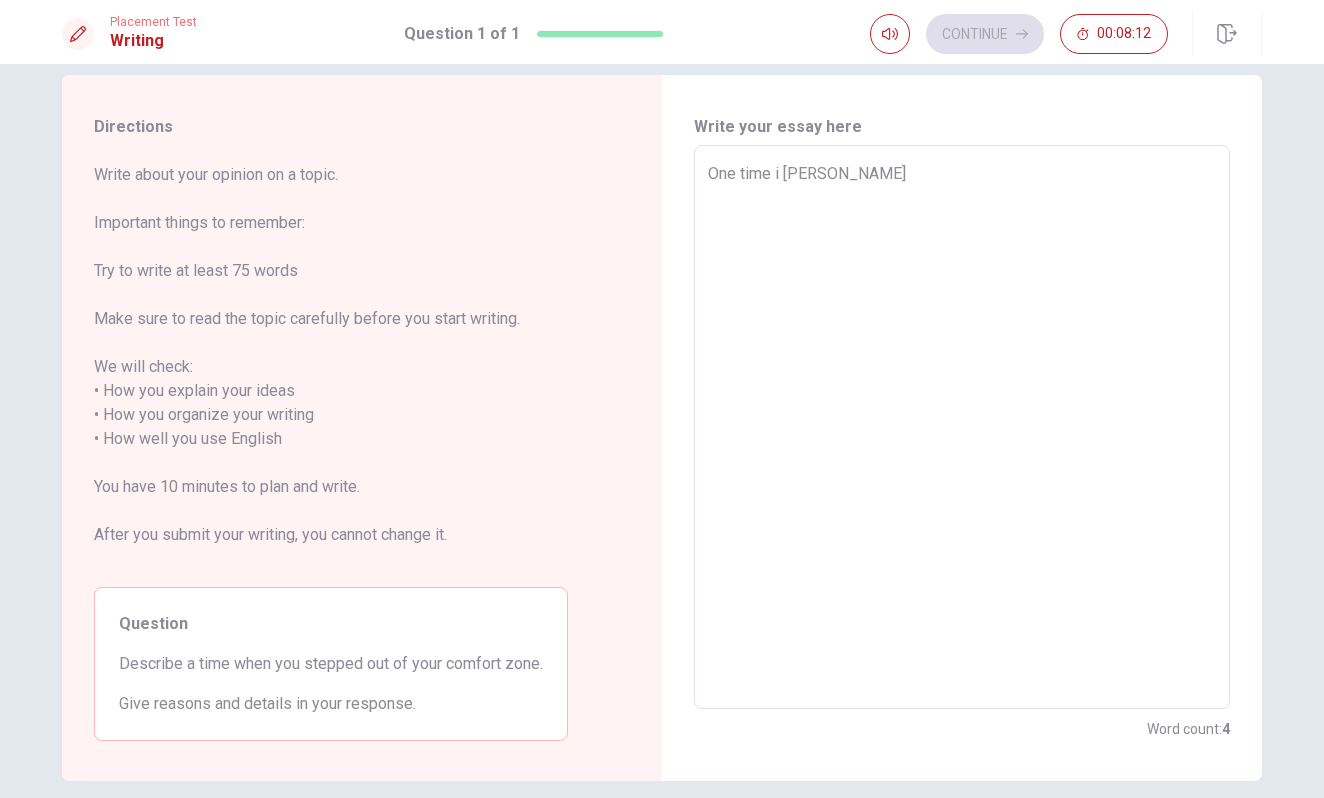 type on "One time i steppe" 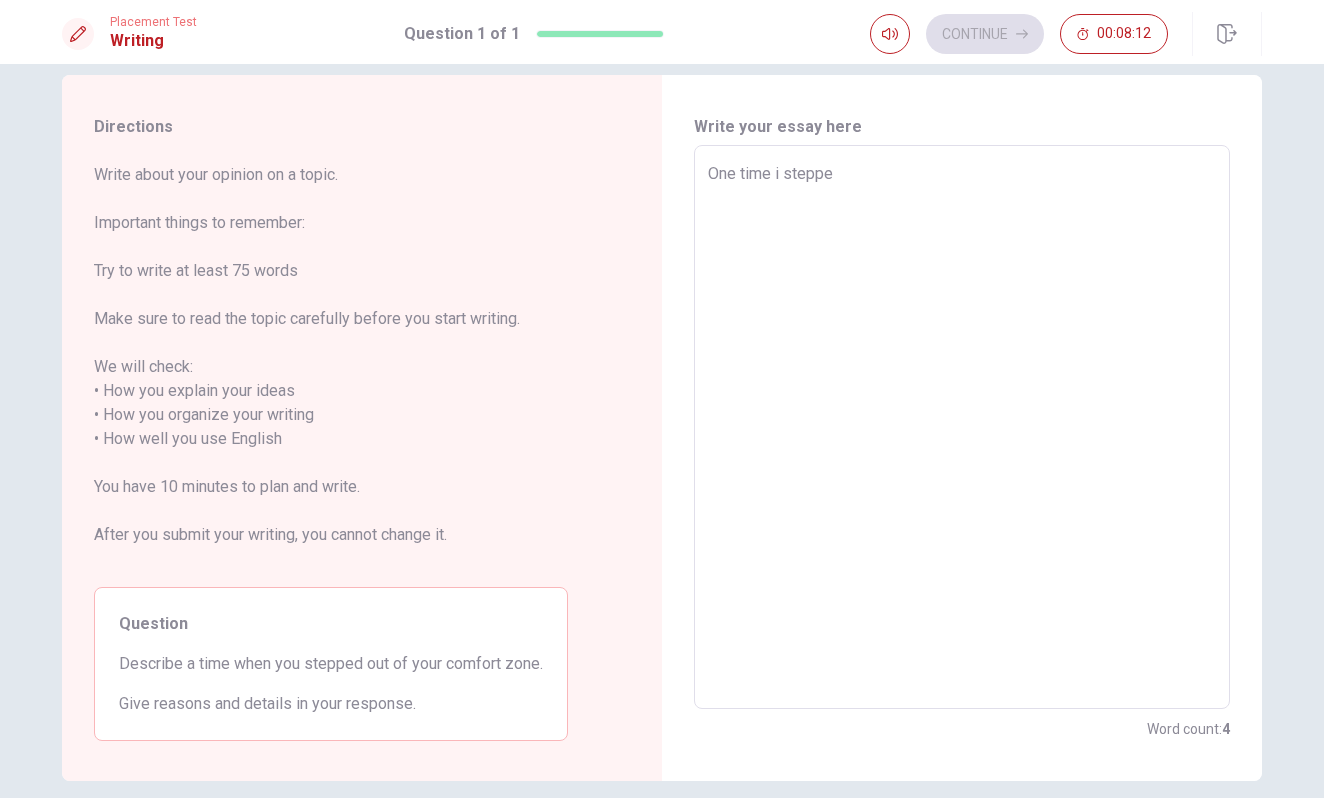 type on "x" 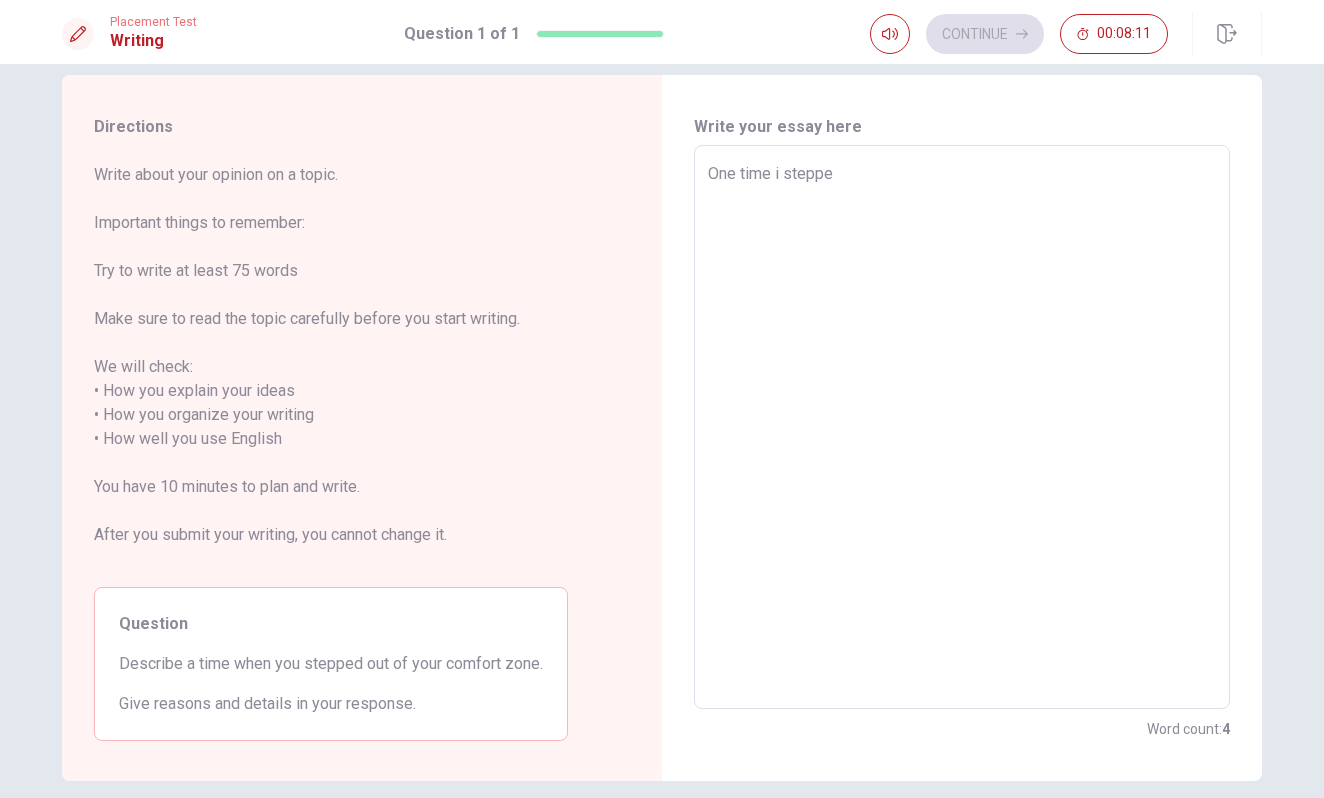 type on "One time i stepped" 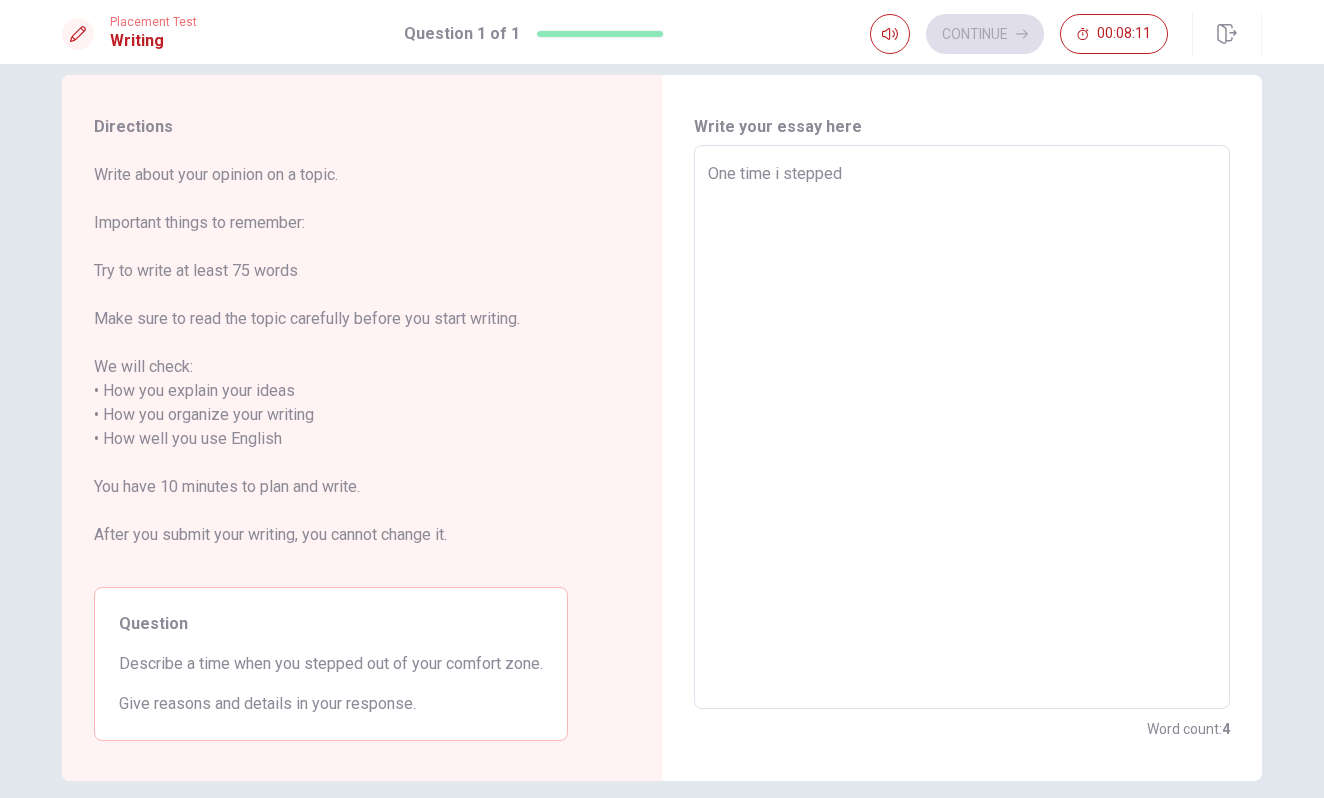 type on "x" 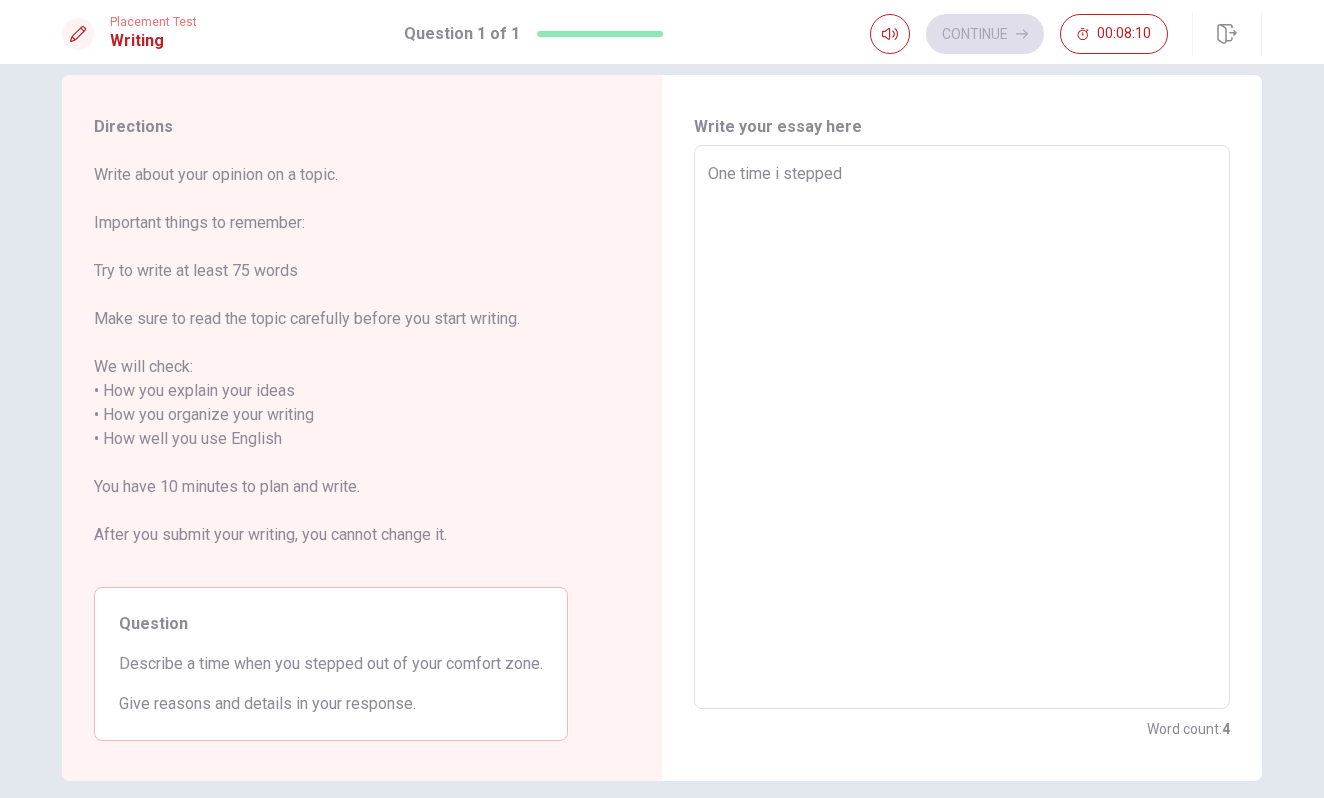 type on "One time i stepped" 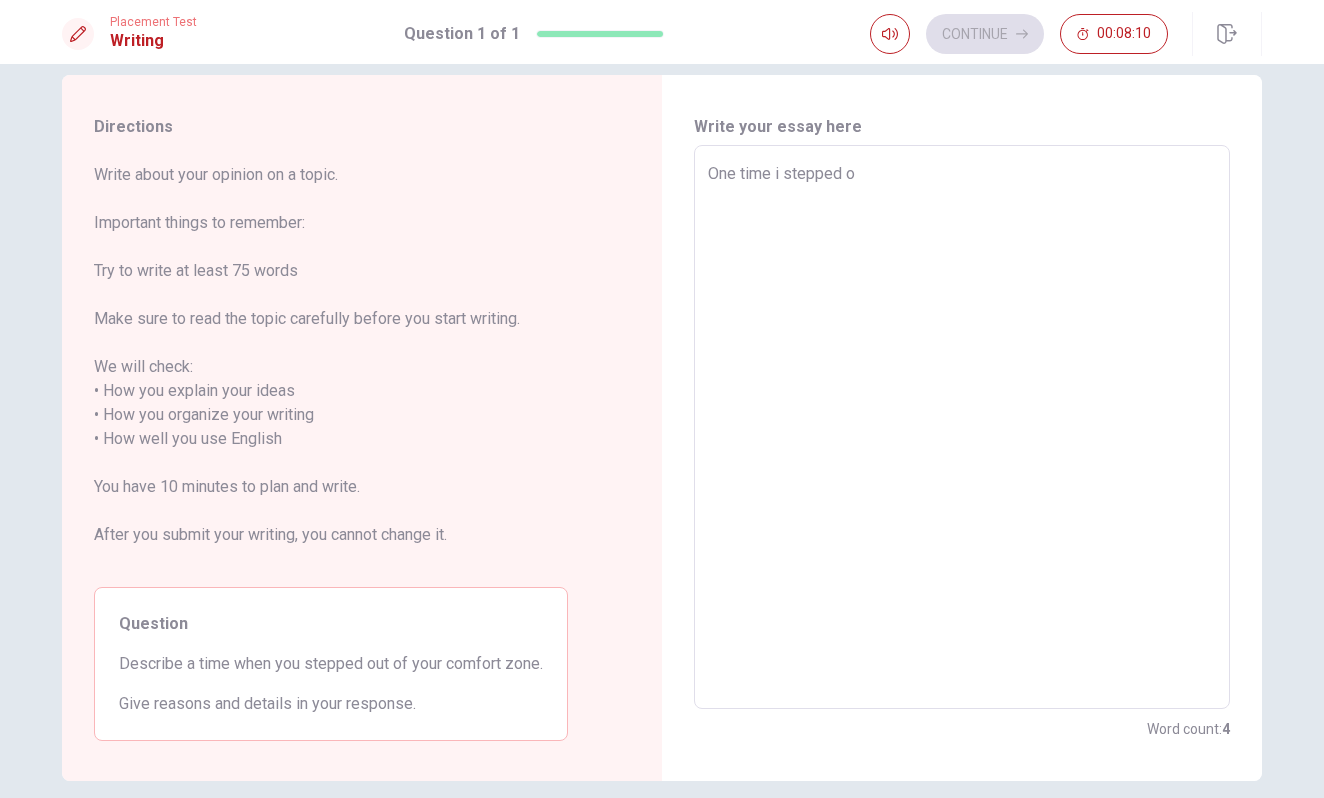 type on "x" 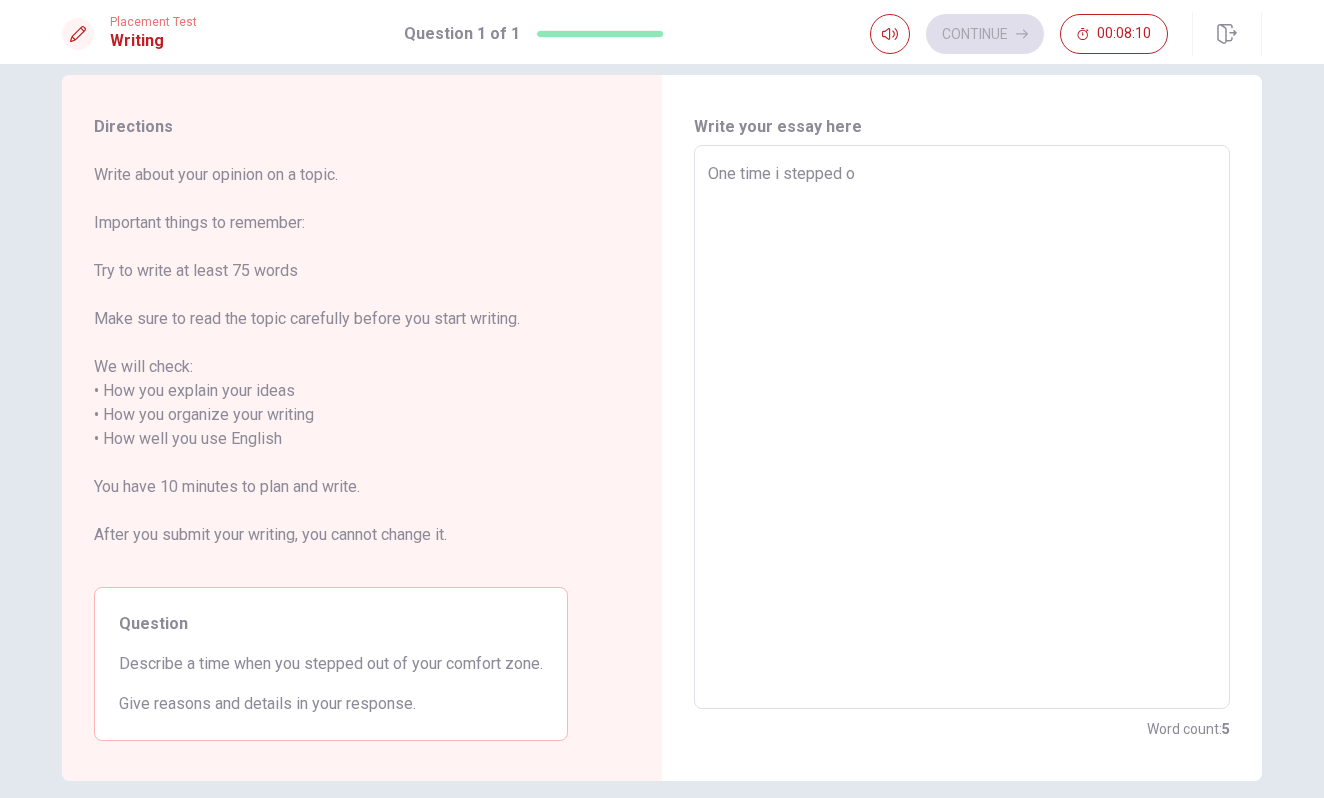 type on "One time i stepped ou" 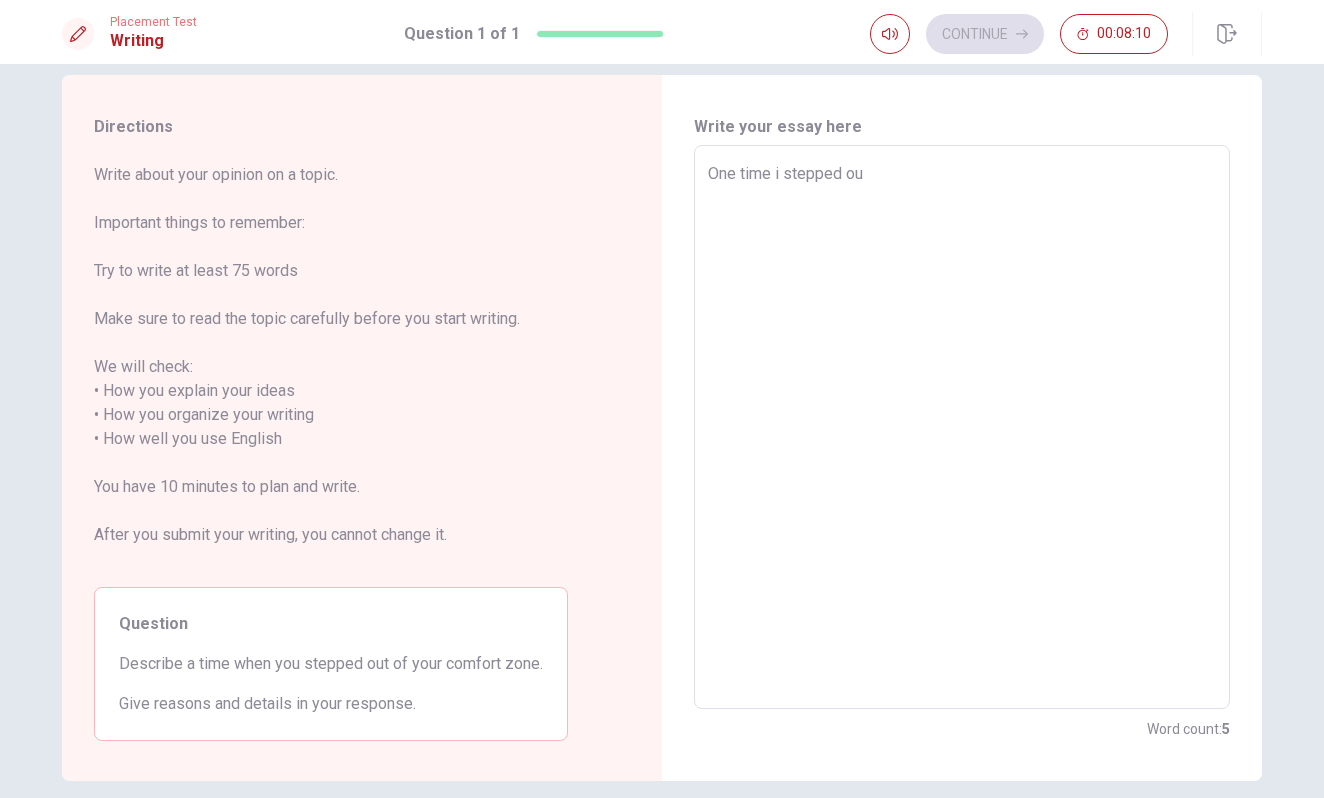 type on "x" 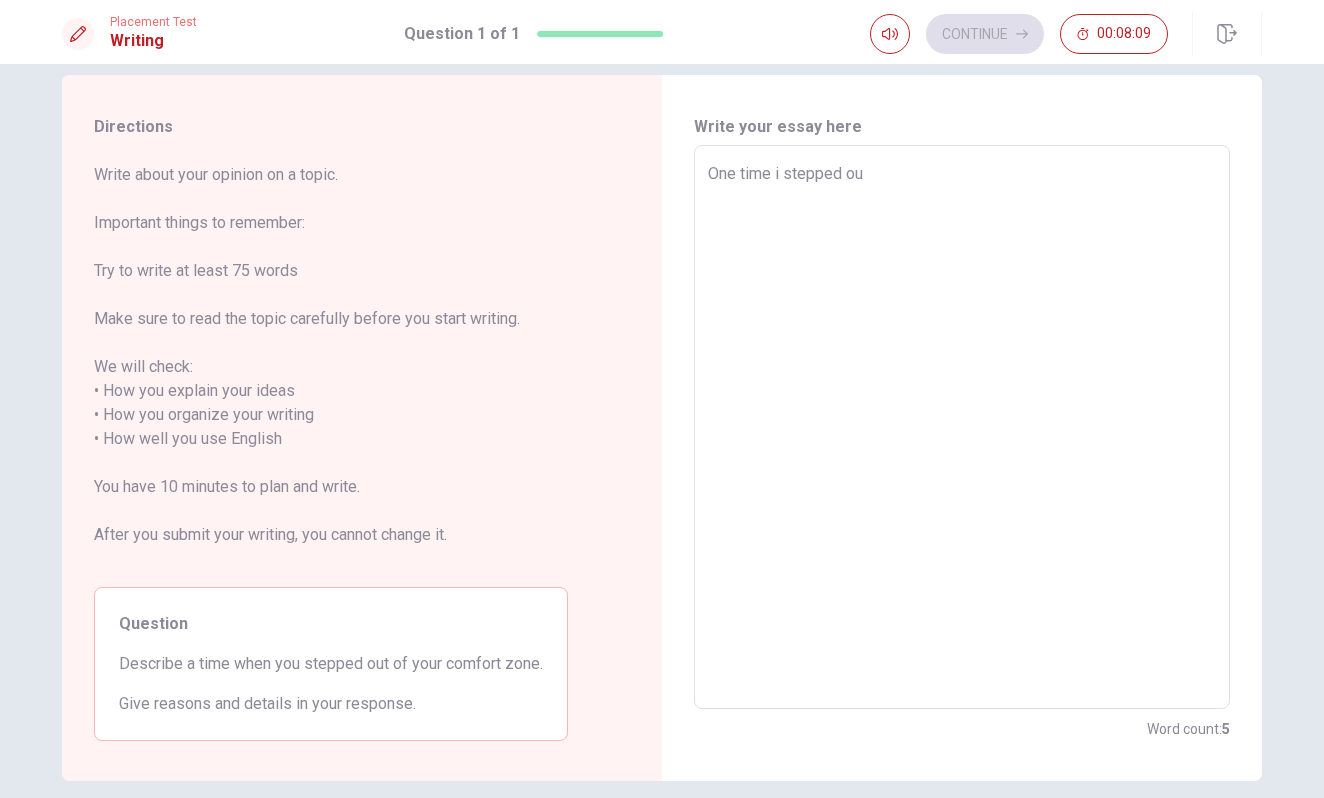 type on "One time i stepped out" 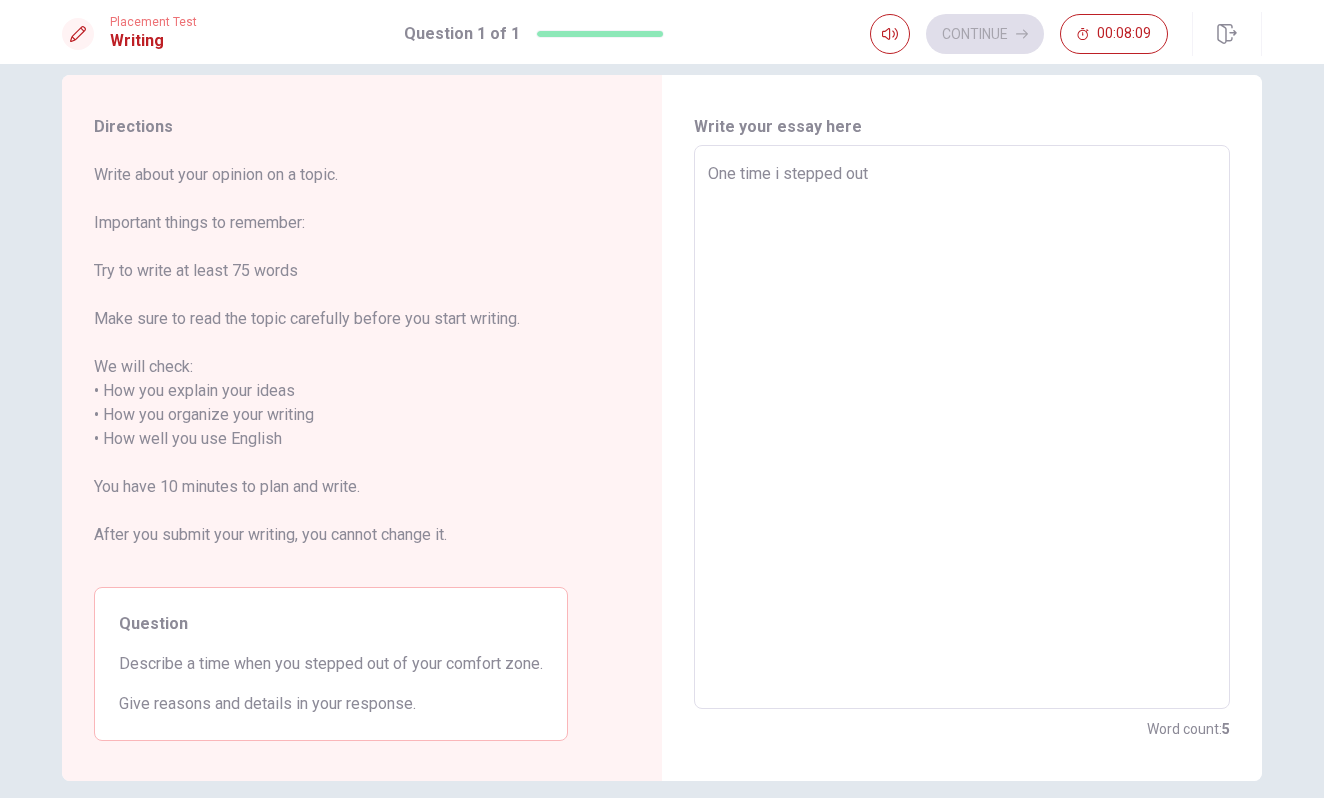 type on "x" 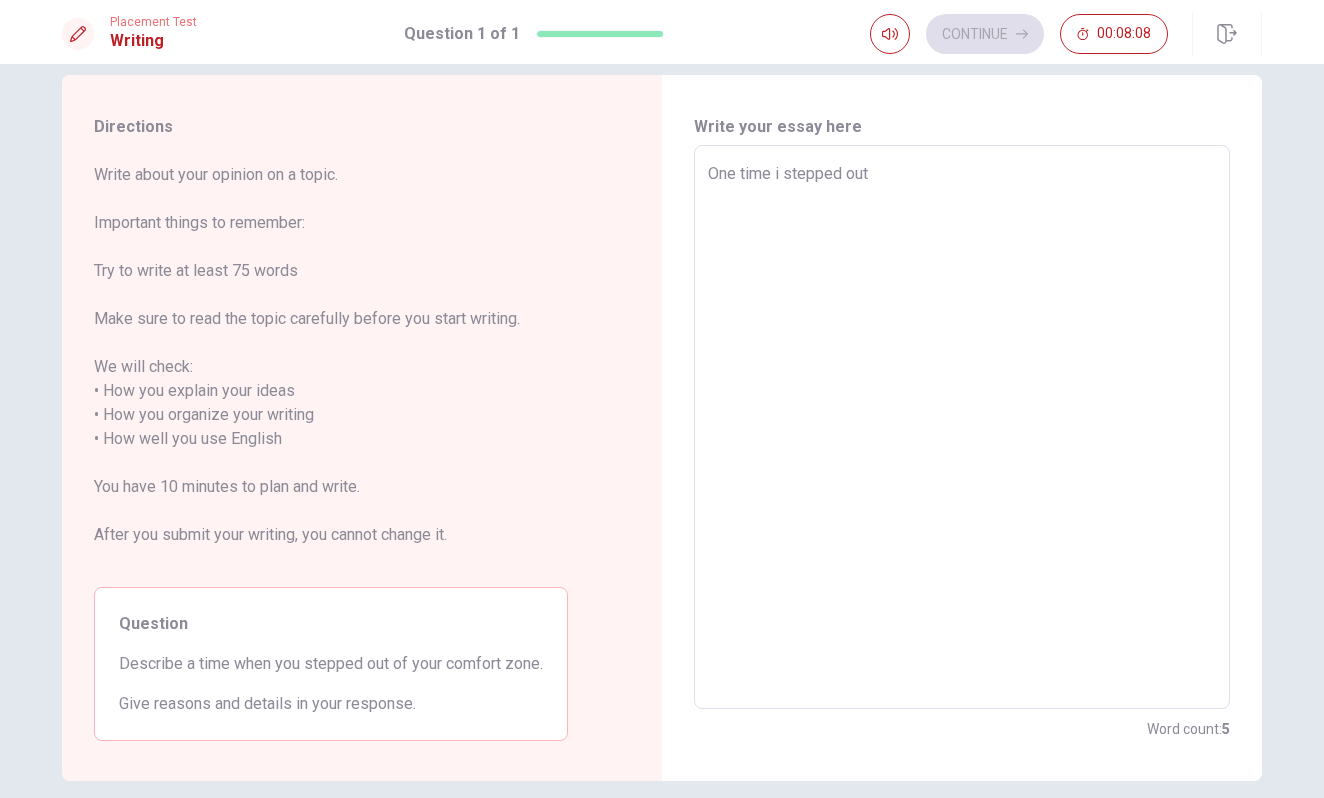 type on "One time i stepped out o" 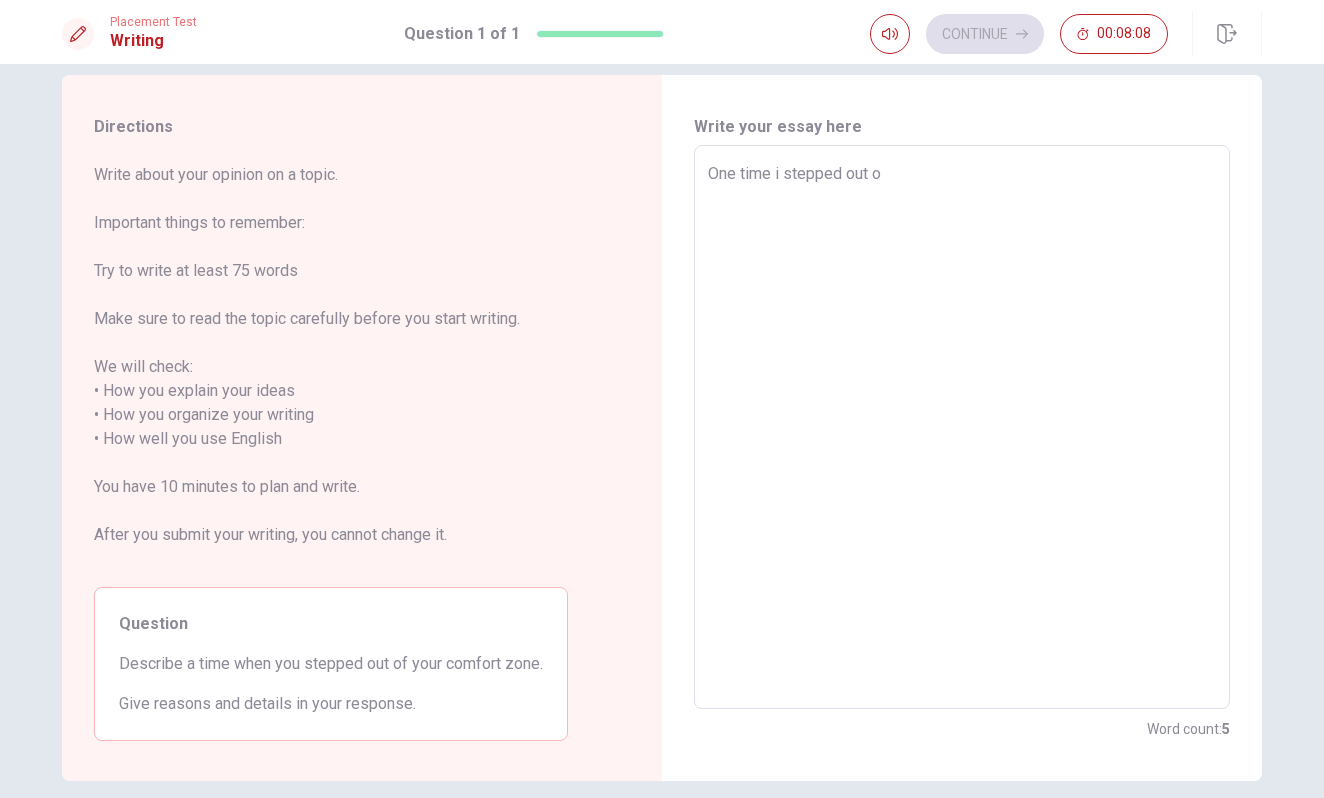 type on "x" 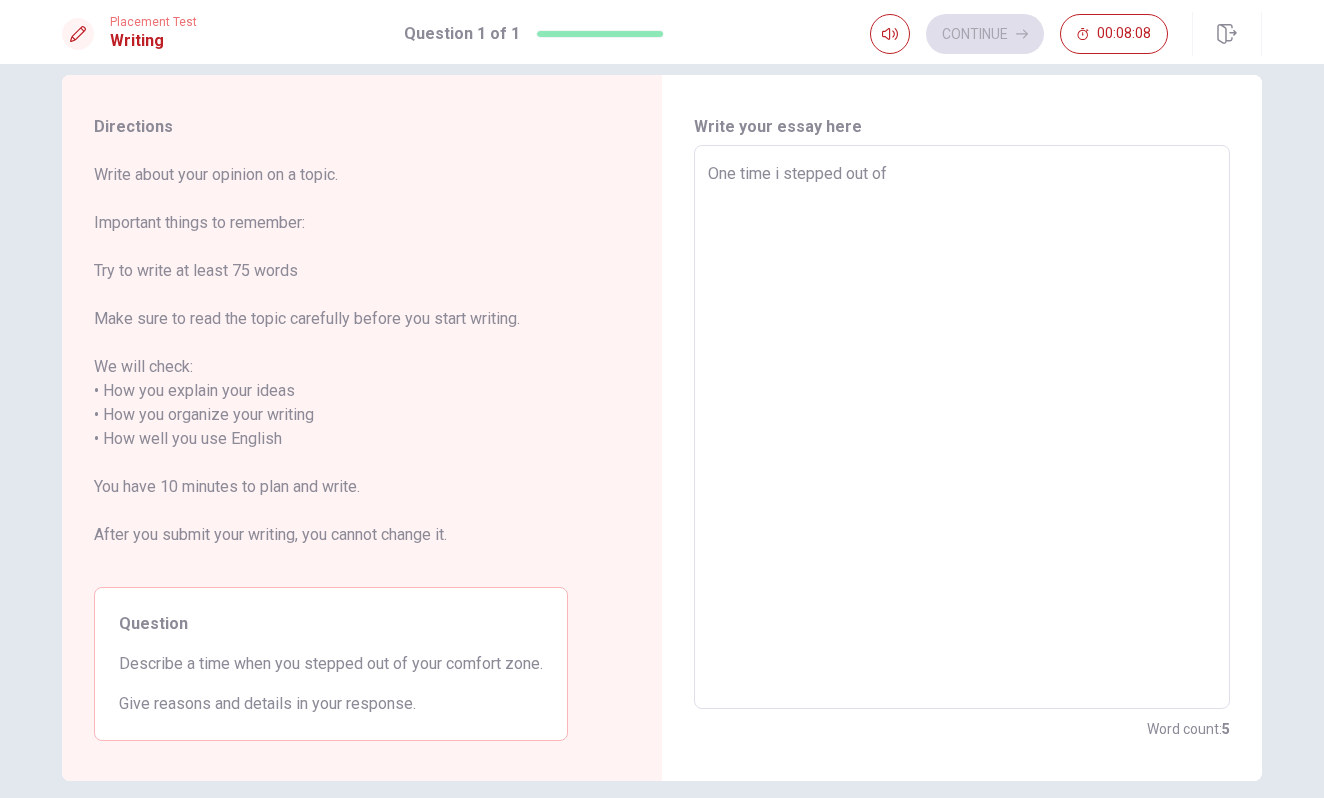 type on "x" 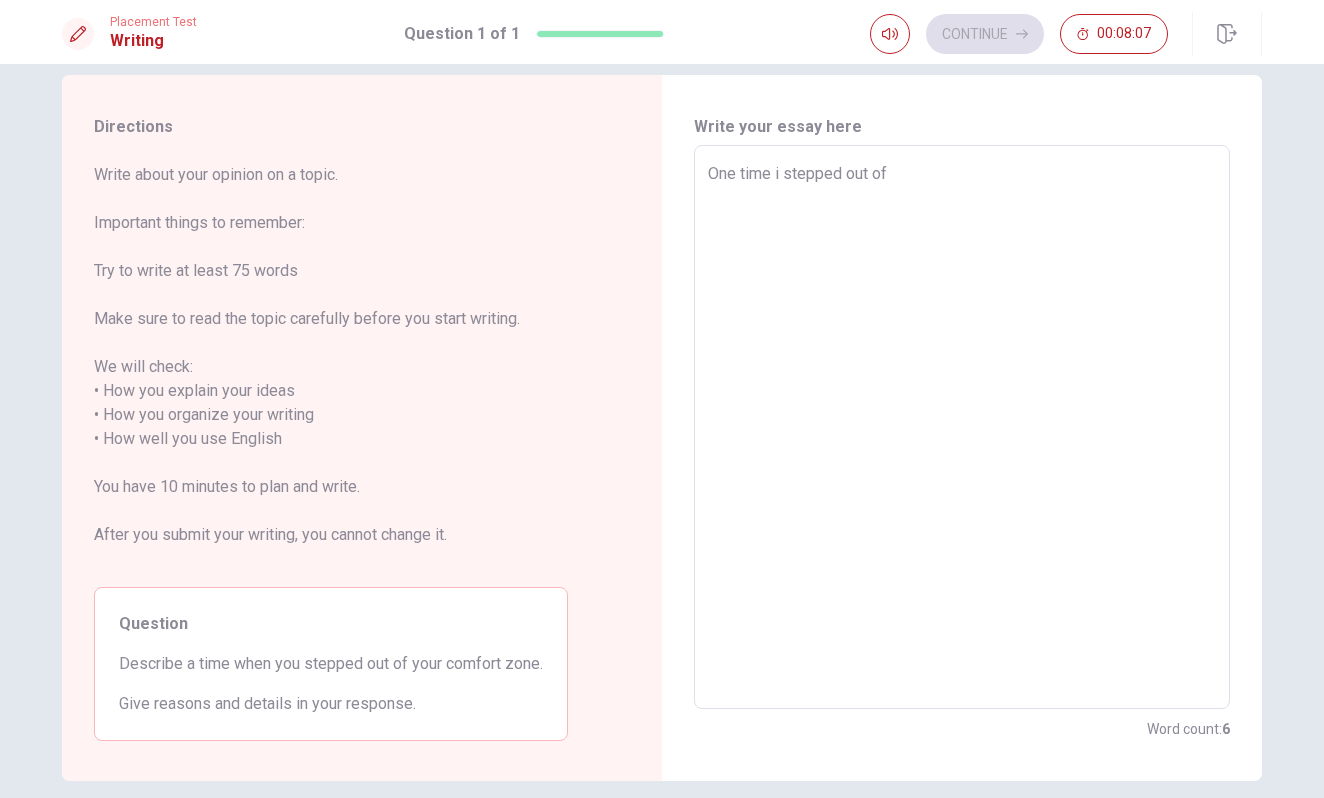 type on "One time i stepped out of" 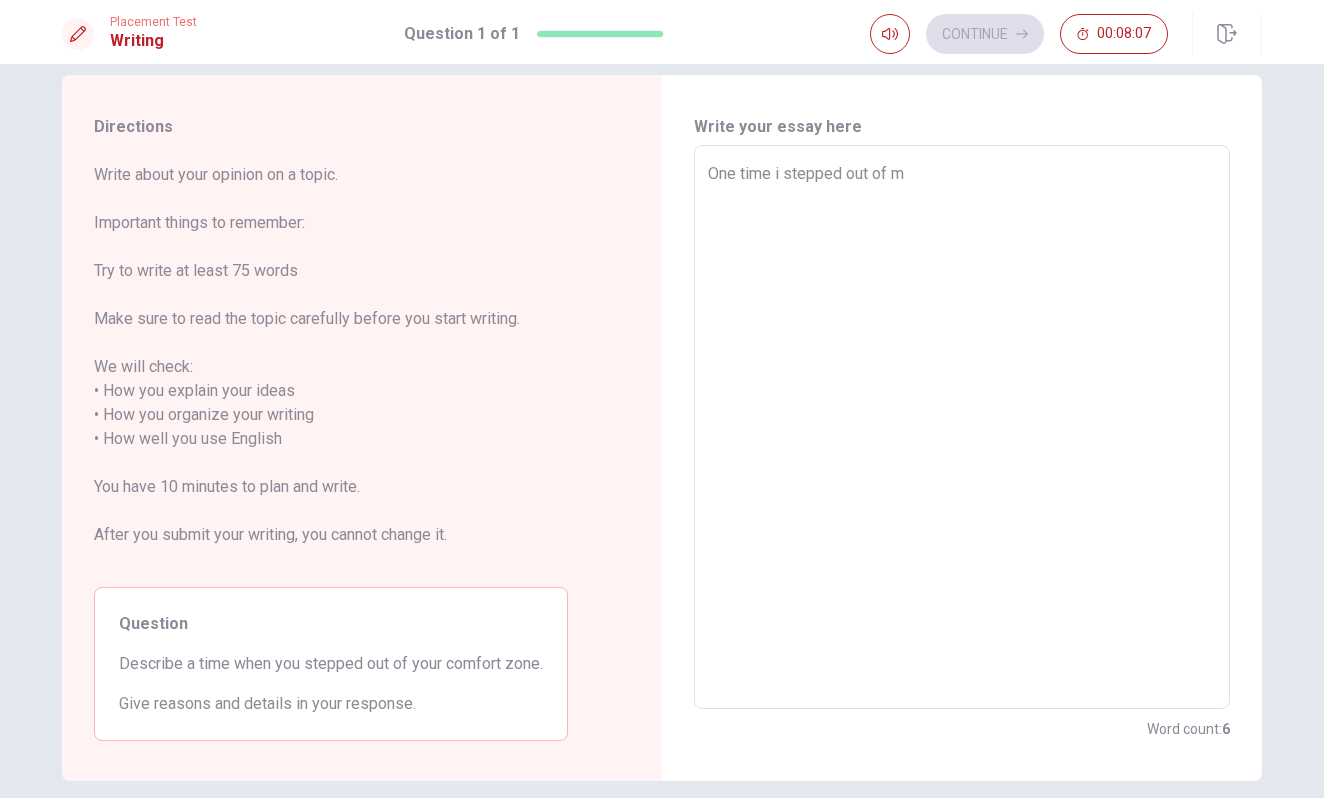 type on "x" 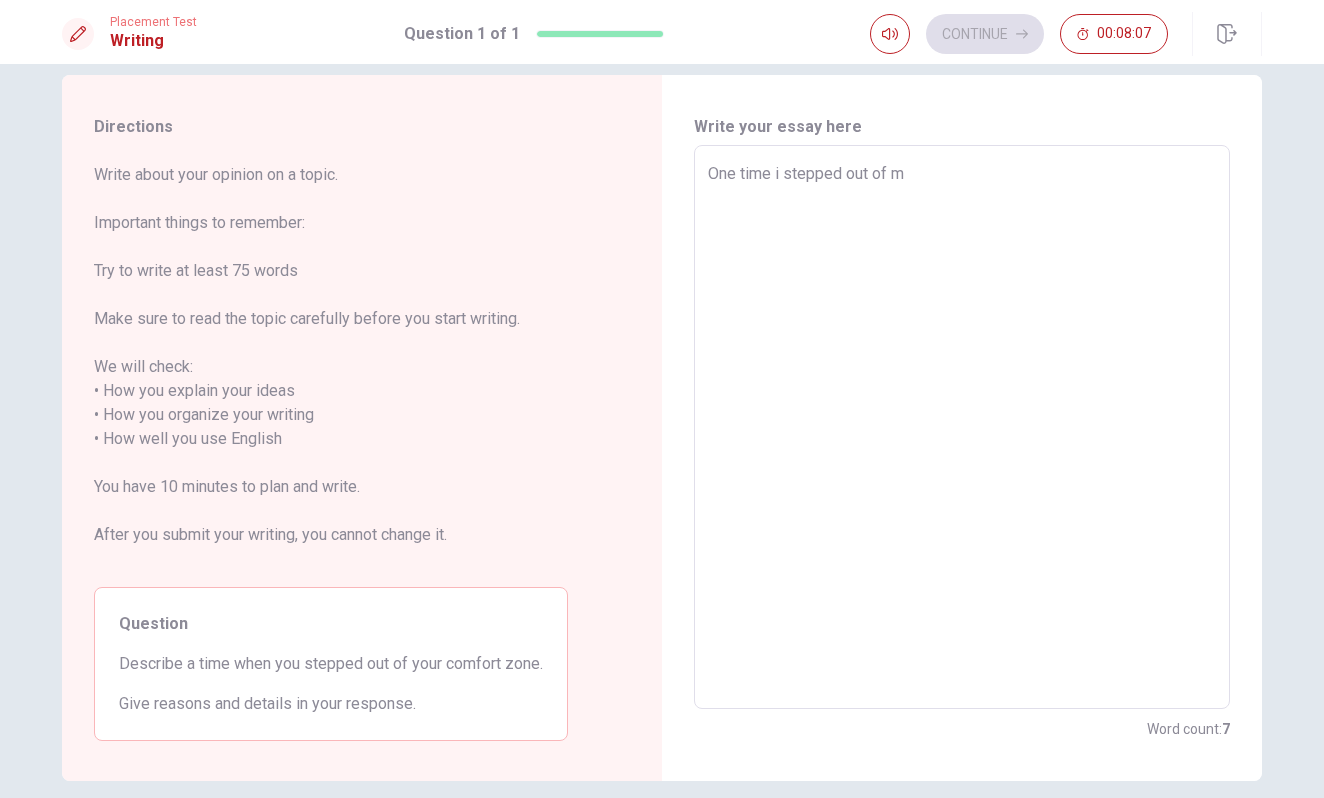 type on "One time i stepped out of my" 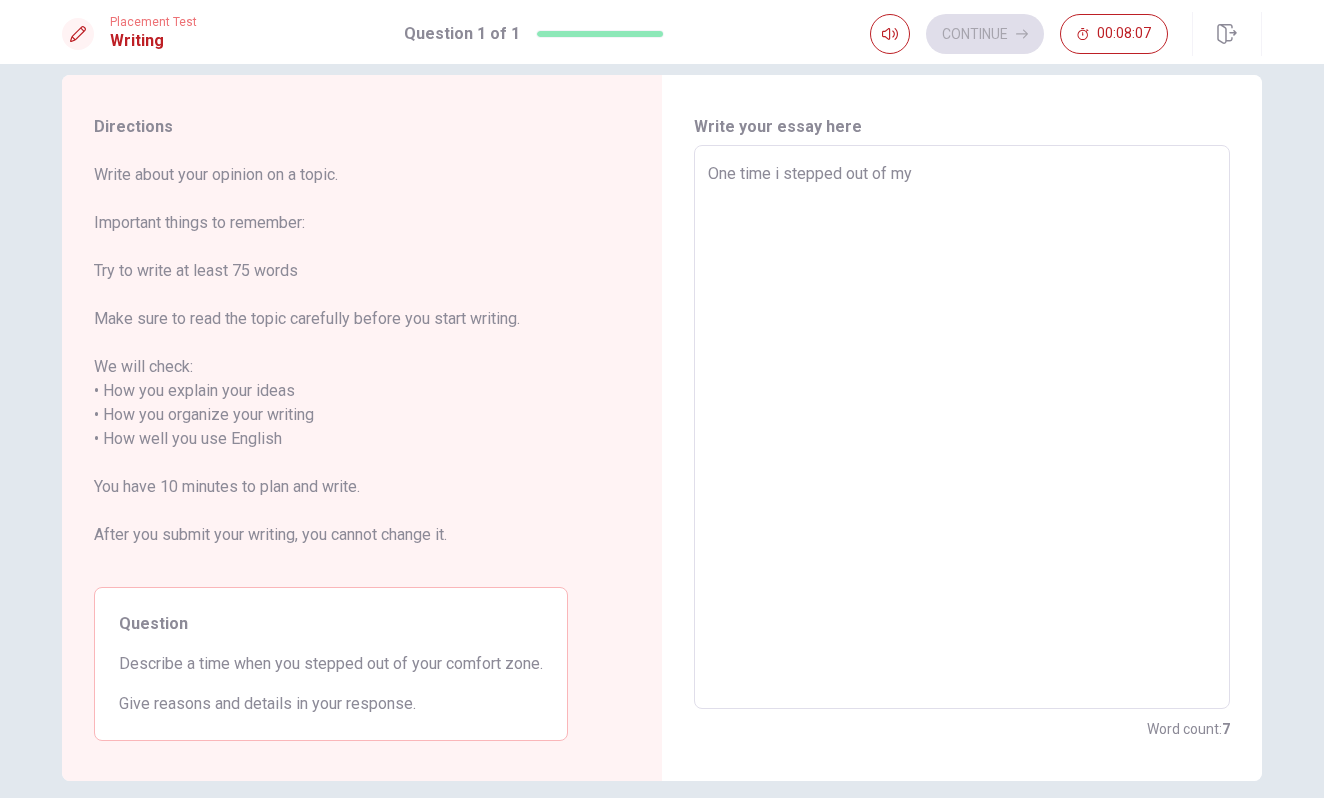 type on "x" 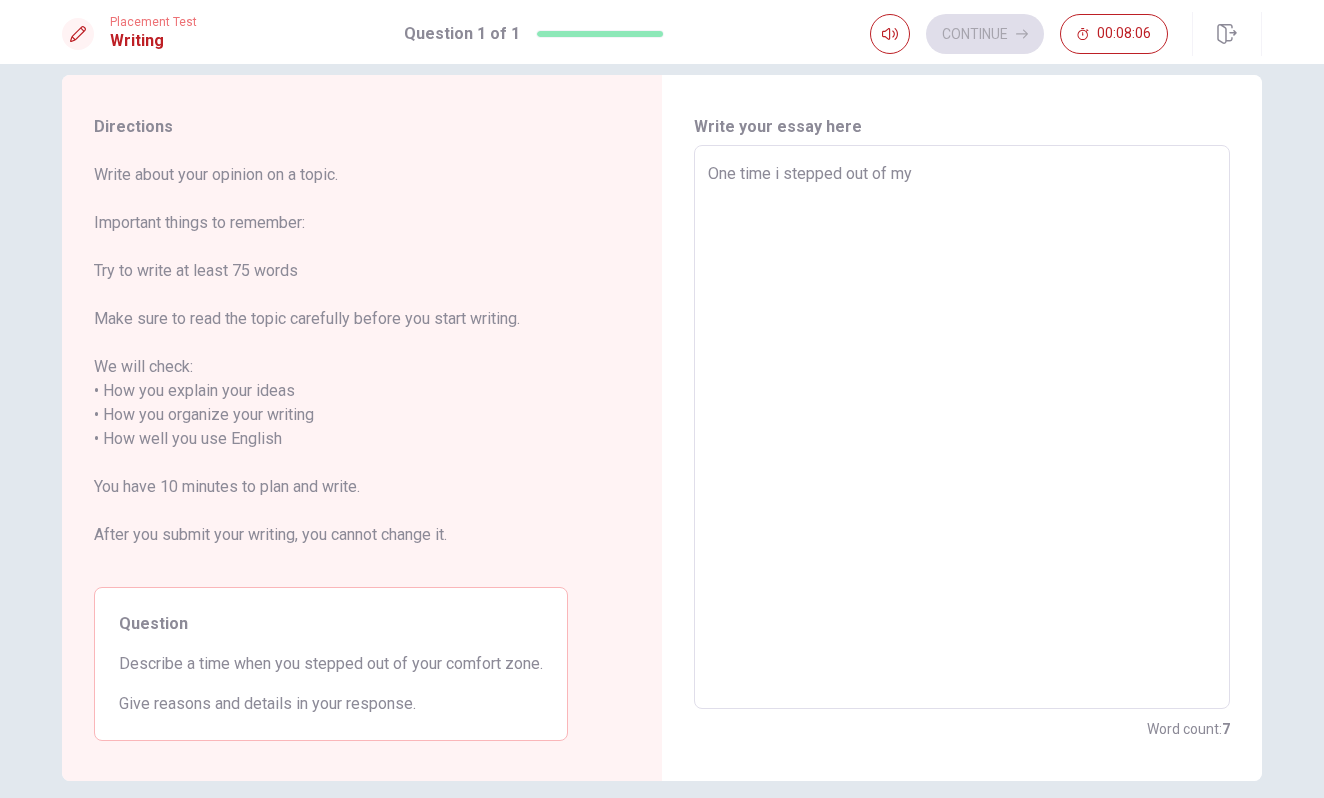 type on "One time i stepped out of my c" 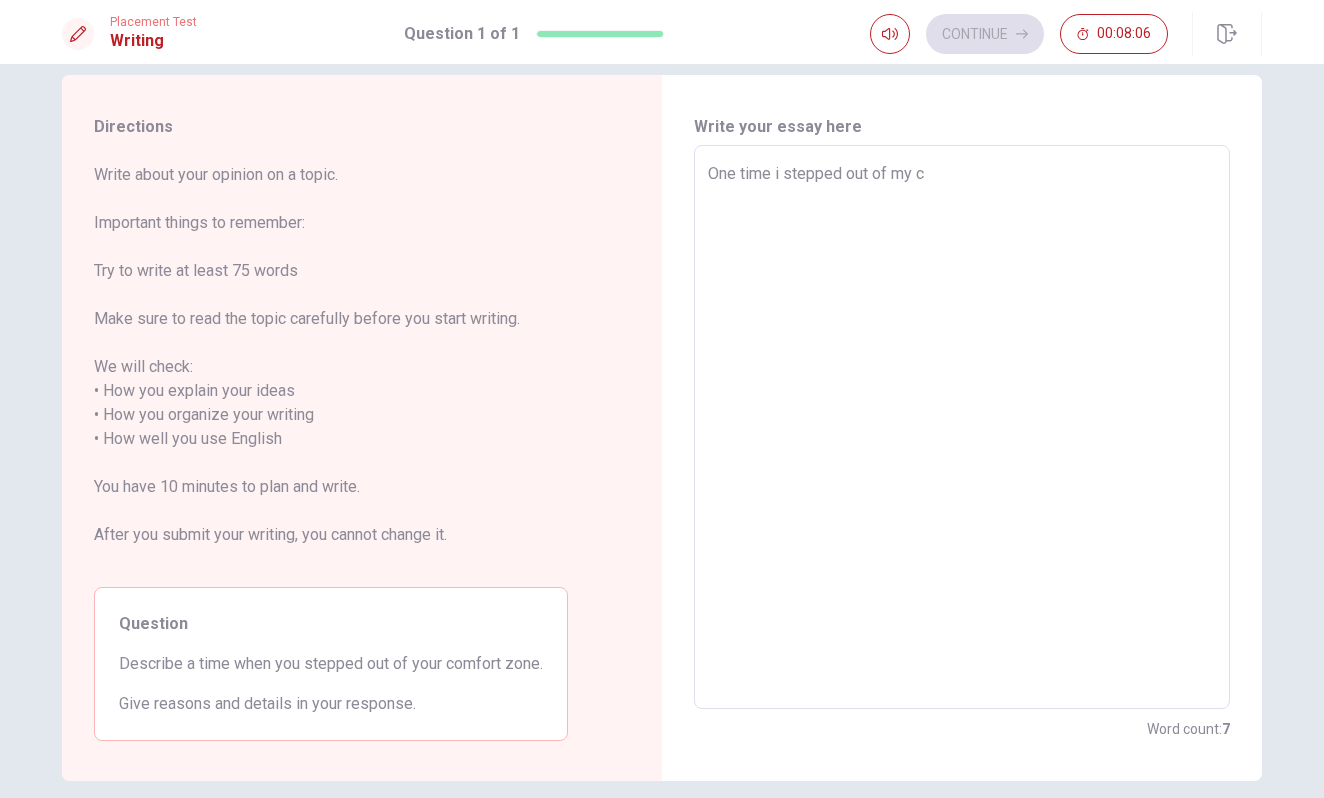 type on "x" 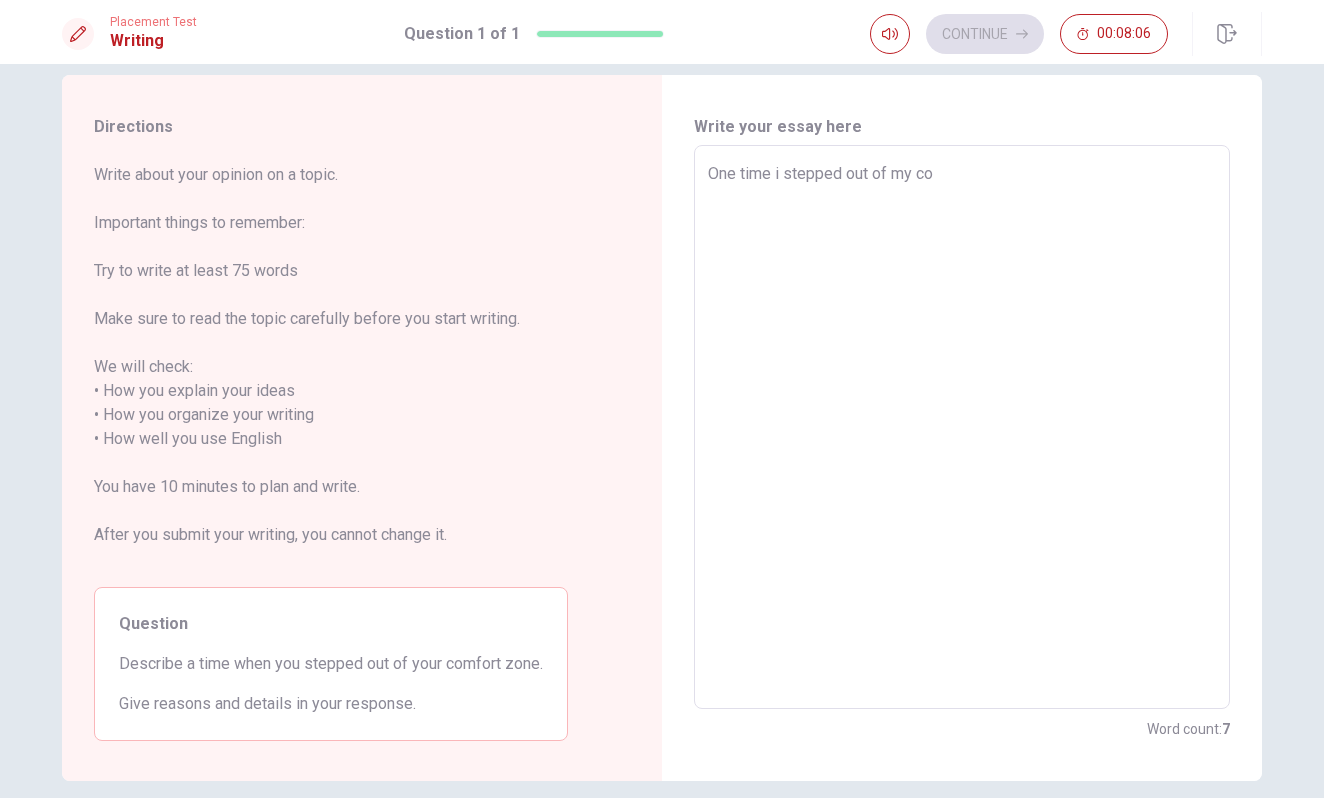 type on "x" 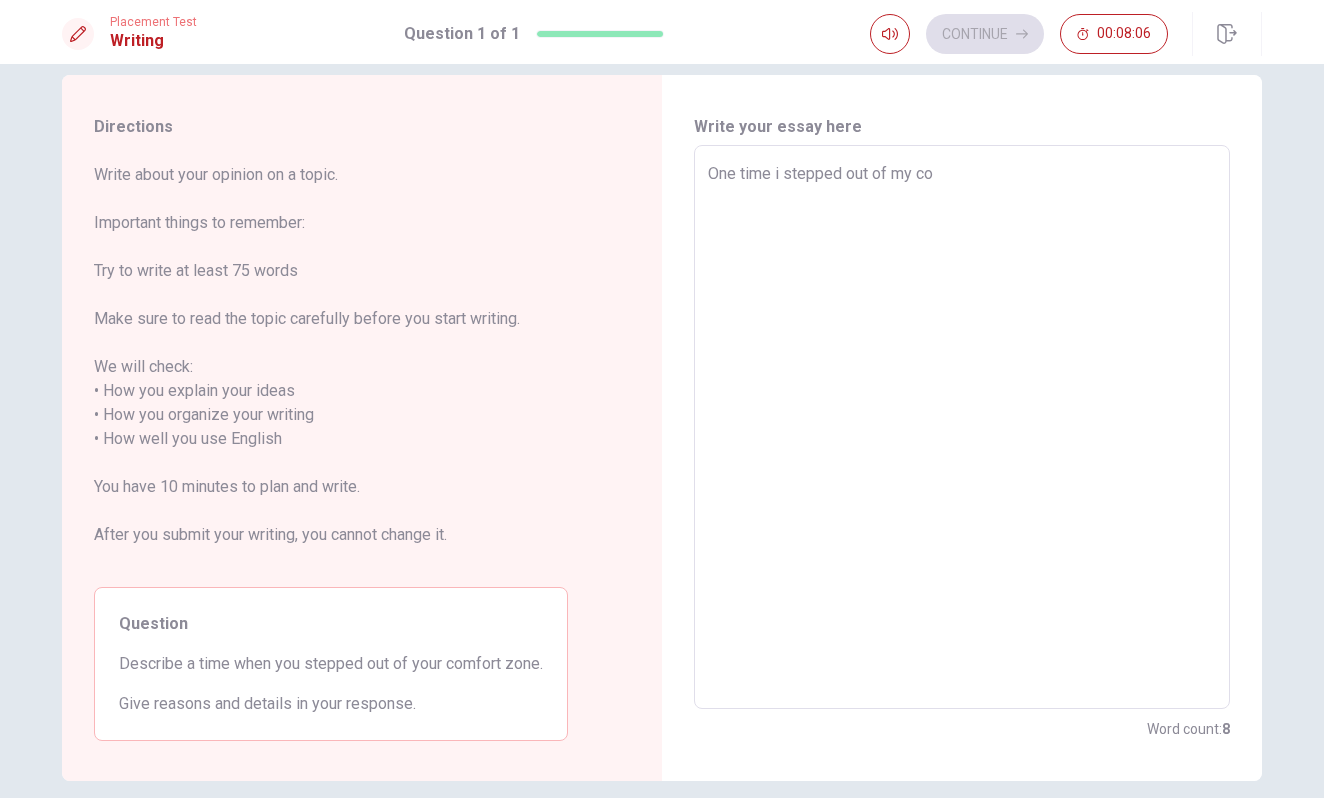 type on "One time i stepped out of my con" 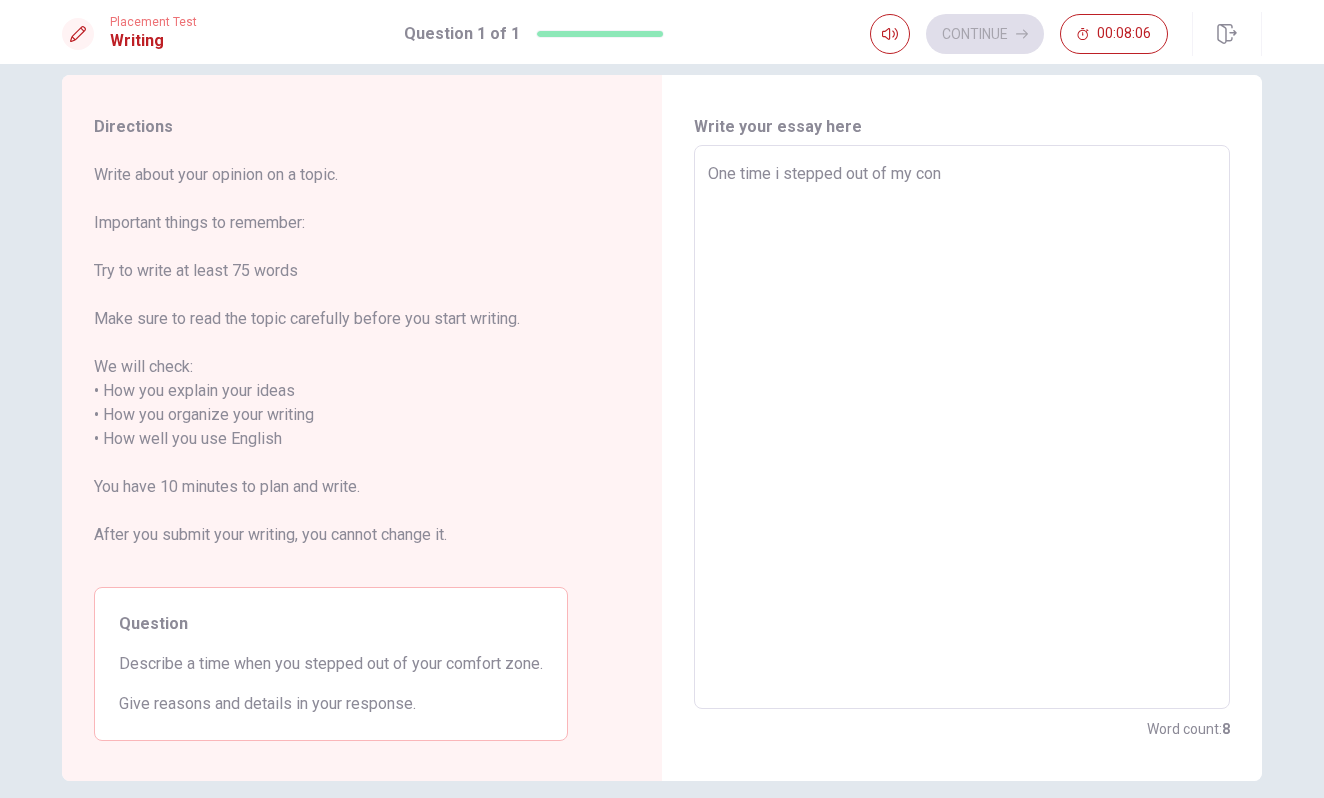 type on "x" 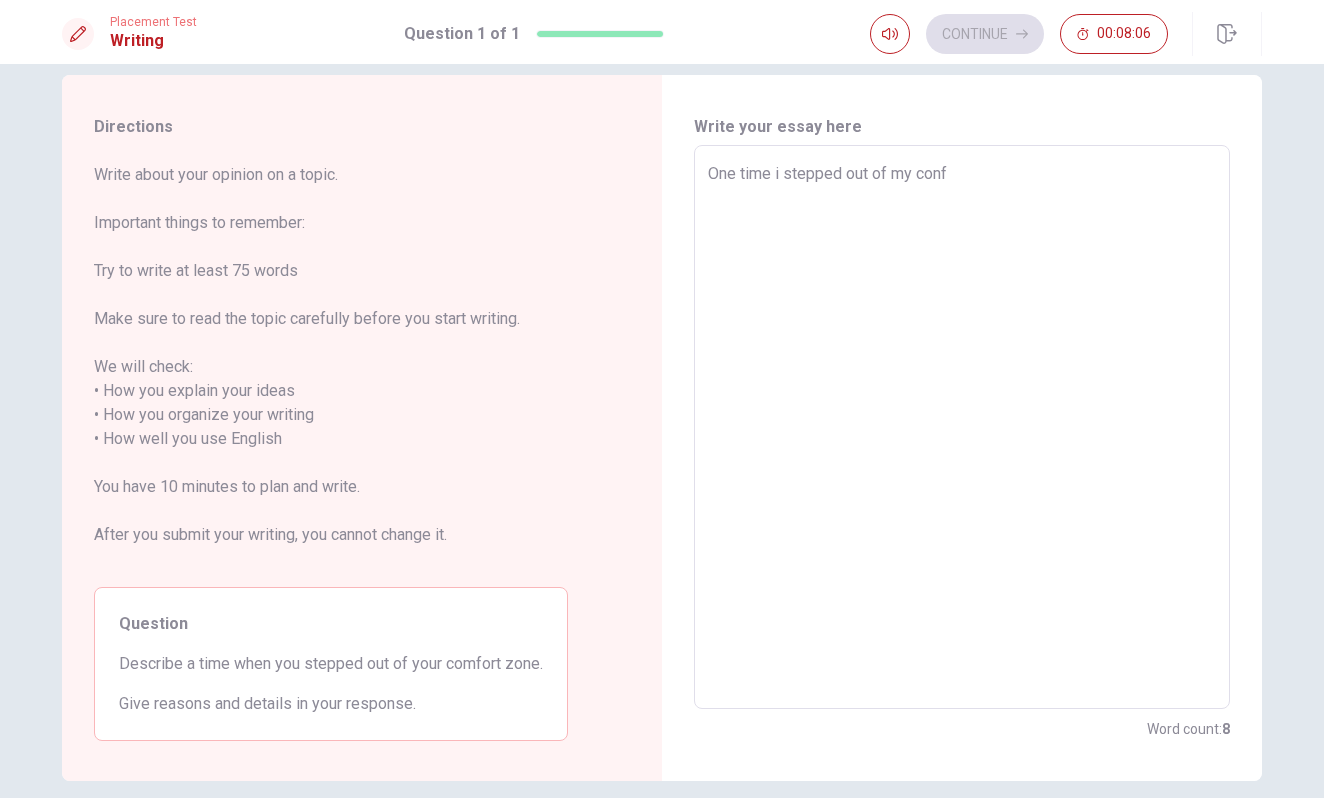 type on "x" 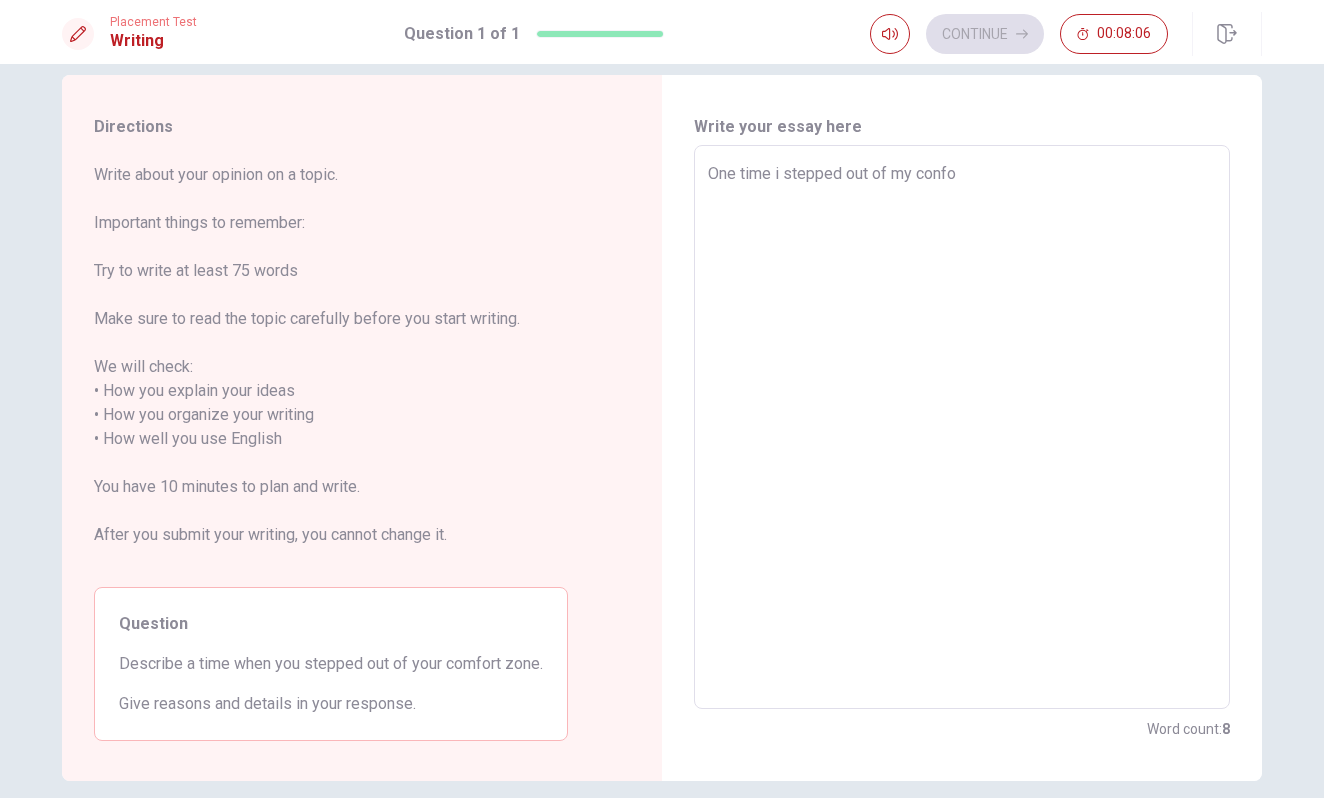 type on "x" 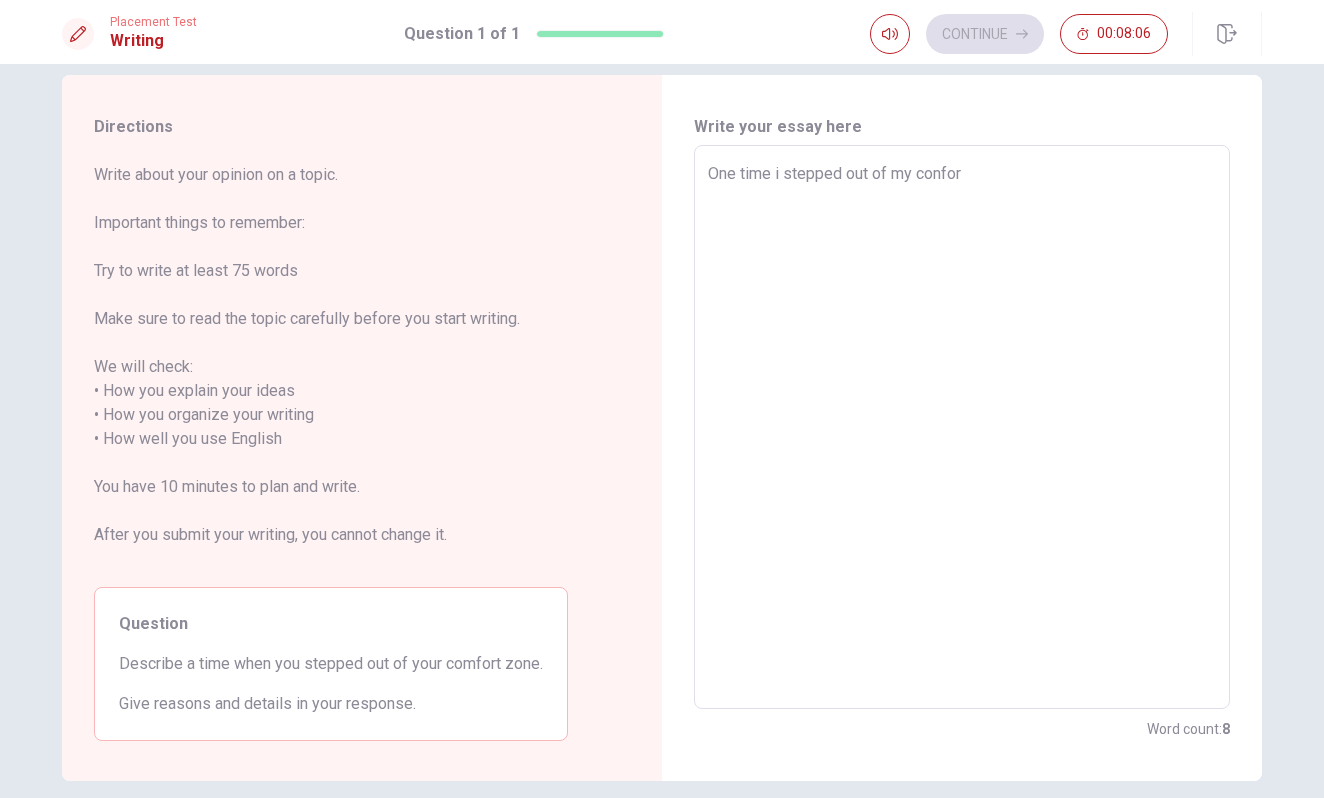 type on "x" 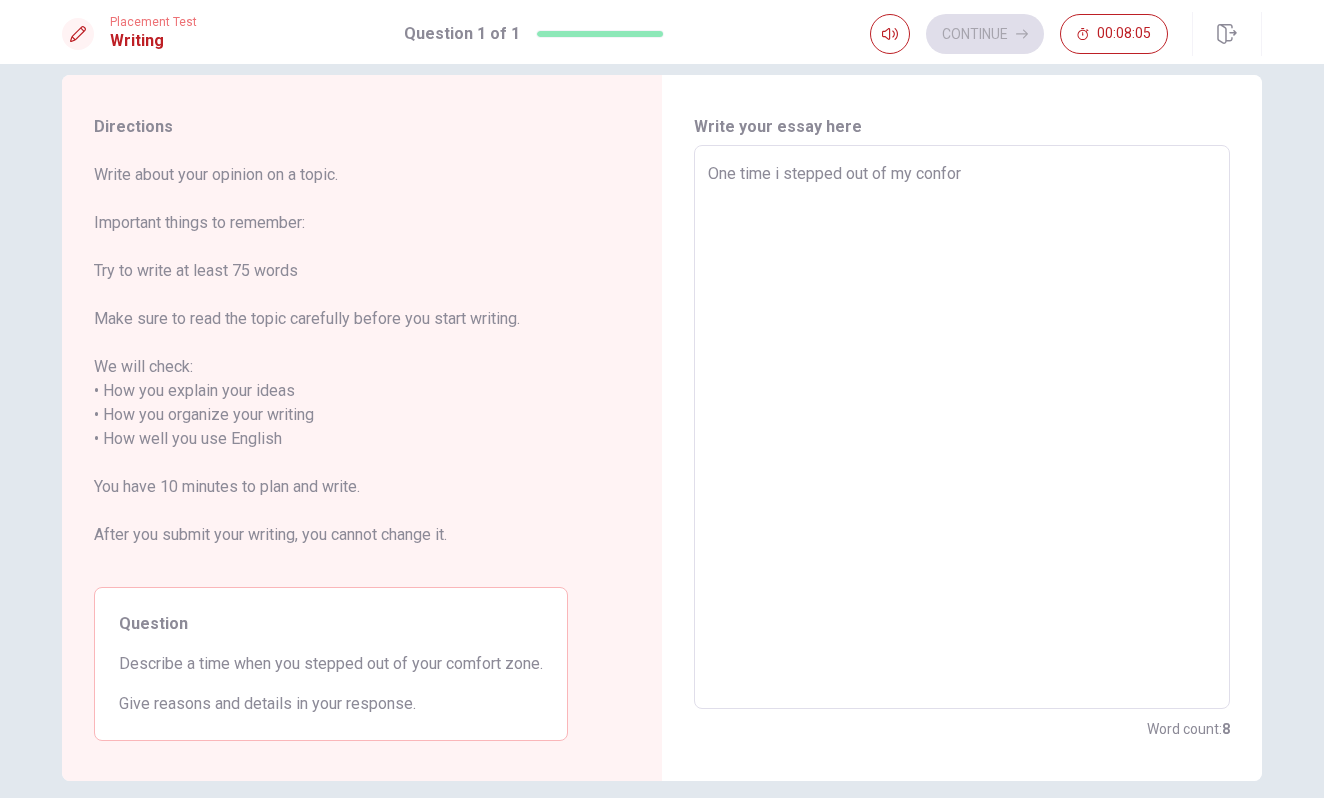 type on "One time i stepped out of my confort" 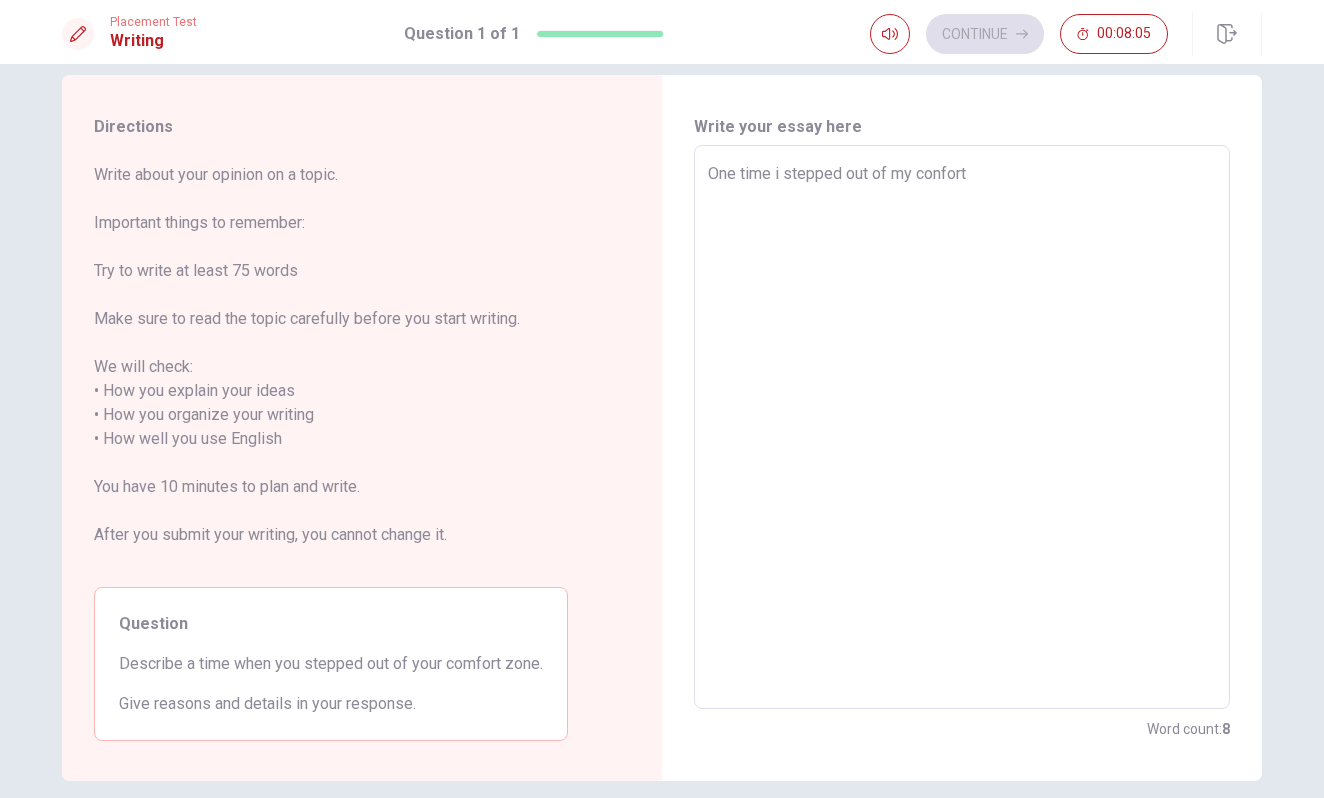 type on "x" 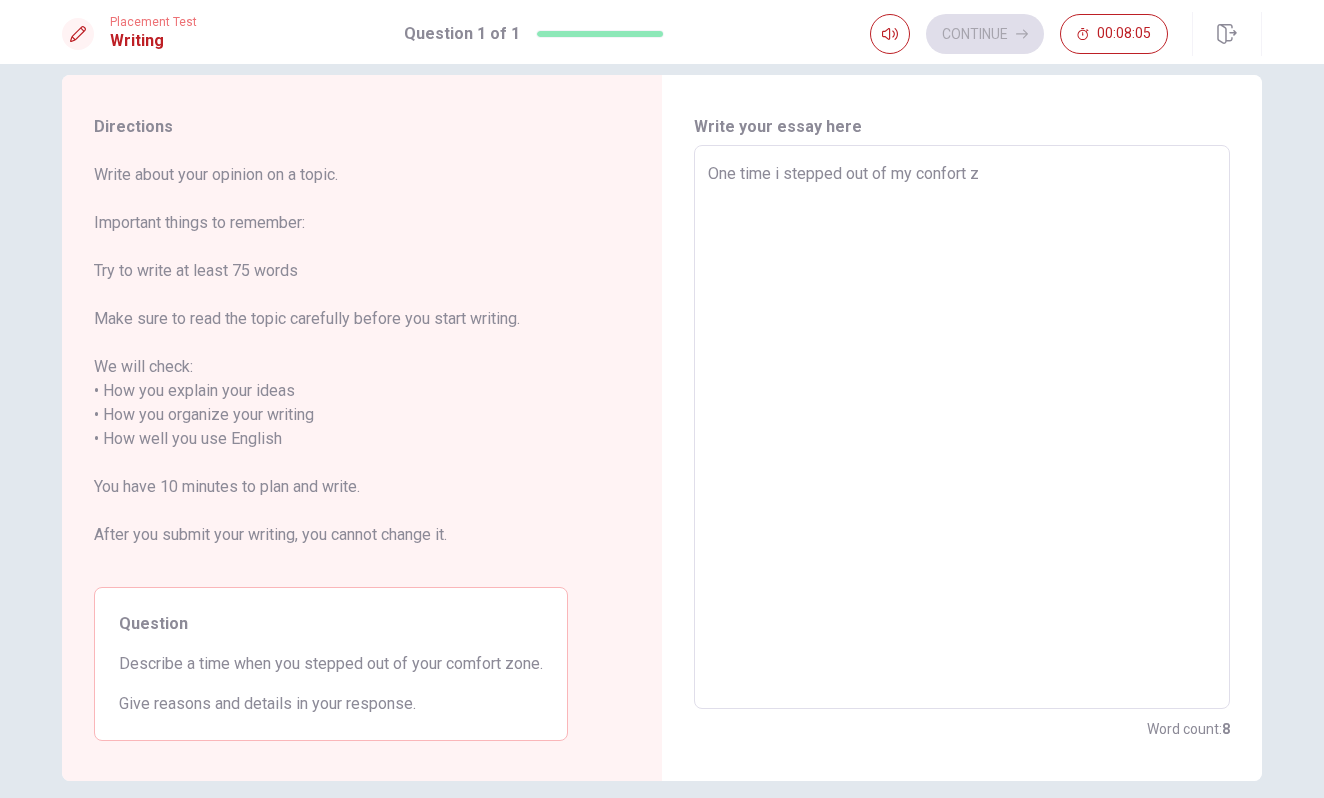 type on "x" 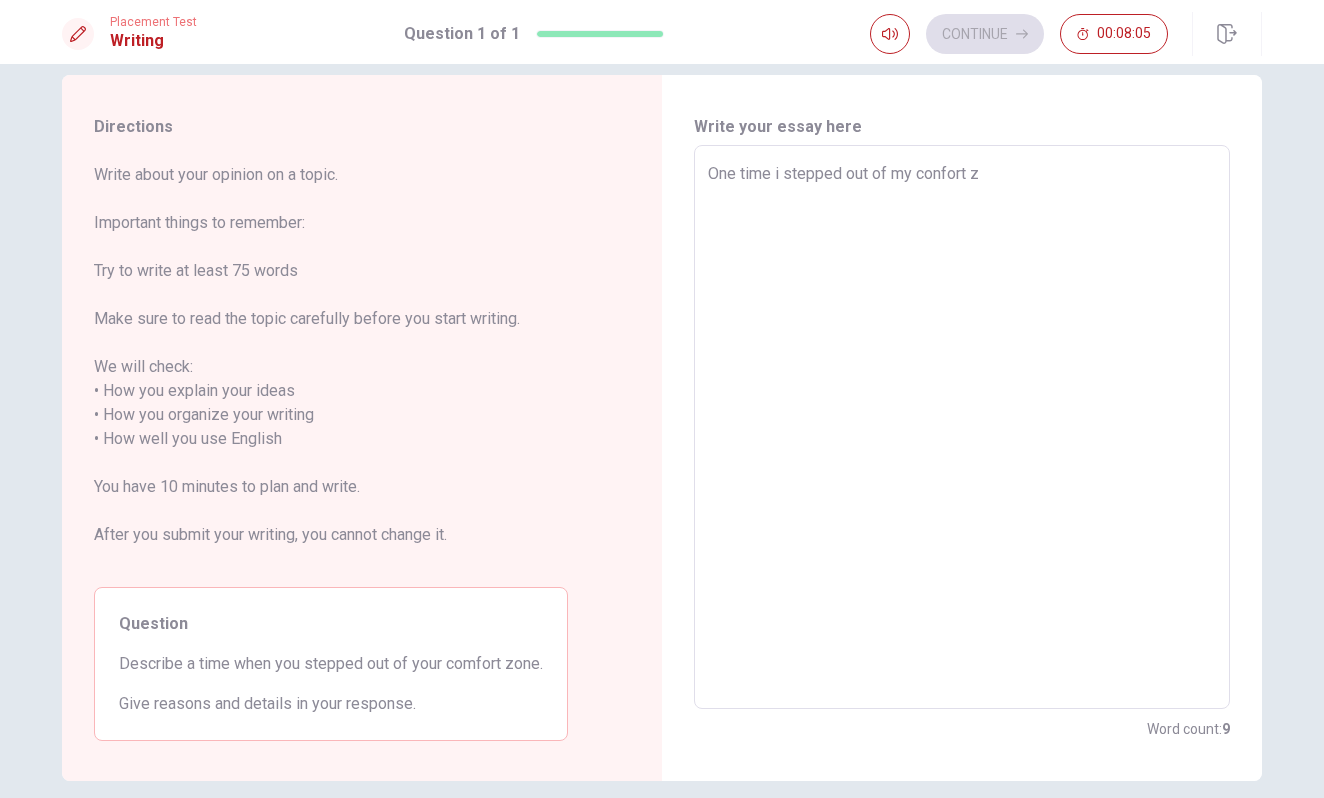 type on "One time i stepped out of my confort zo" 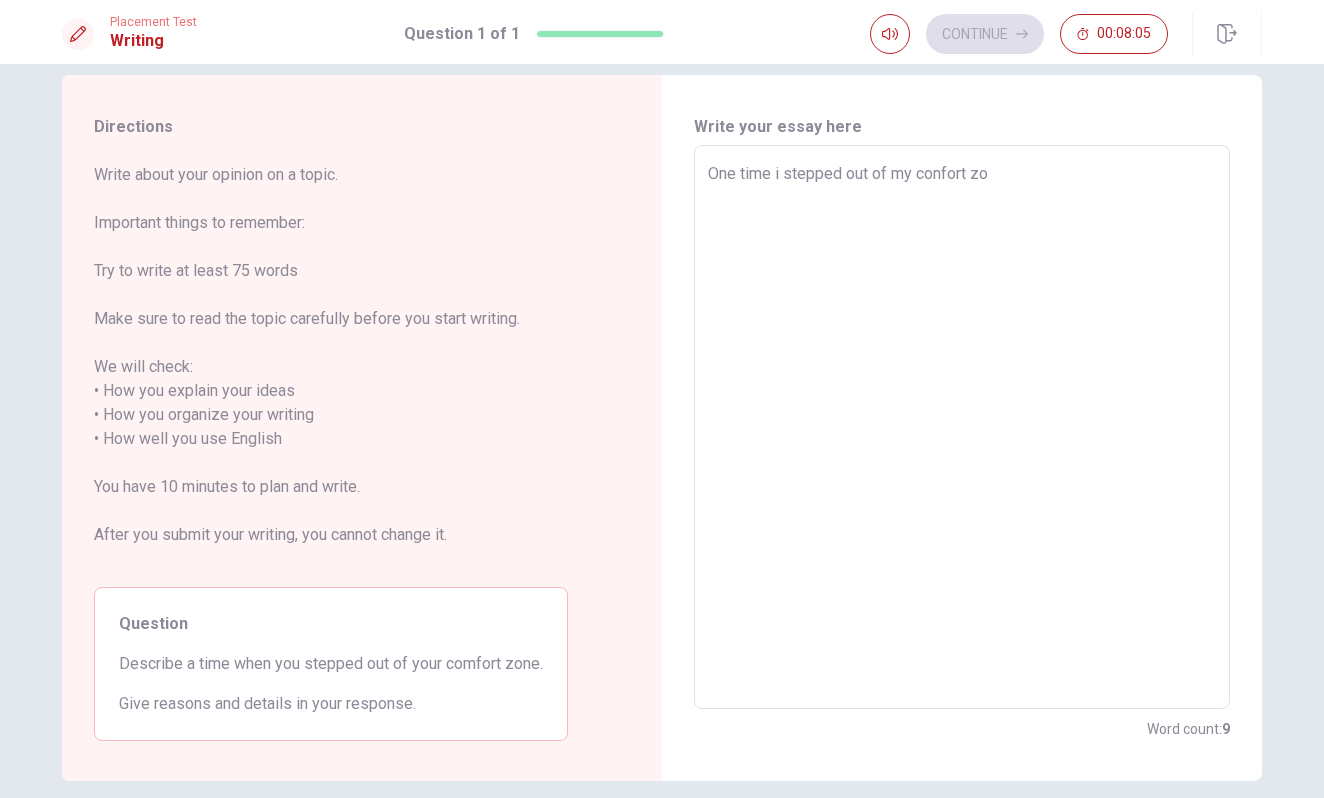 type on "x" 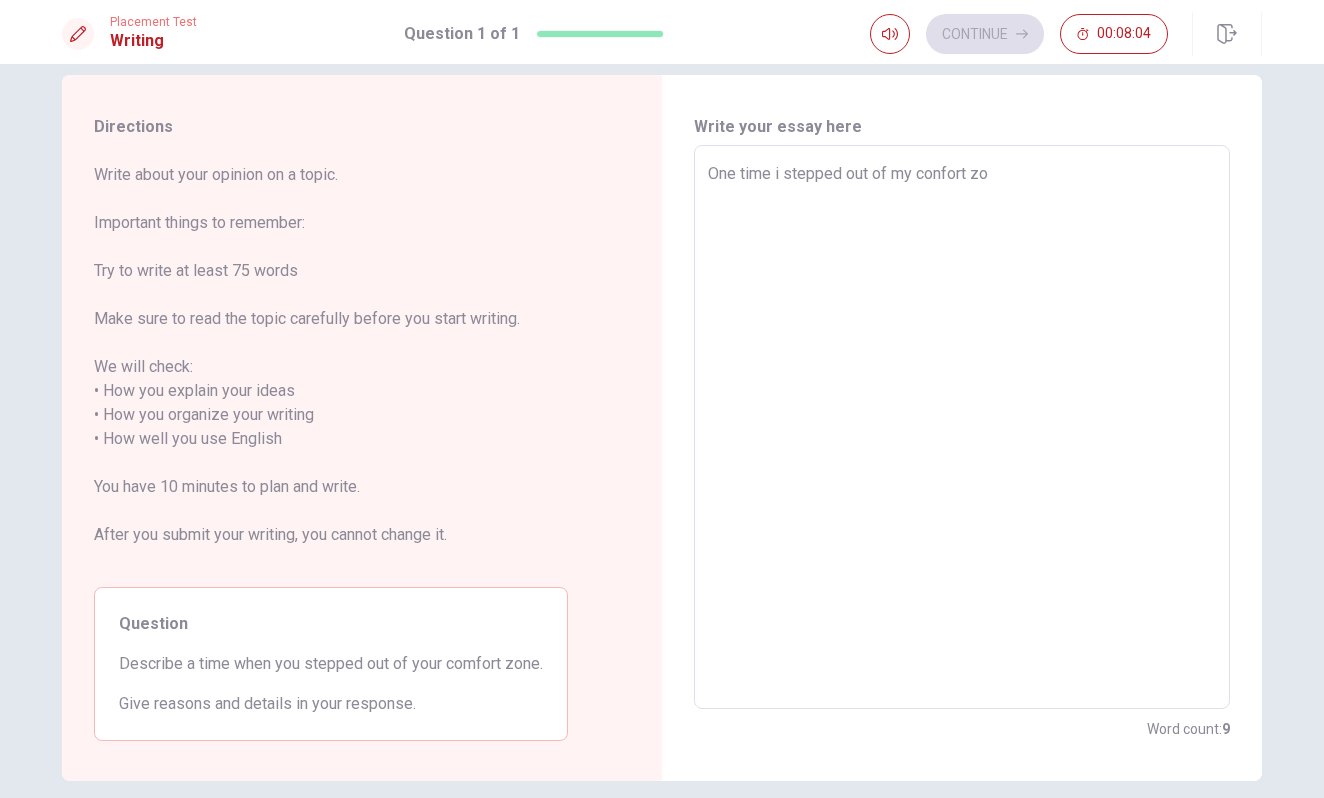 type on "One time i stepped out of my confort zon" 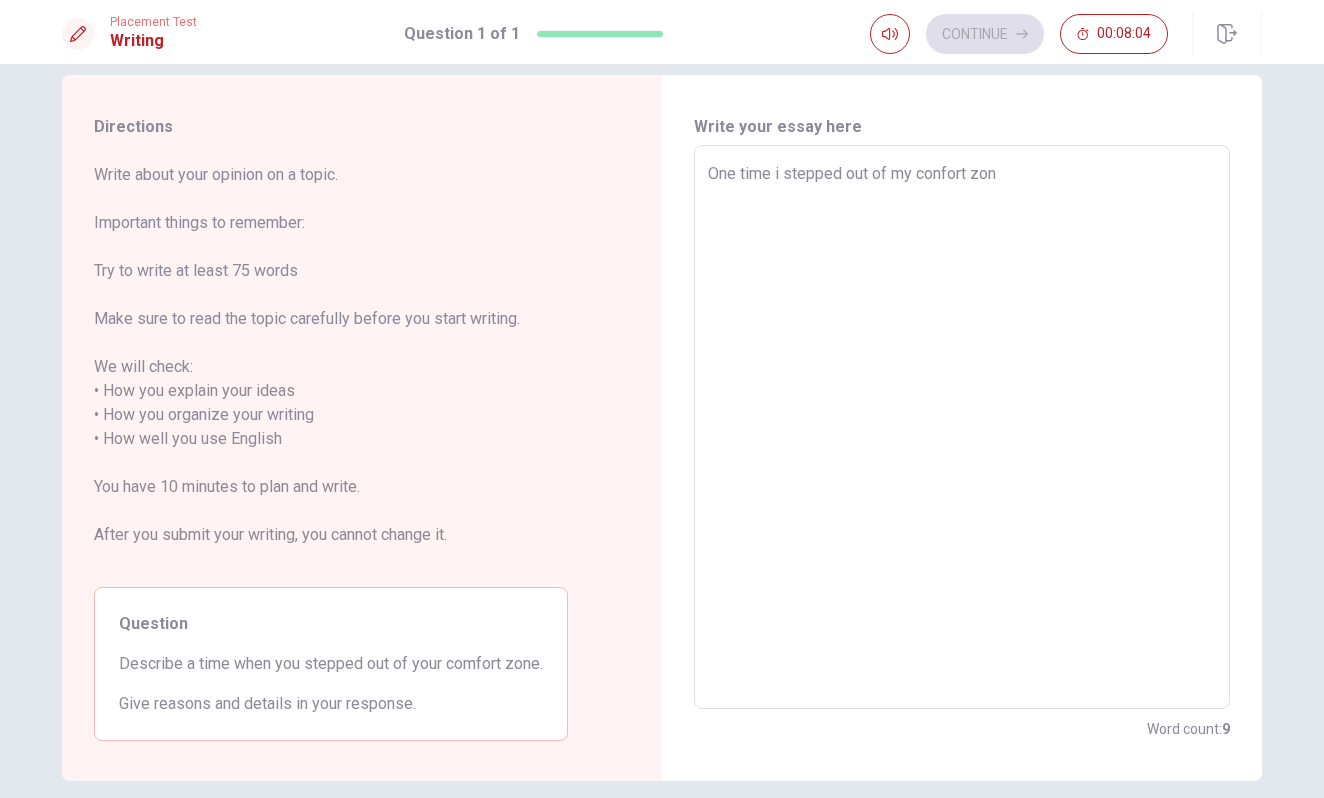 type on "x" 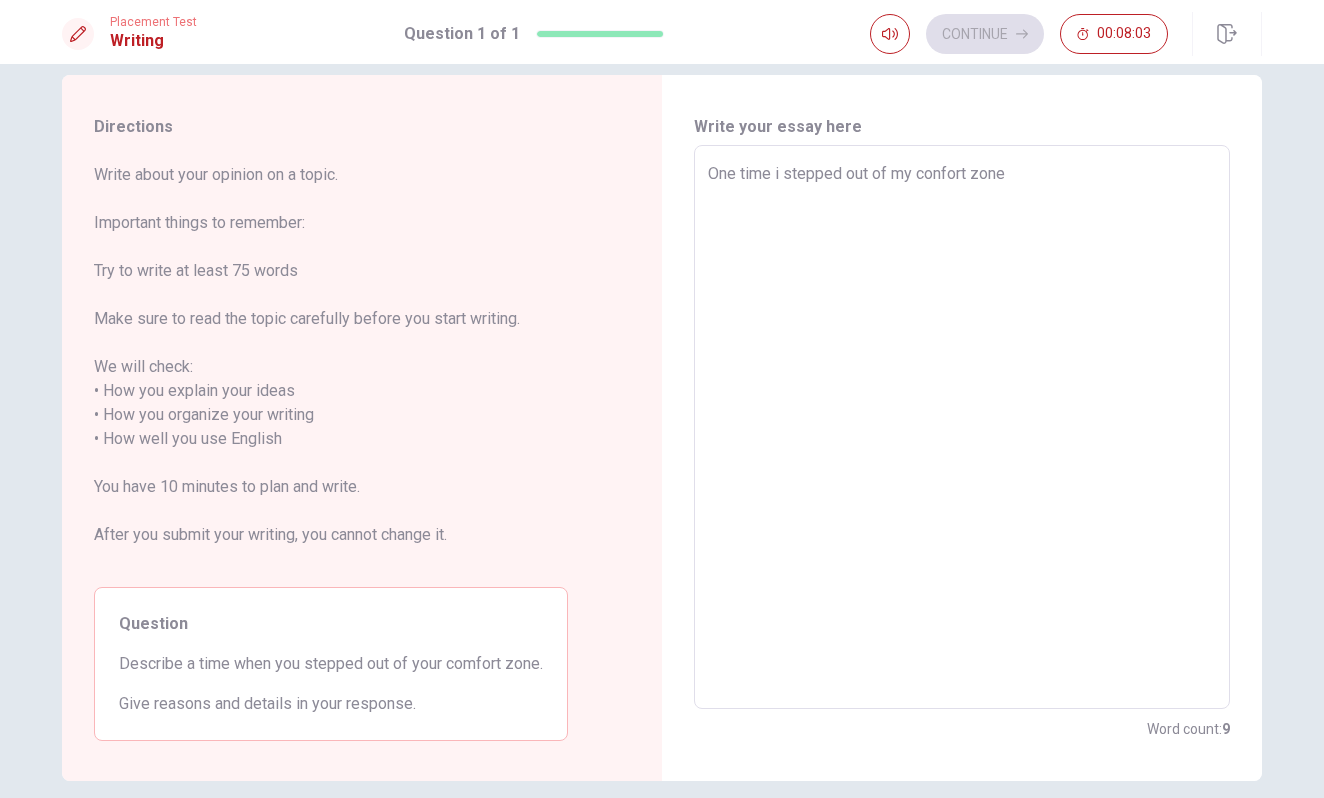 type on "x" 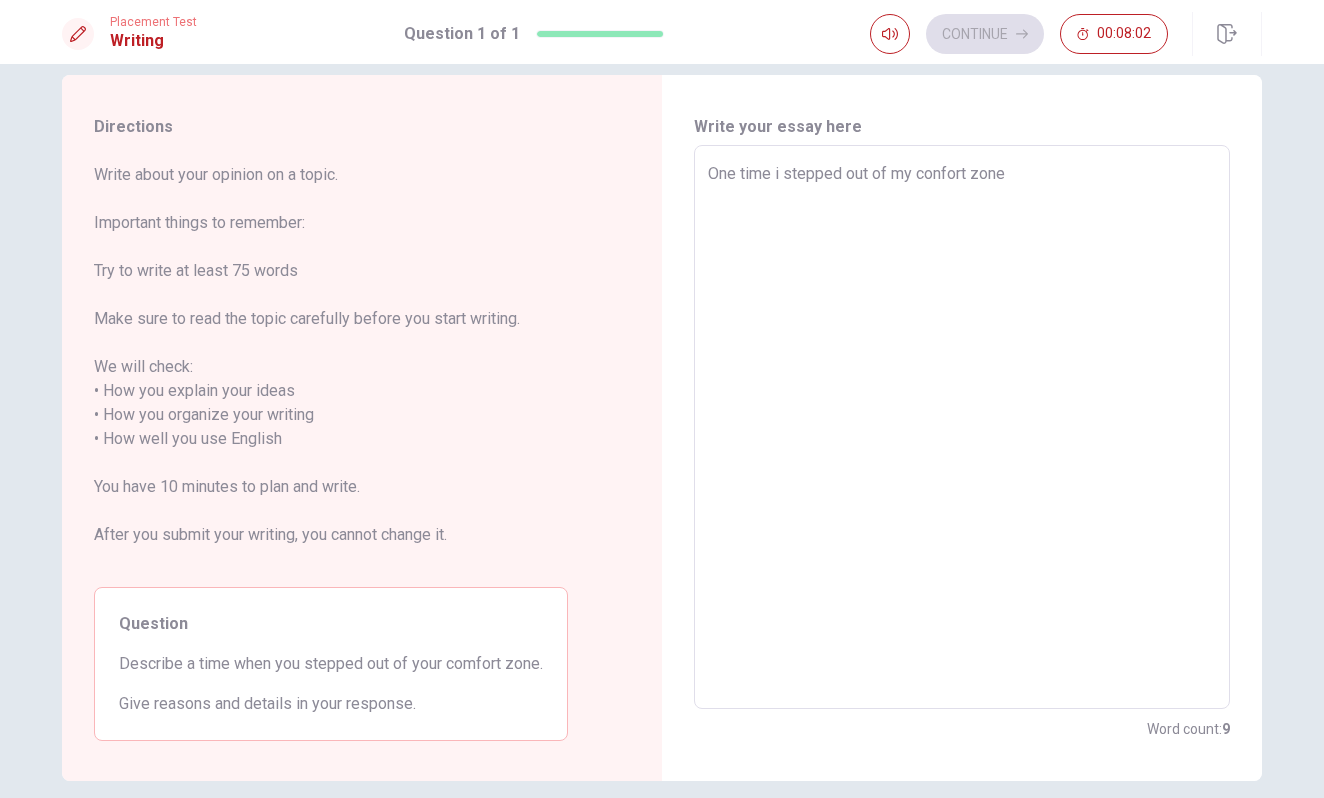 type on "One time i stepped out of my confort zone" 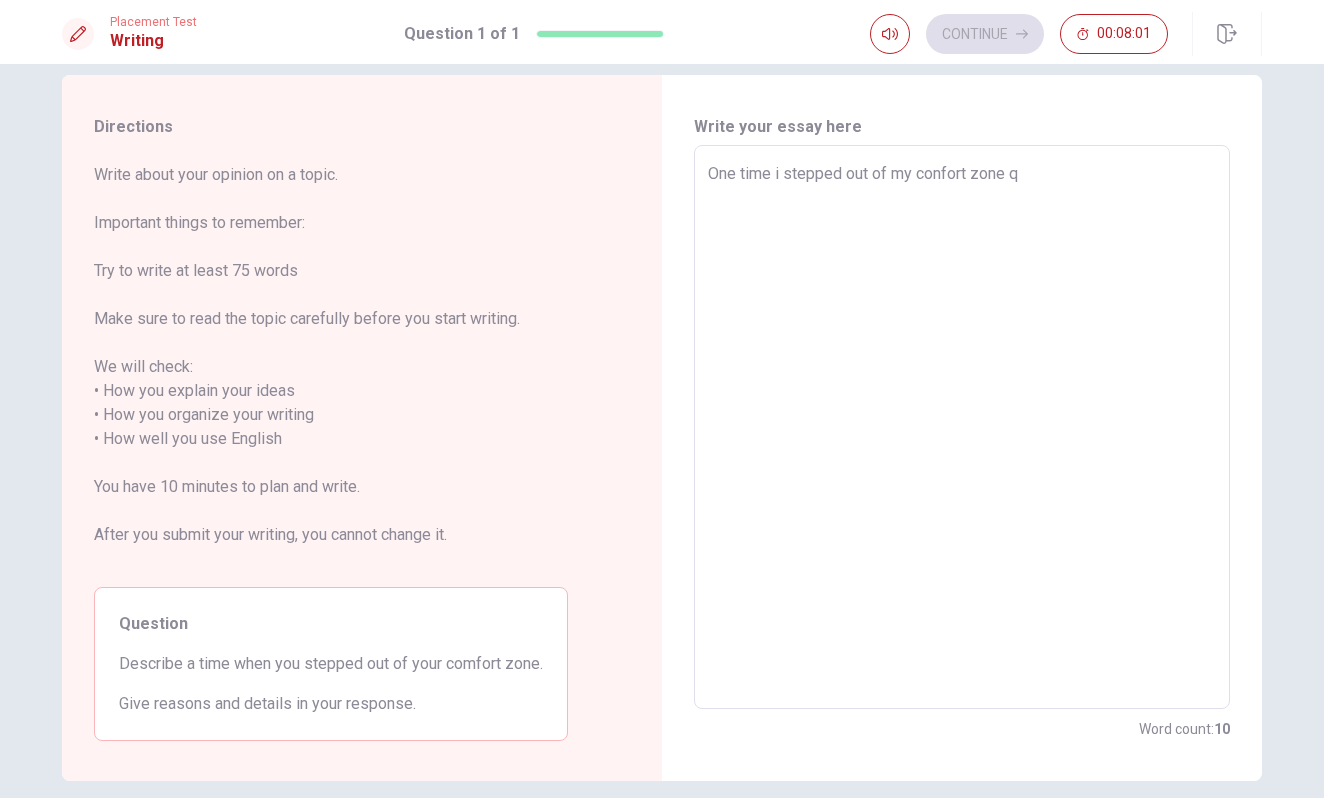 type on "x" 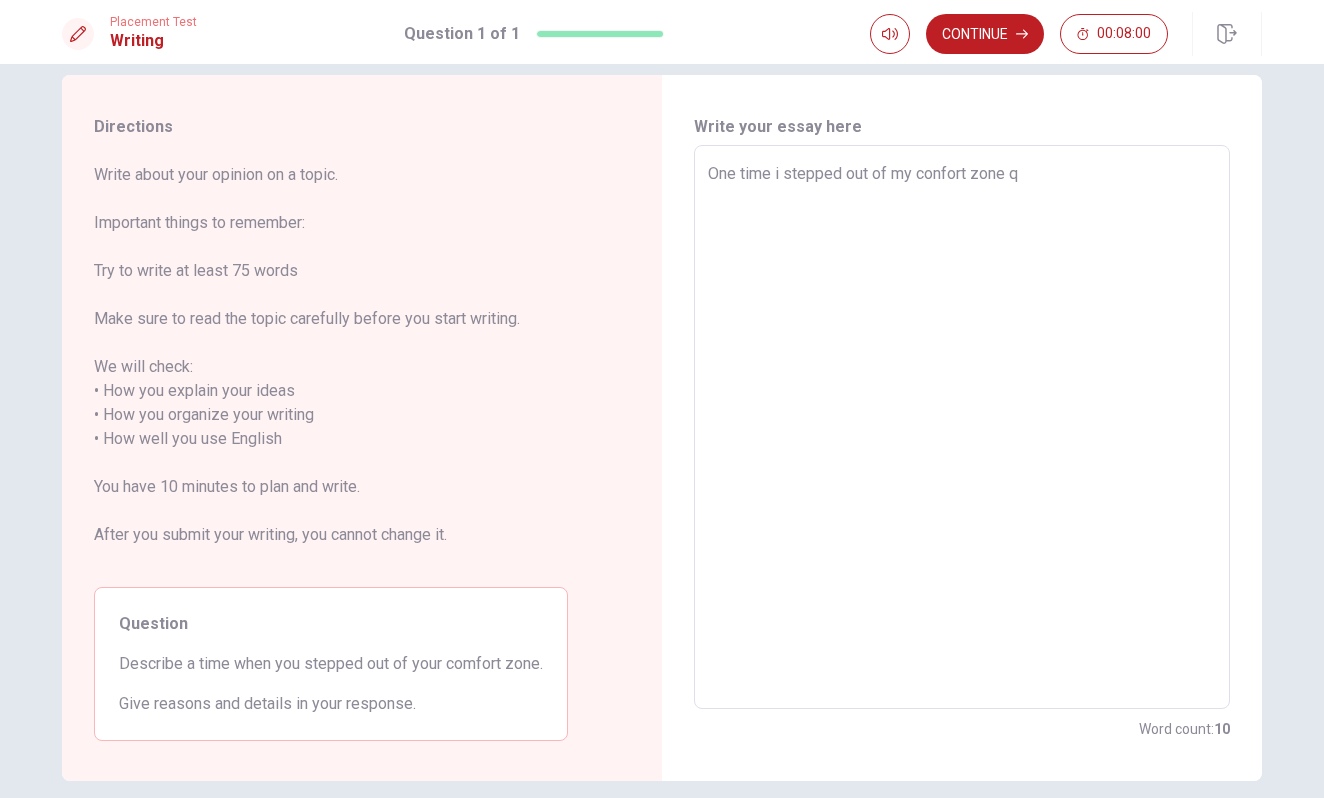 type on "One time i stepped out of my confort zone" 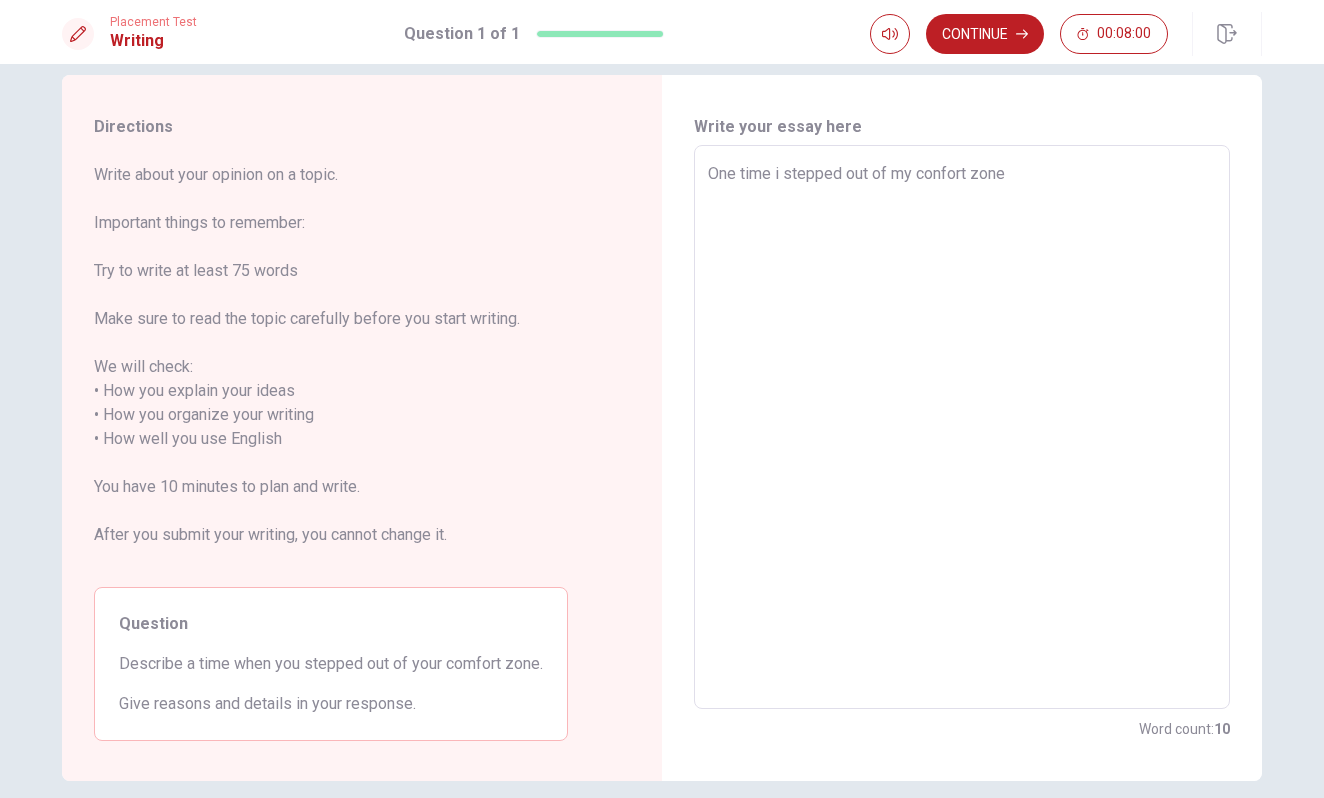 type on "x" 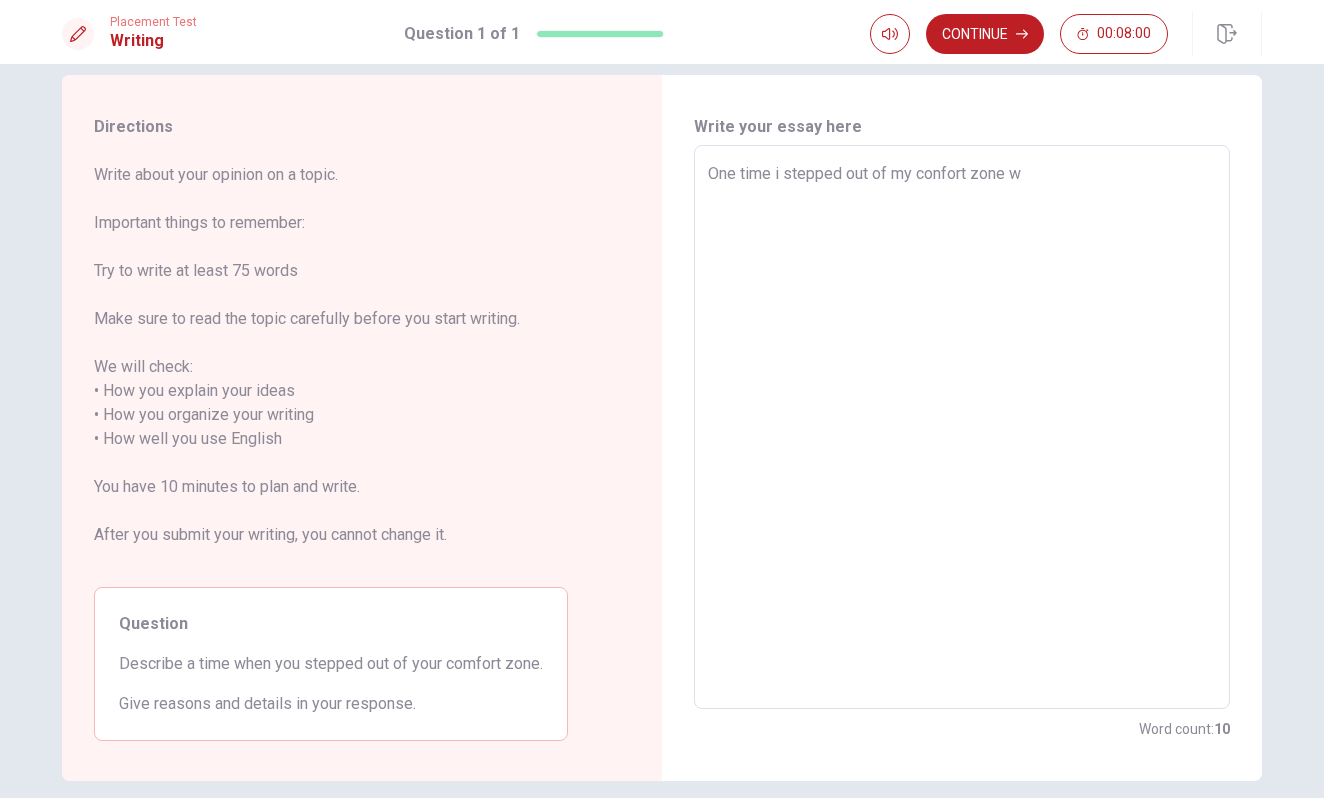 type on "x" 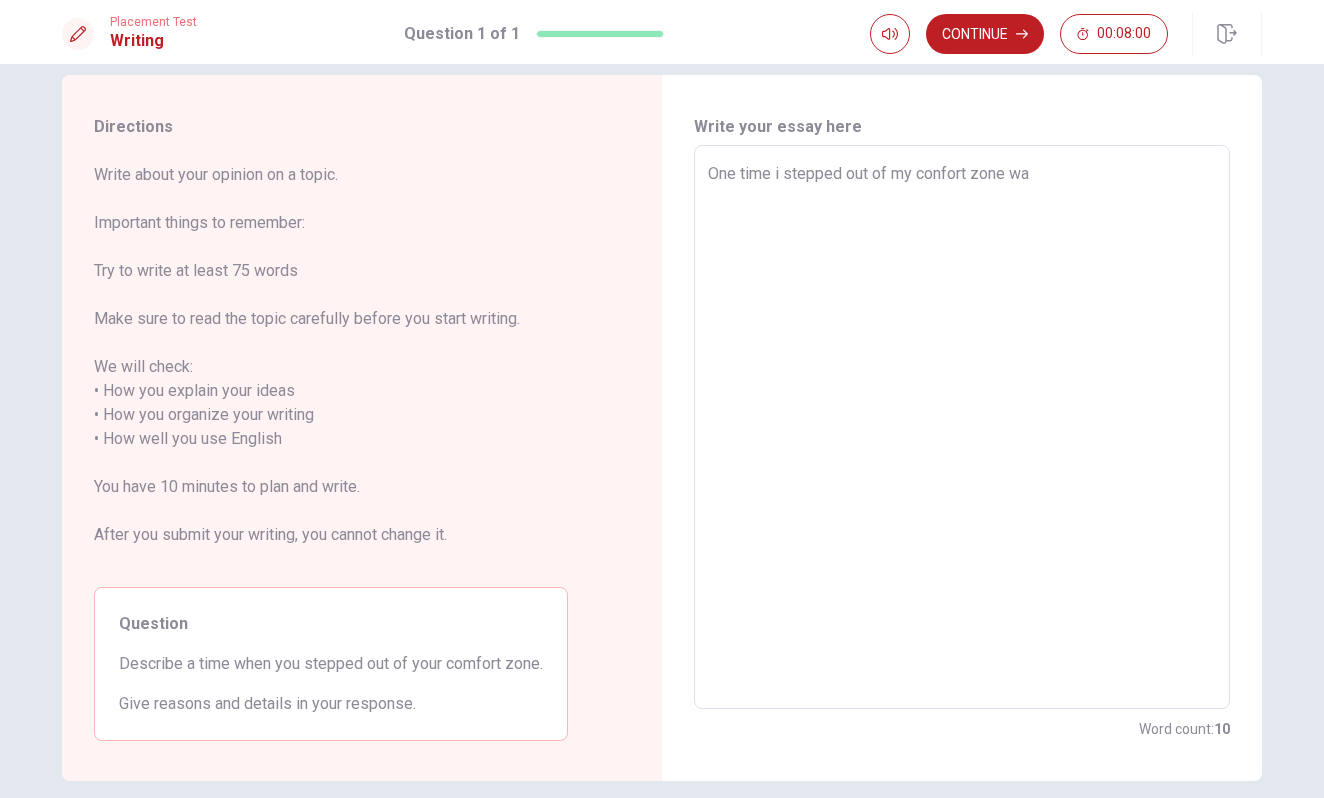 type on "x" 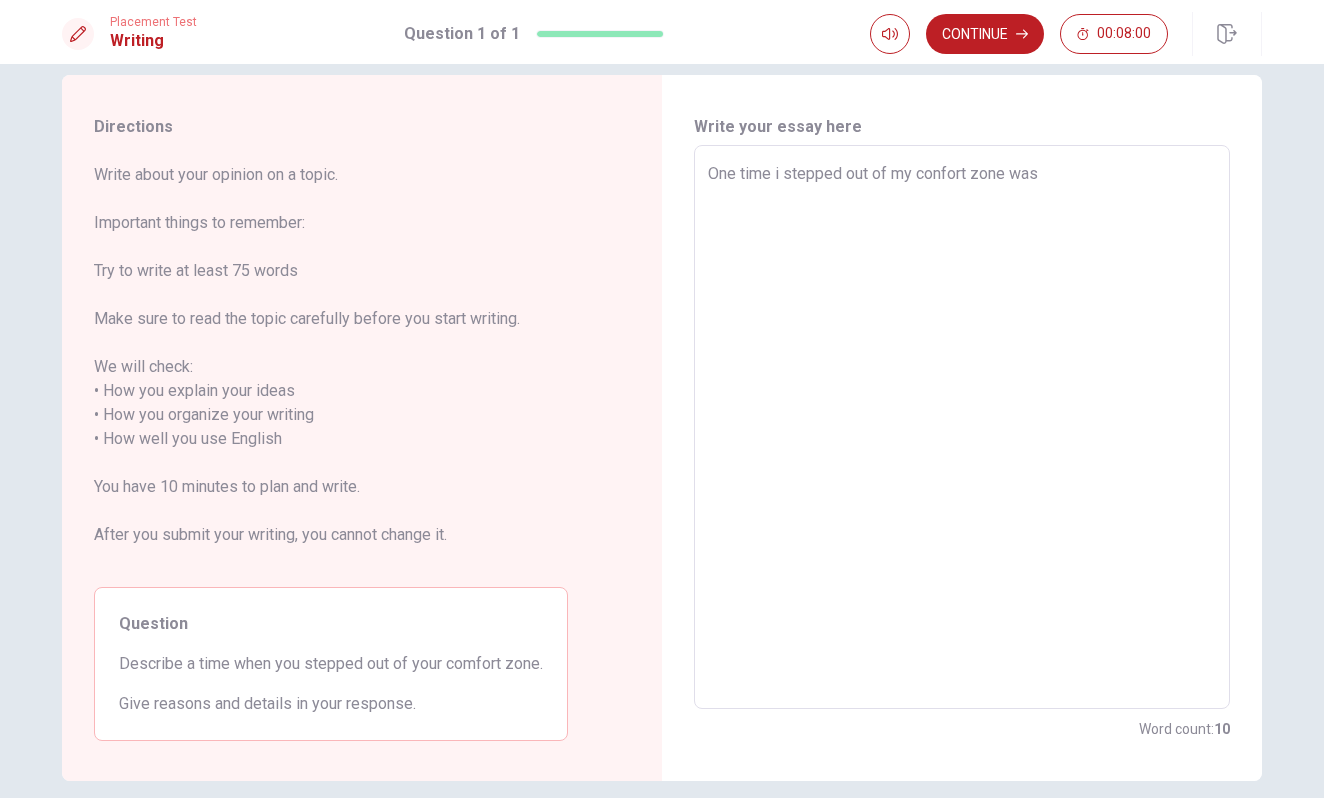 type on "x" 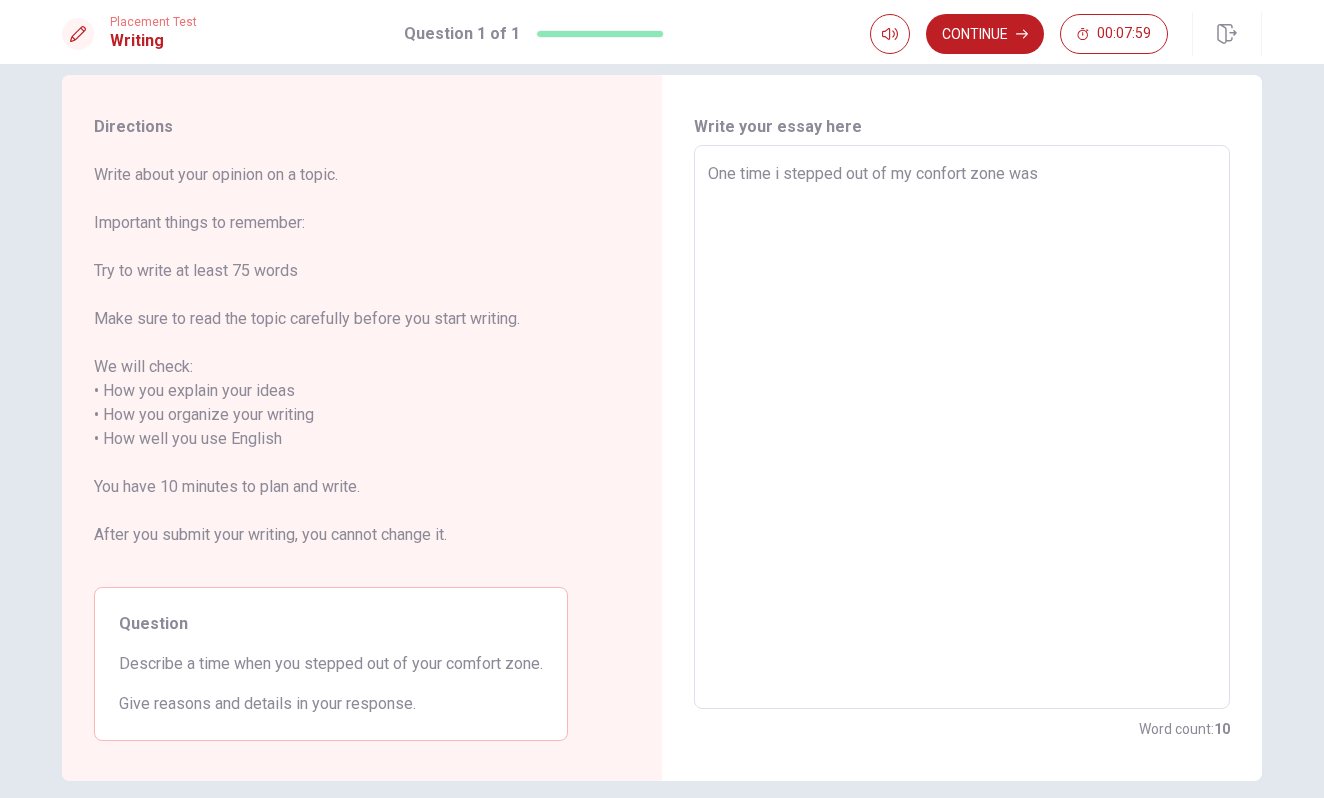 type on "One time i stepped out of my confort zone was" 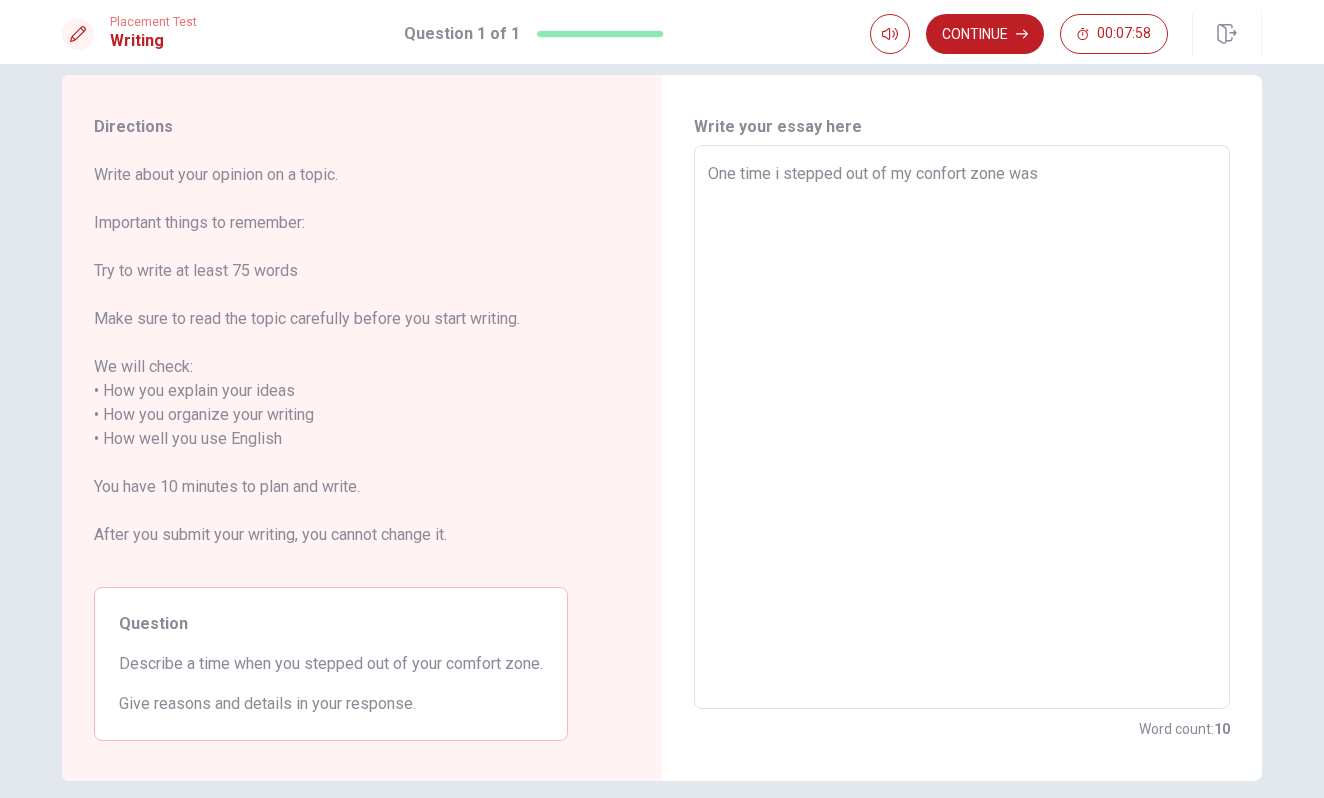 type on "x" 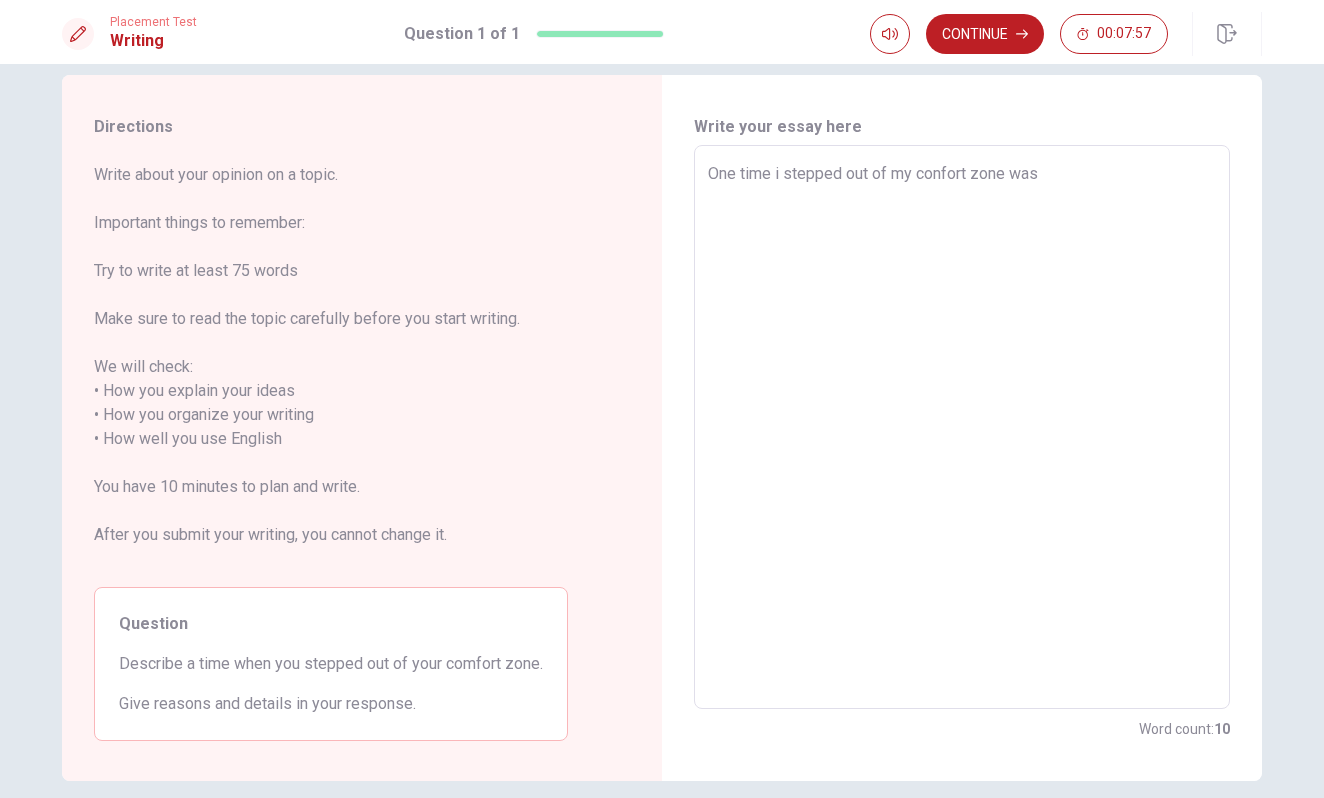 type on "One time i stepped out of my confort zone was w" 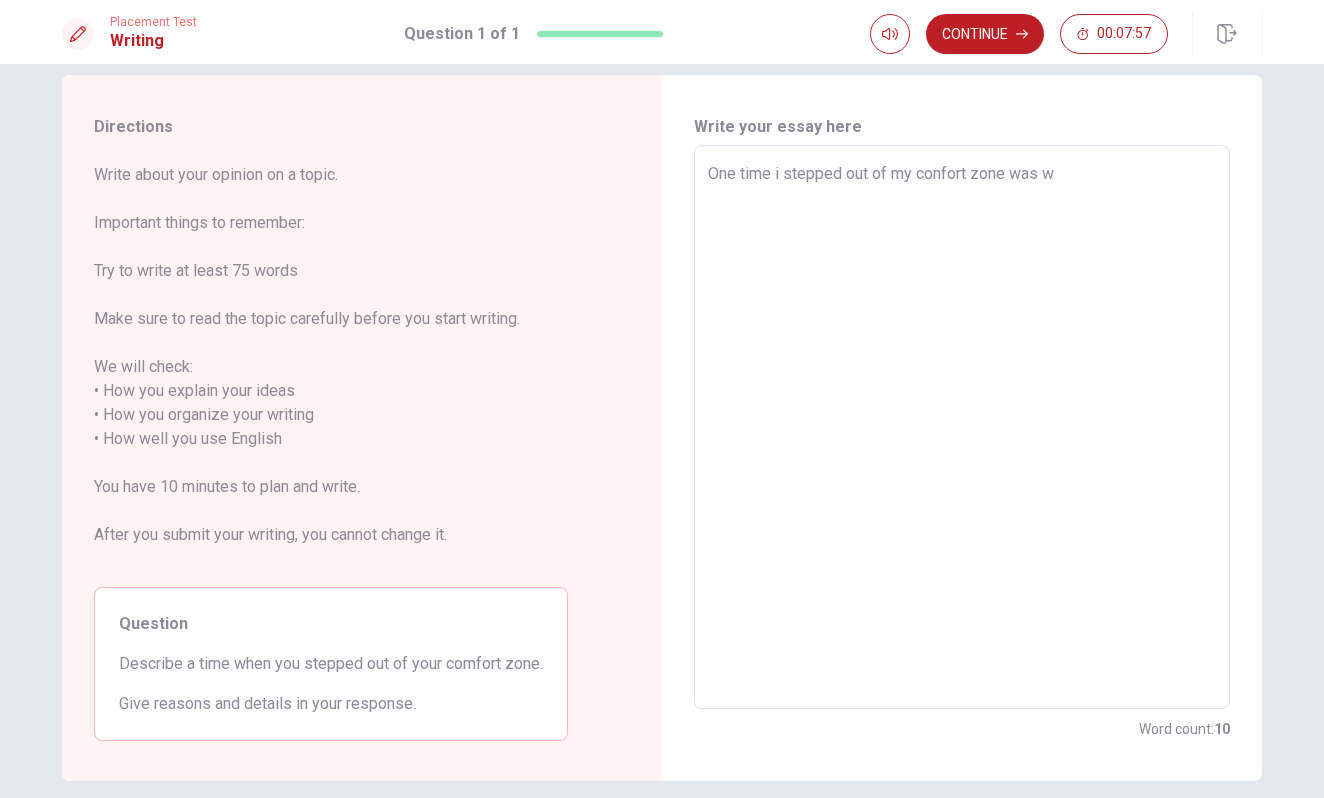 type on "x" 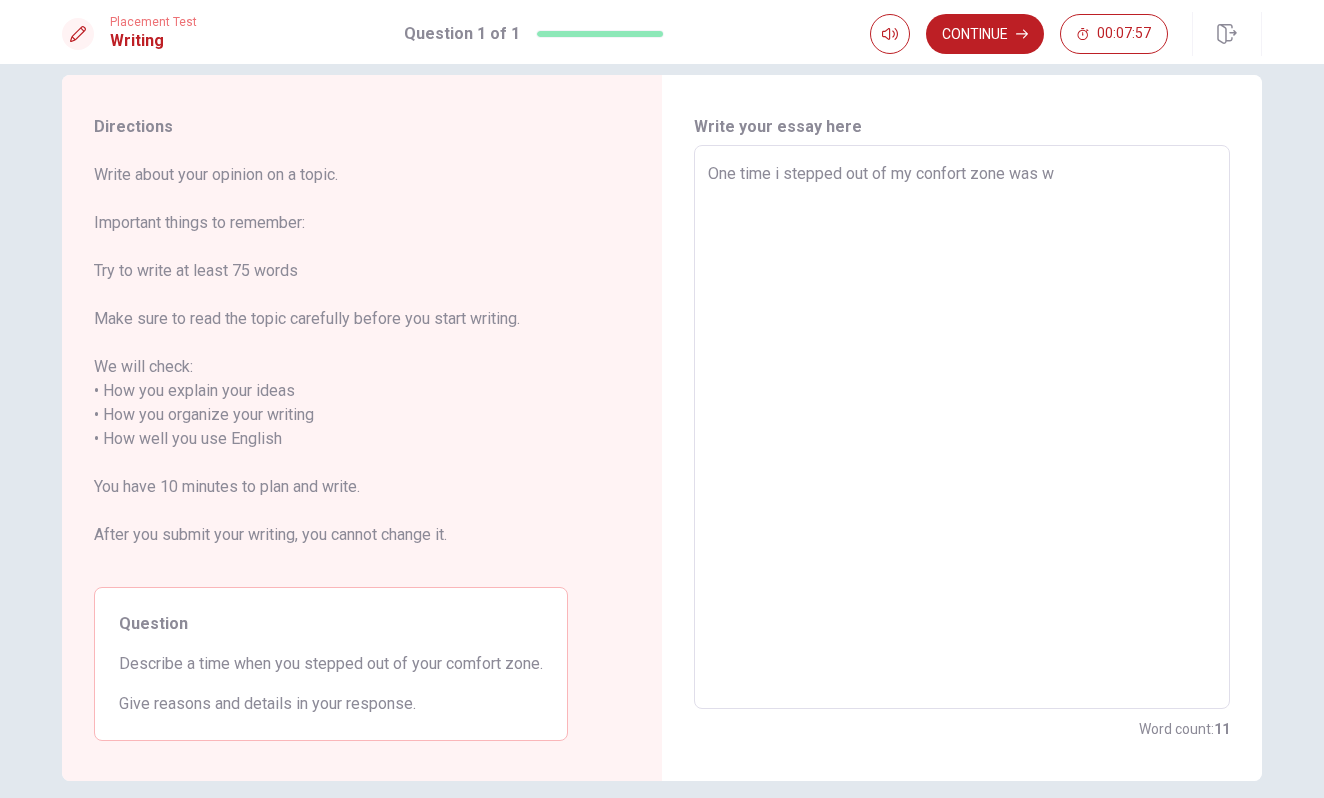 type on "One time i stepped out of my confort zone was wh" 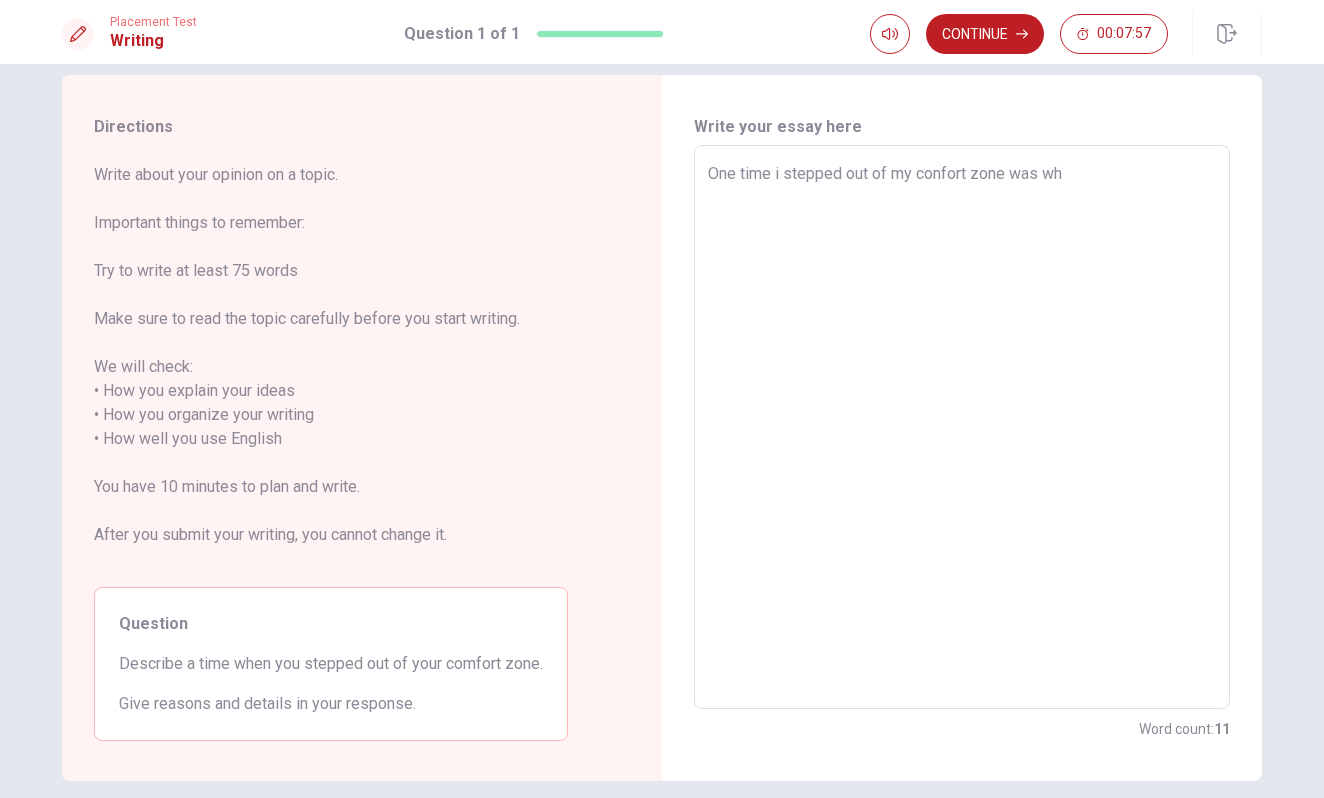 type on "x" 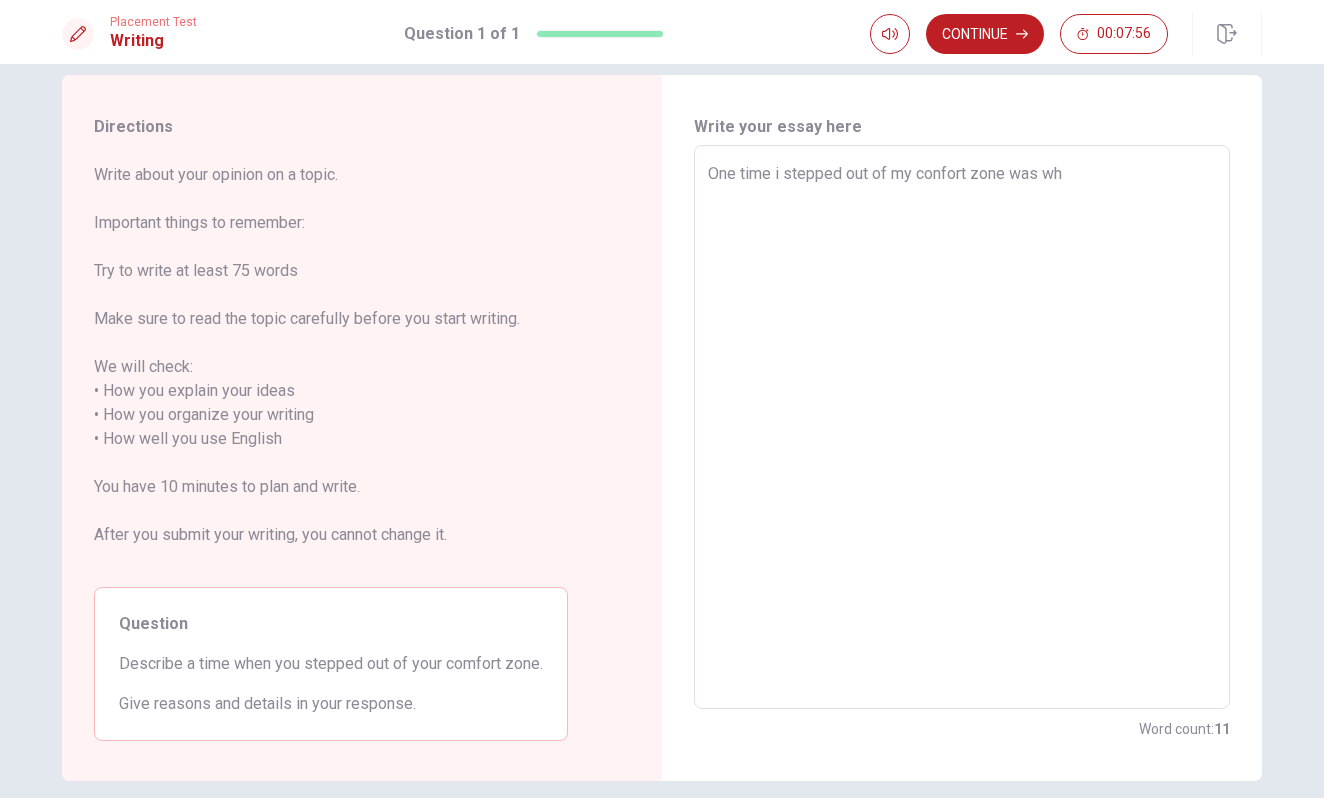 type on "One time i stepped out of my confort zone was whe" 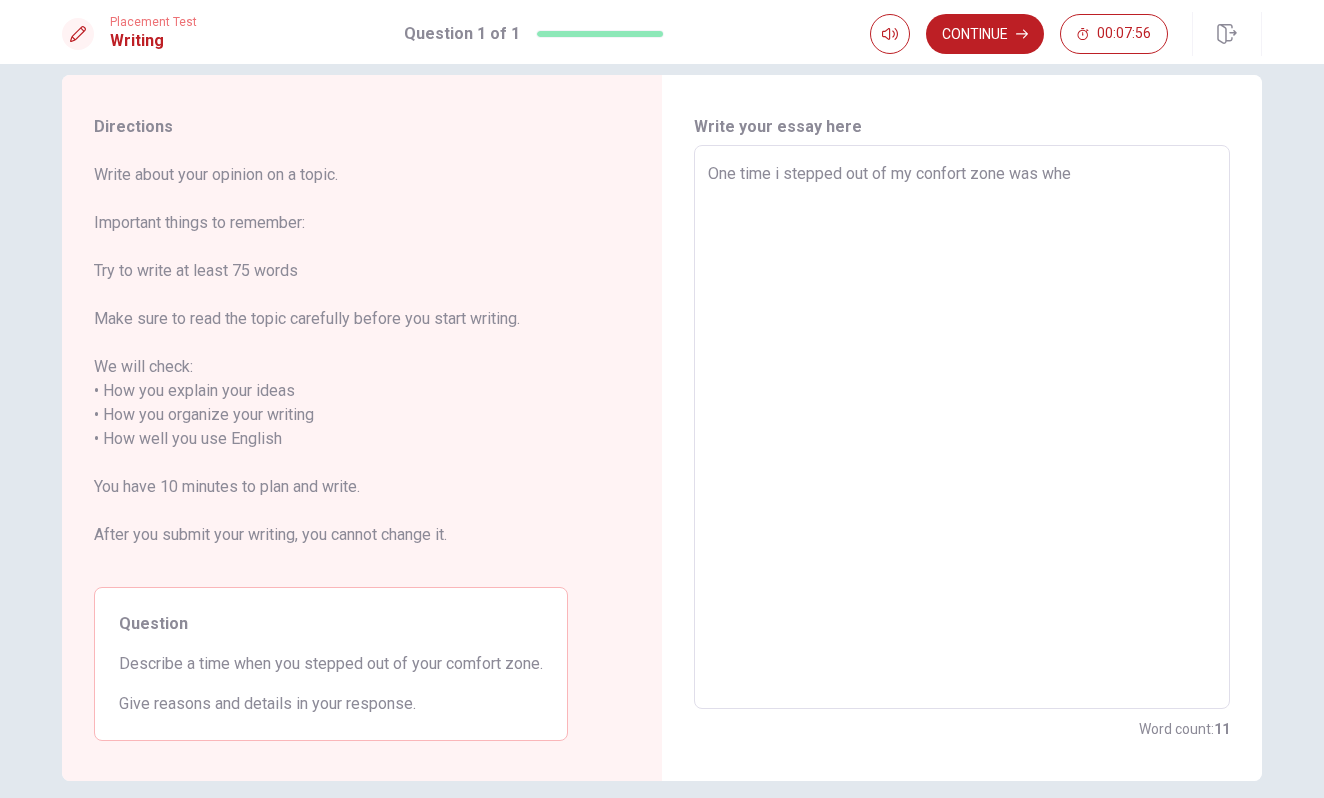 type on "x" 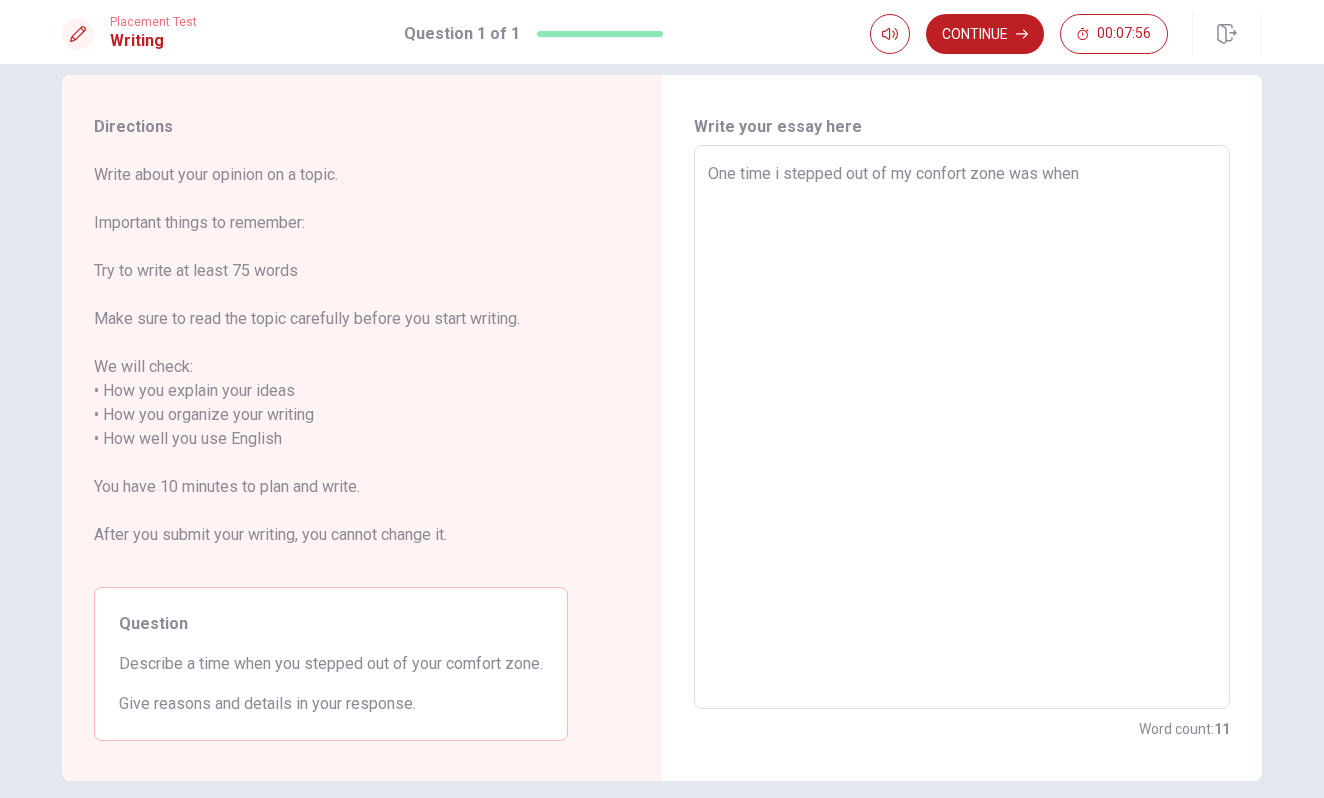 type on "x" 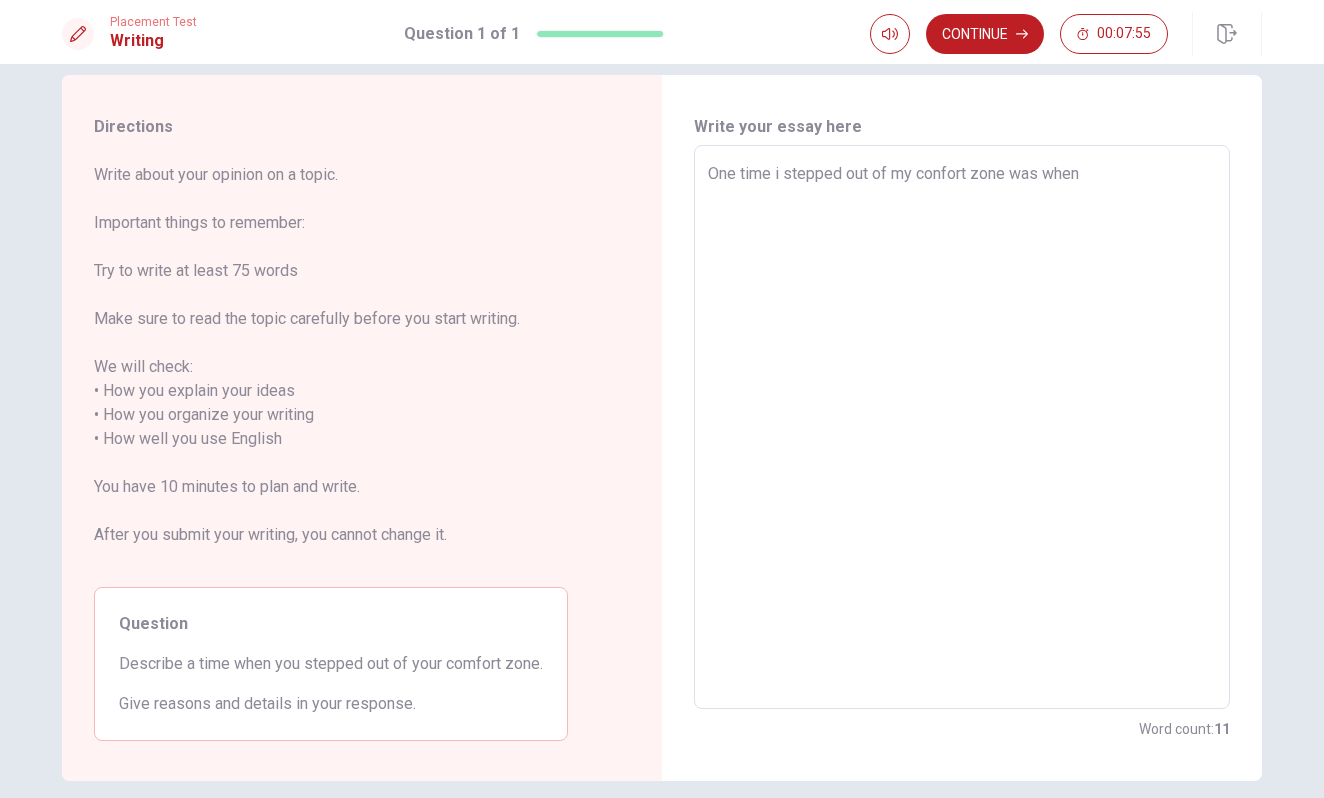 type on "One time i stepped out of my confort zone was when i" 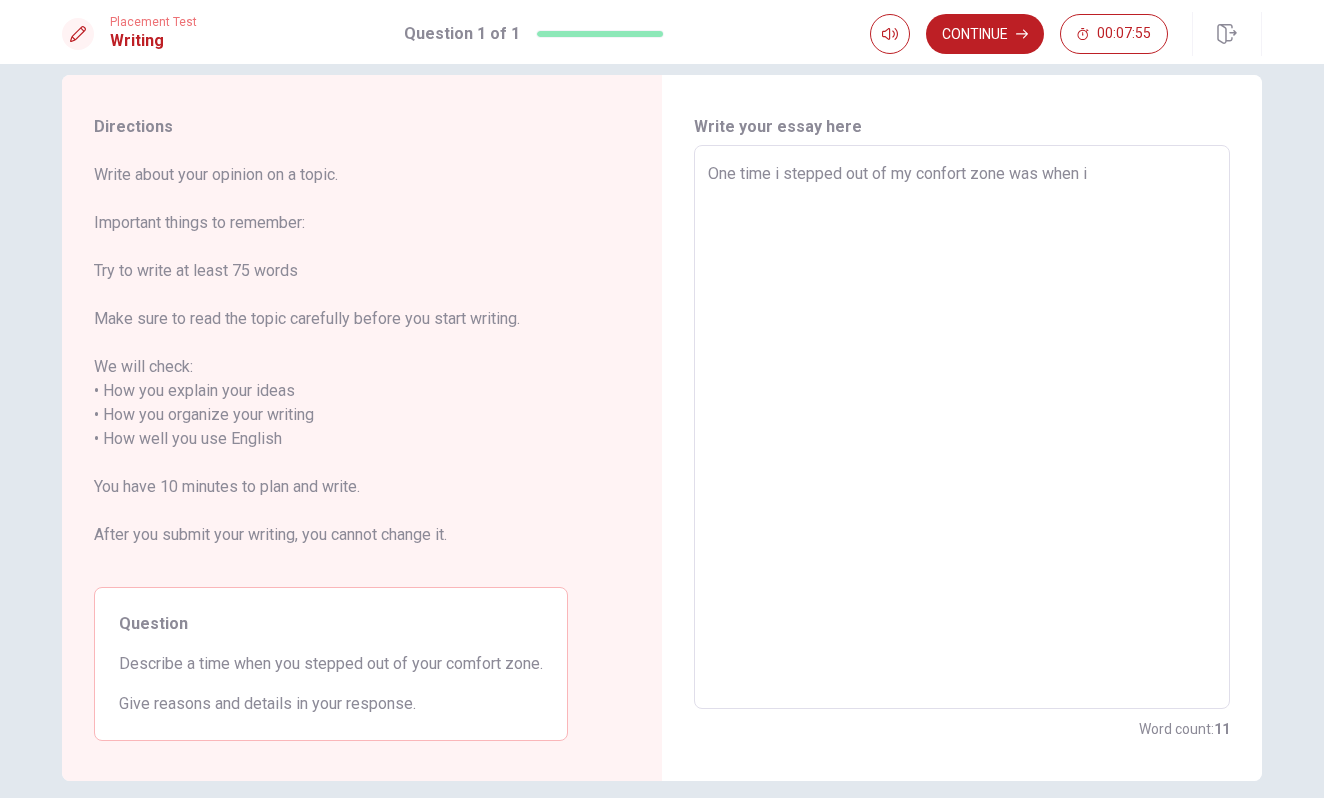 type on "x" 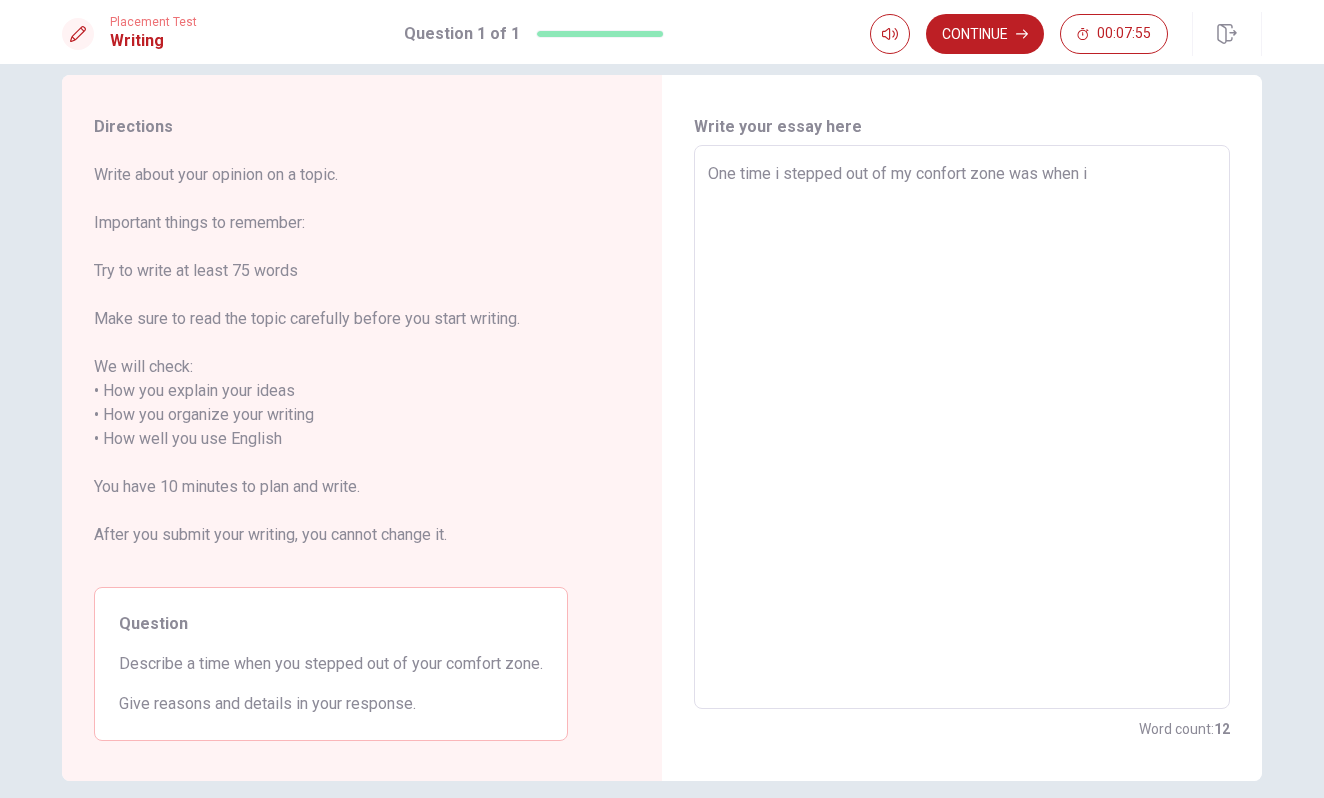 type on "One time i stepped out of my confort zone was when i p" 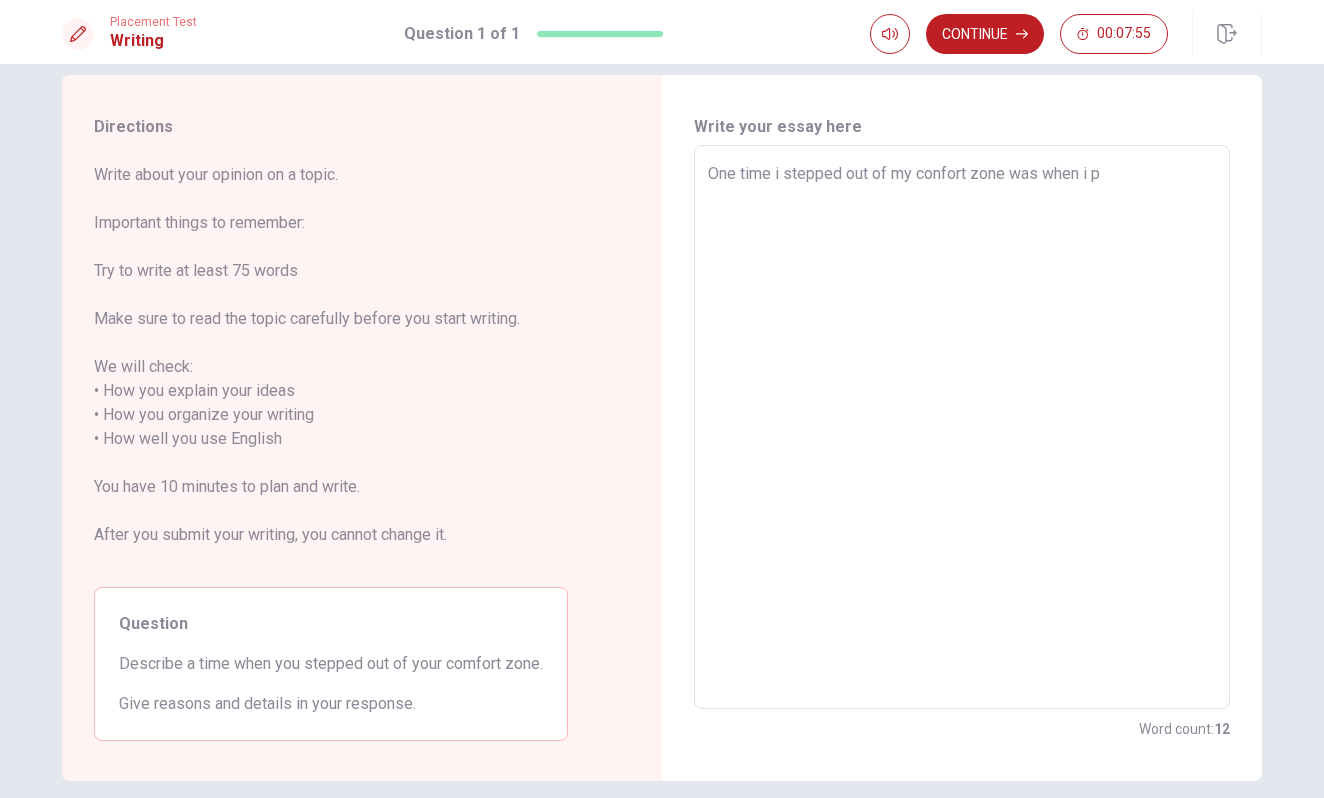 type on "x" 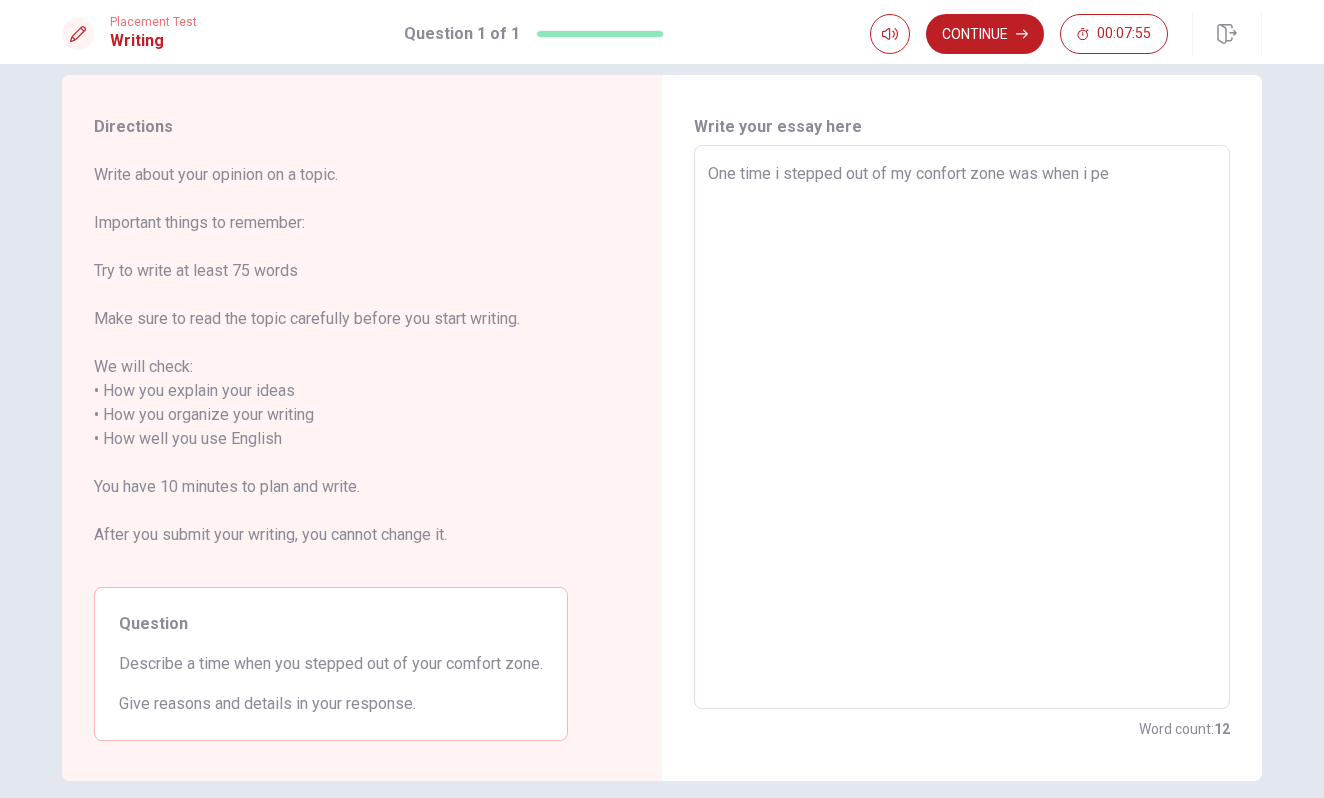 type on "x" 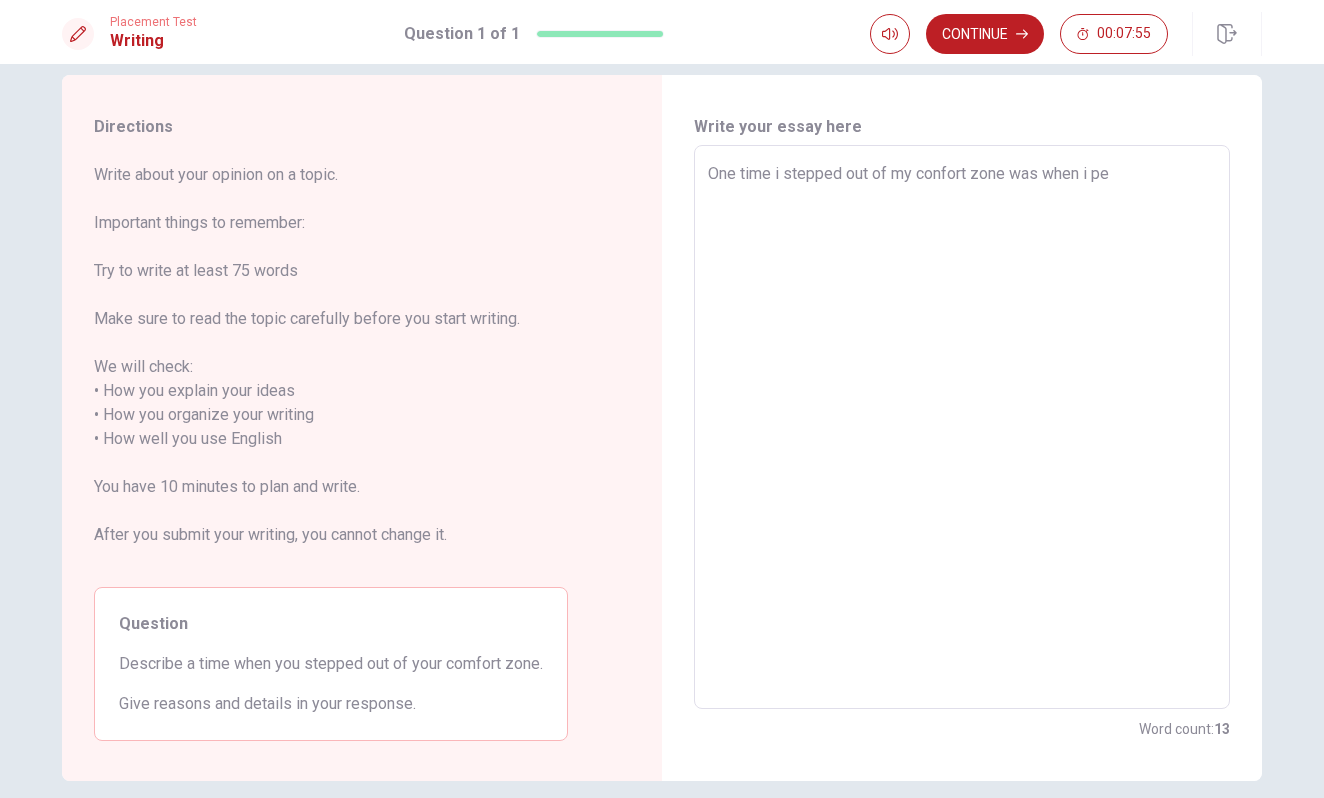 type on "One time i stepped out of my confort zone was when i per" 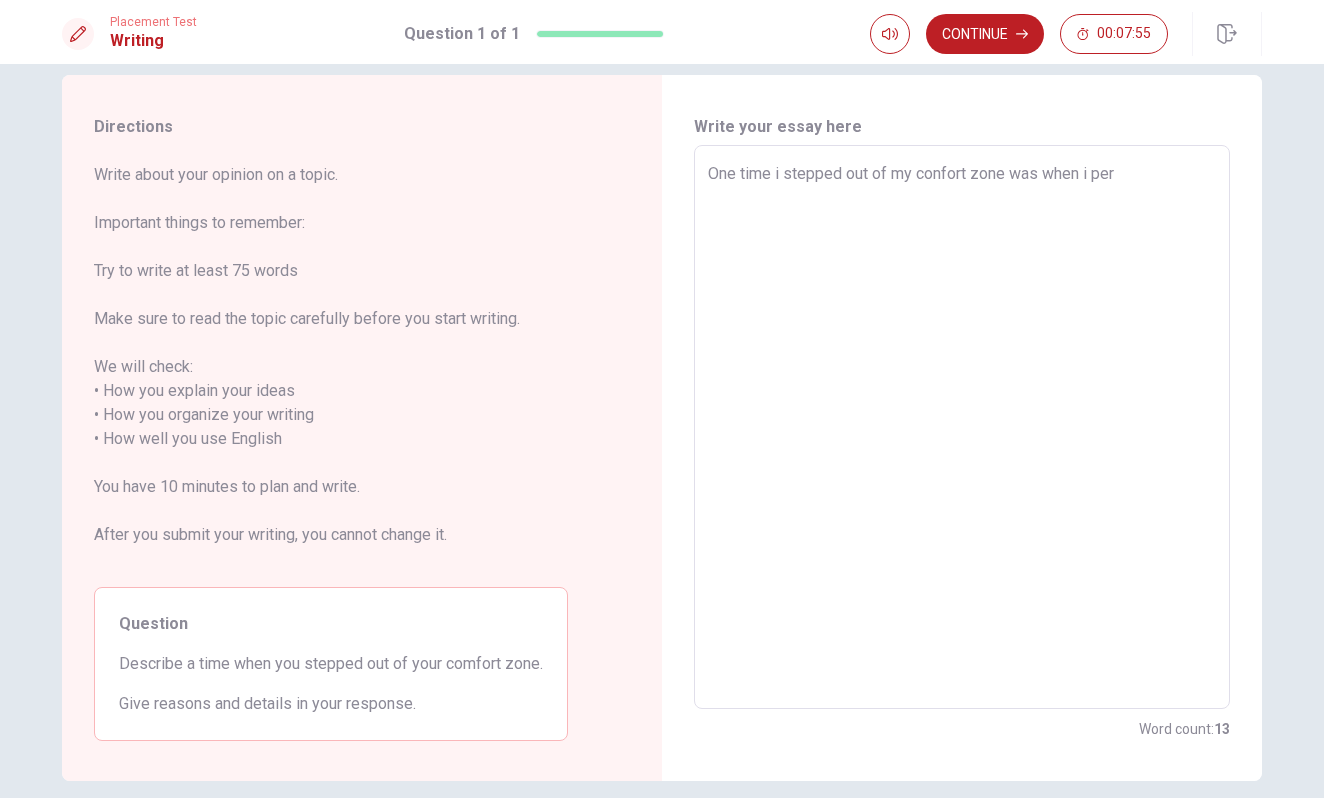 type on "x" 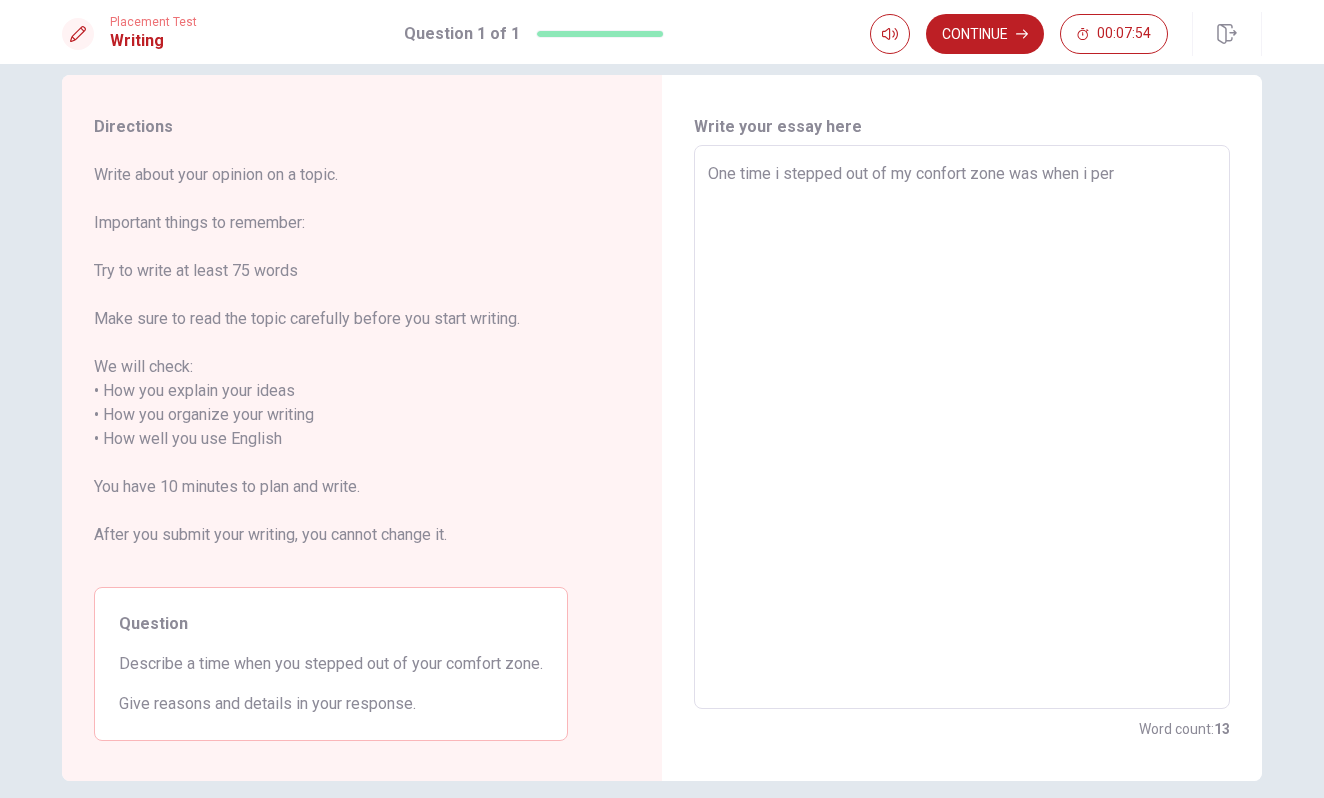 type on "One time i stepped out of my confort zone was when i perf" 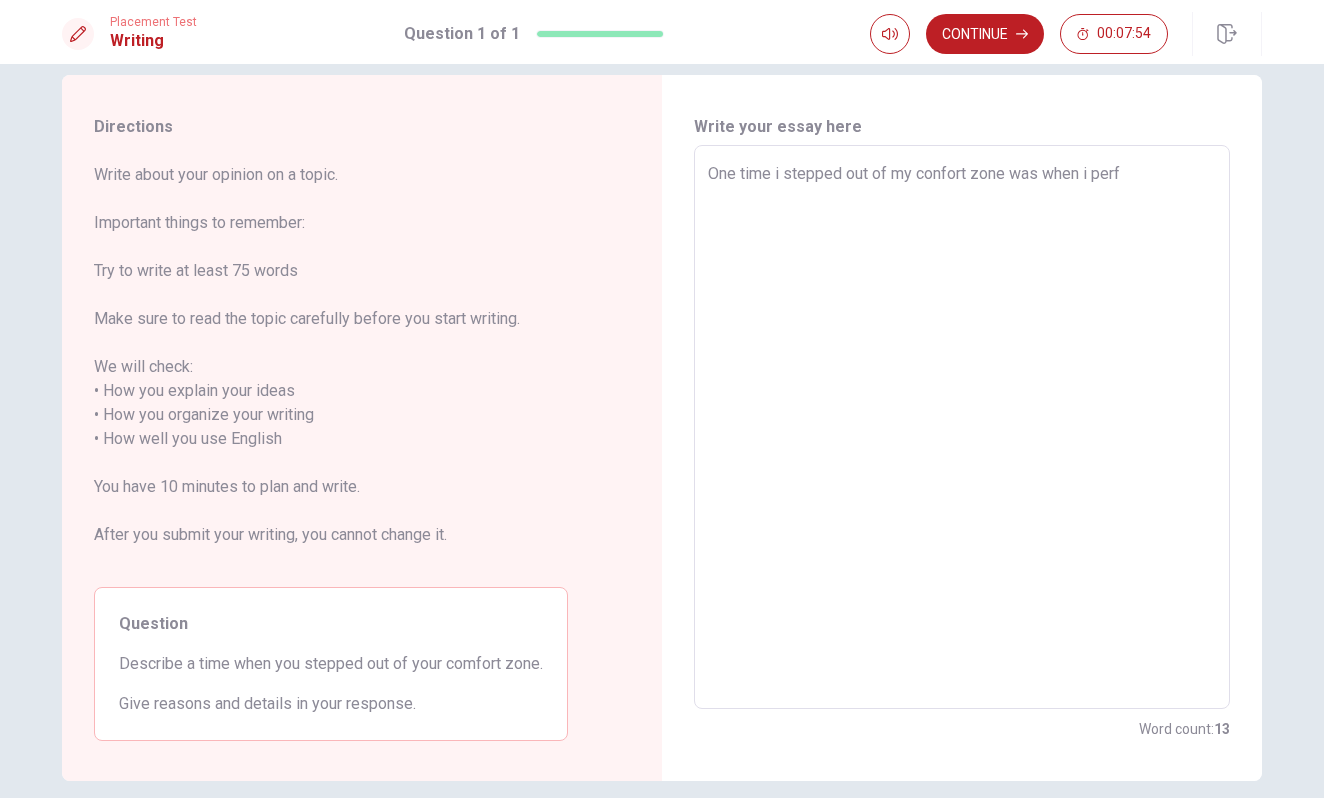 type on "x" 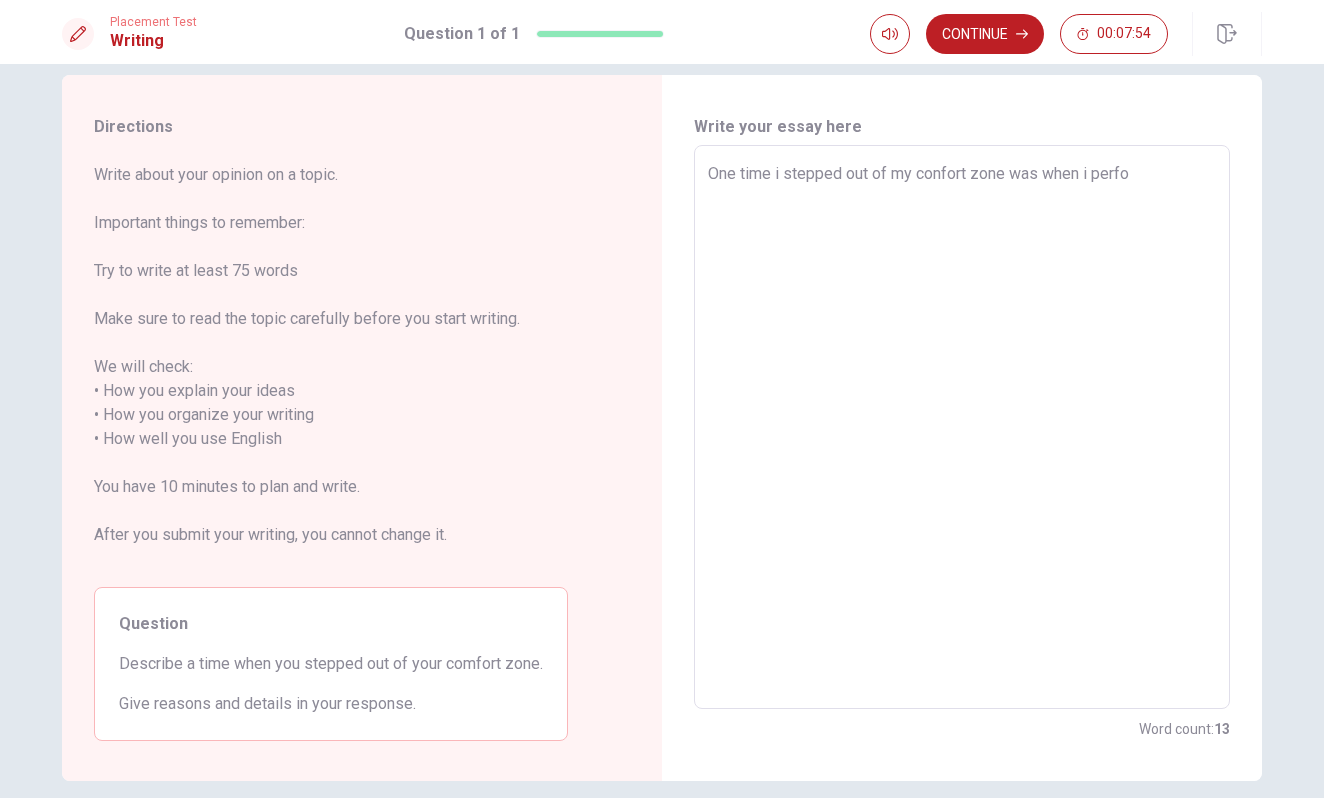 type on "x" 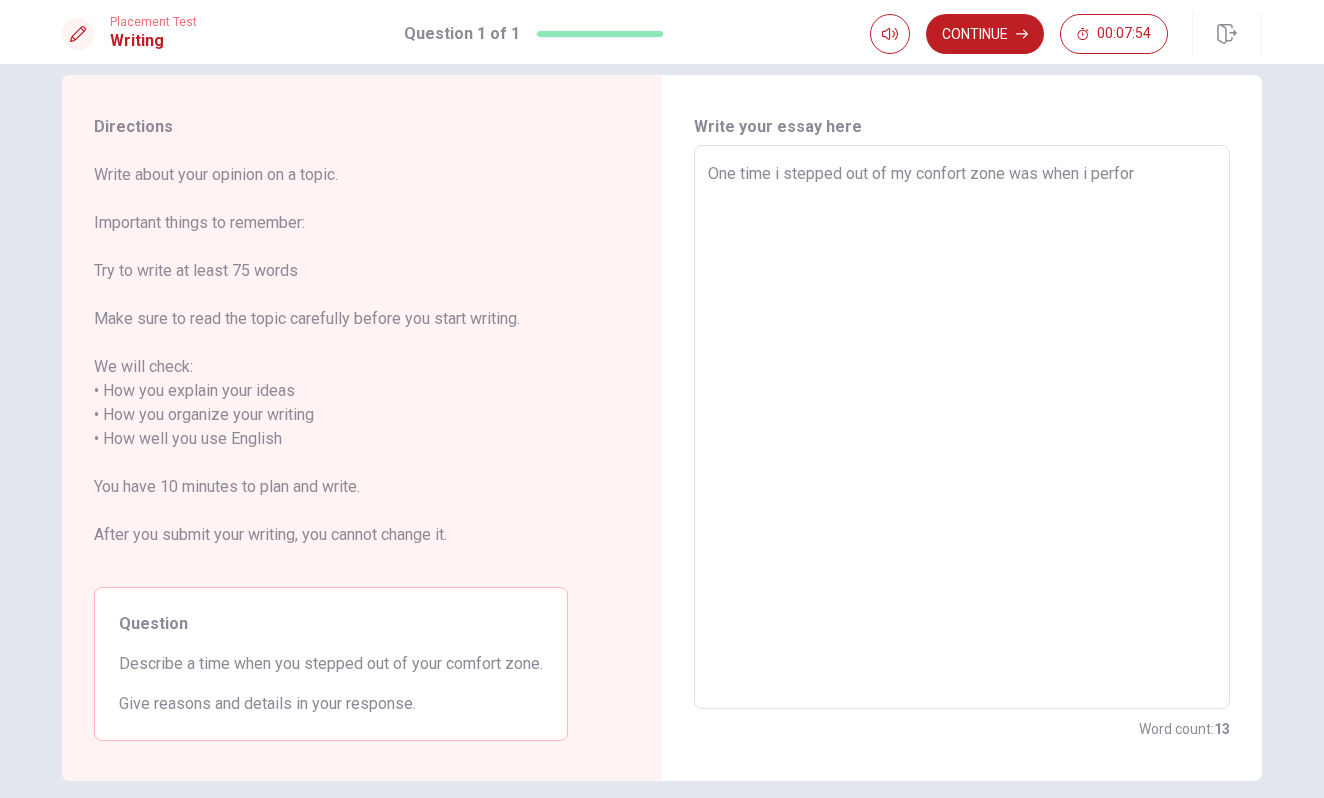 type on "One time i stepped out of my confort zone was when i perform" 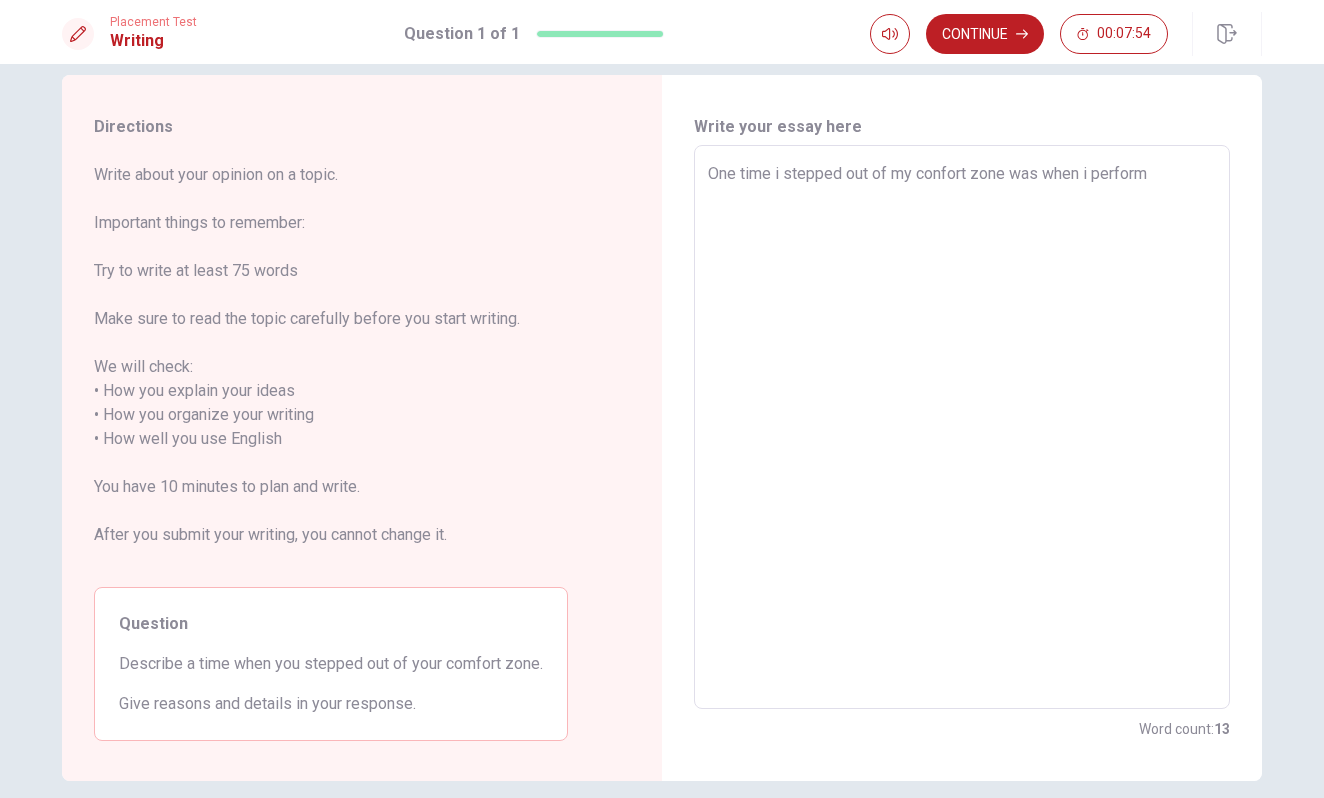 type on "x" 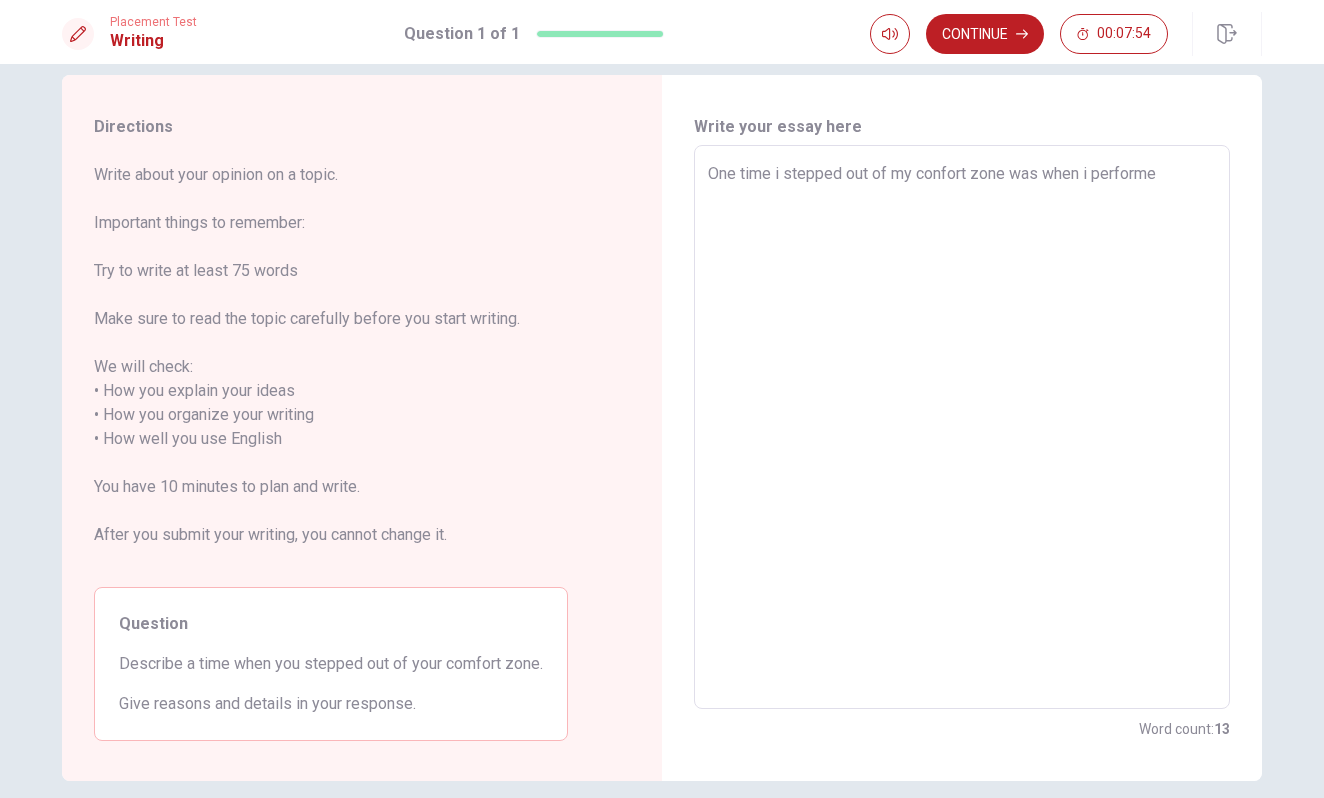 type on "x" 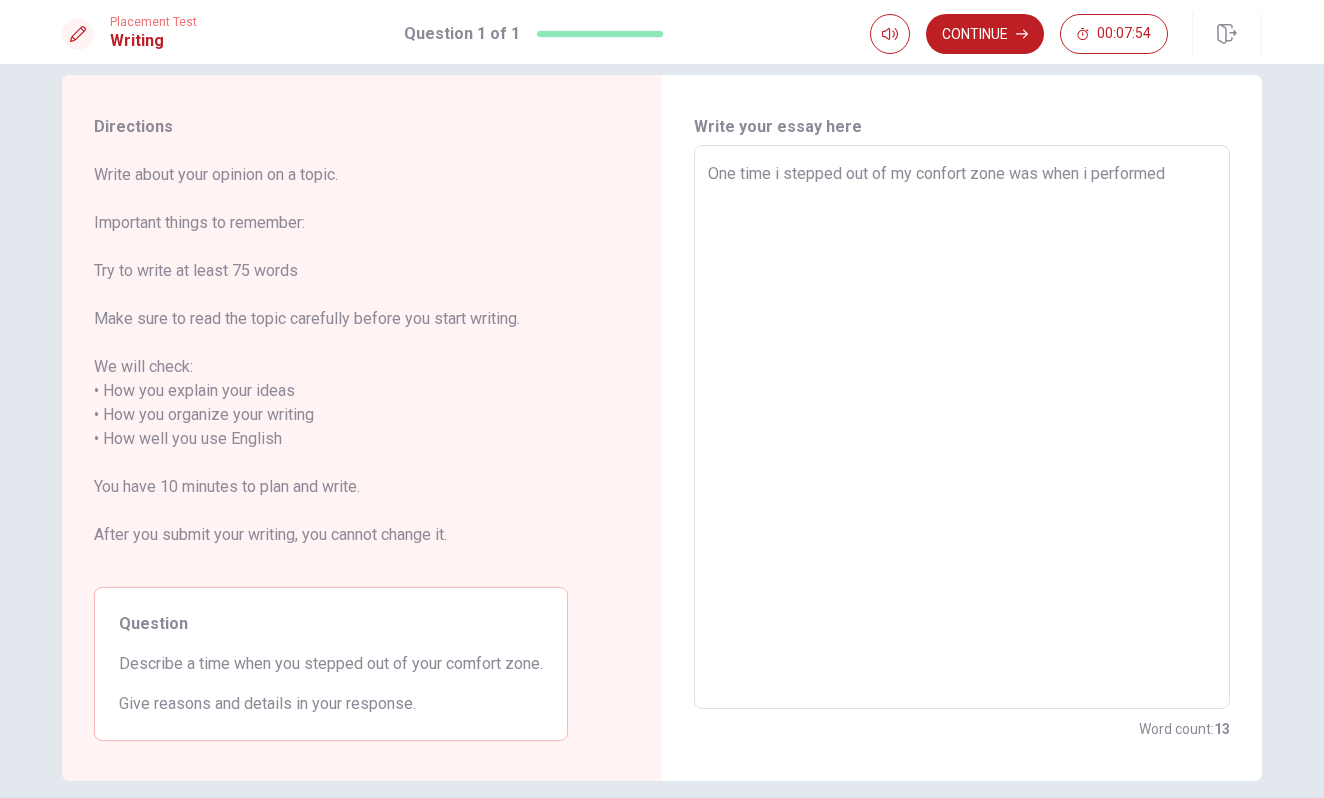 type on "x" 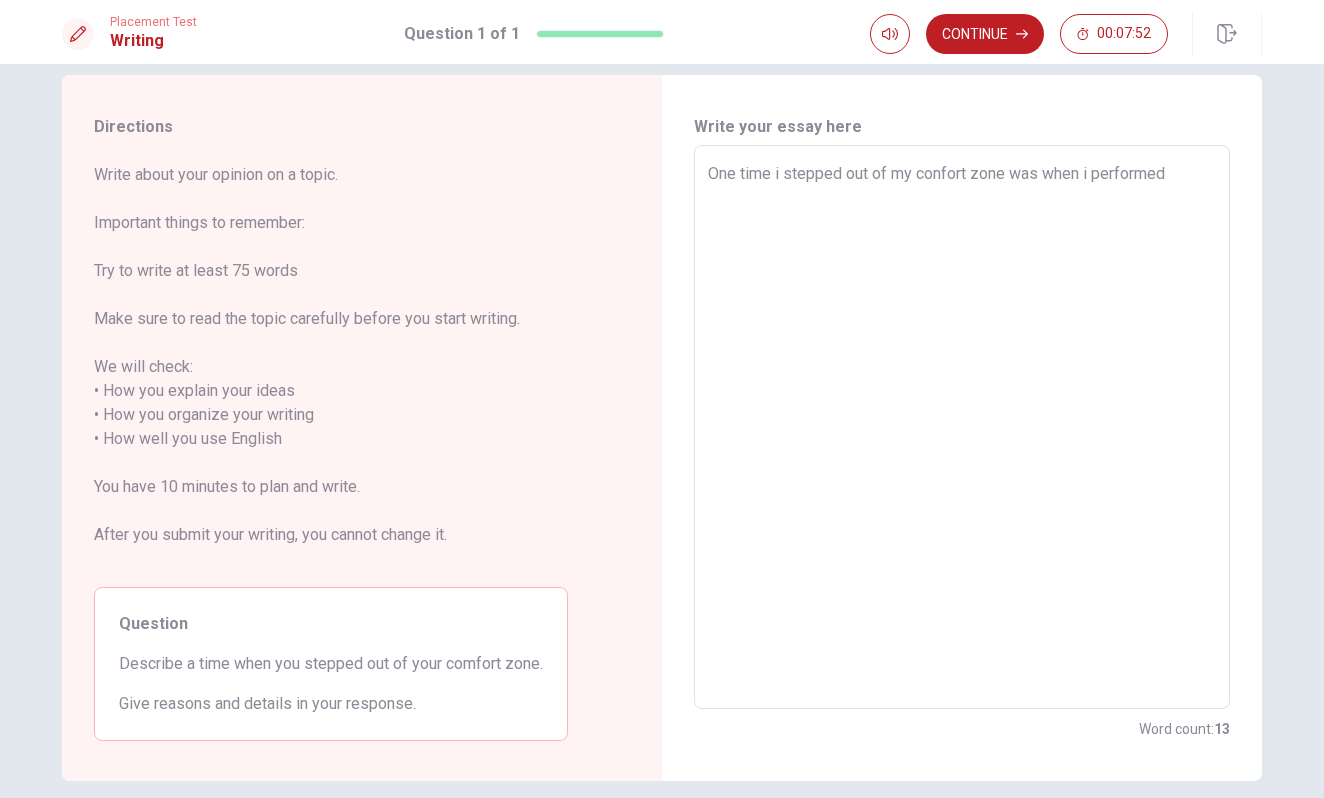 type on "x" 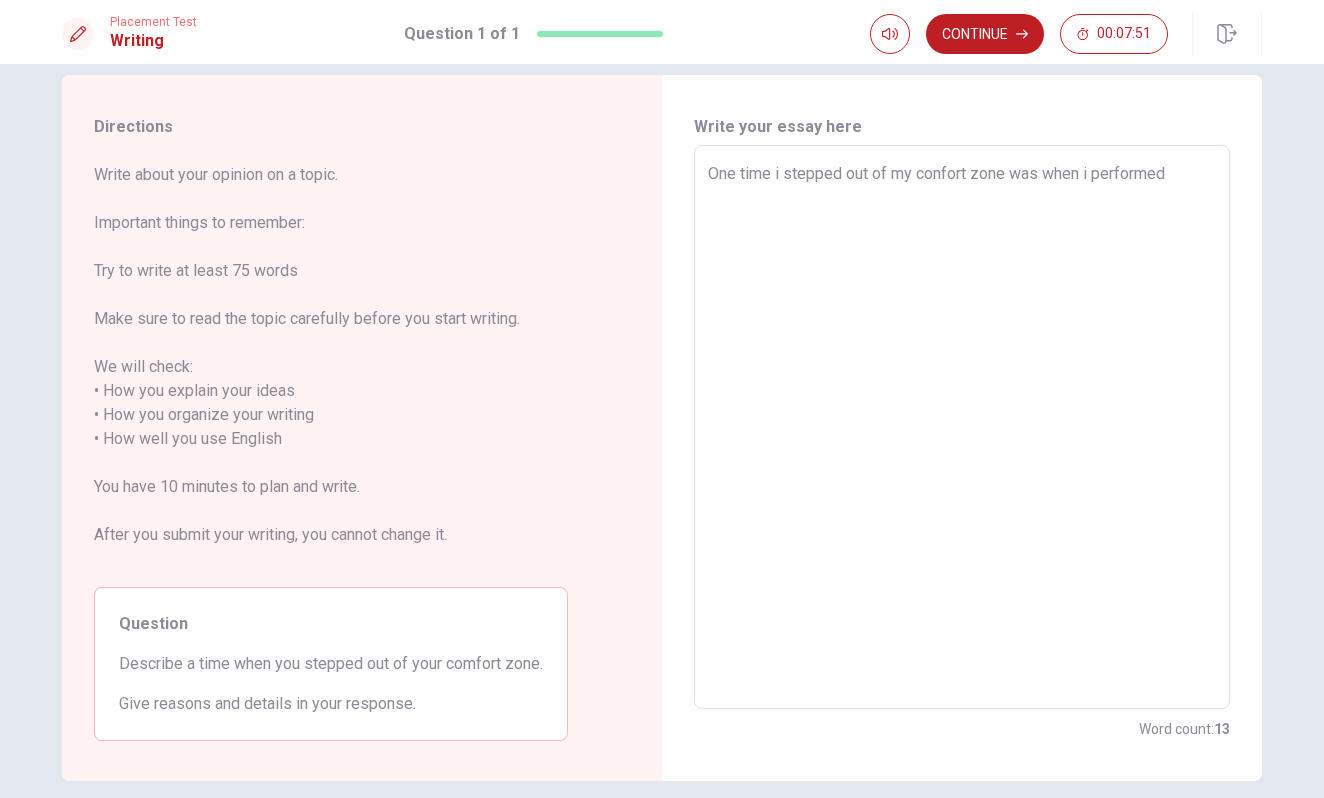 type on "One time i stepped out of my confort zone was when i performed i" 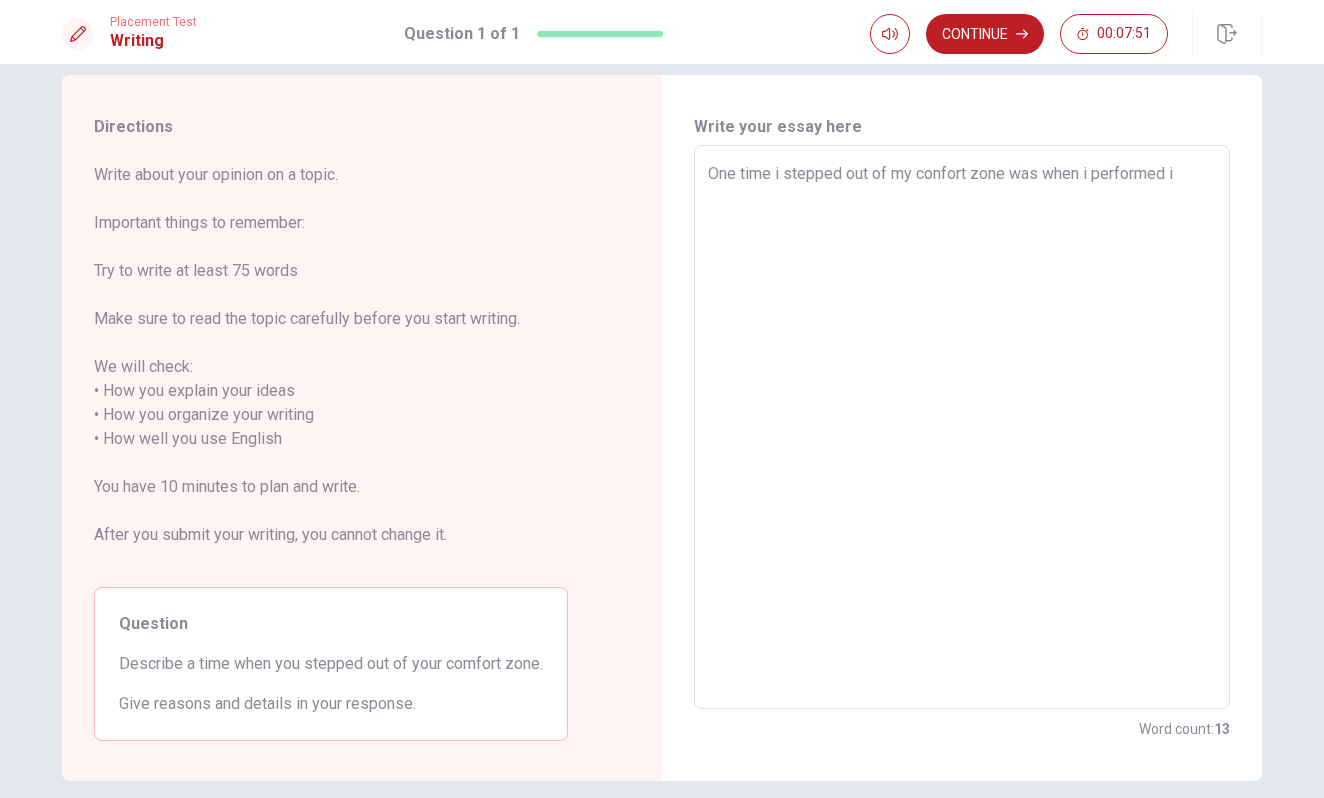 type on "x" 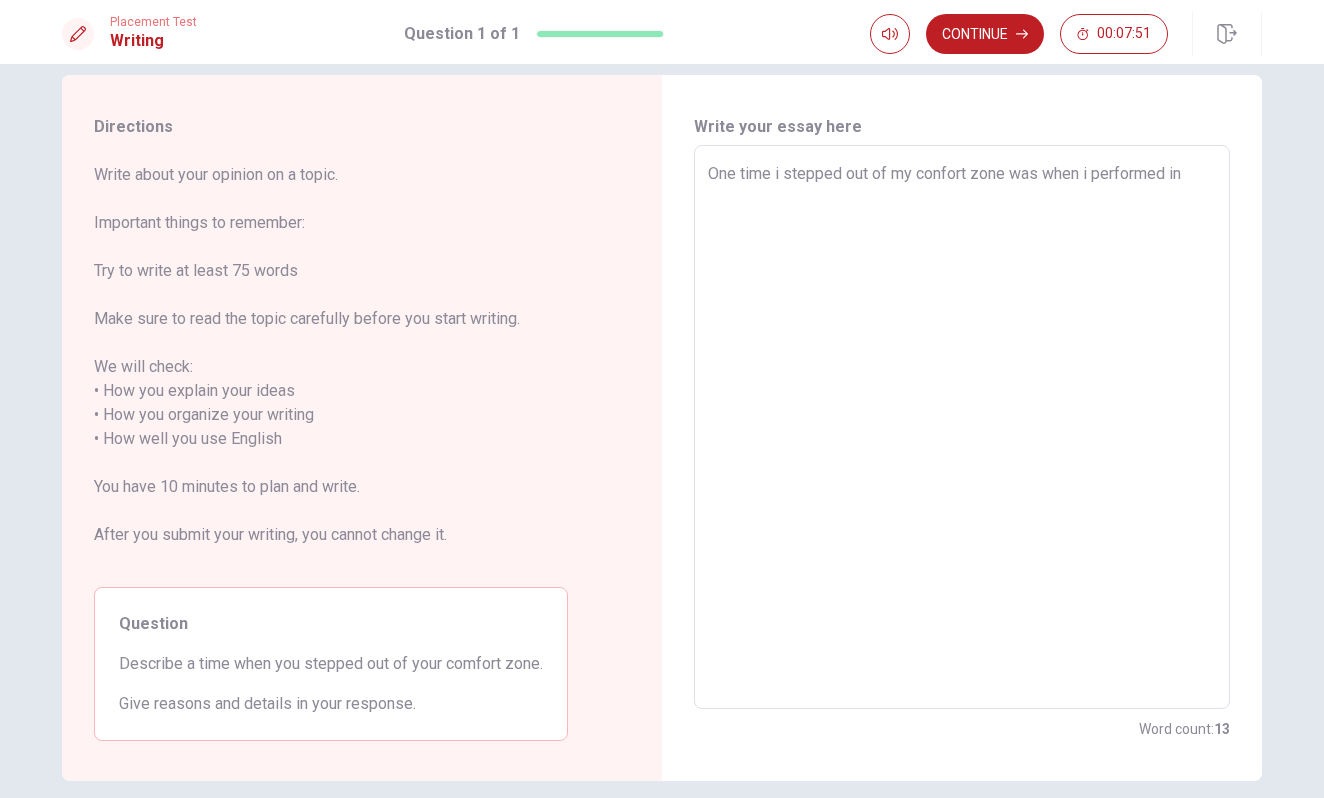 type on "x" 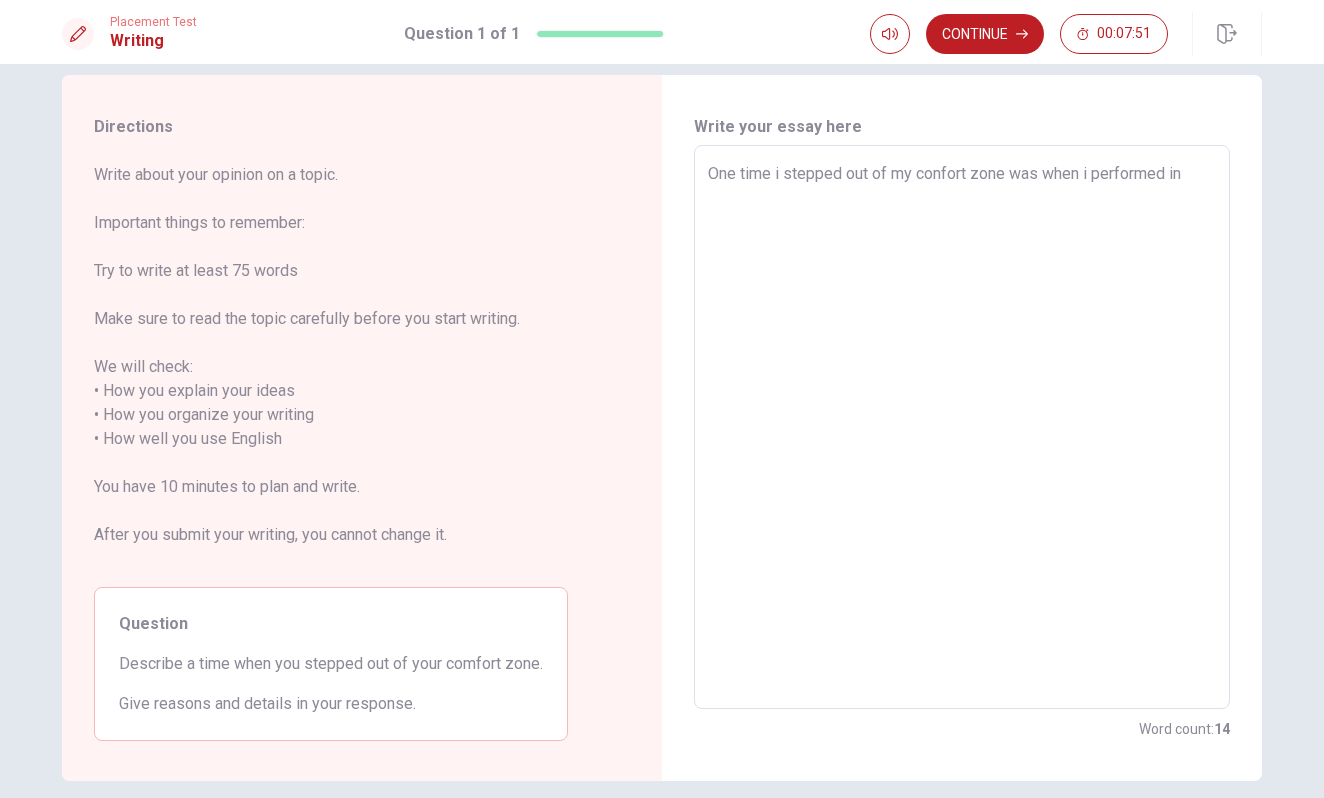 type on "One time i stepped out of my confort zone was when i performed in" 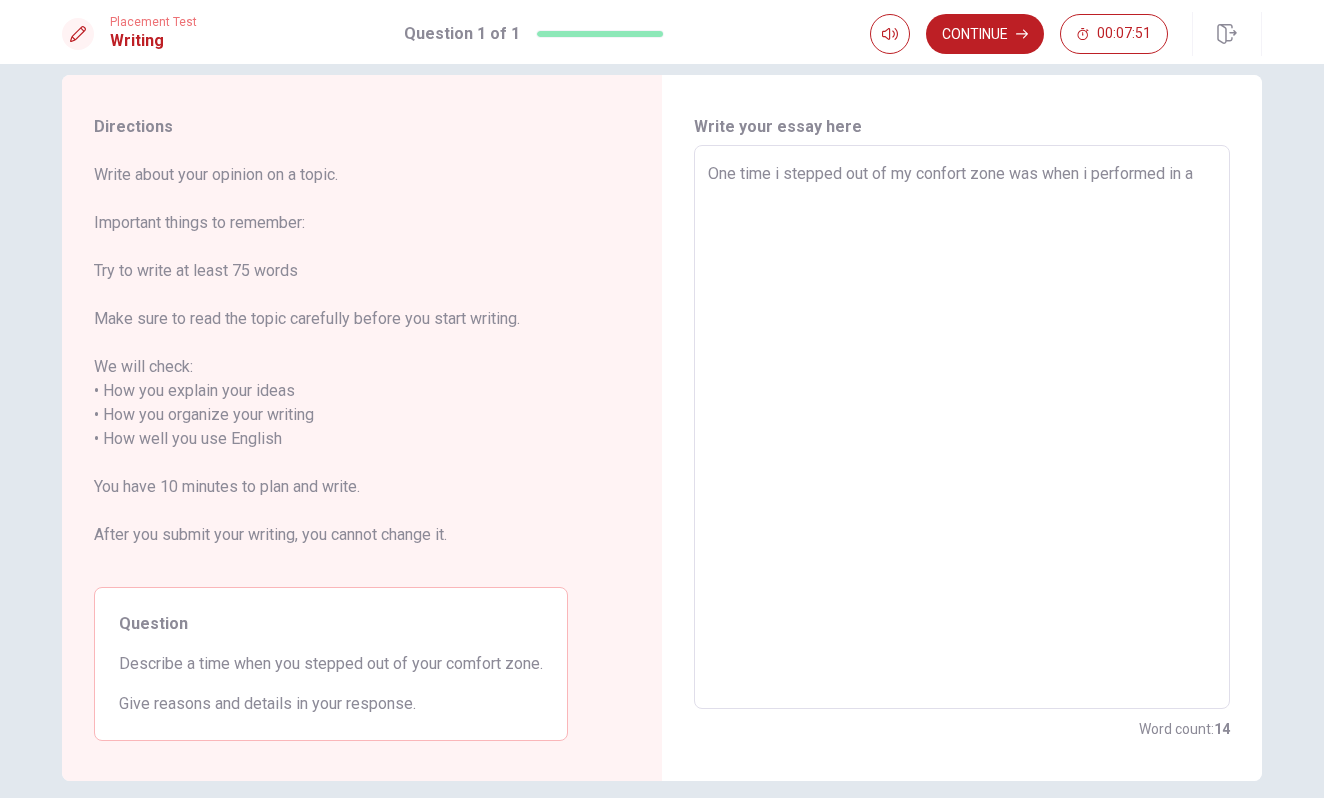 type on "x" 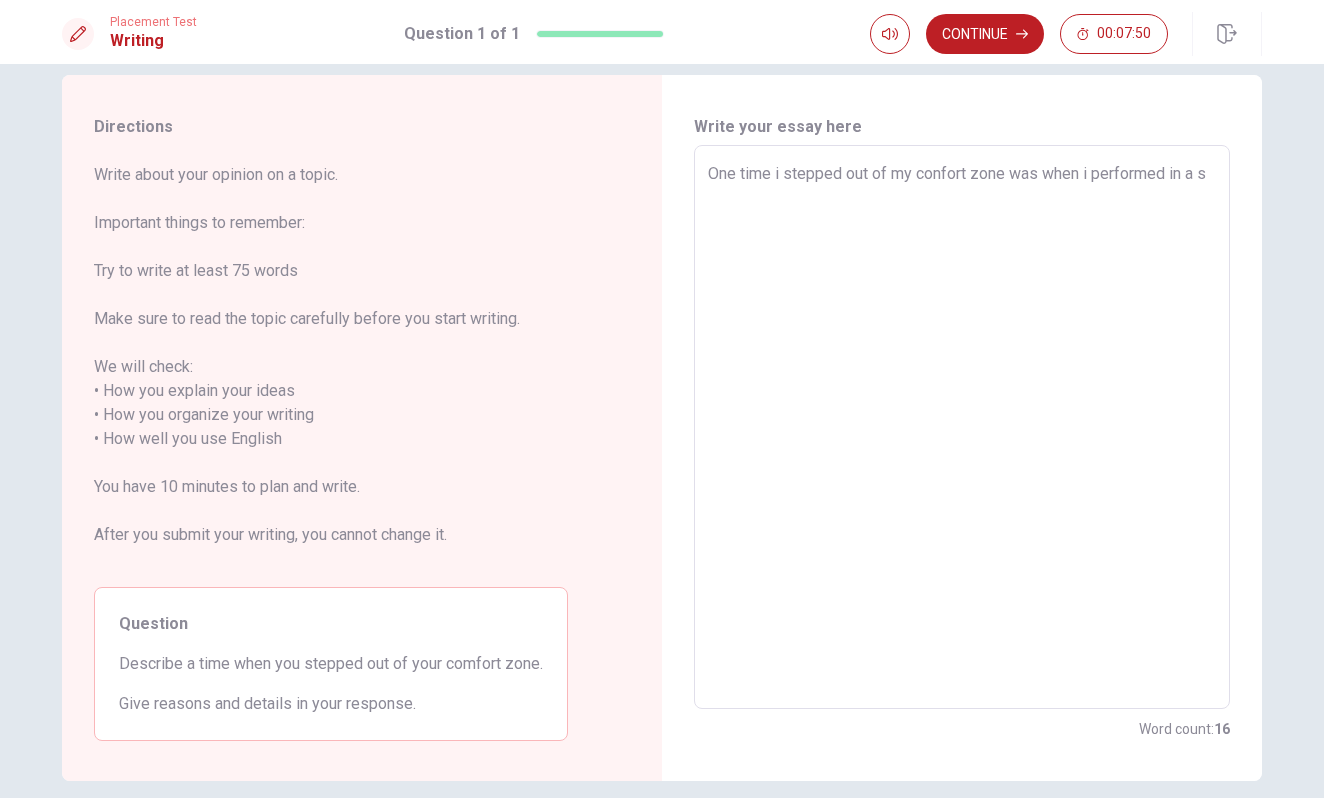 type on "x" 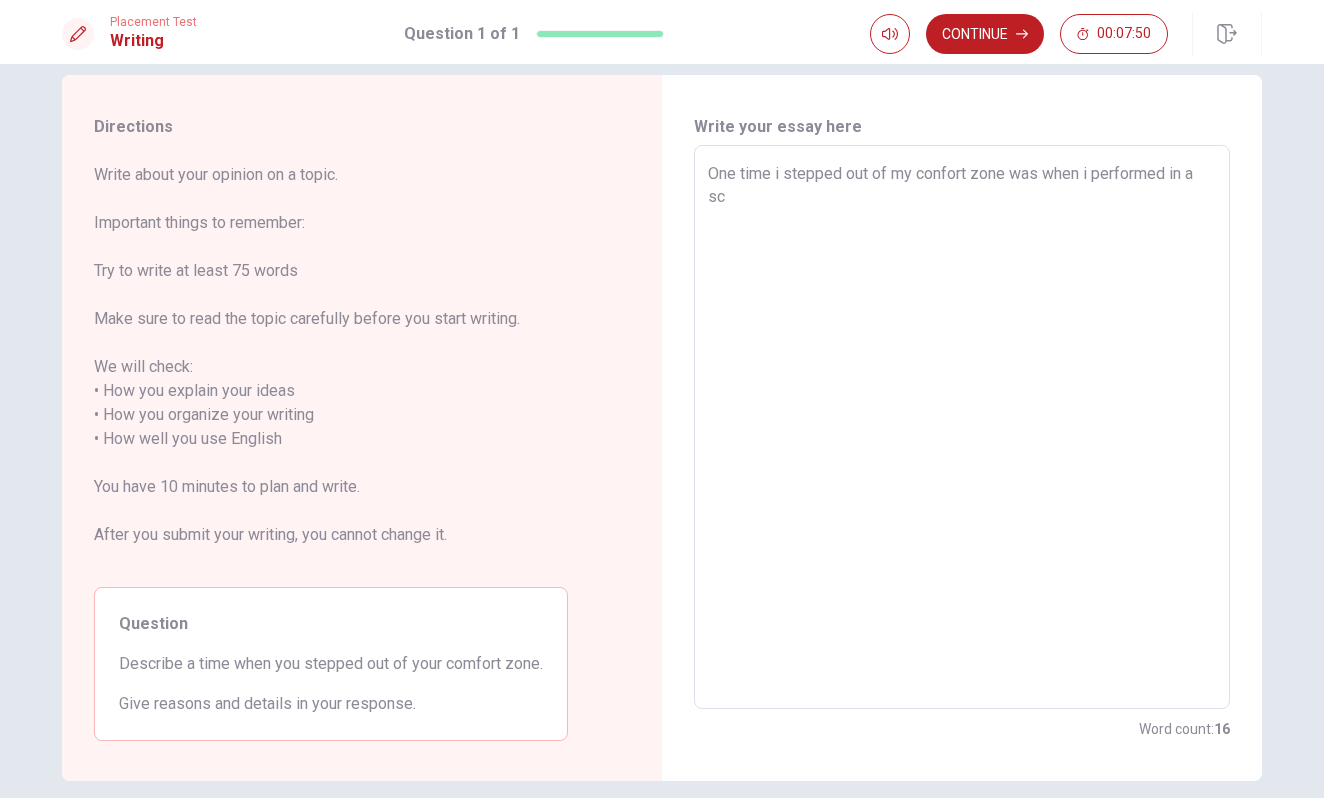 type on "x" 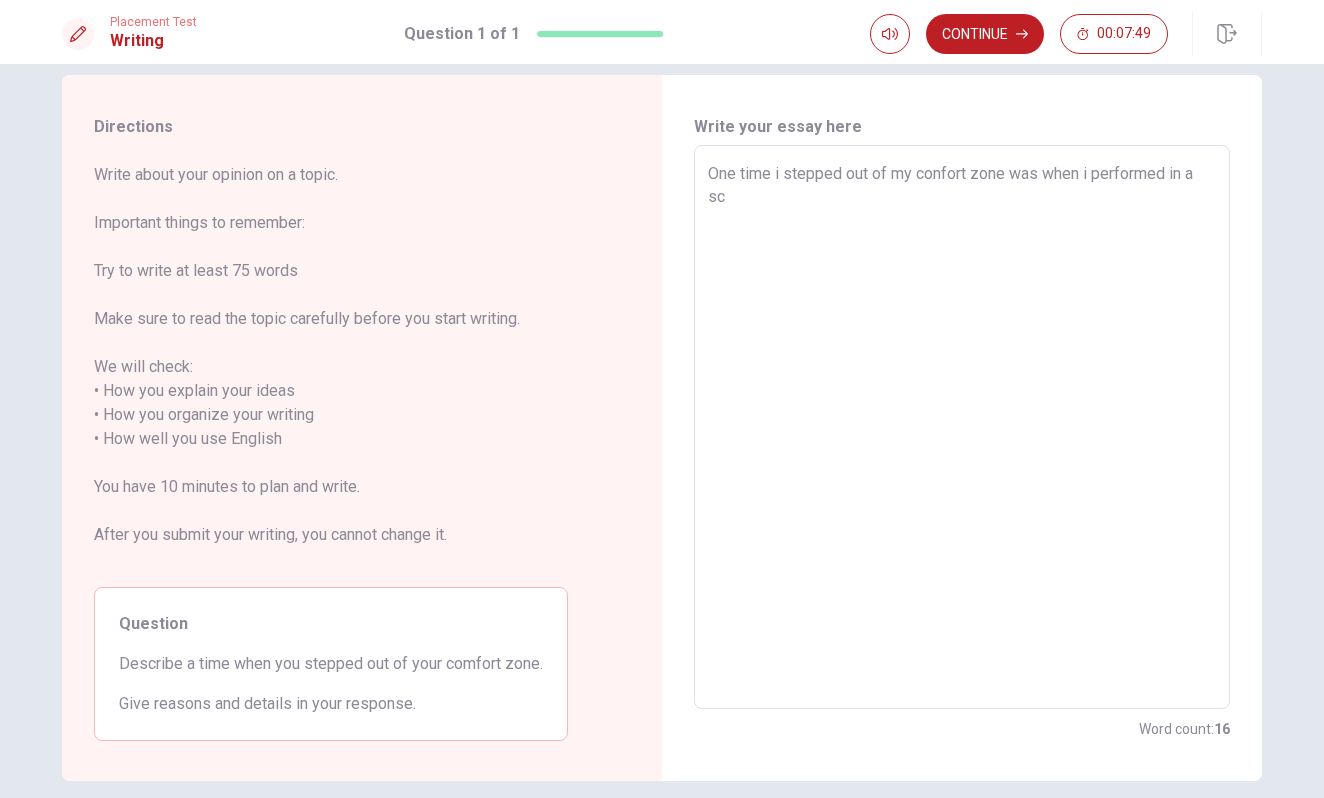 type on "One time i stepped out of my confort zone was when i performed in a scg" 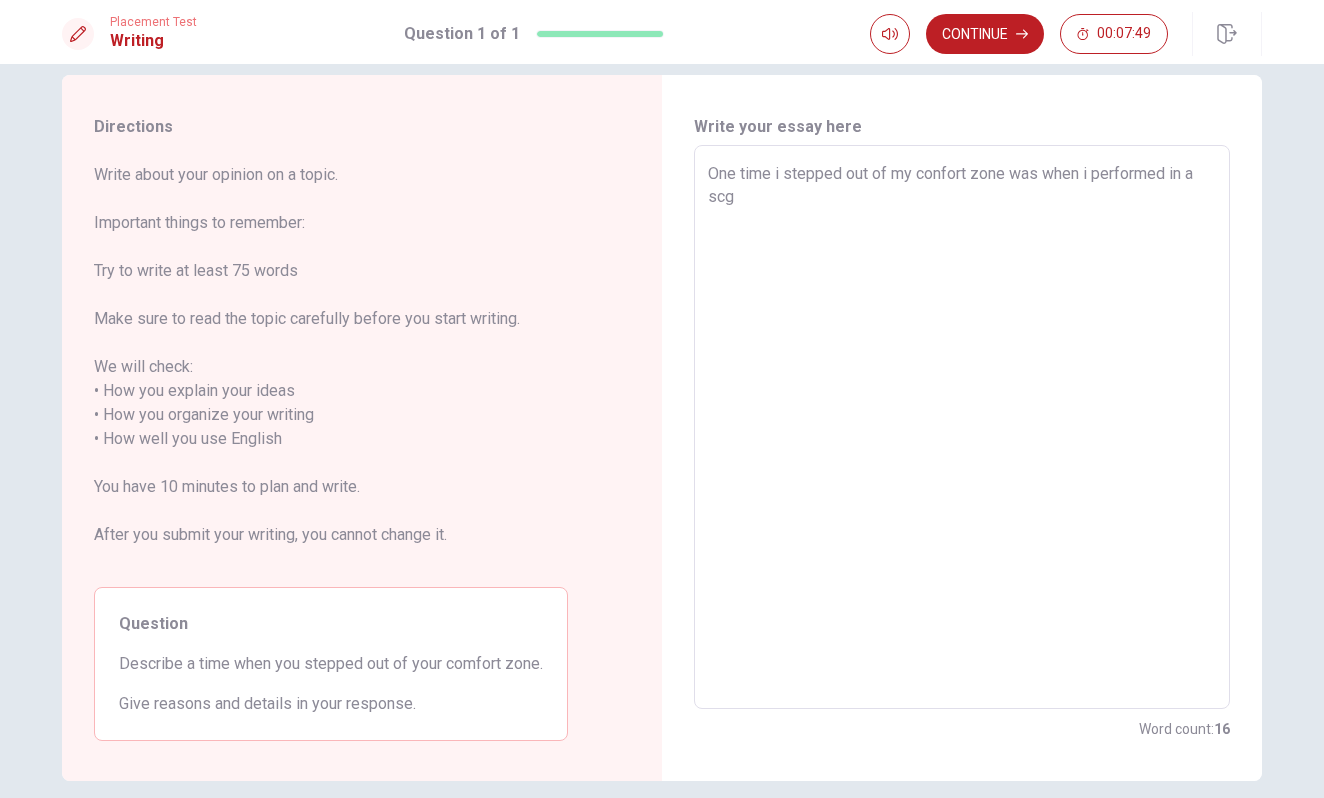 type on "x" 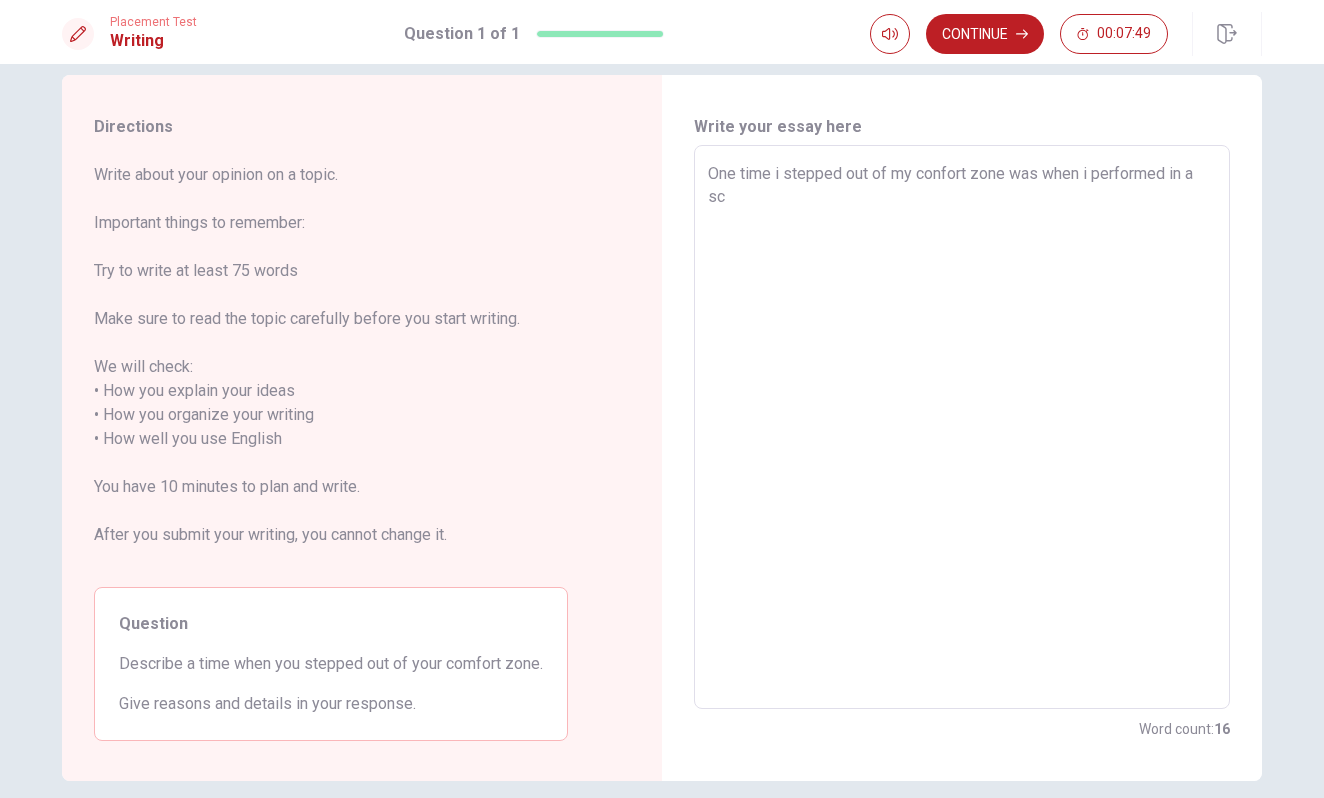 type on "x" 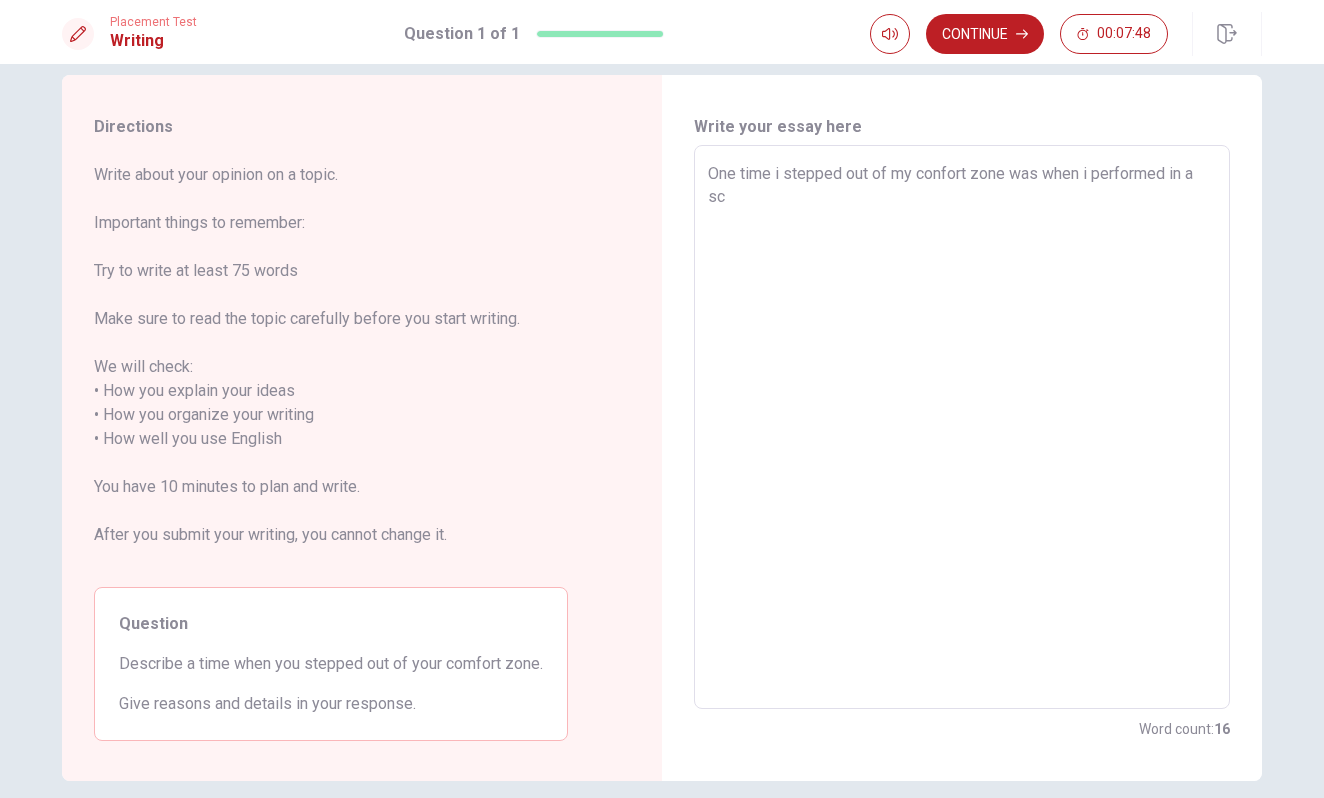 type on "One time i stepped out of my confort zone was when i performed in a sch" 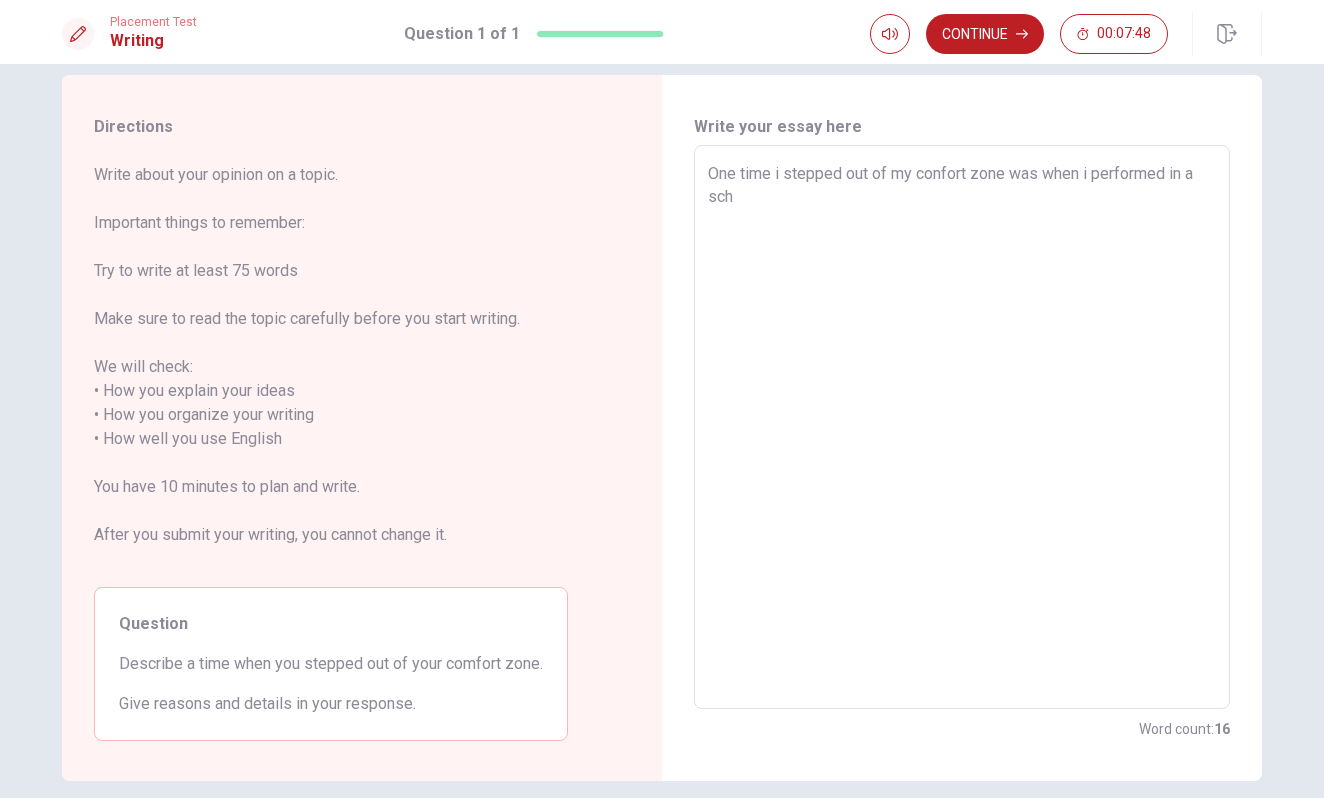 type on "x" 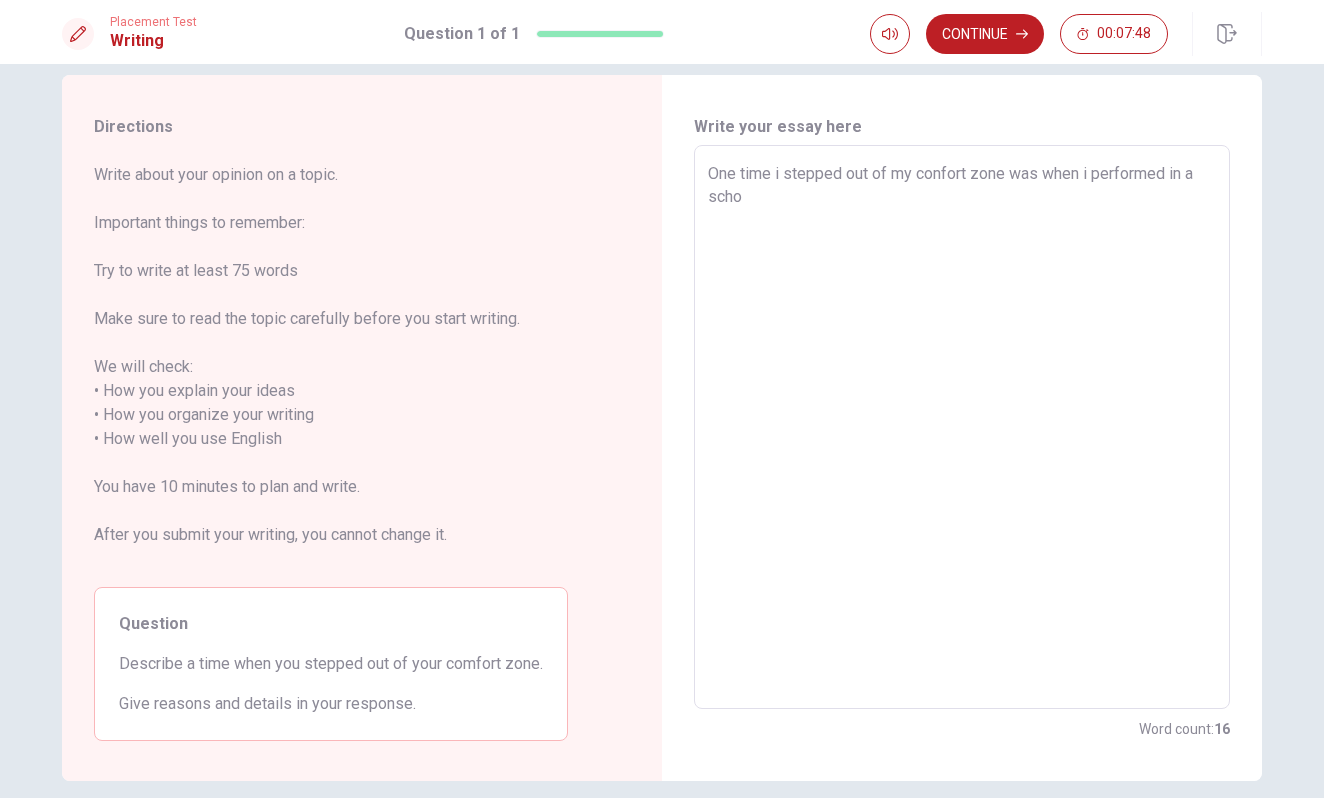 type on "x" 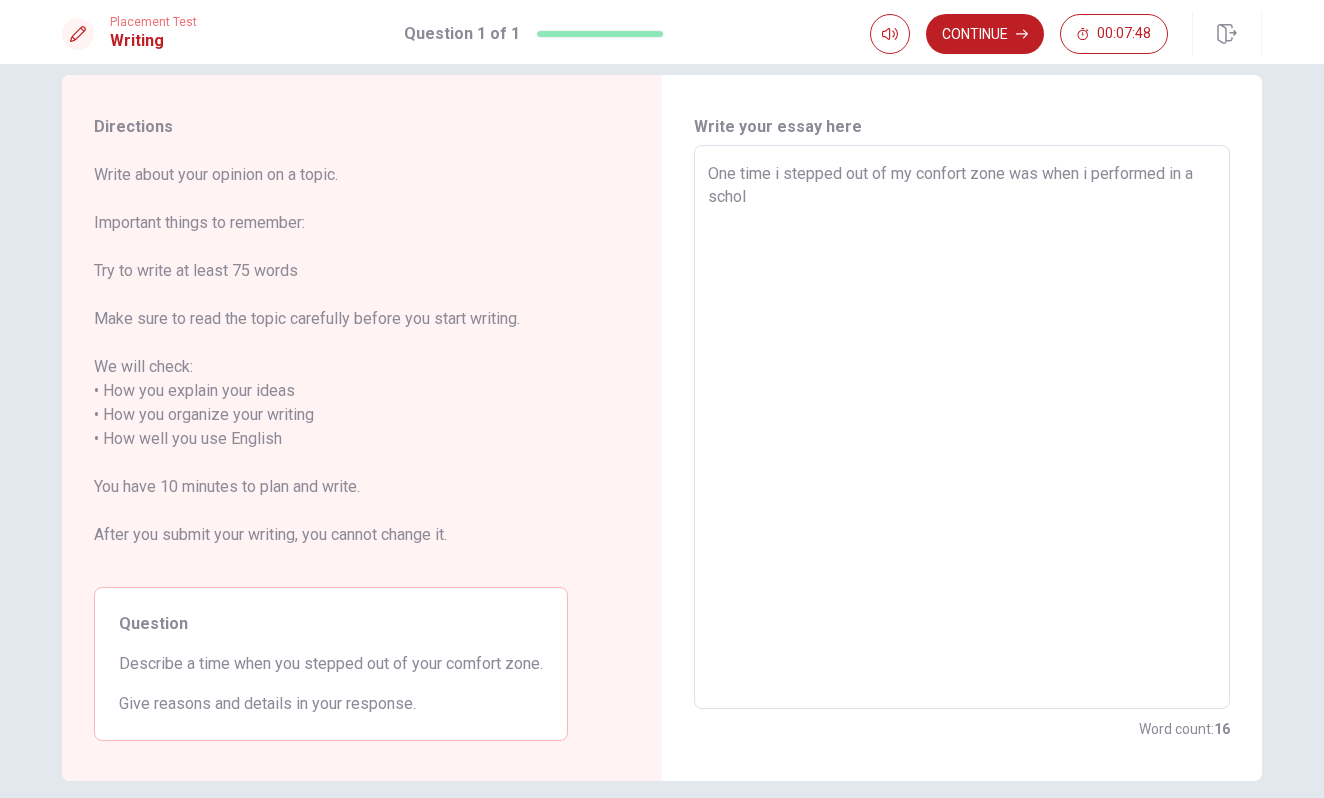 type on "x" 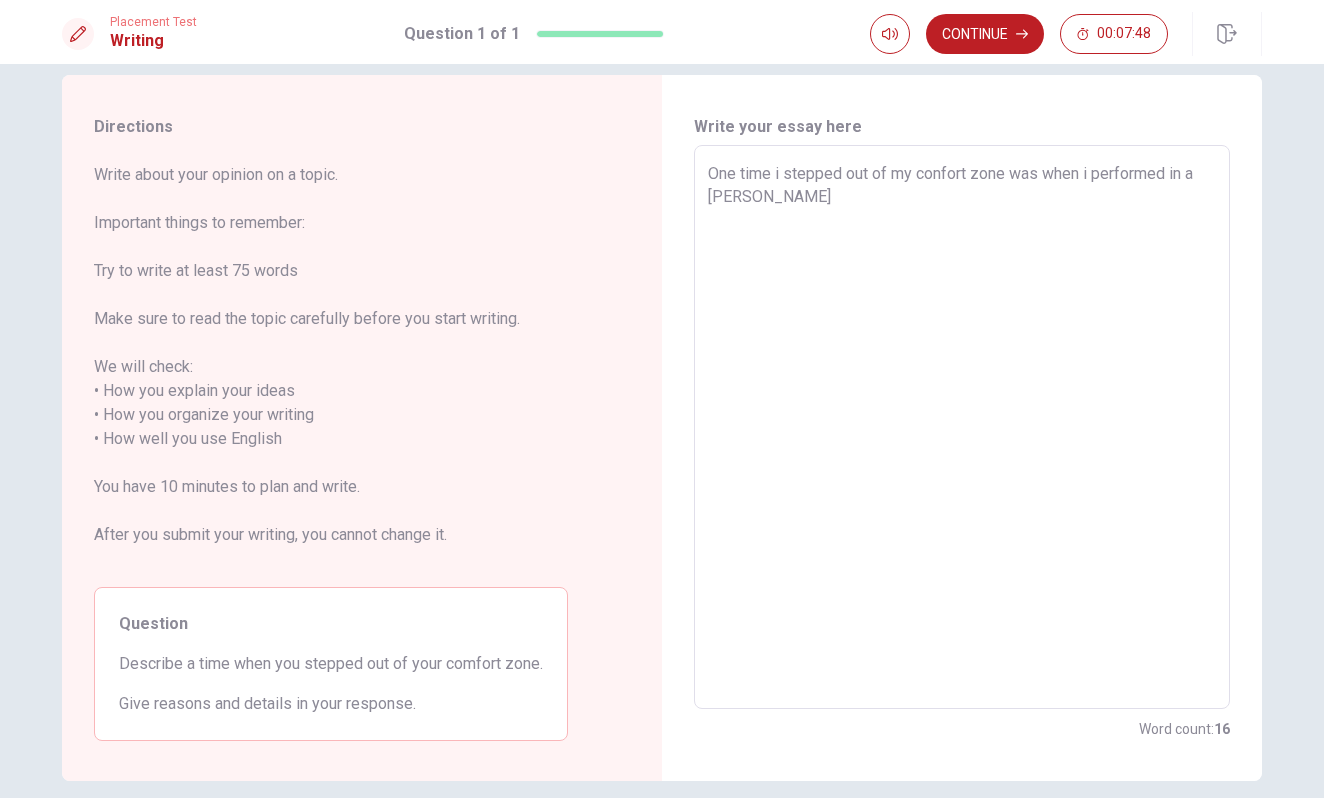type on "x" 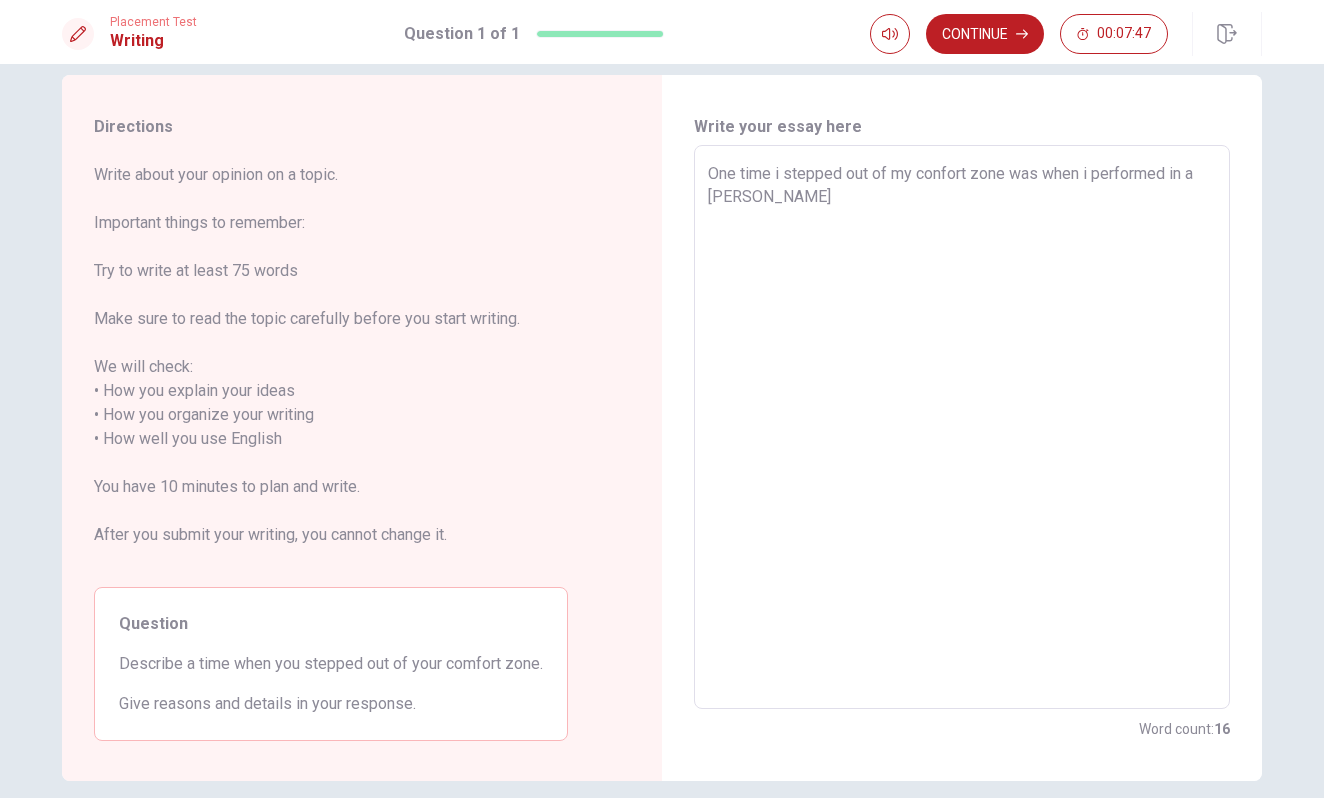 type on "One time i stepped out of my confort zone was when i performed in a schol" 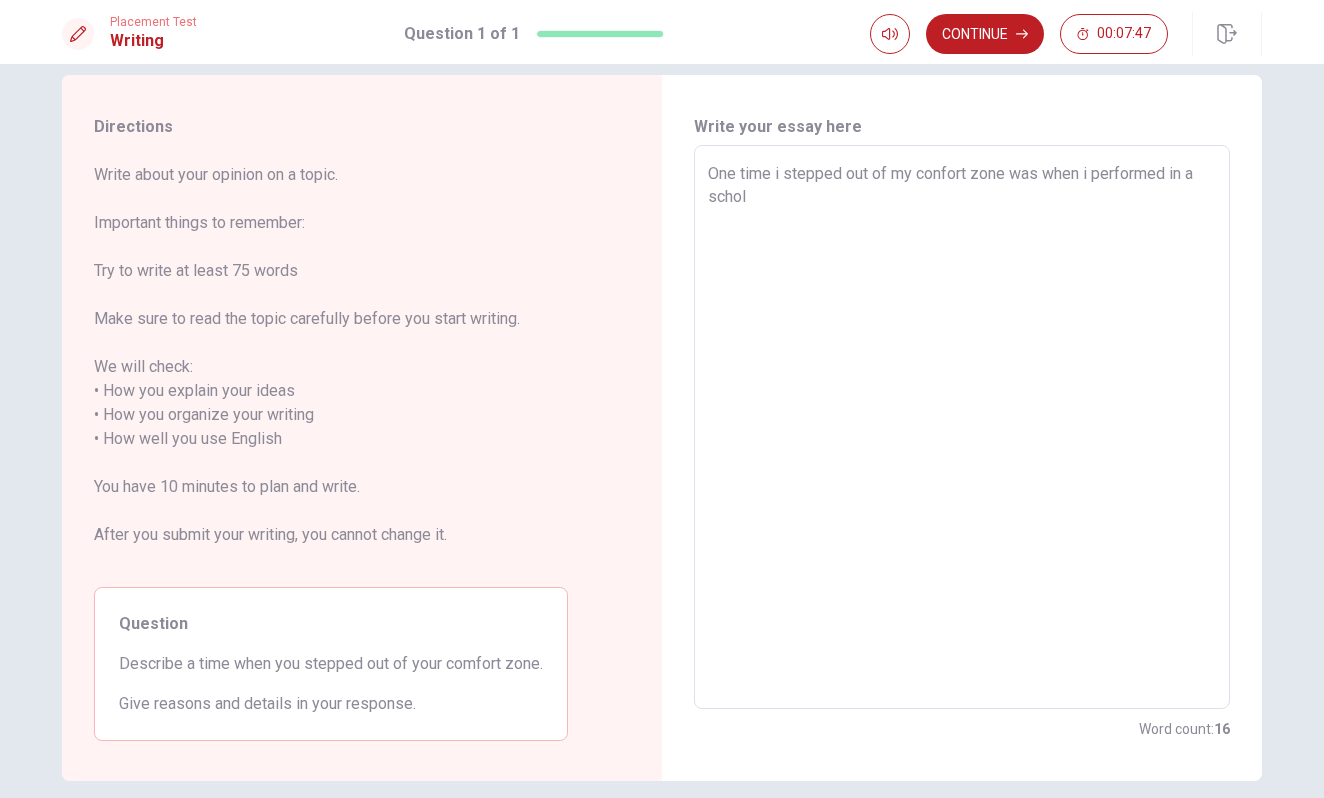 type on "x" 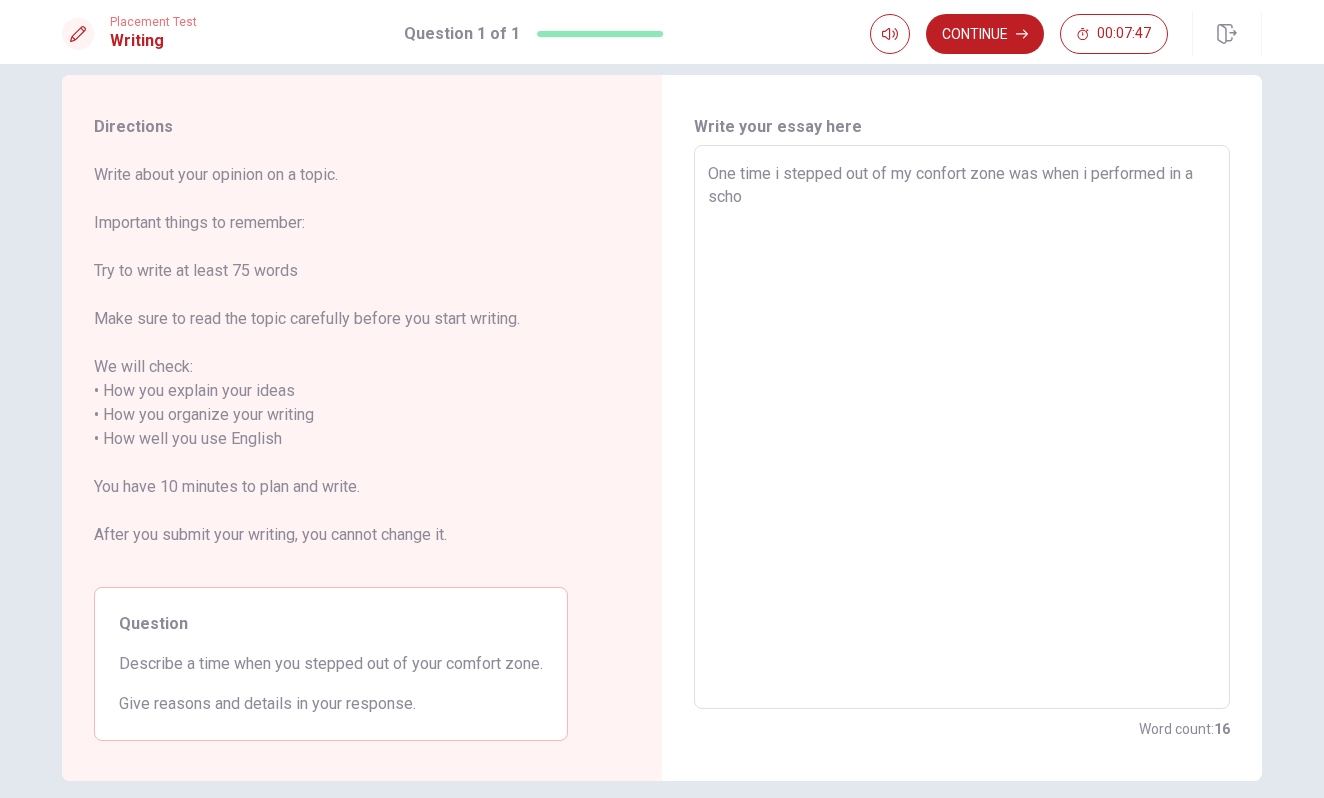 type on "x" 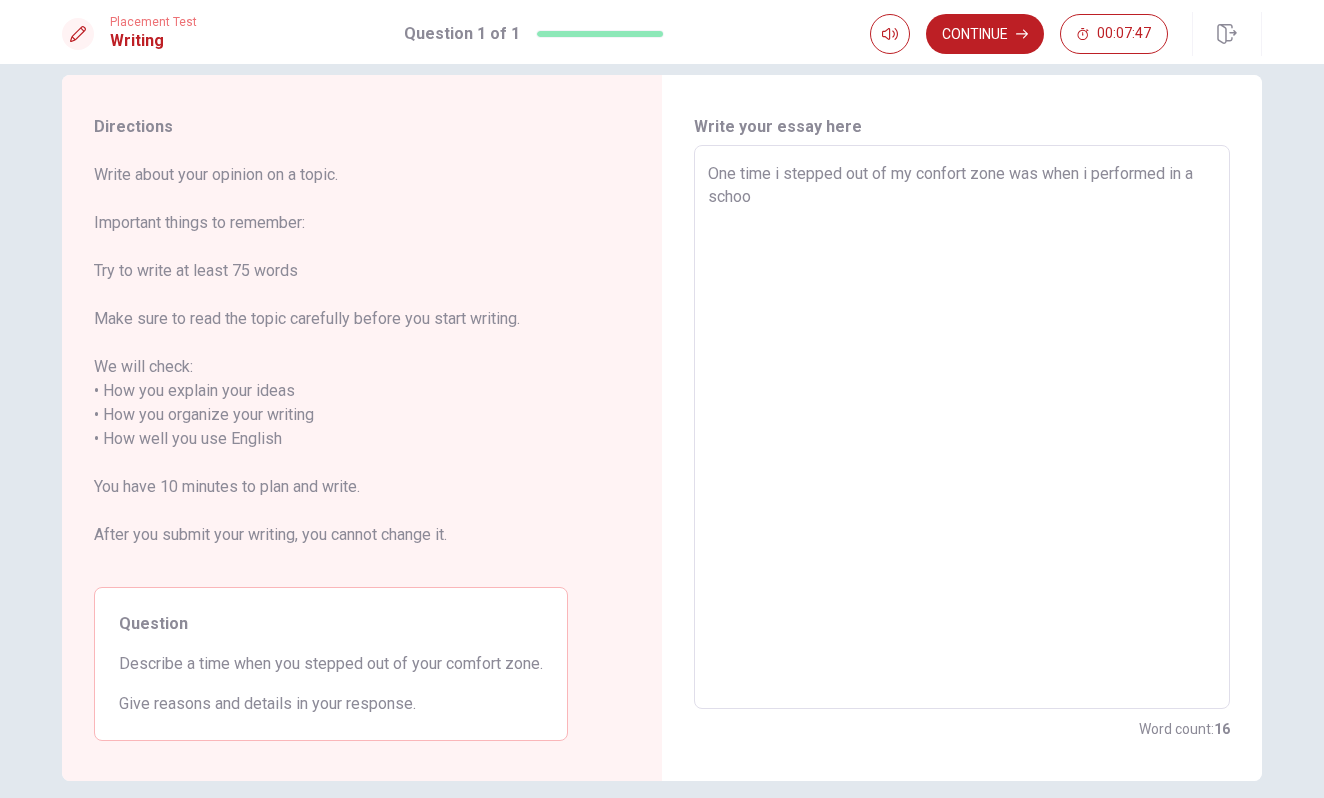 type on "x" 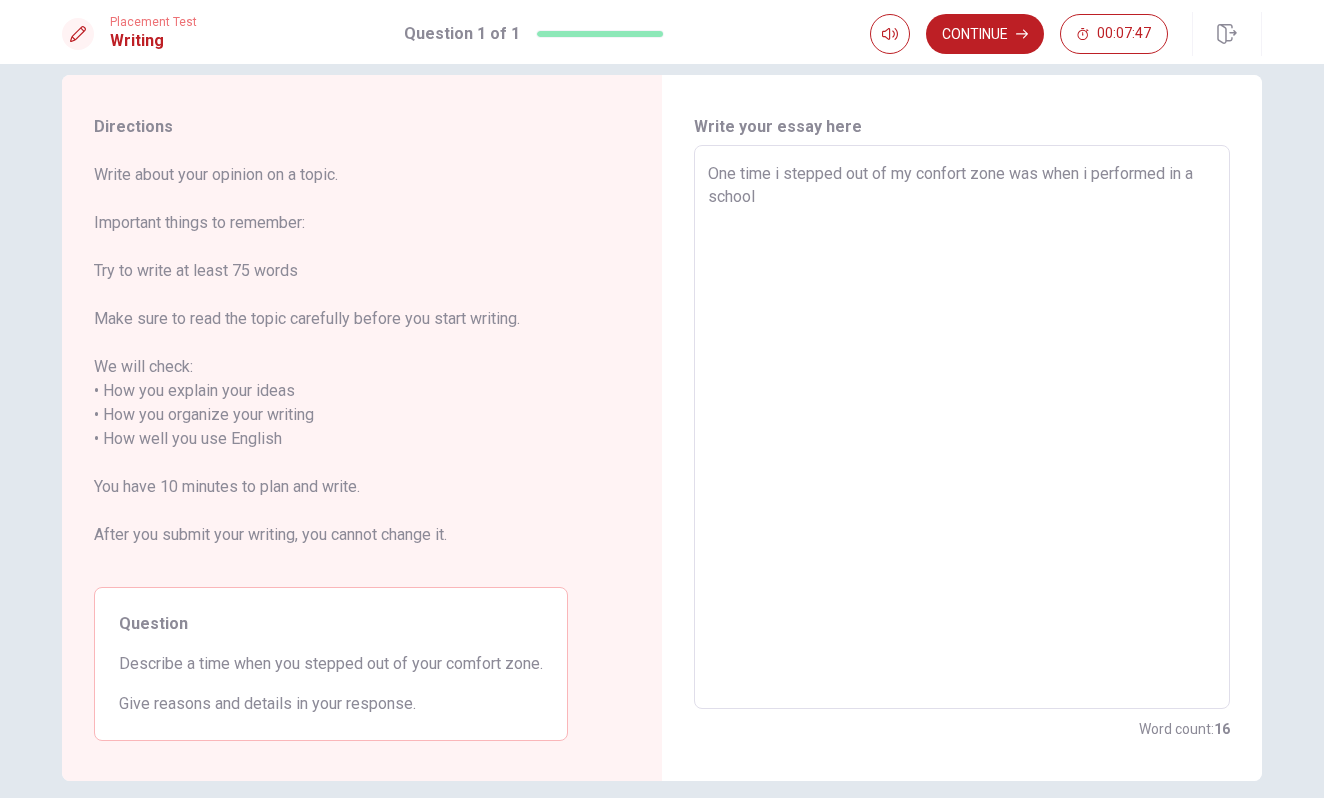 type on "x" 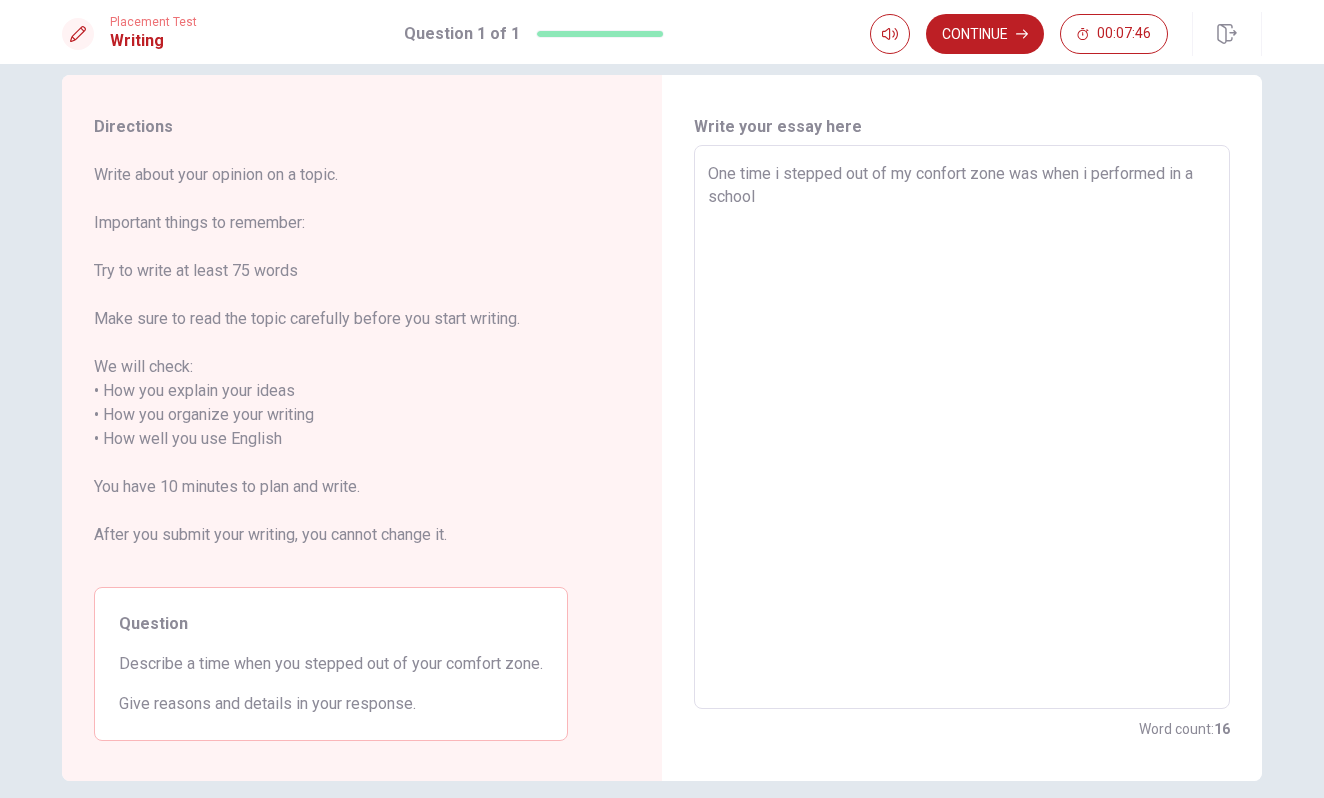 type on "One time i stepped out of my confort zone was when i performed in a school" 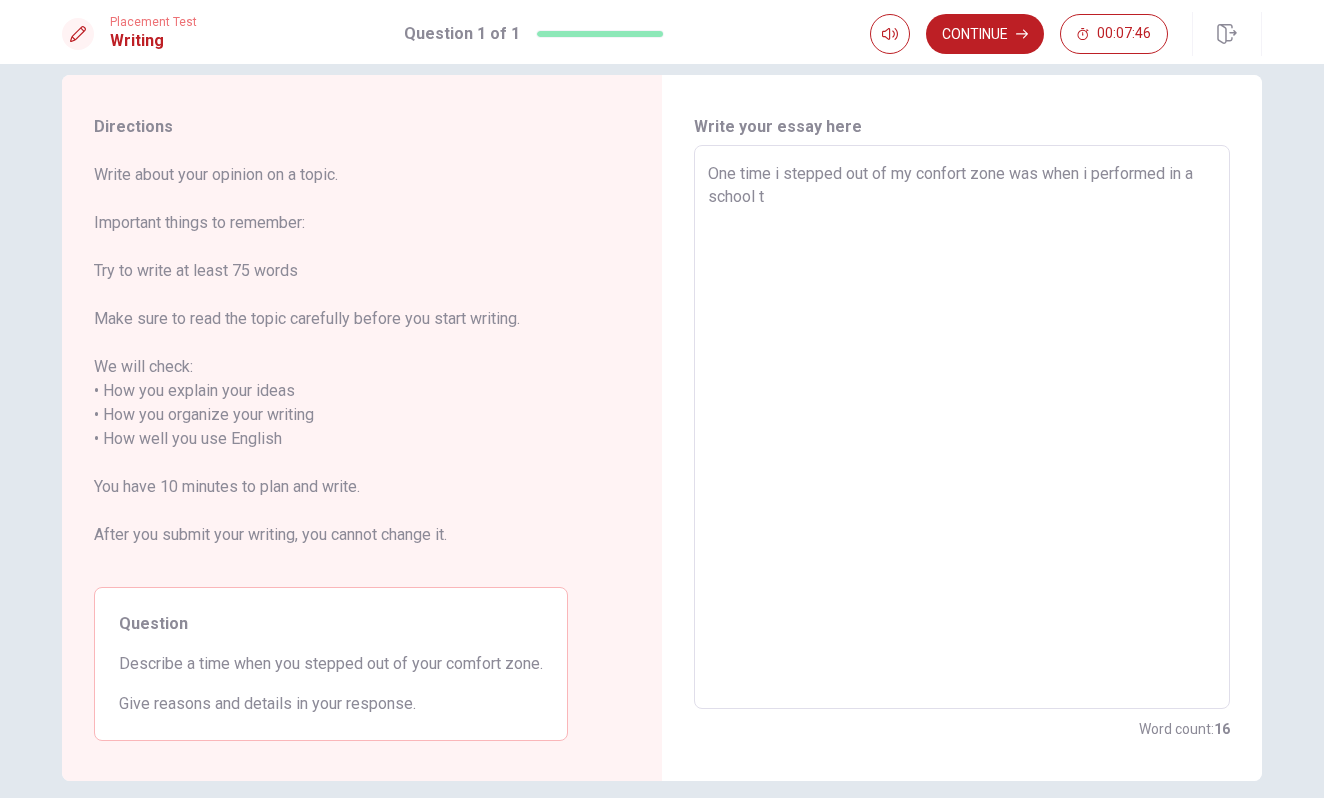 type on "x" 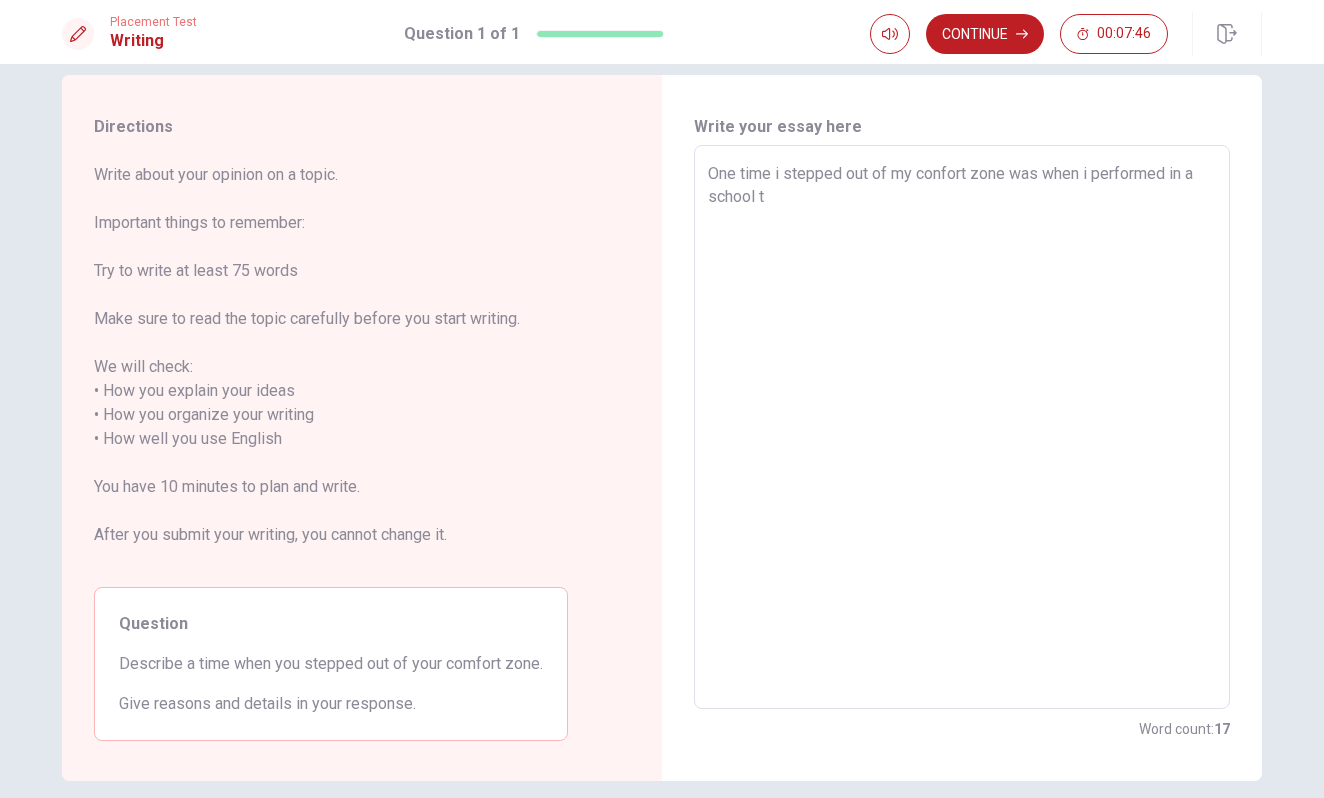 type on "One time i stepped out of my confort zone was when i performed in a school th" 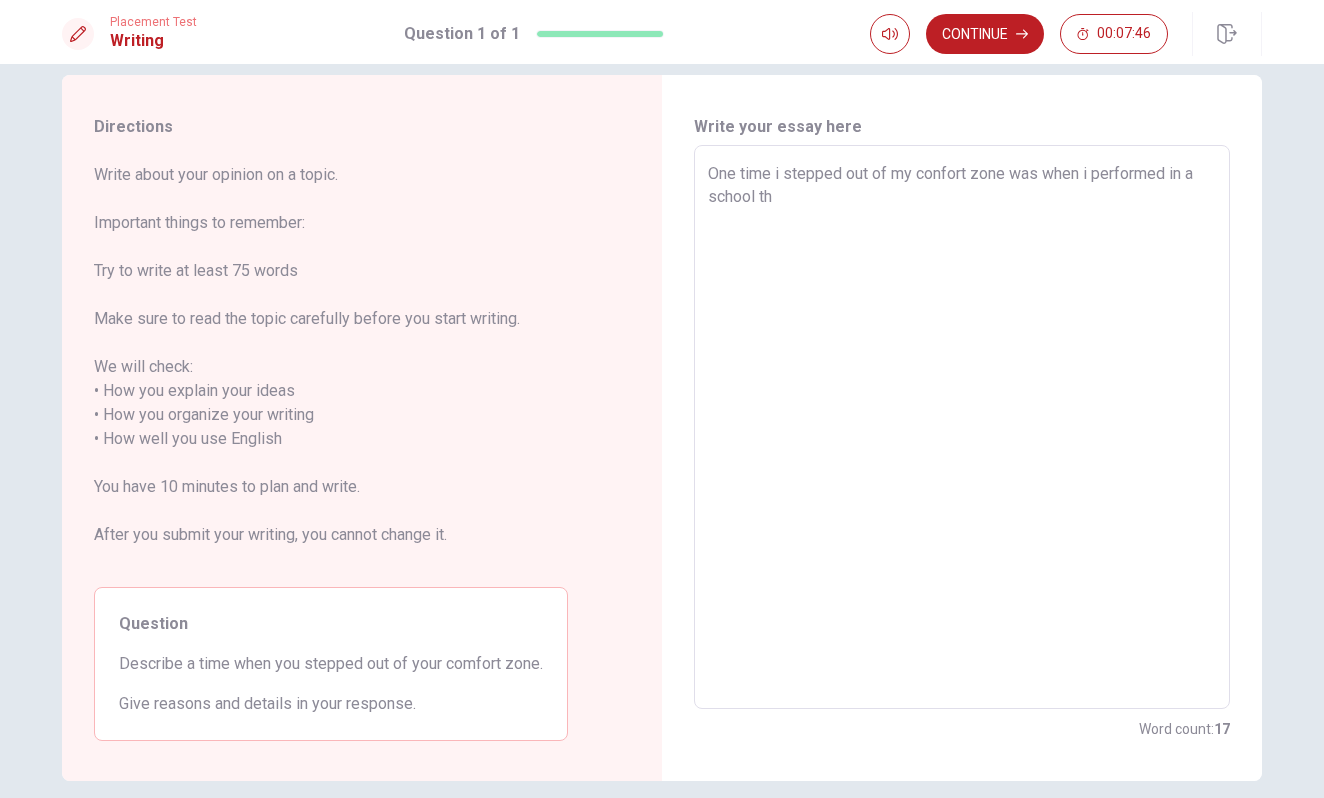 type on "x" 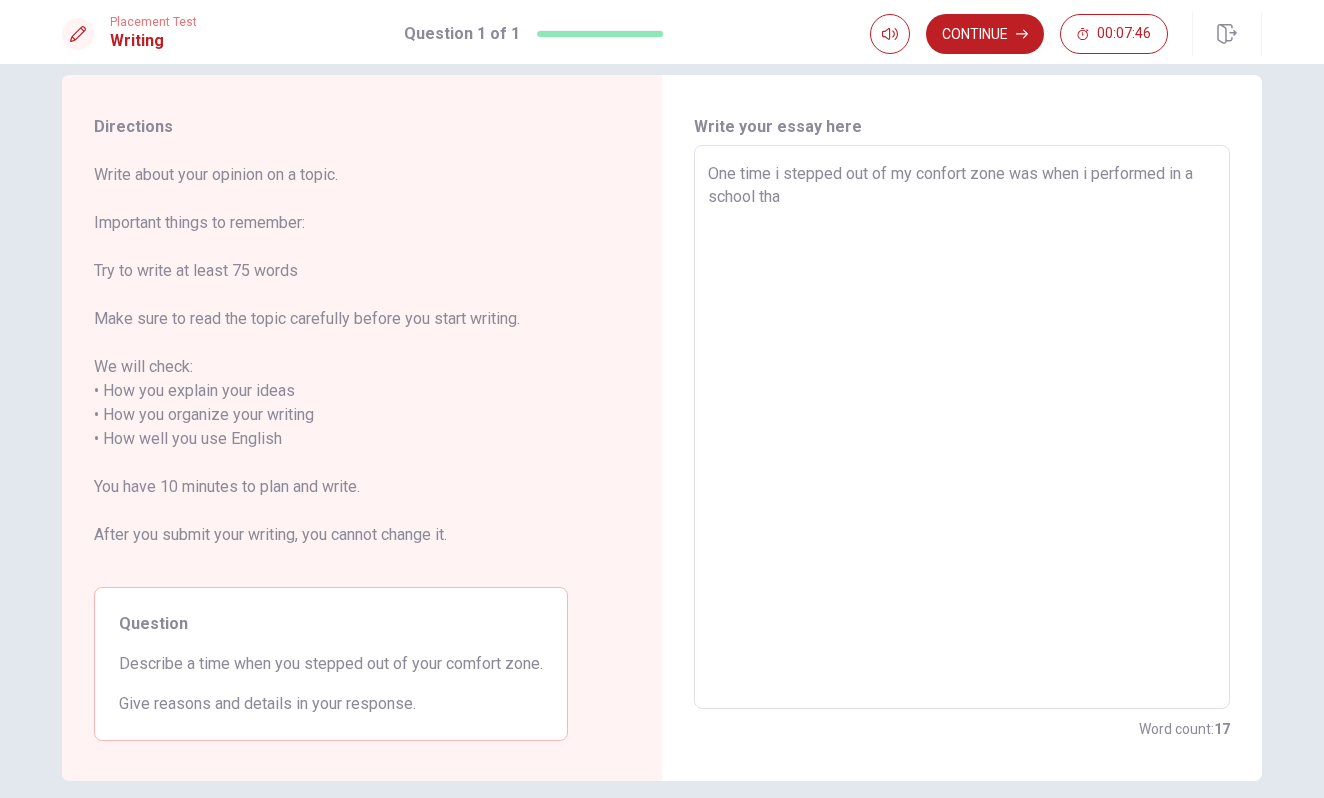type on "x" 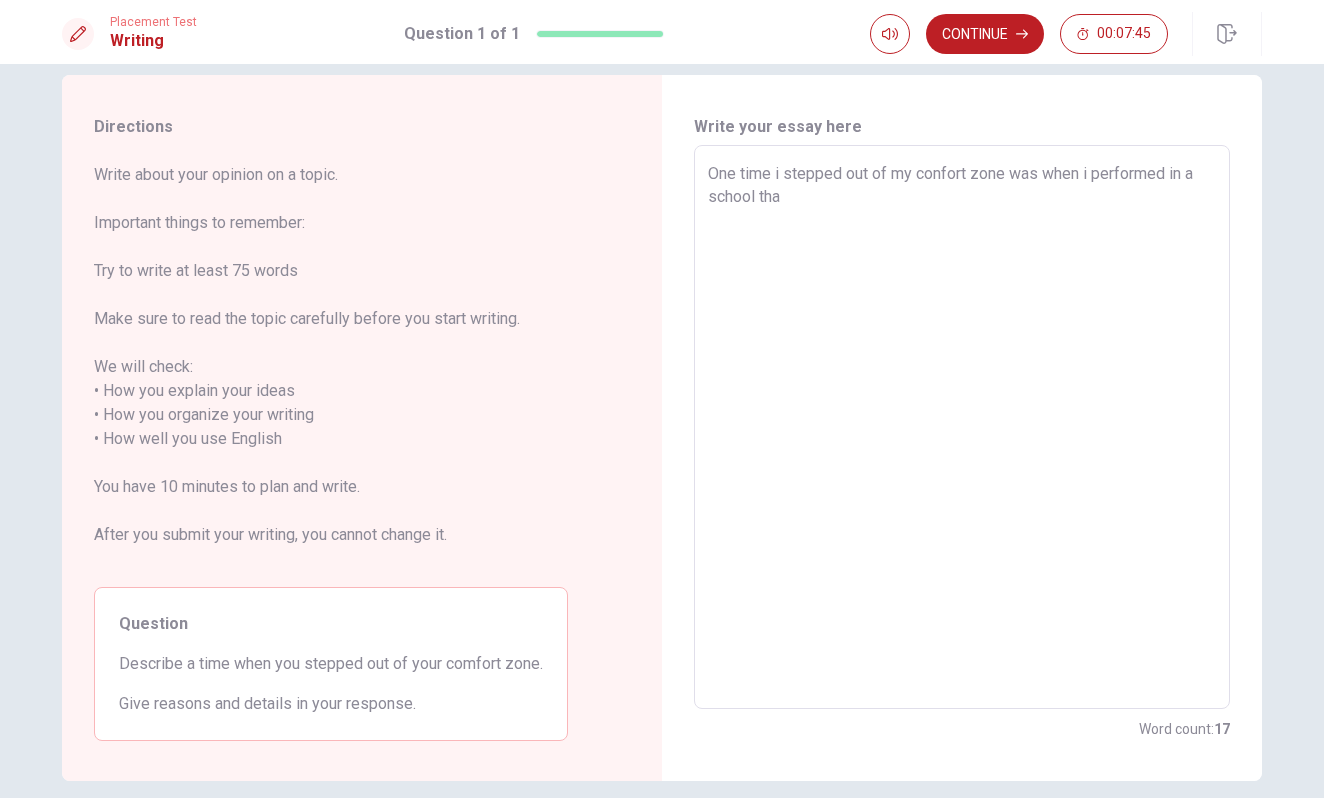 type on "One time i stepped out of my confort zone was when i performed in a school that" 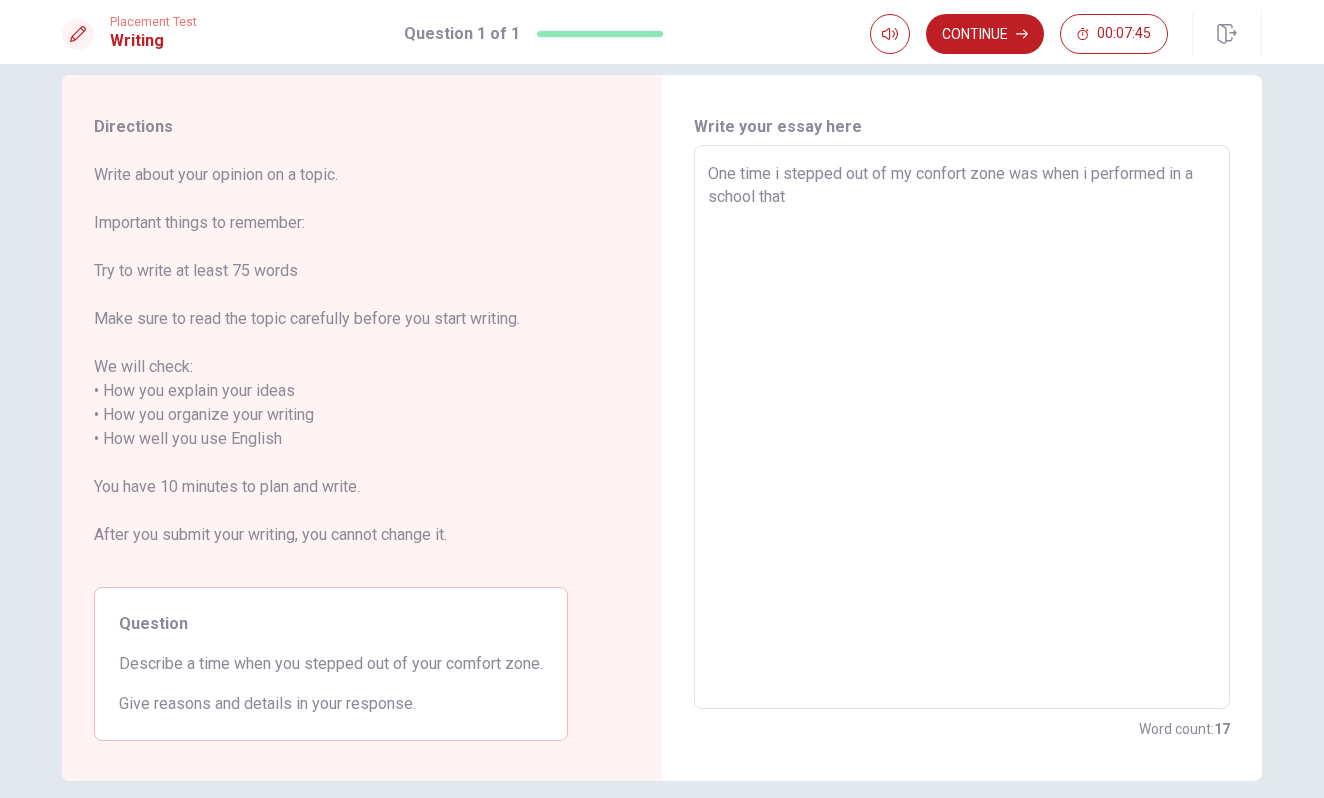 type on "x" 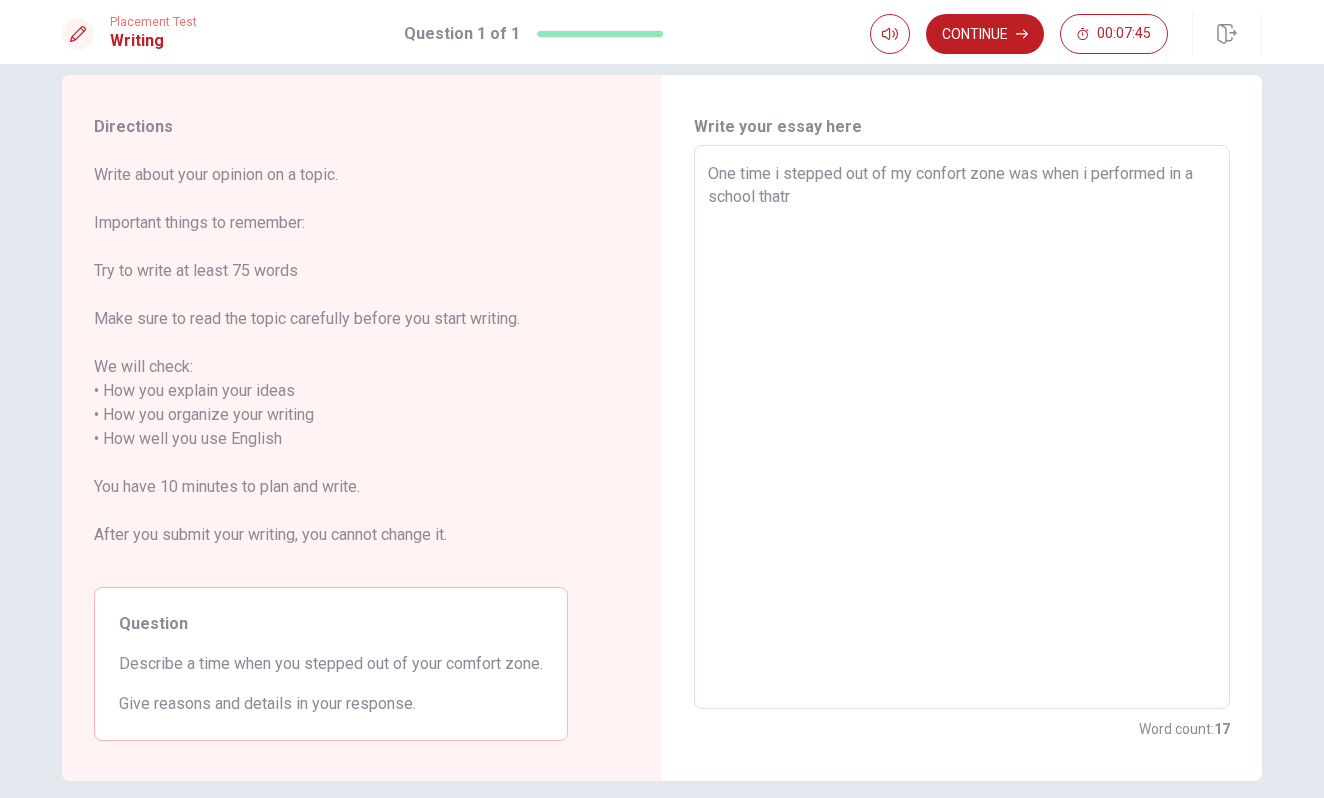 type on "x" 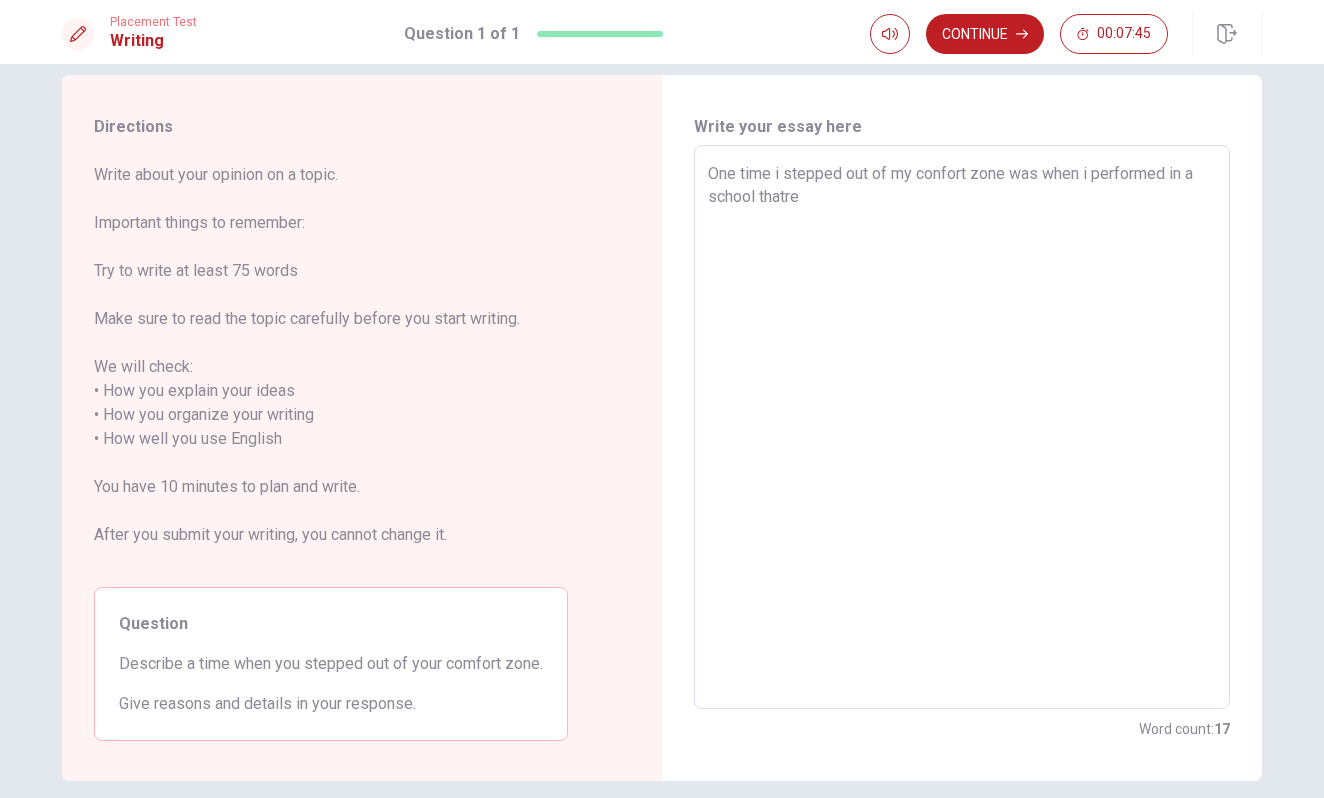 type on "x" 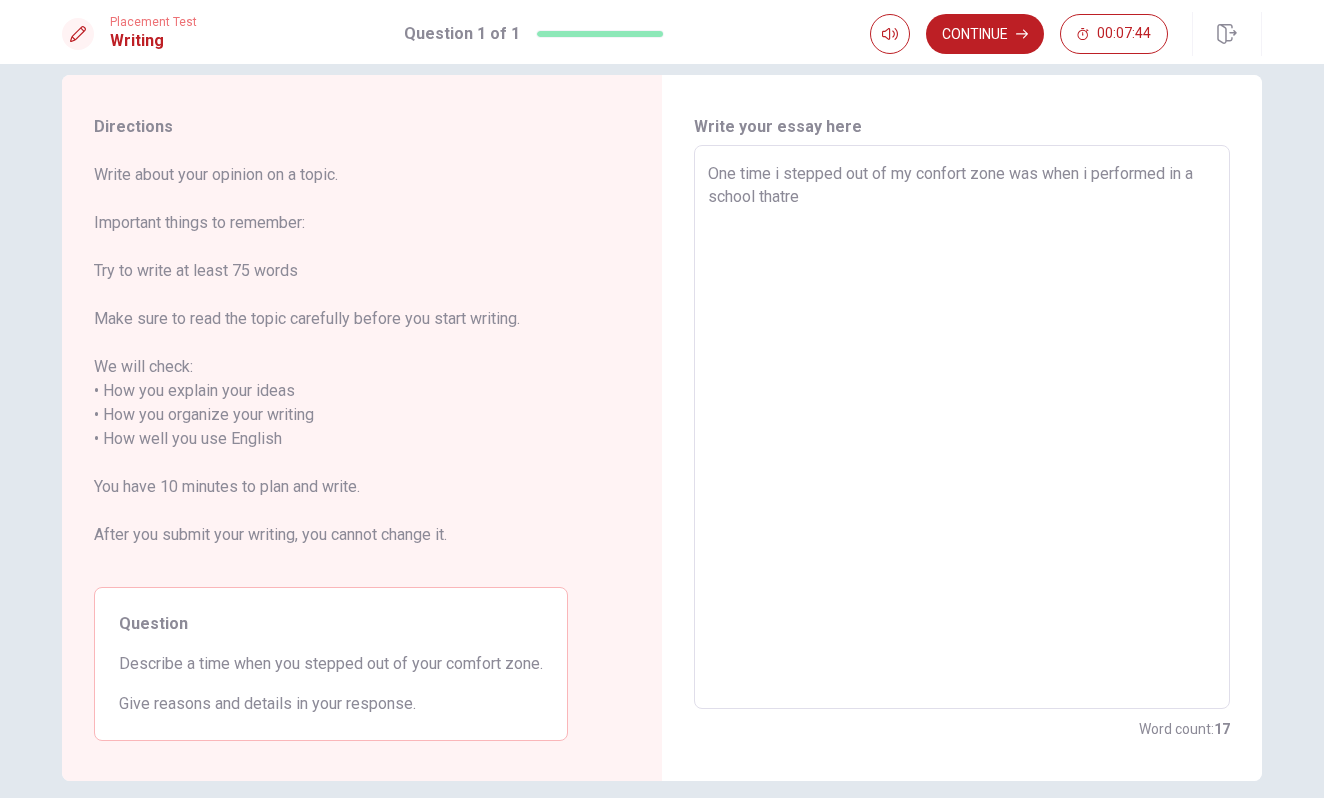 type on "One time i stepped out of my confort zone was when i performed in a school thatr" 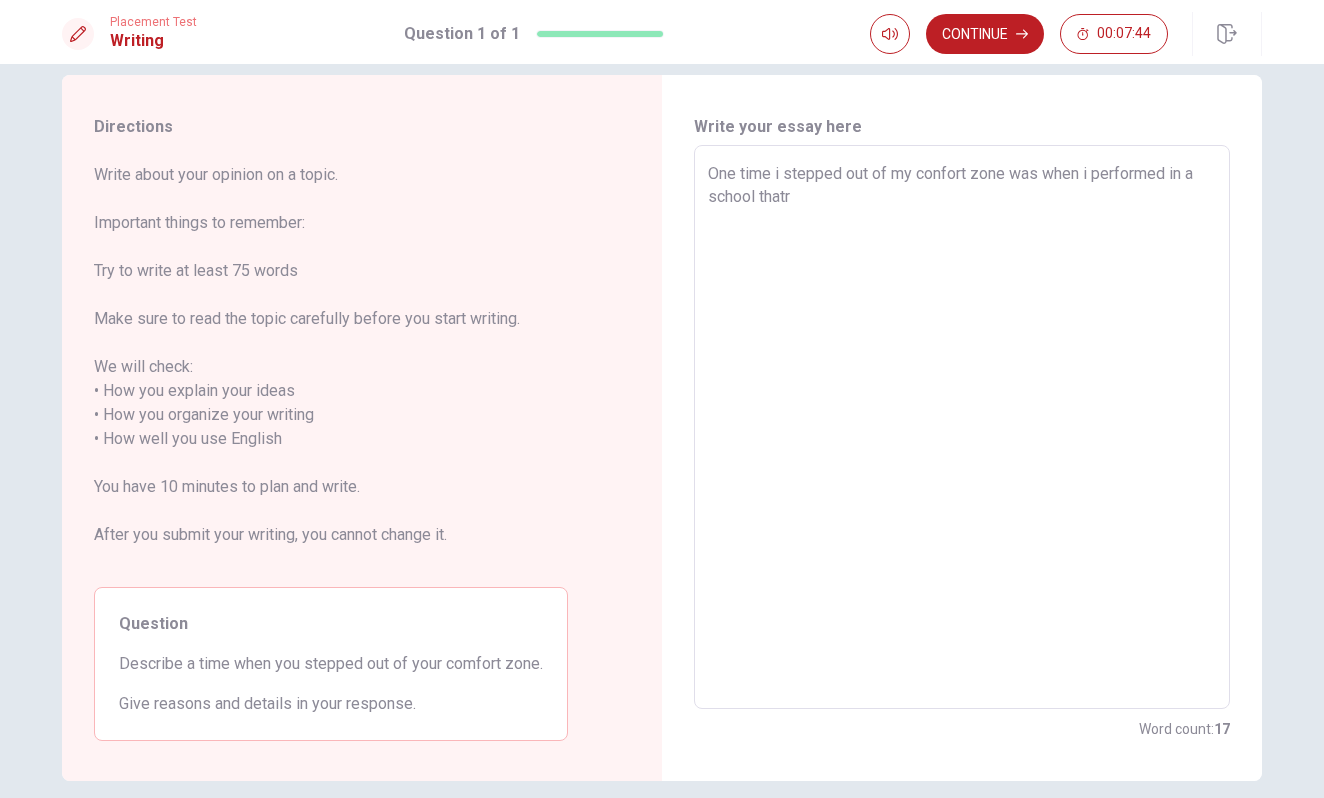 type on "x" 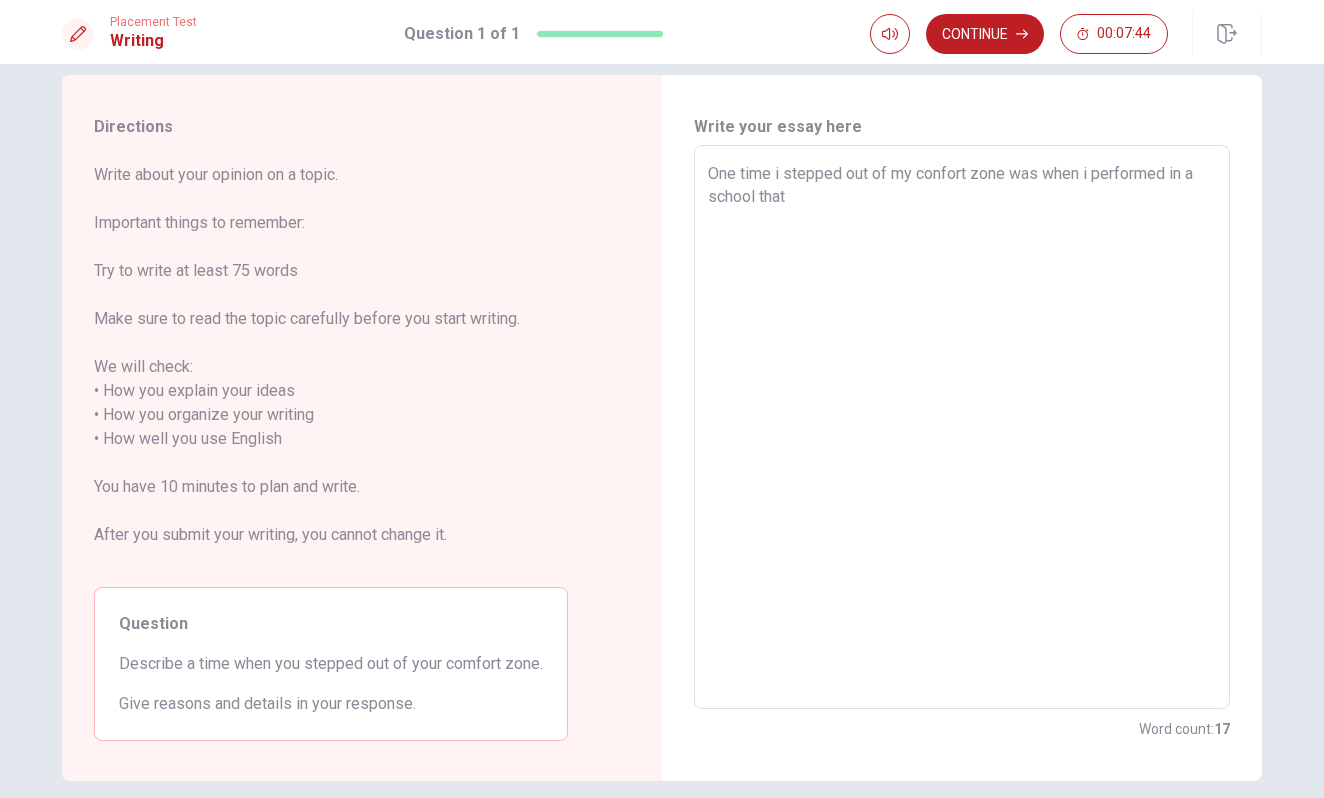 type on "x" 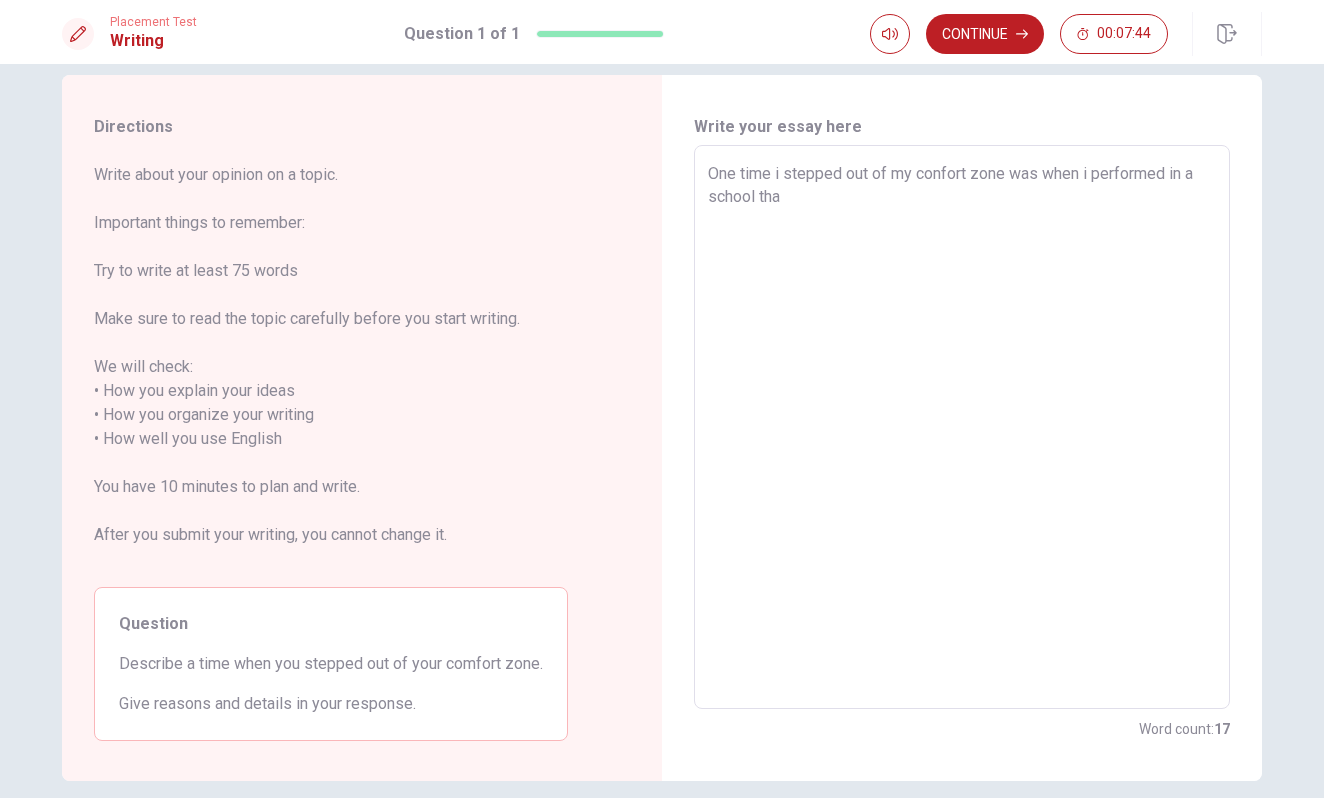 type on "x" 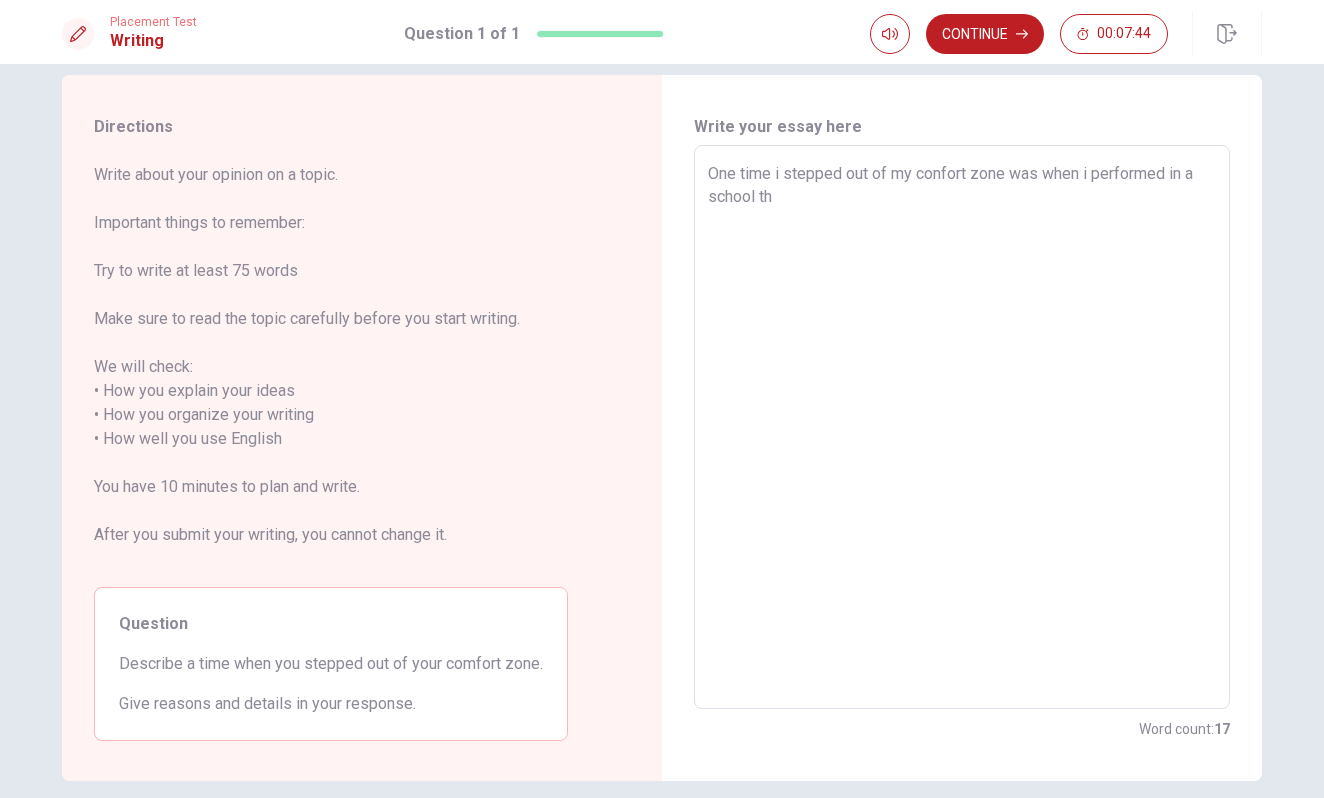 type on "x" 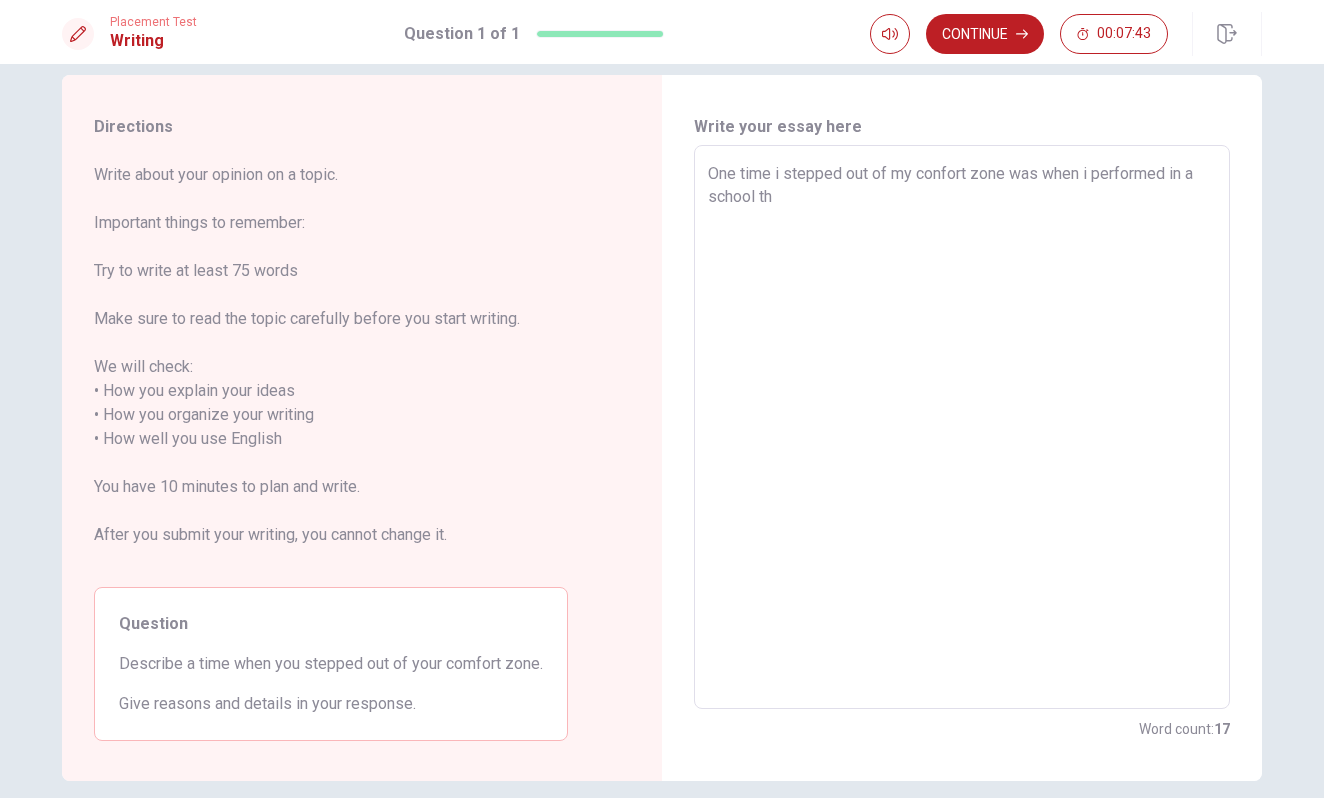 type on "One time i stepped out of my confort zone was when i performed in a school the" 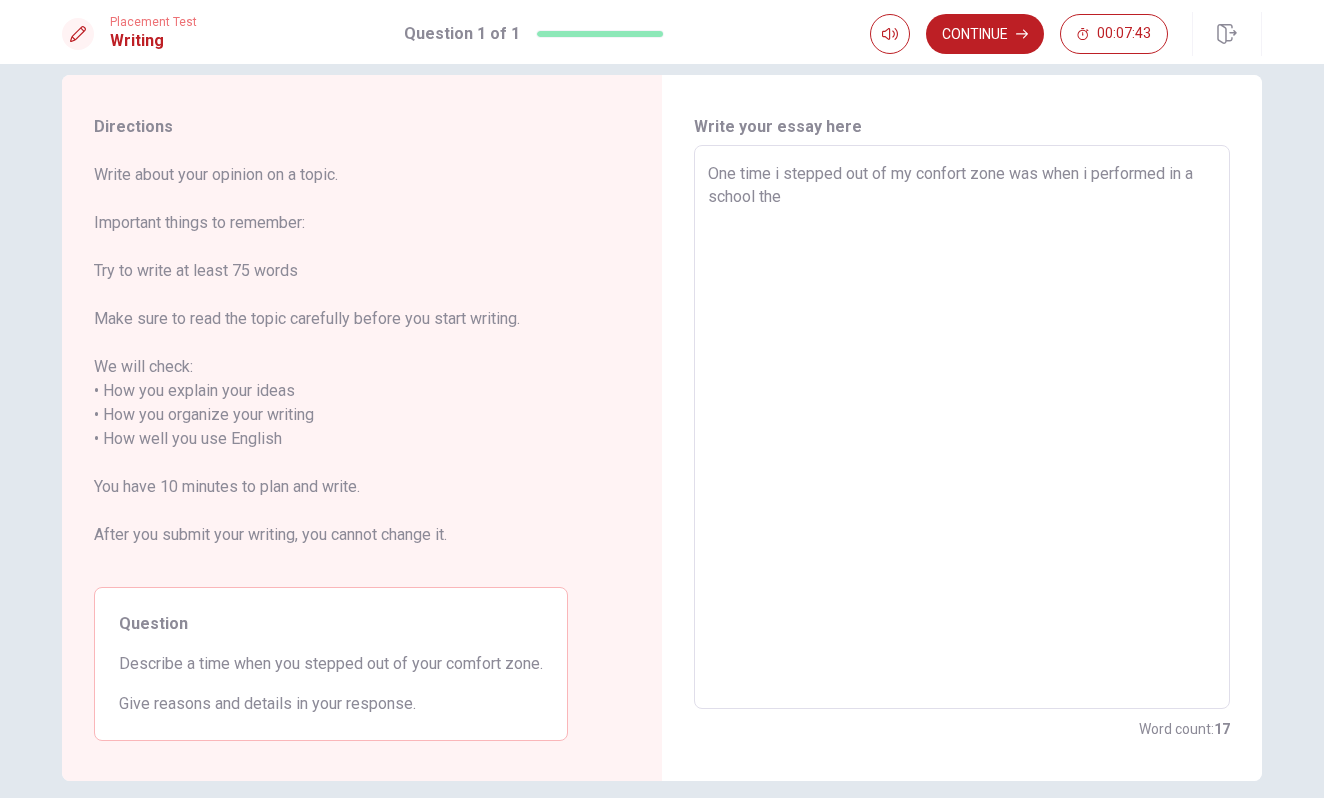 type on "x" 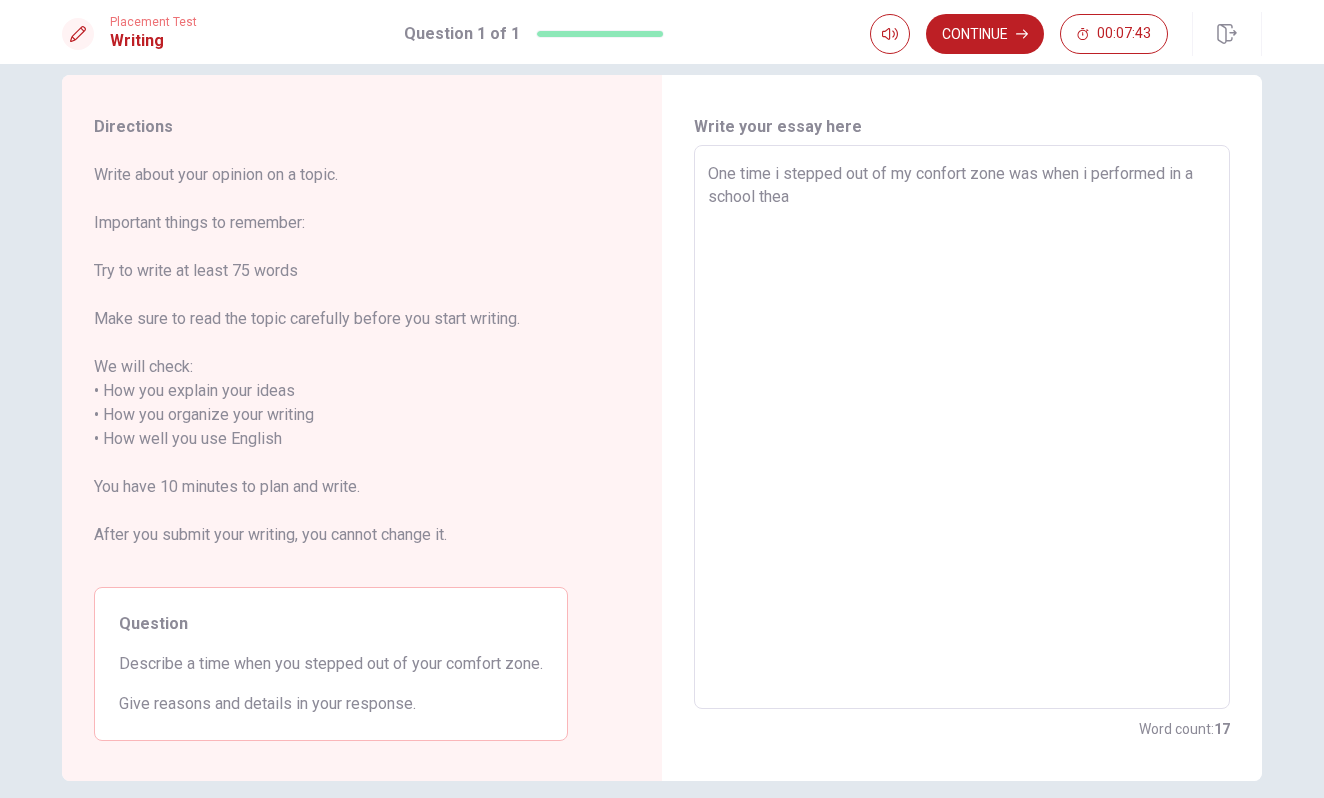 type 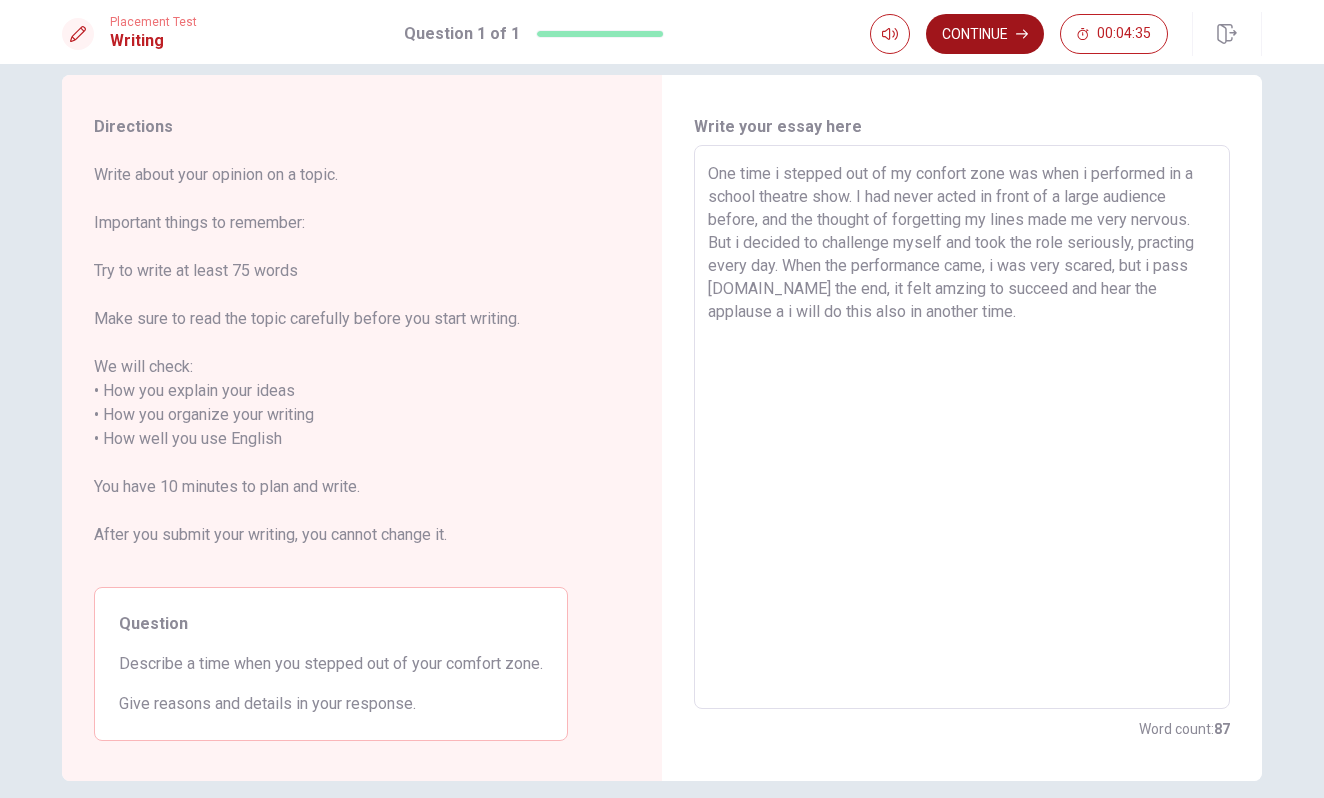 click on "Continue" at bounding box center (985, 34) 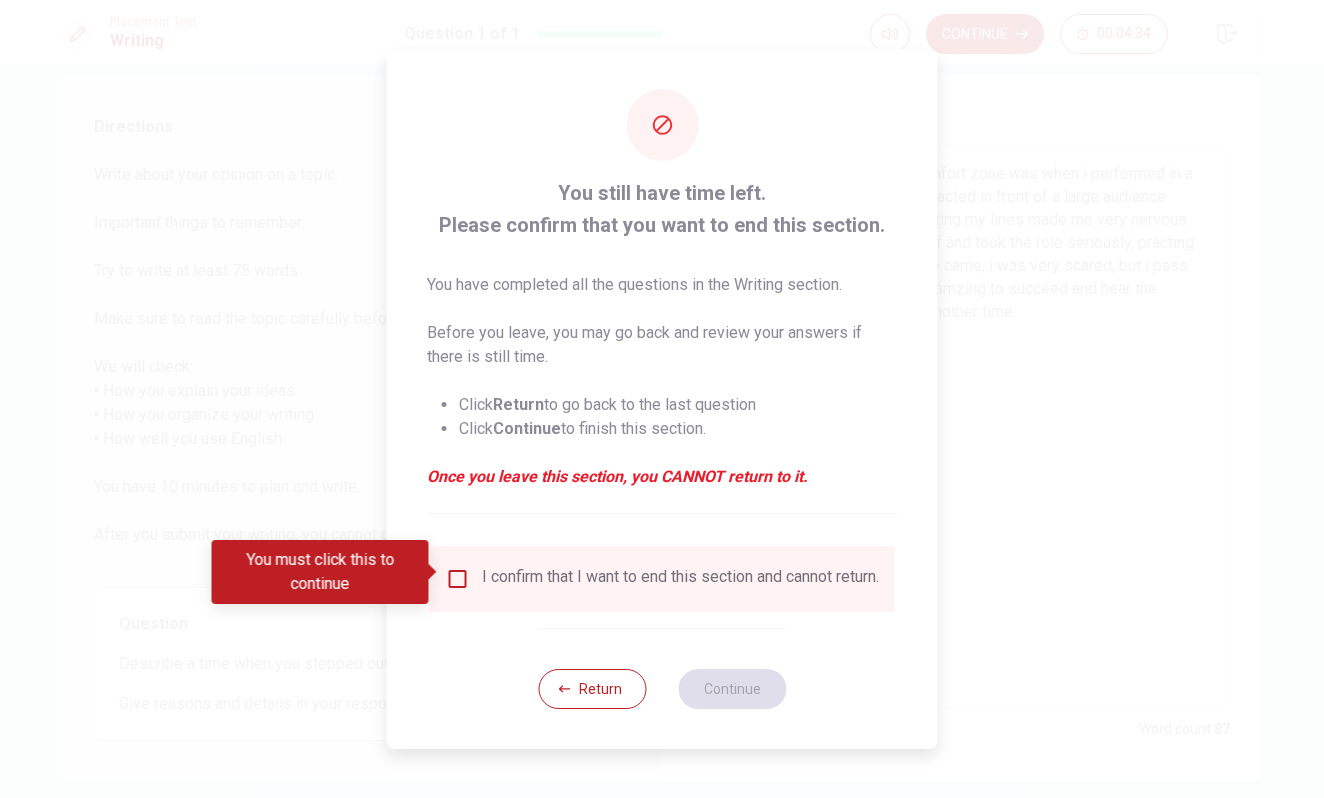 click at bounding box center [458, 579] 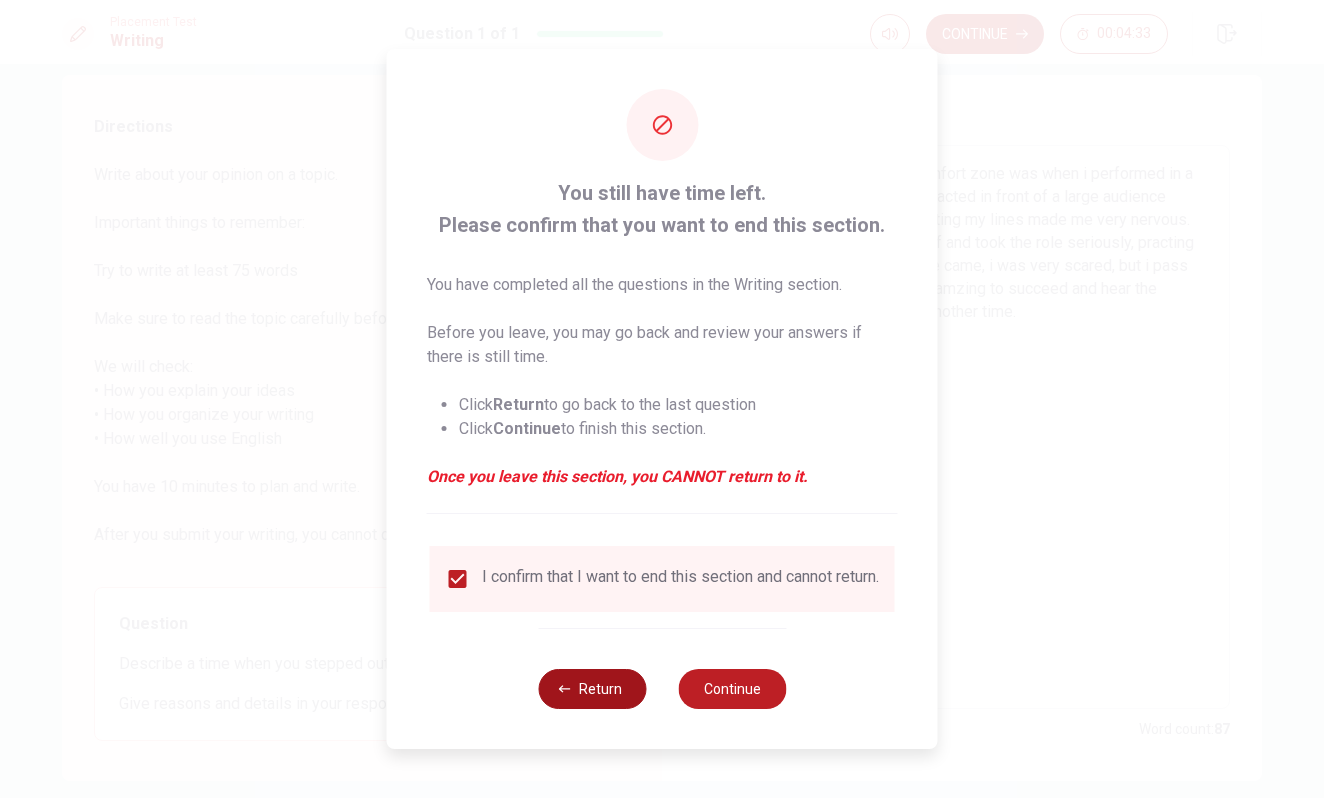 click on "Return" at bounding box center [592, 689] 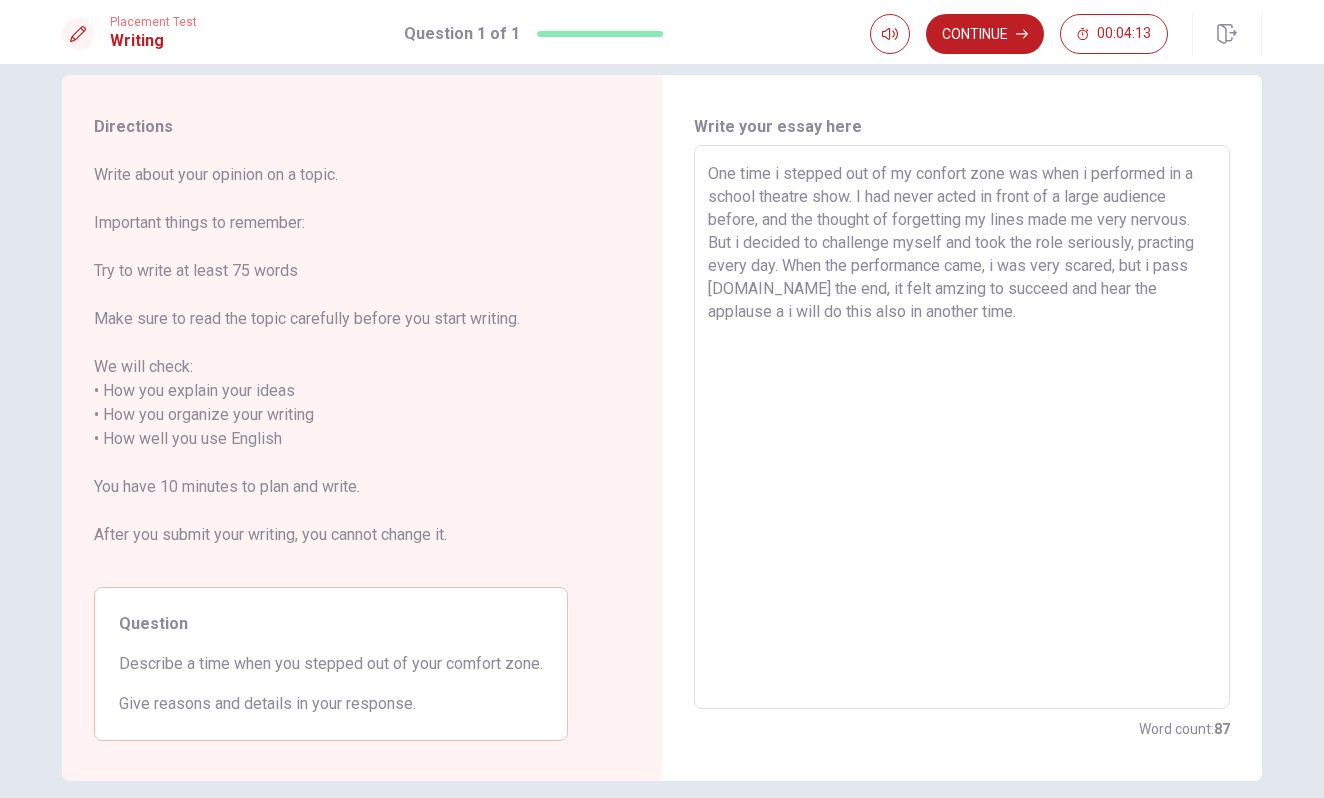 click on "One time i stepped out of my confort zone was when i performed in a school theatre show. I had never acted in front of a large audience before, and the thought of forgetting my lines made me very nervous. But i decided to challenge myself and took the role seriously, practing every day. When the performance came, i was very scared, but i pass [DOMAIN_NAME] the end, it felt amzing to succeed and hear the applause a i will do this also in another time." at bounding box center [962, 427] 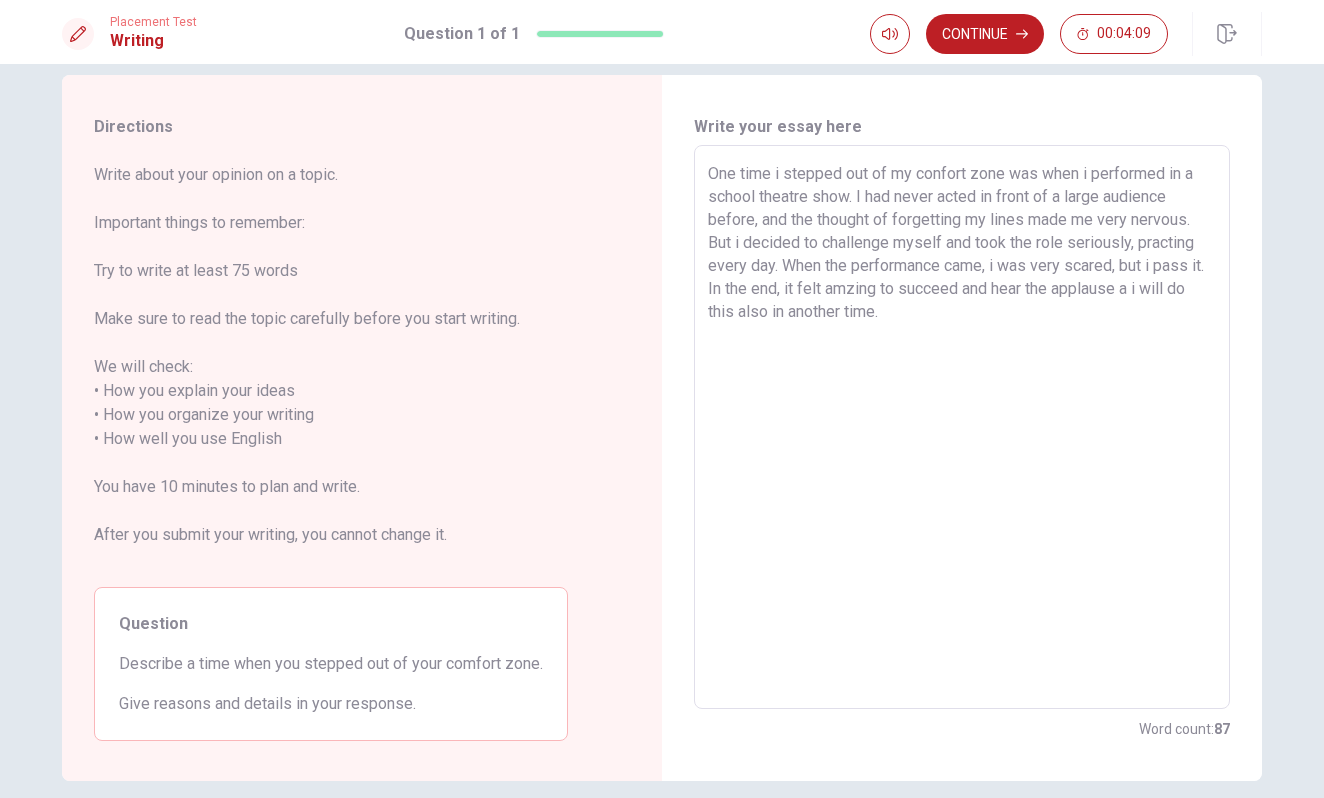 click on "One time i stepped out of my confort zone was when i performed in a school theatre show. I had never acted in front of a large audience before, and the thought of forgetting my lines made me very nervous. But i decided to challenge myself and took the role seriously, practing every day. When the performance came, i was very scared, but i pass it.
In the end, it felt amzing to succeed and hear the applause a i will do this also in another time." at bounding box center (962, 427) 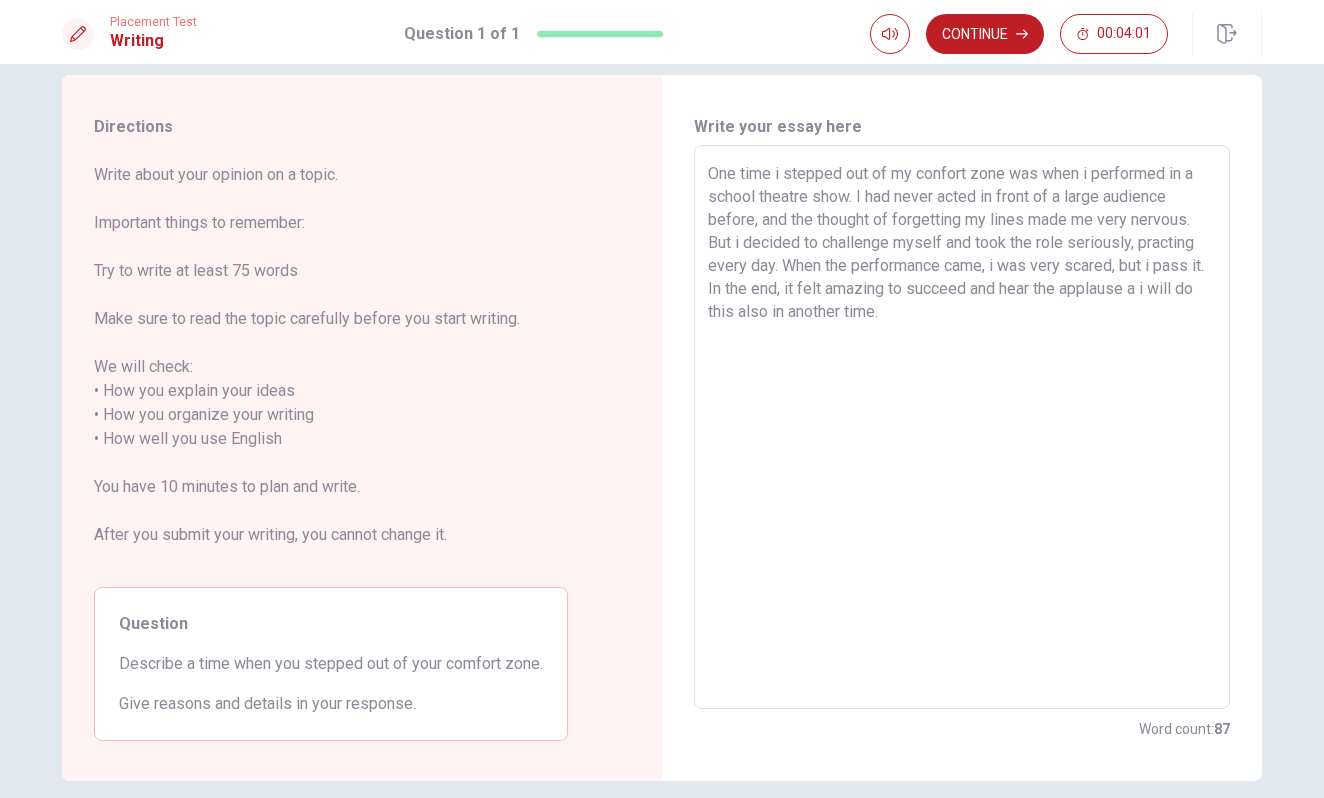 drag, startPoint x: 964, startPoint y: 311, endPoint x: 887, endPoint y: 309, distance: 77.02597 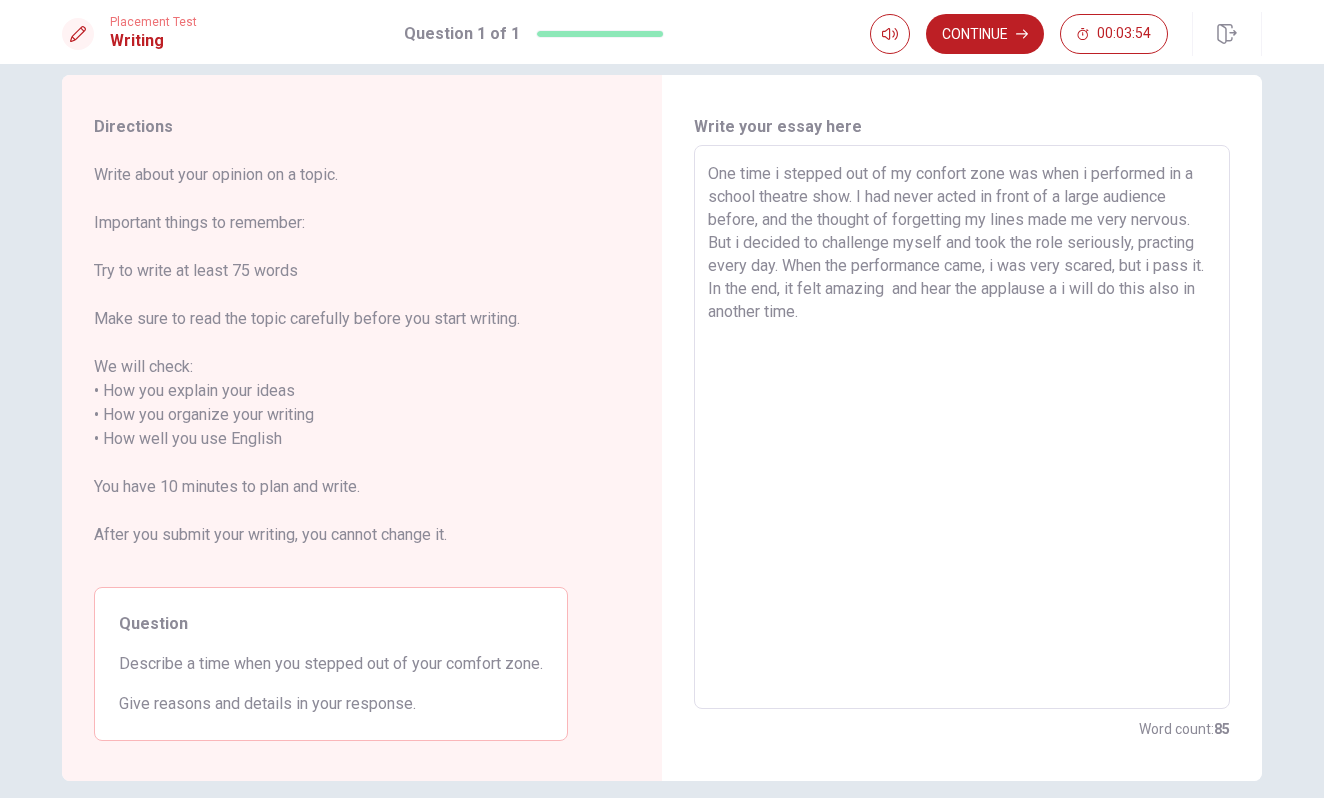 click on "One time i stepped out of my confort zone was when i performed in a school theatre show. I had never acted in front of a large audience before, and the thought of forgetting my lines made me very nervous. But i decided to challenge myself and took the role seriously, practing every day. When the performance came, i was very scared, but i pass it.
In the end, it felt amazing  and hear the applause a i will do this also in another time." at bounding box center [962, 427] 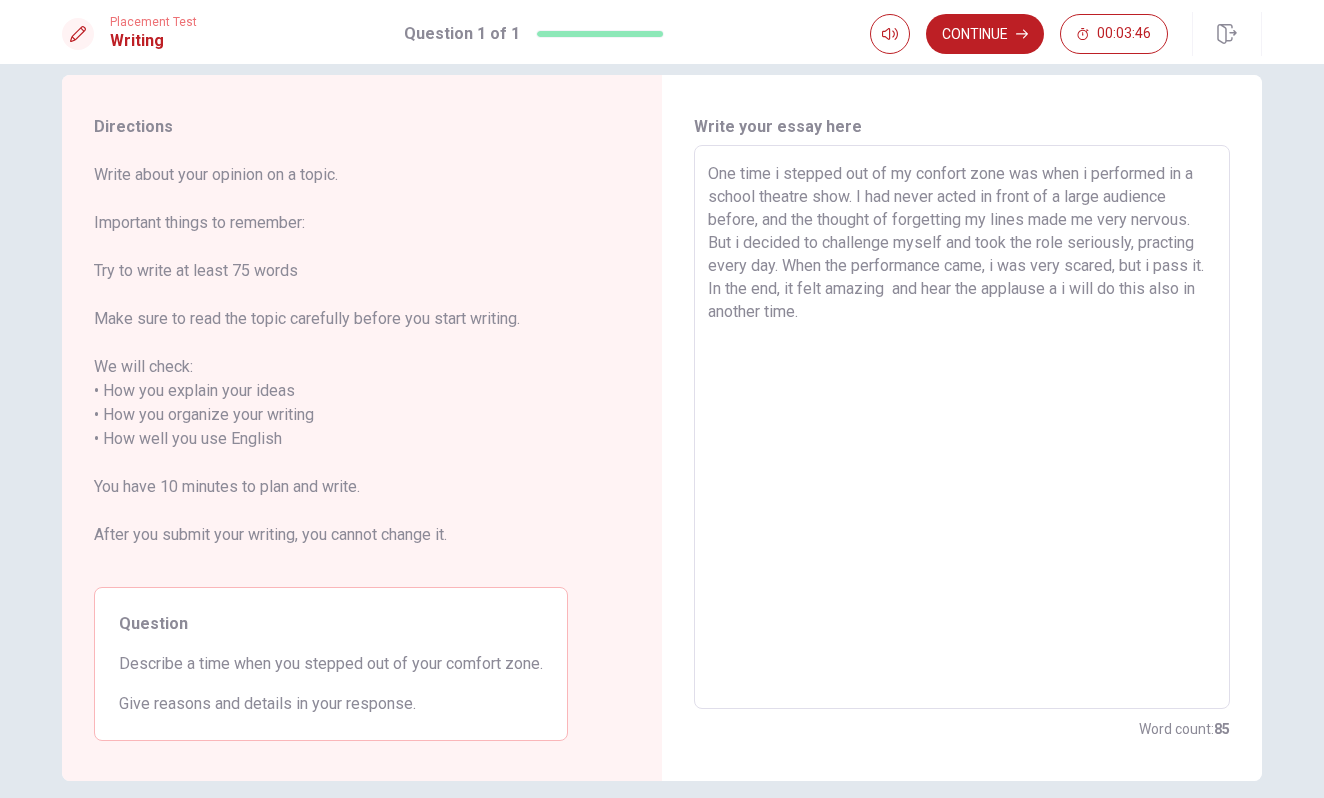 click on "One time i stepped out of my confort zone was when i performed in a school theatre show. I had never acted in front of a large audience before, and the thought of forgetting my lines made me very nervous. But i decided to challenge myself and took the role seriously, practing every day. When the performance came, i was very scared, but i pass it.
In the end, it felt amazing  and hear the applause a i will do this also in another time." at bounding box center (962, 427) 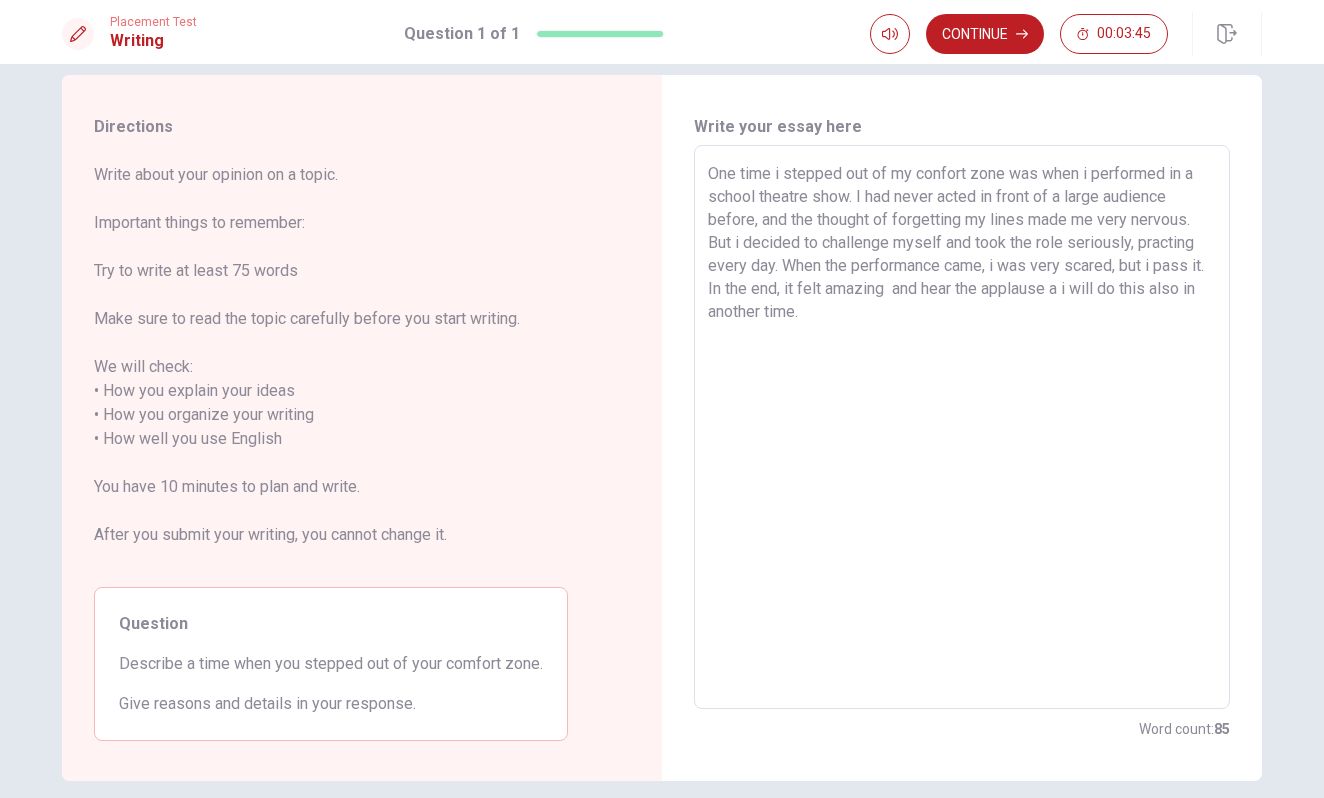 click on "One time i stepped out of my confort zone was when i performed in a school theatre show. I had never acted in front of a large audience before, and the thought of forgetting my lines made me very nervous. But i decided to challenge myself and took the role seriously, practing every day. When the performance came, i was very scared, but i pass it.
In the end, it felt amazing  and hear the applause a i will do this also in another time." at bounding box center (962, 427) 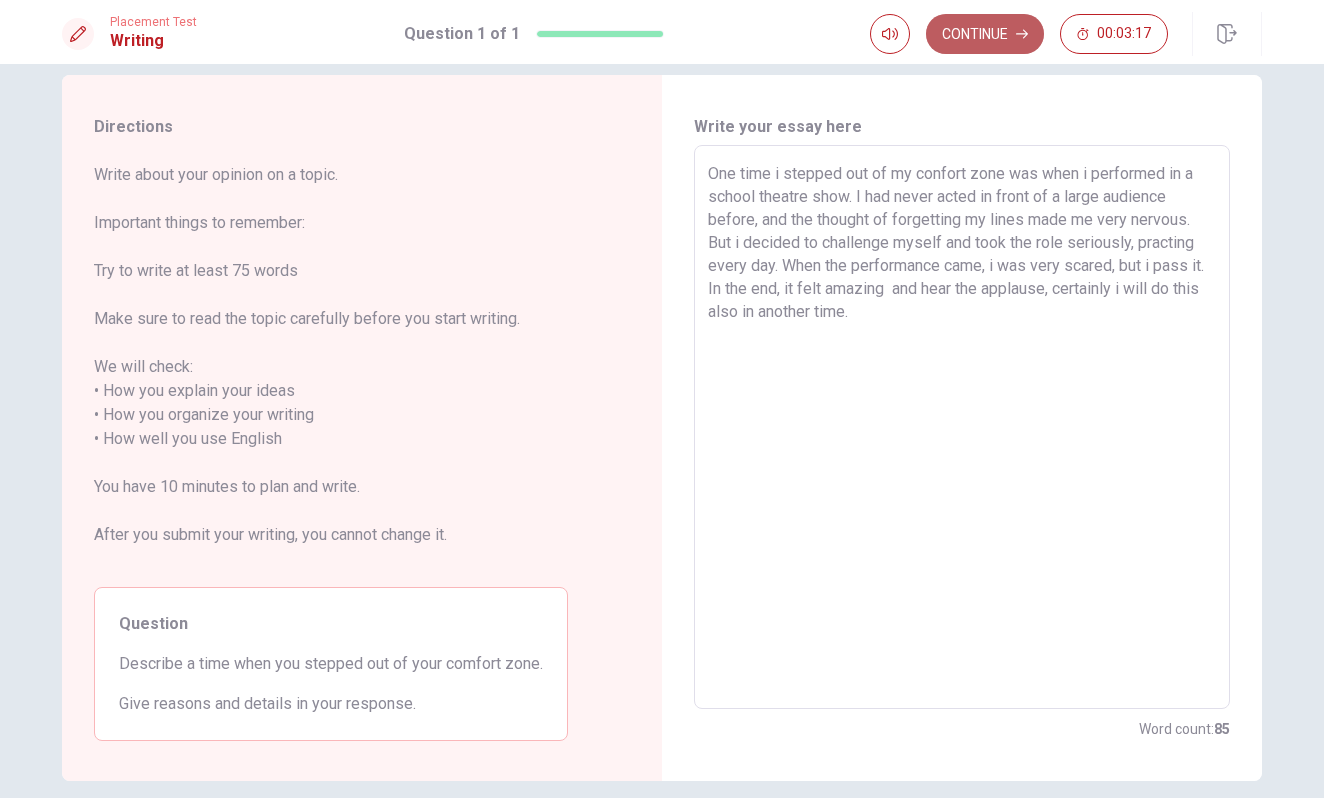 click 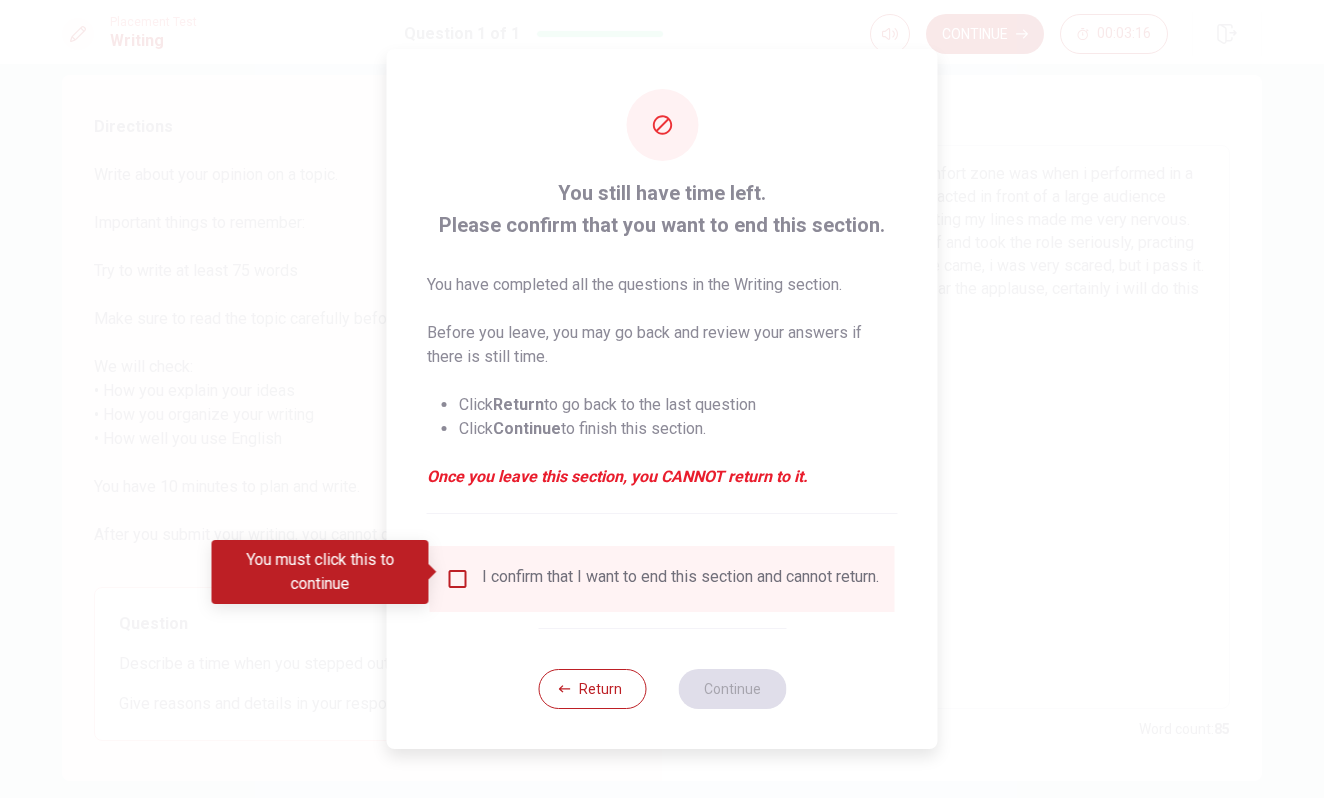 click at bounding box center (458, 579) 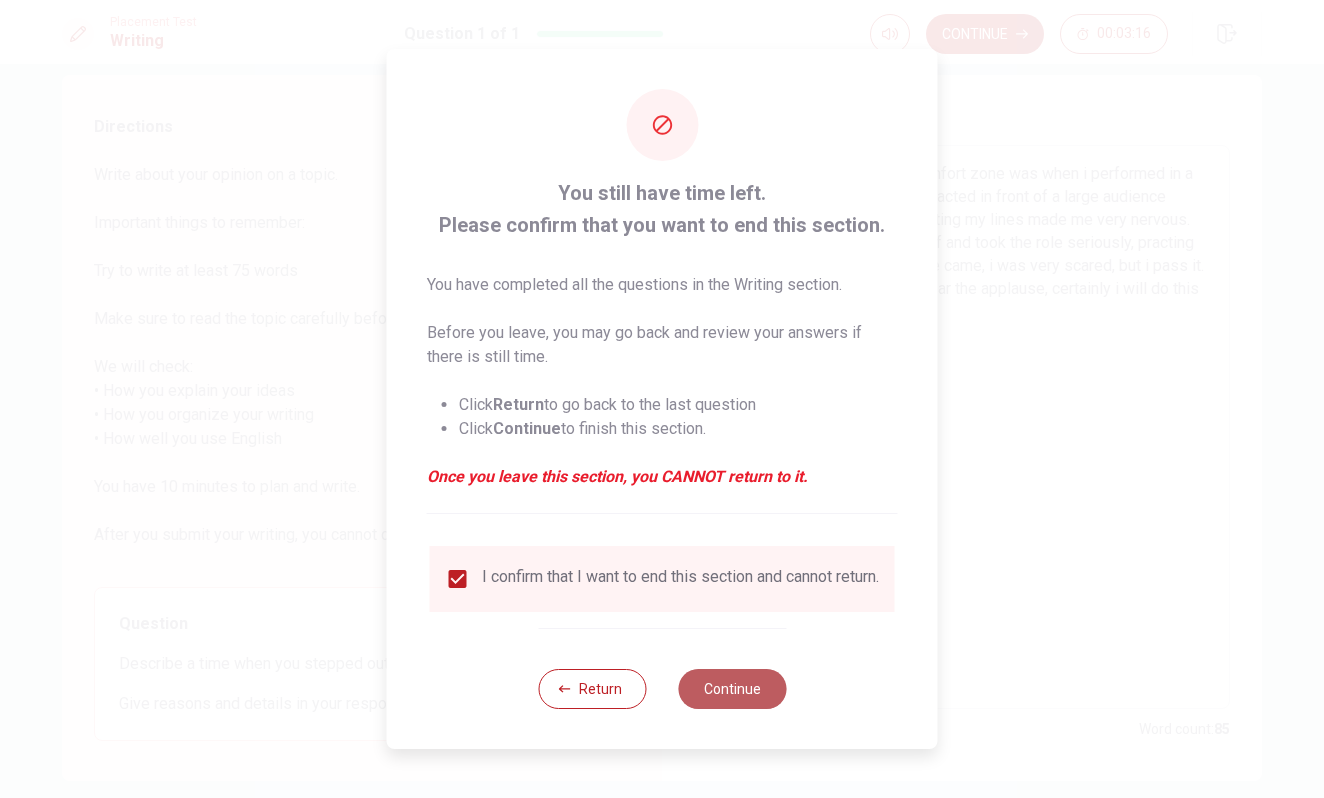 click on "Continue" at bounding box center (732, 689) 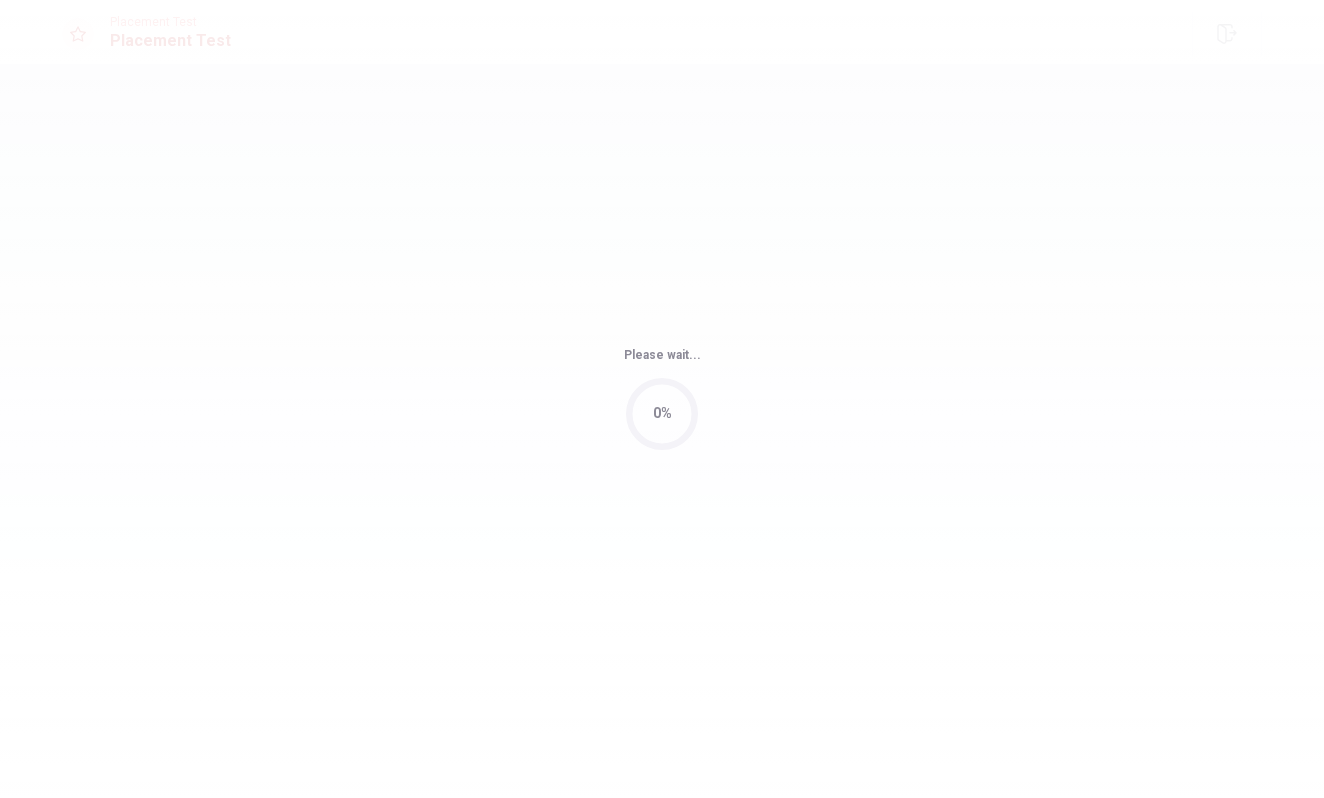scroll, scrollTop: 0, scrollLeft: 0, axis: both 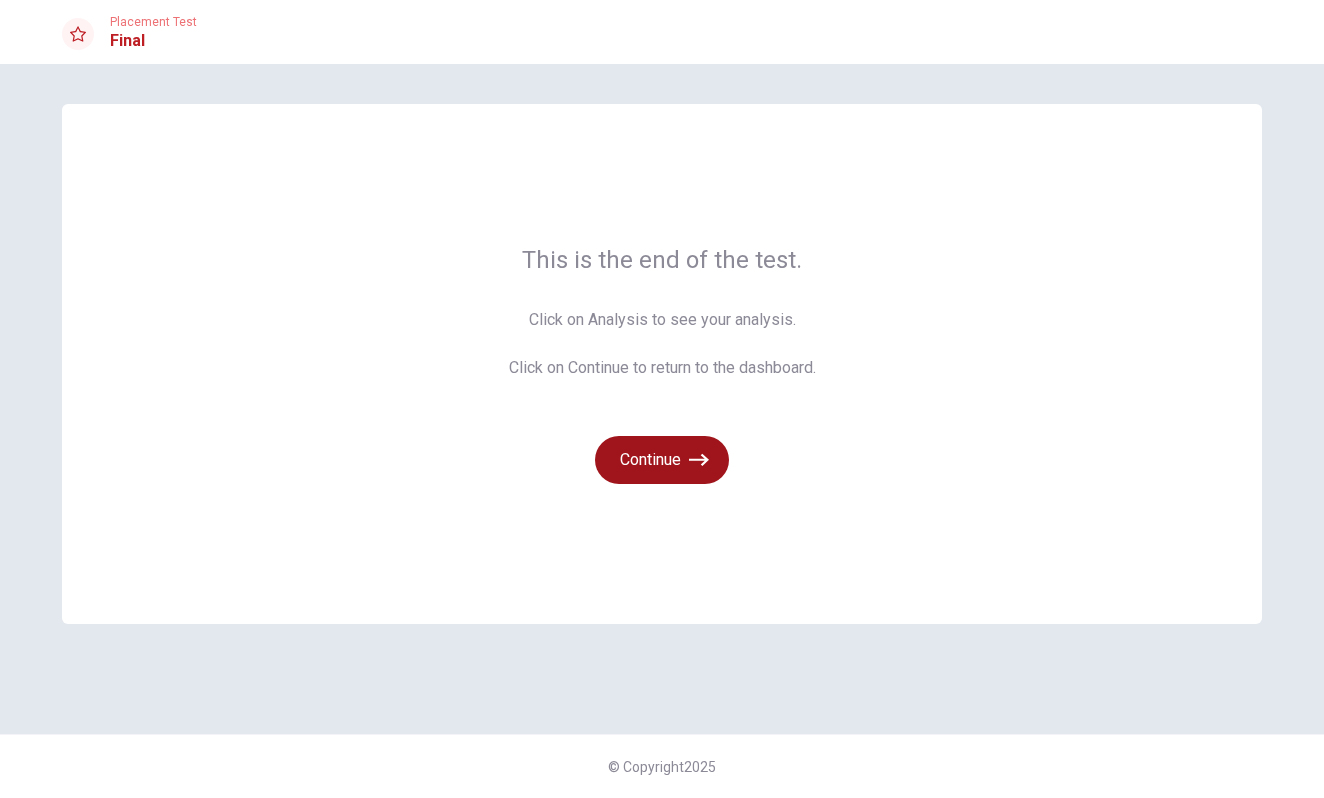 click 